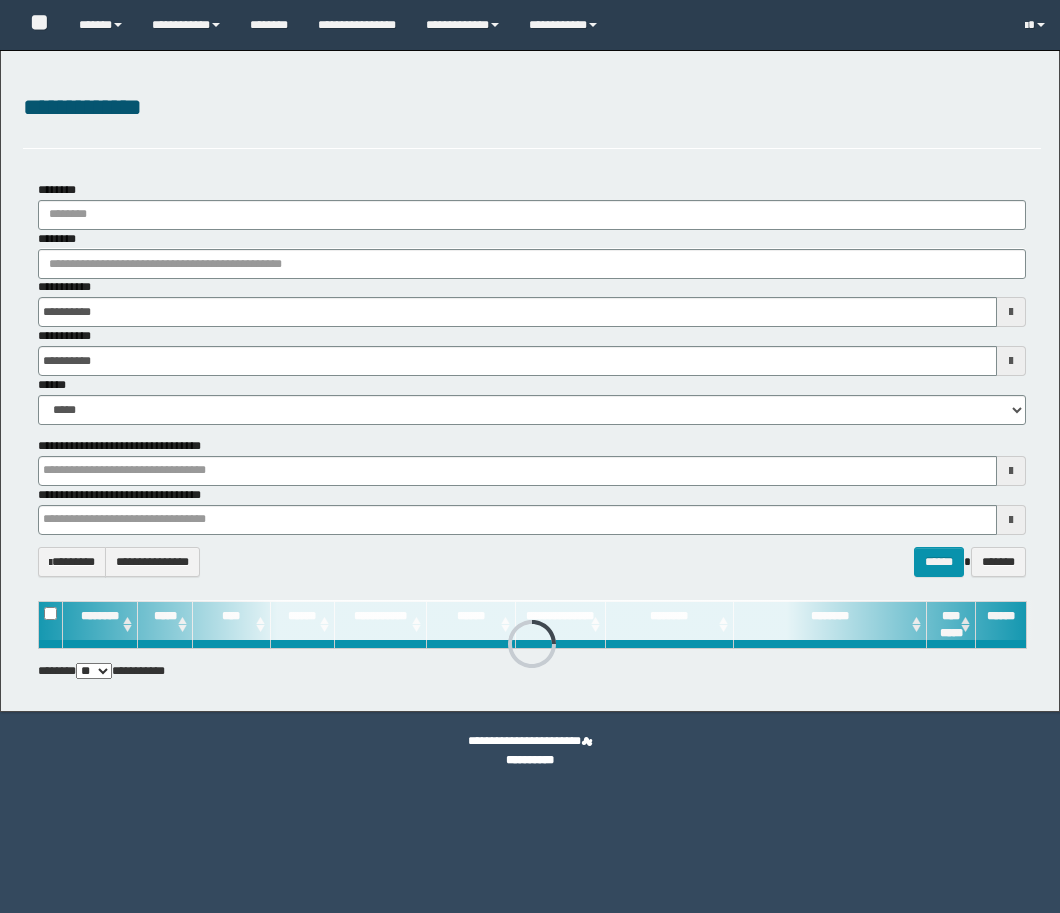 click on "********" at bounding box center (532, 264) 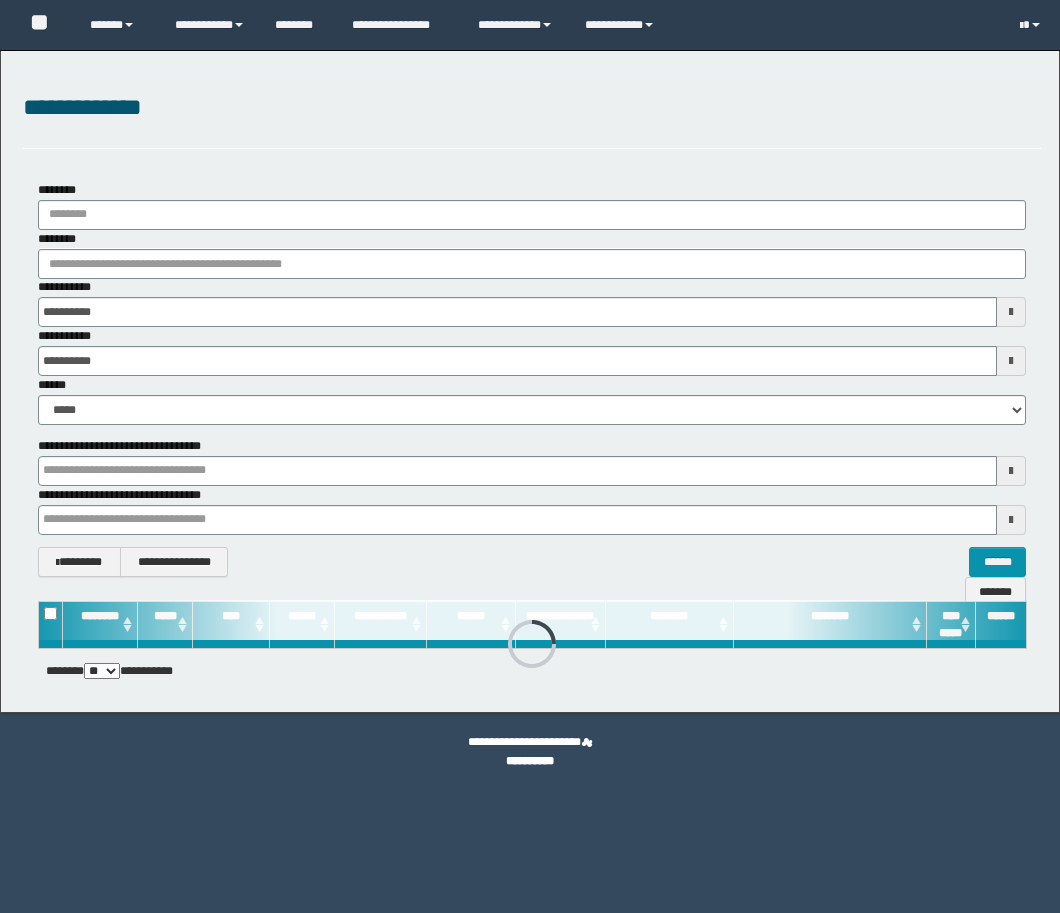 type on "**********" 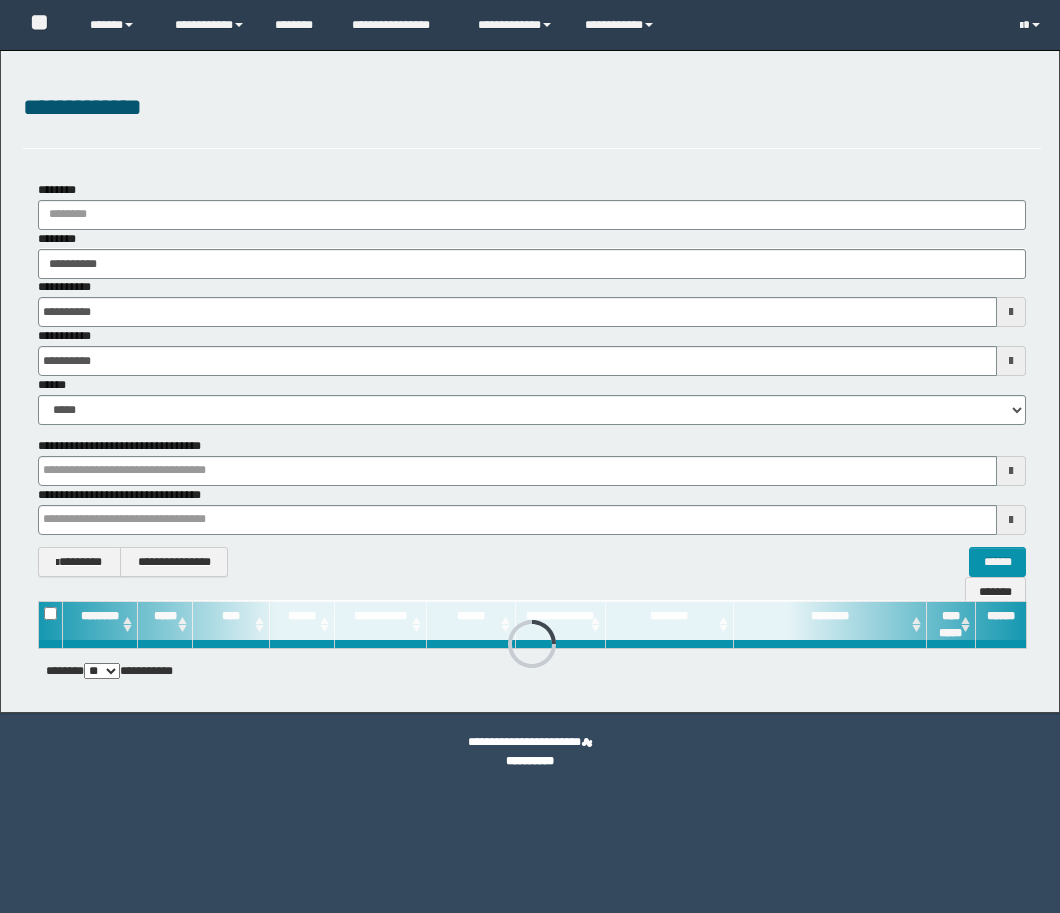 type on "**********" 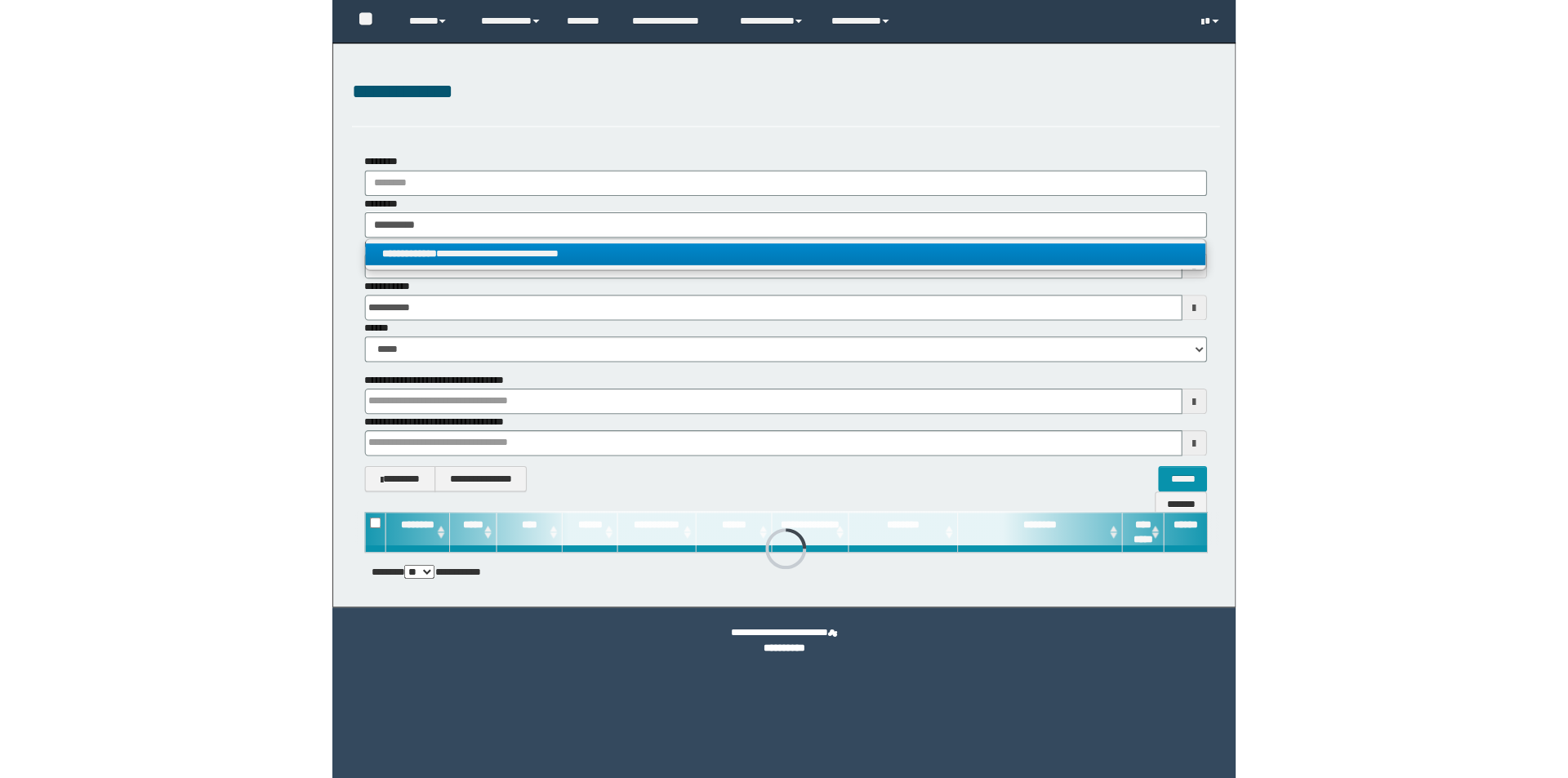 scroll, scrollTop: 0, scrollLeft: 0, axis: both 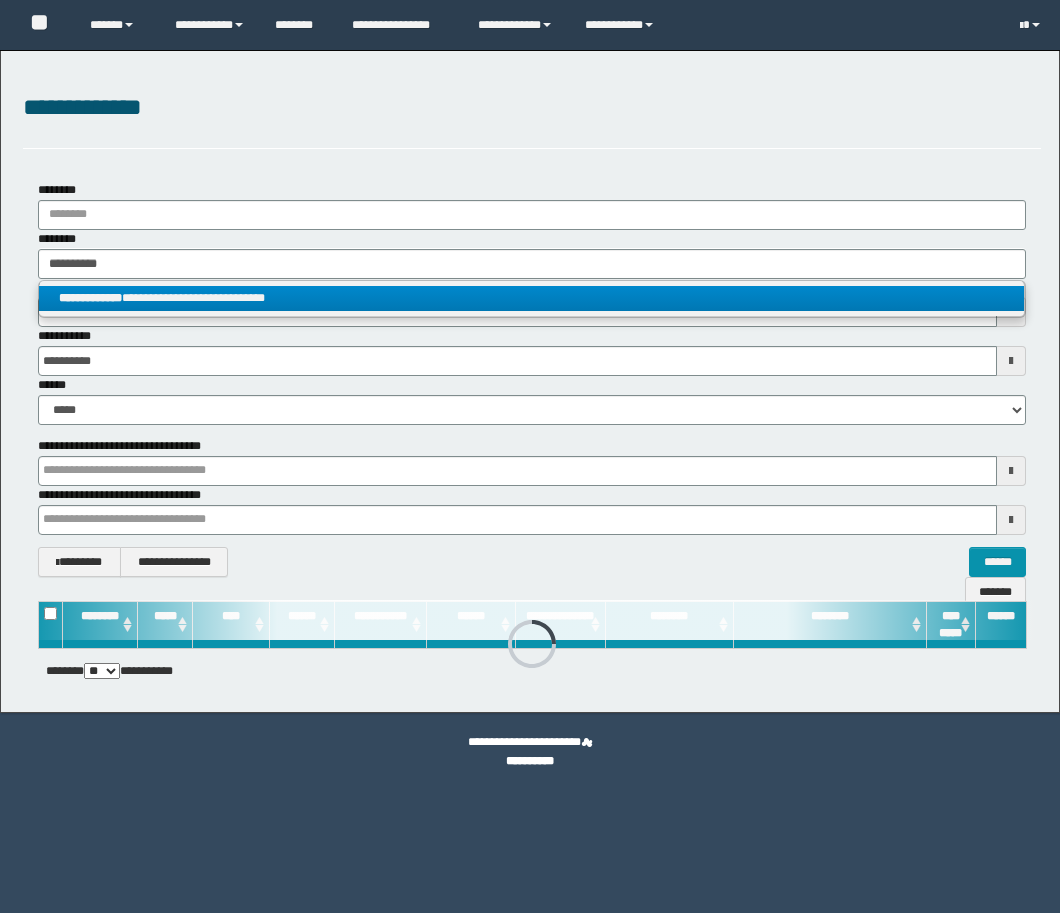type on "**********" 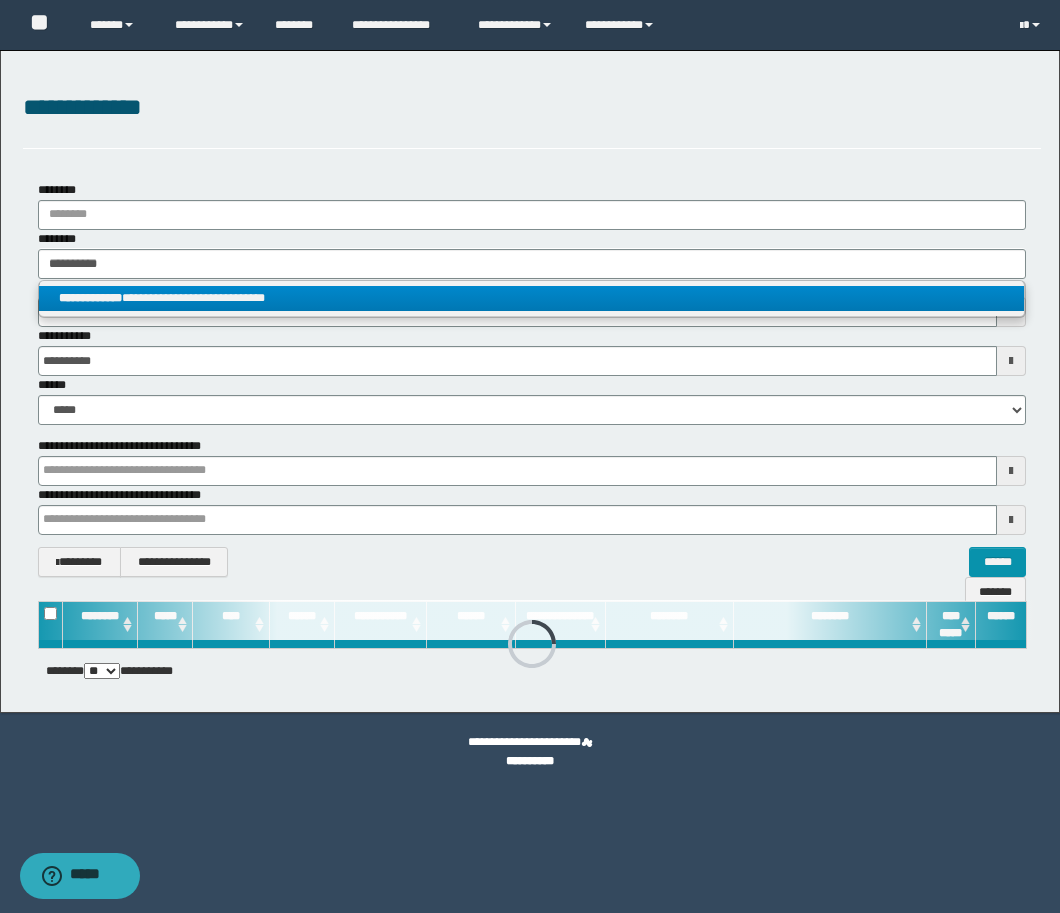 click on "**********" at bounding box center (531, 298) 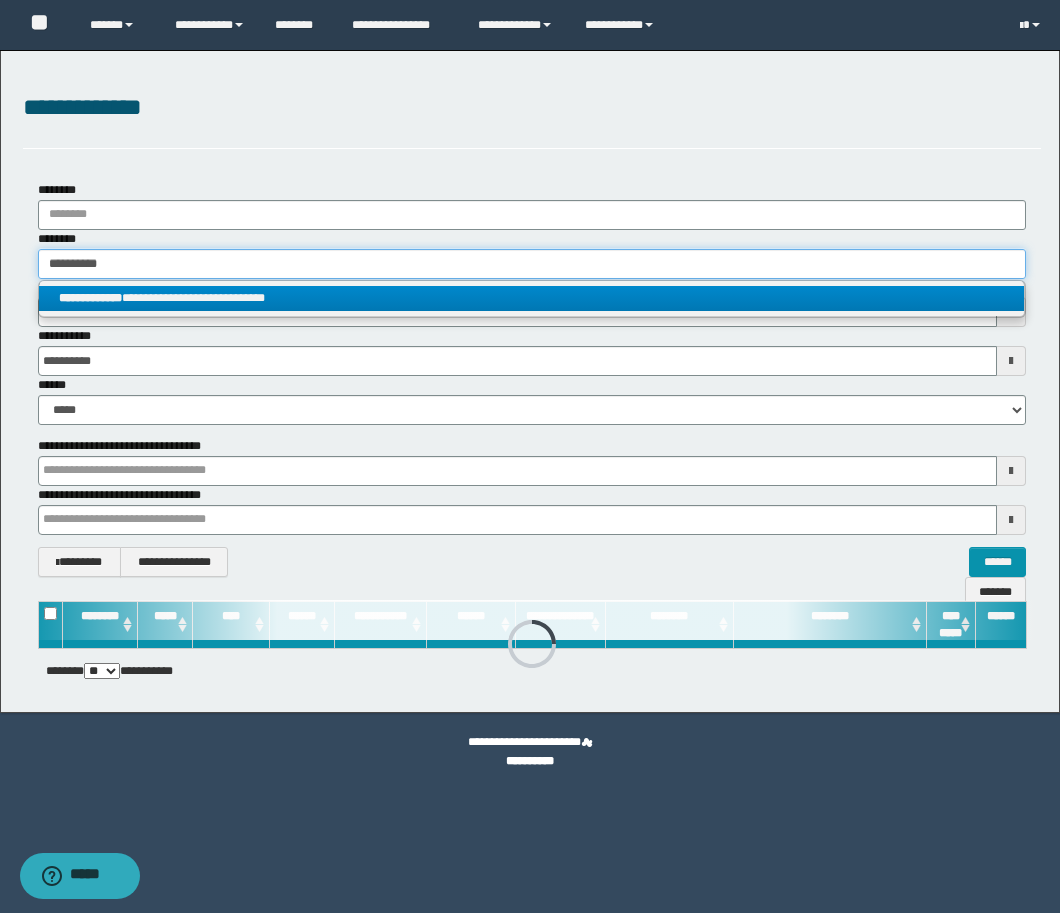 type 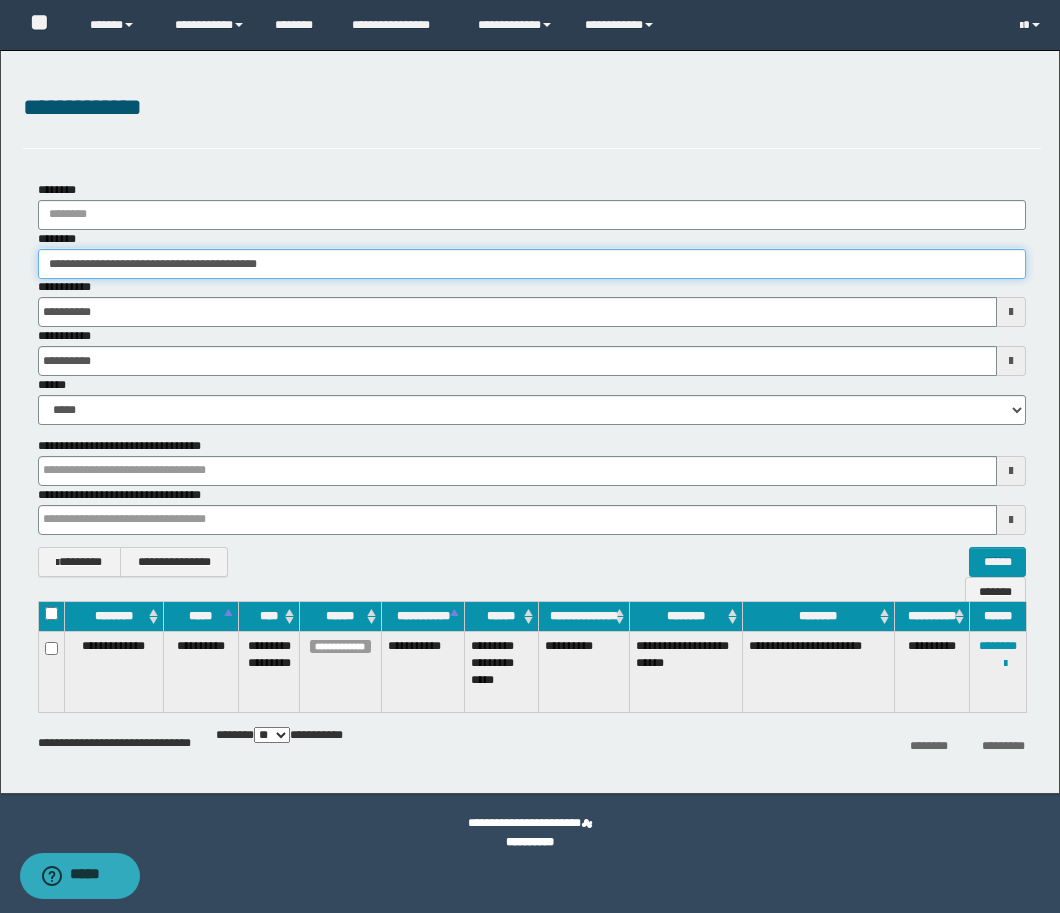drag, startPoint x: 348, startPoint y: 262, endPoint x: 68, endPoint y: 273, distance: 280.21597 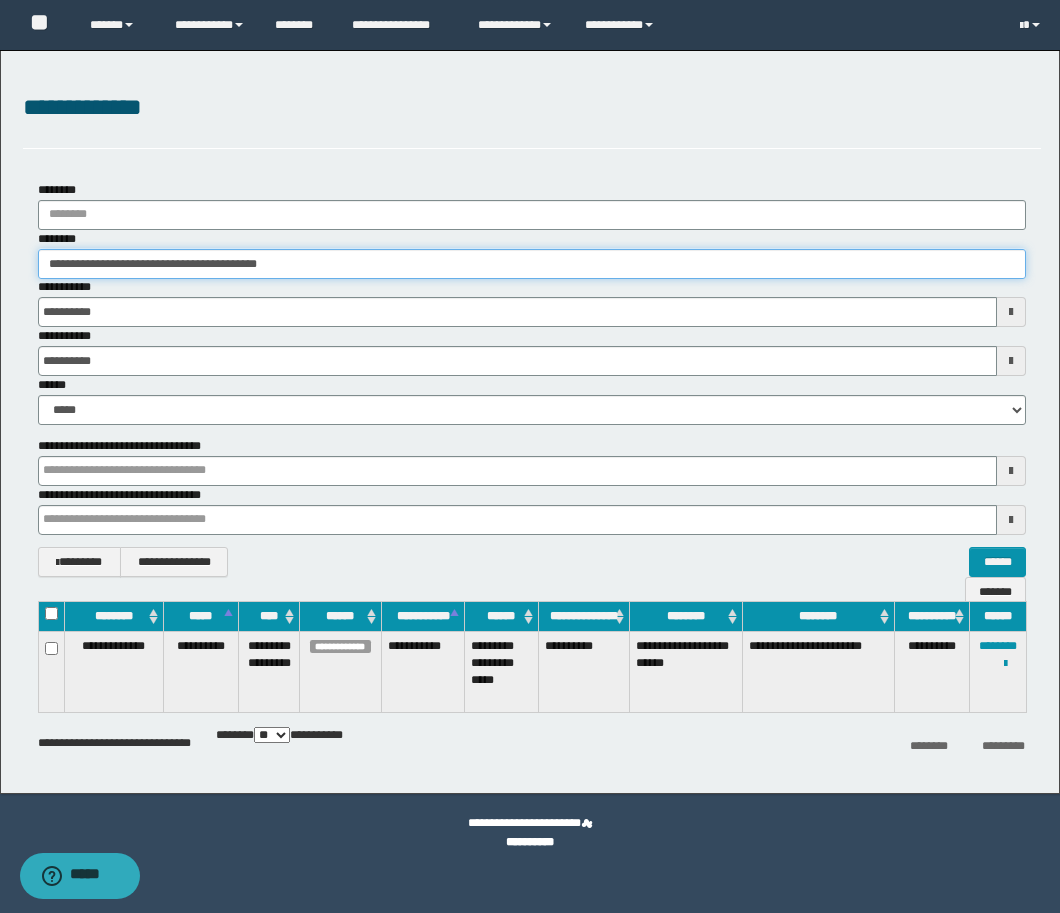 click on "**********" at bounding box center (532, 264) 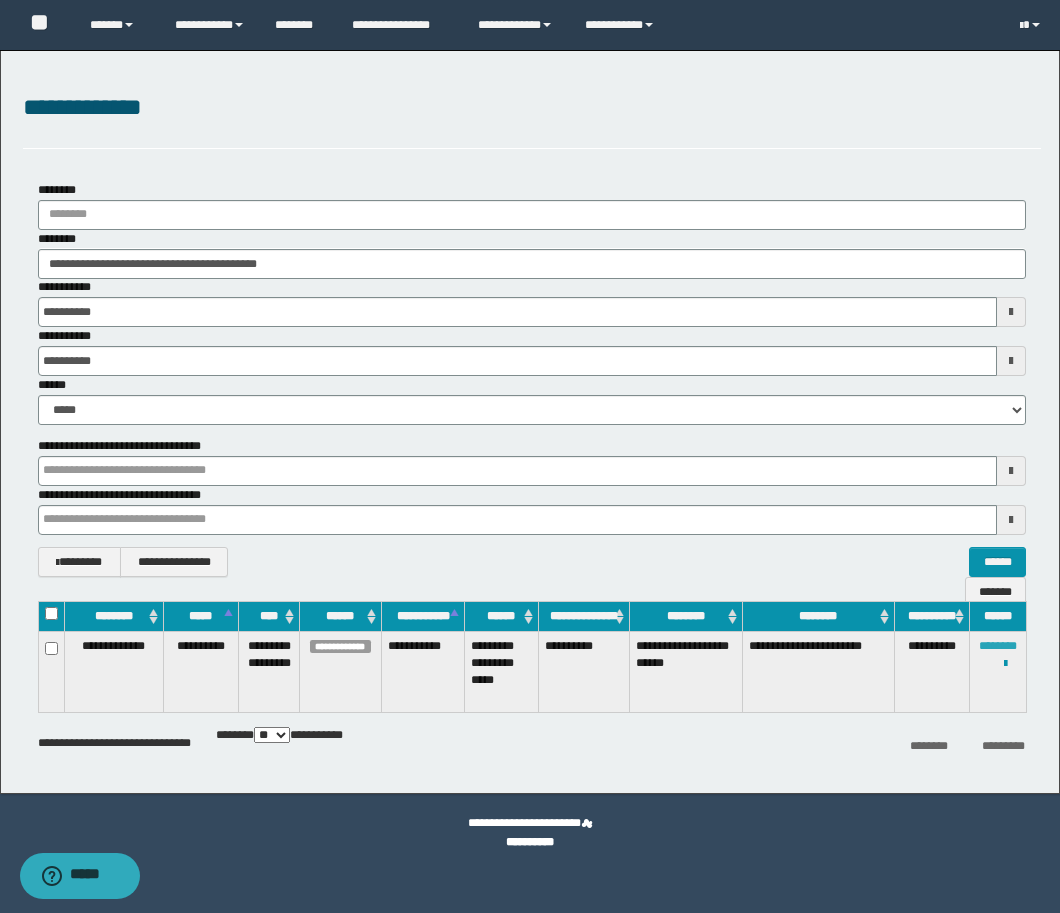 click on "********" at bounding box center [998, 646] 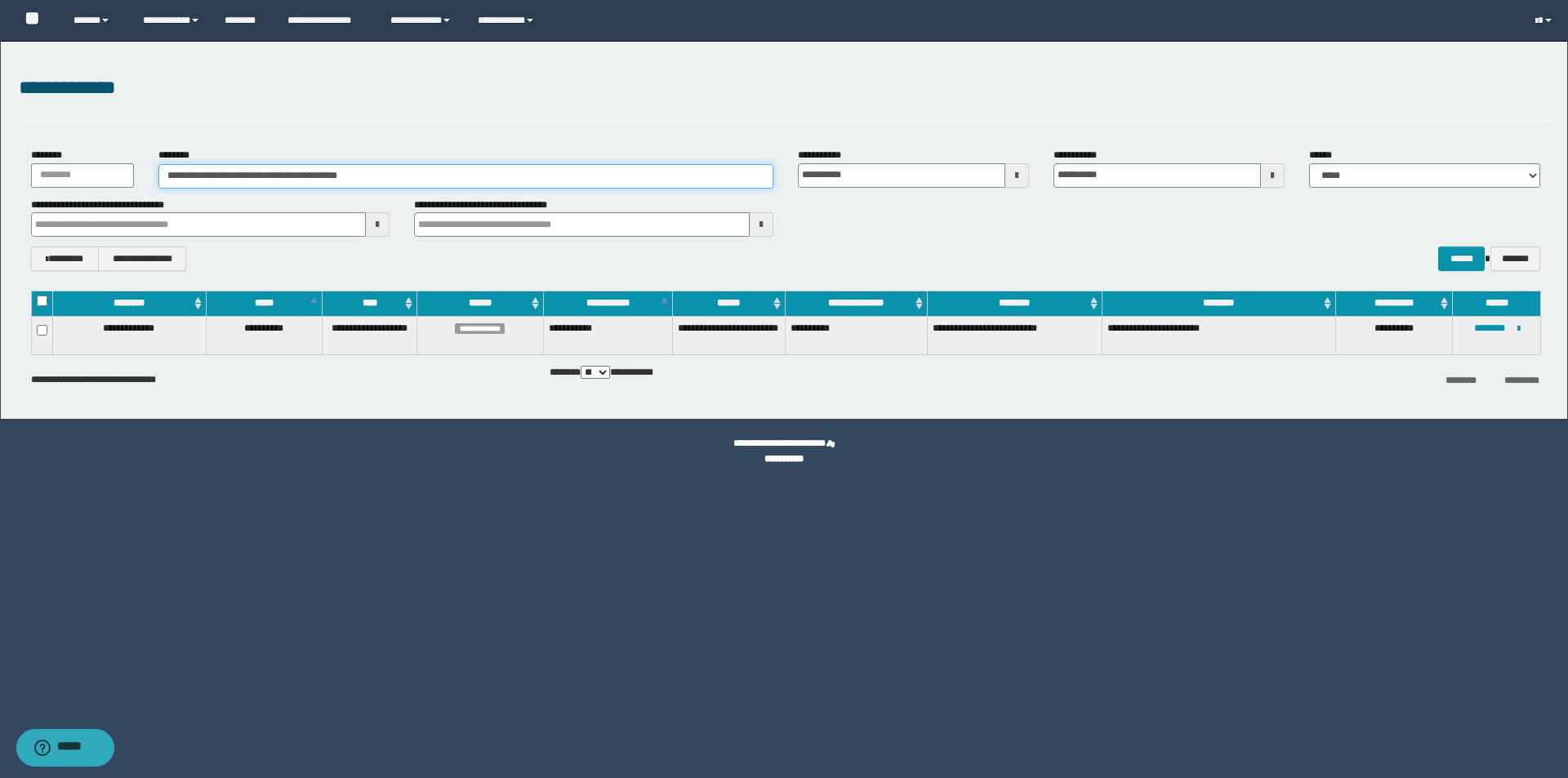 drag, startPoint x: 336, startPoint y: 176, endPoint x: 381, endPoint y: 184, distance: 45.7056 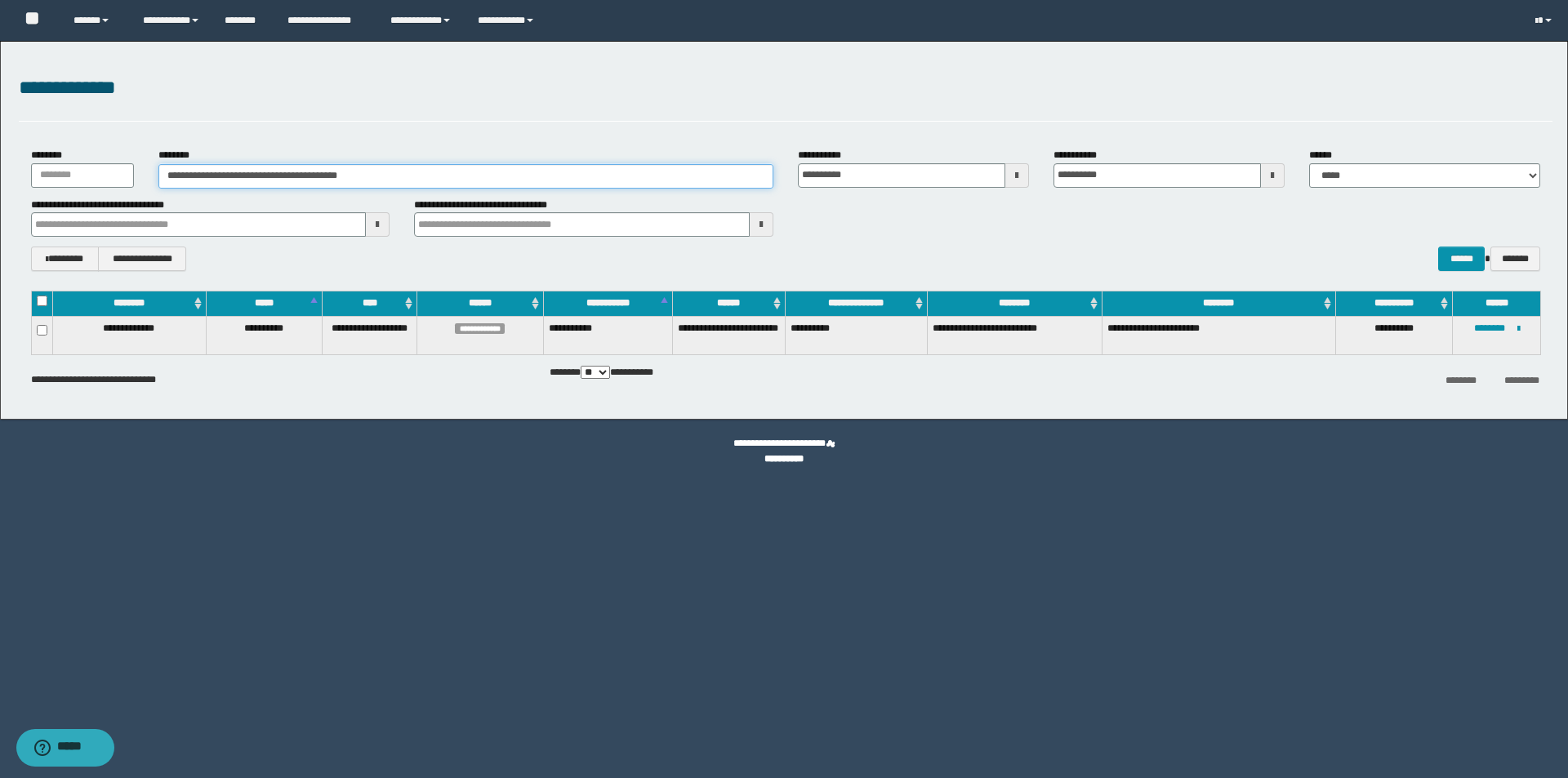paste 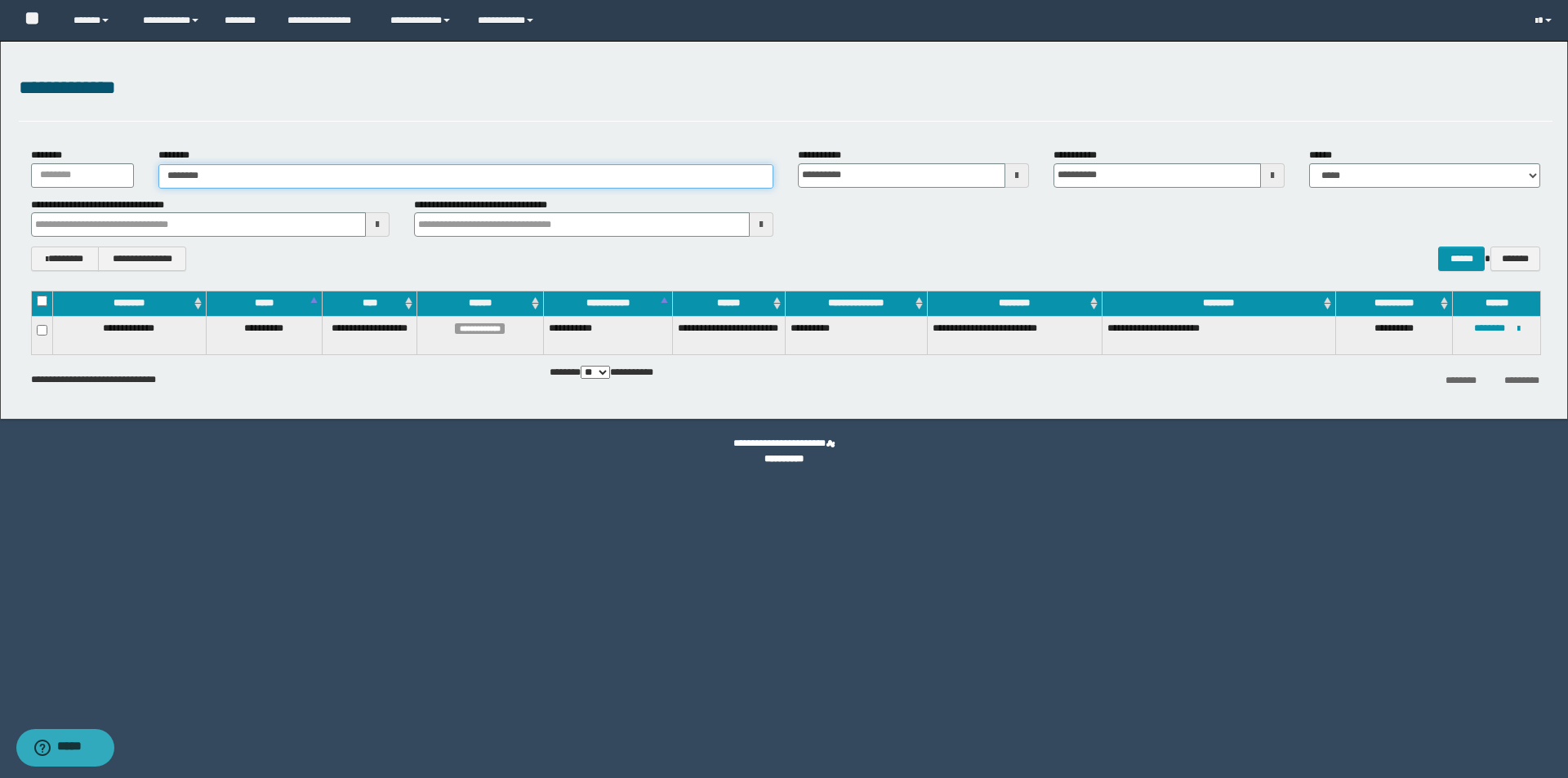 type on "********" 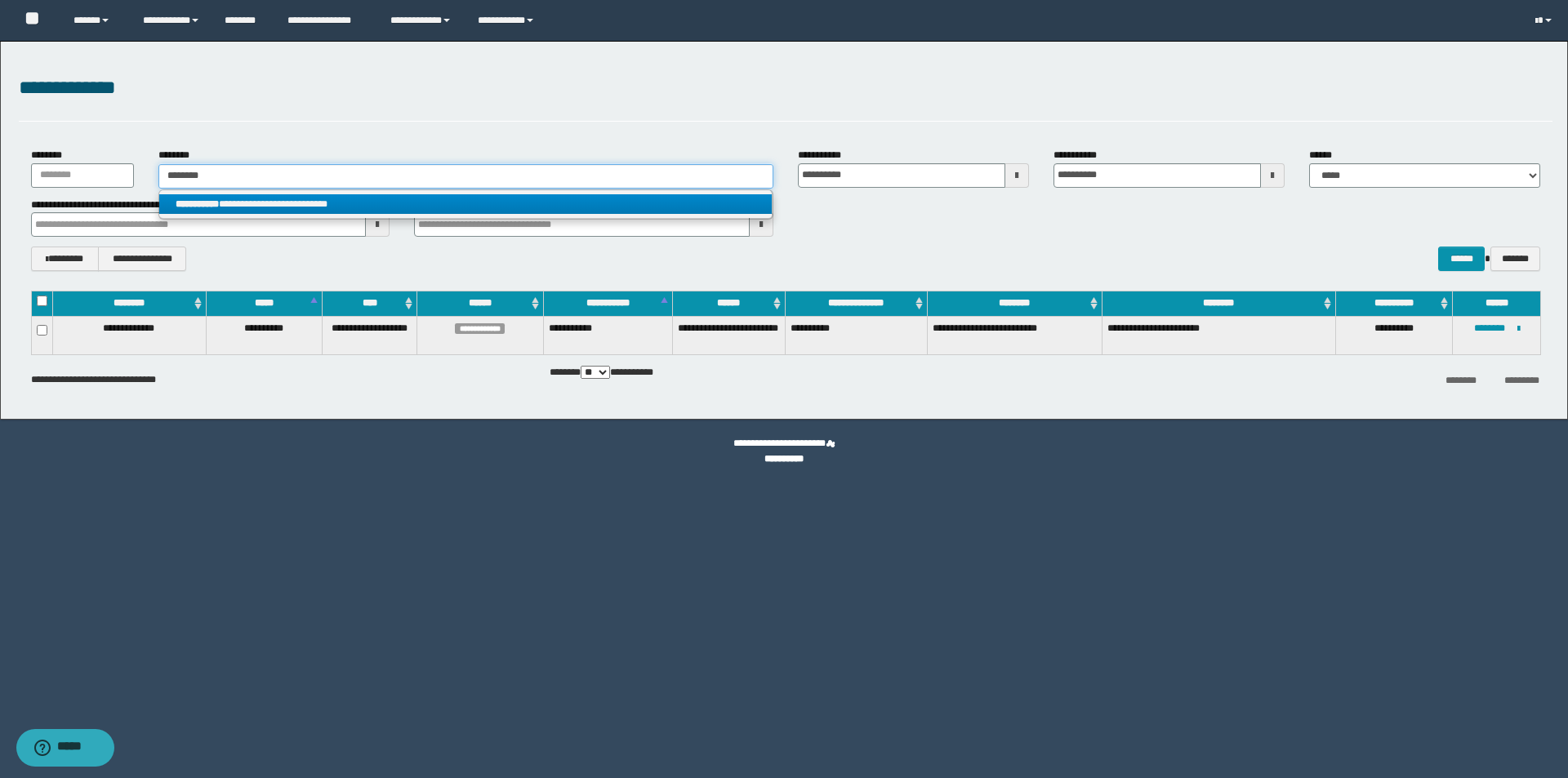 type on "********" 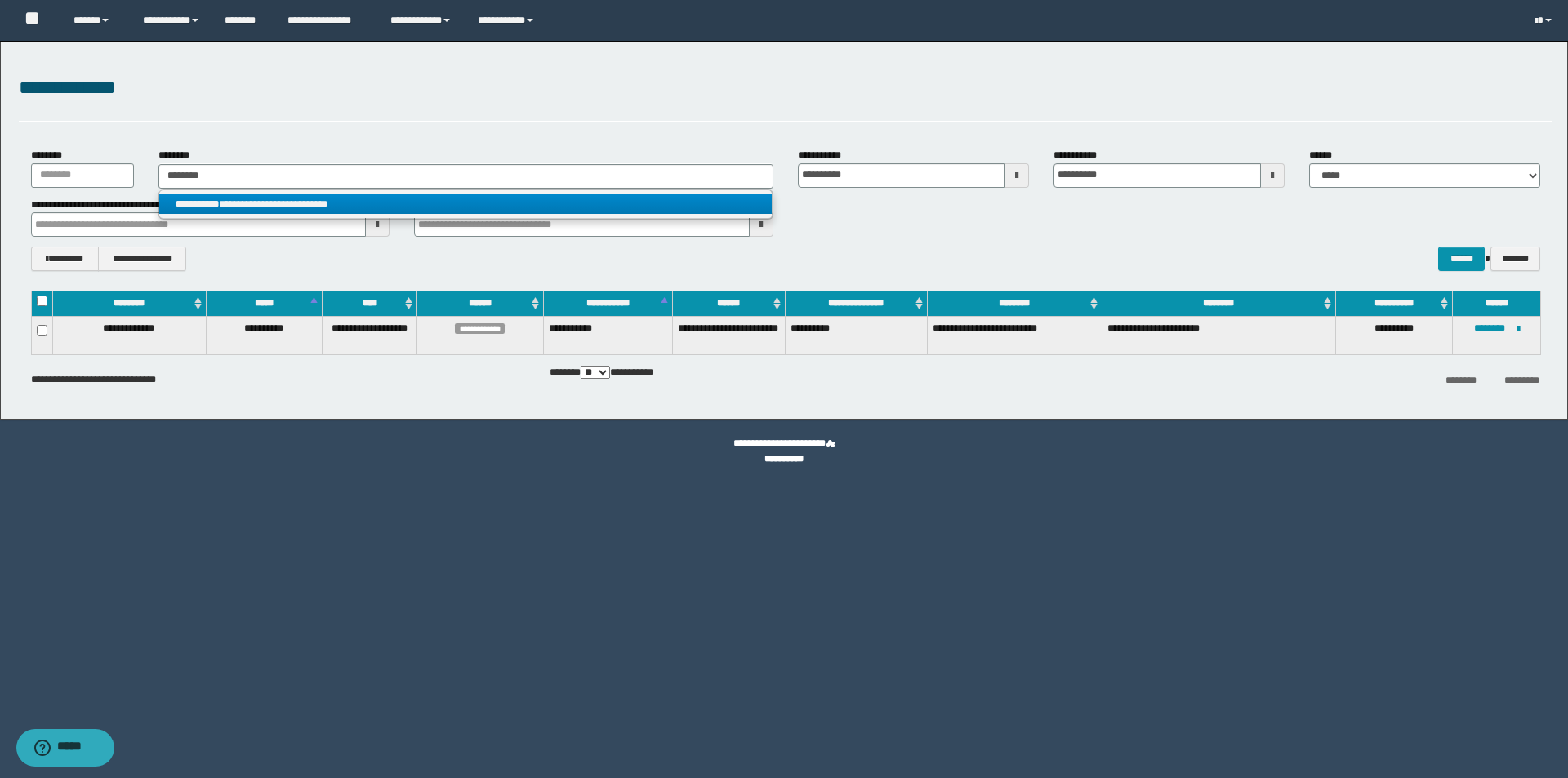 click on "**********" at bounding box center [466, 204] 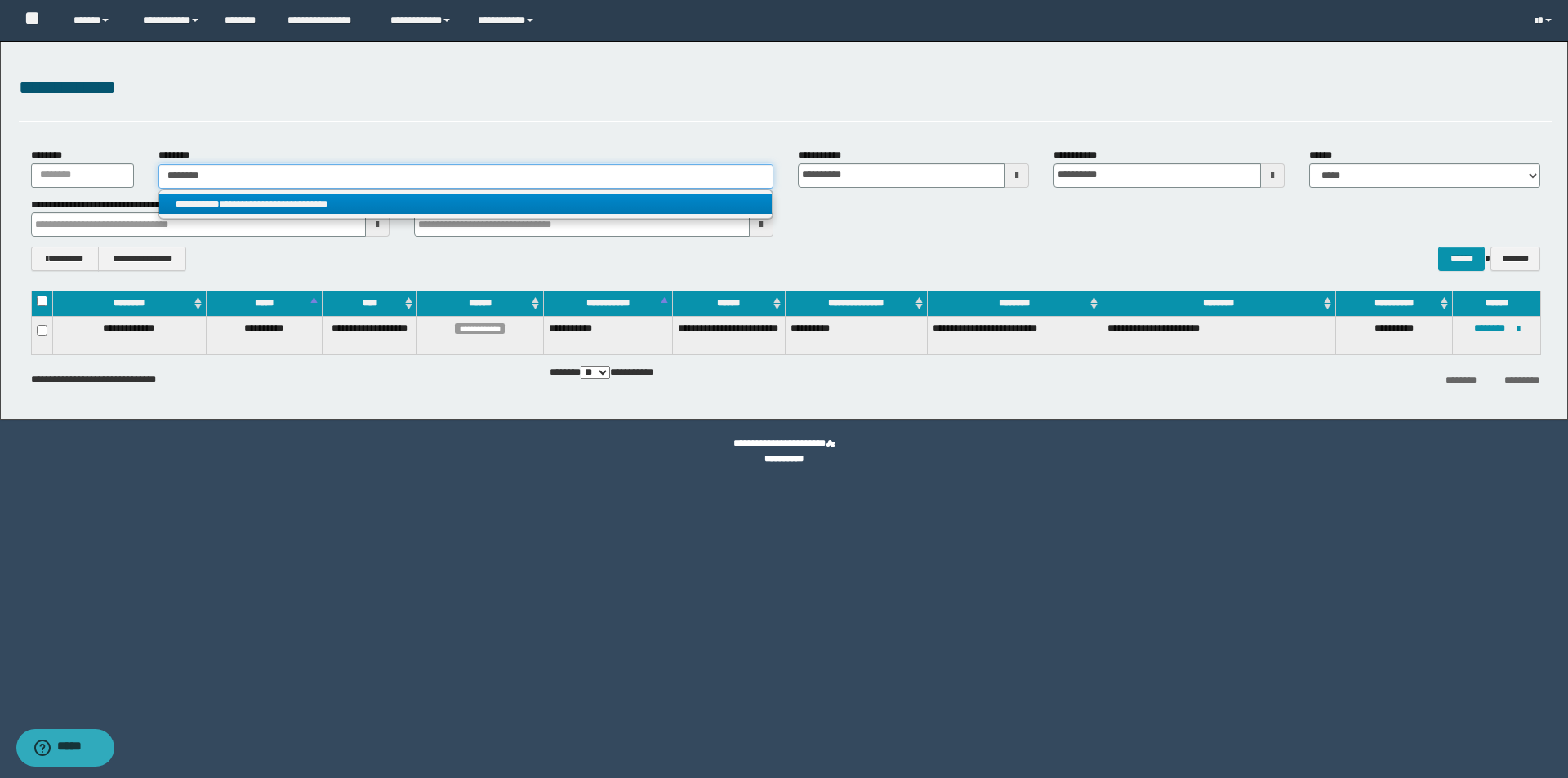 type 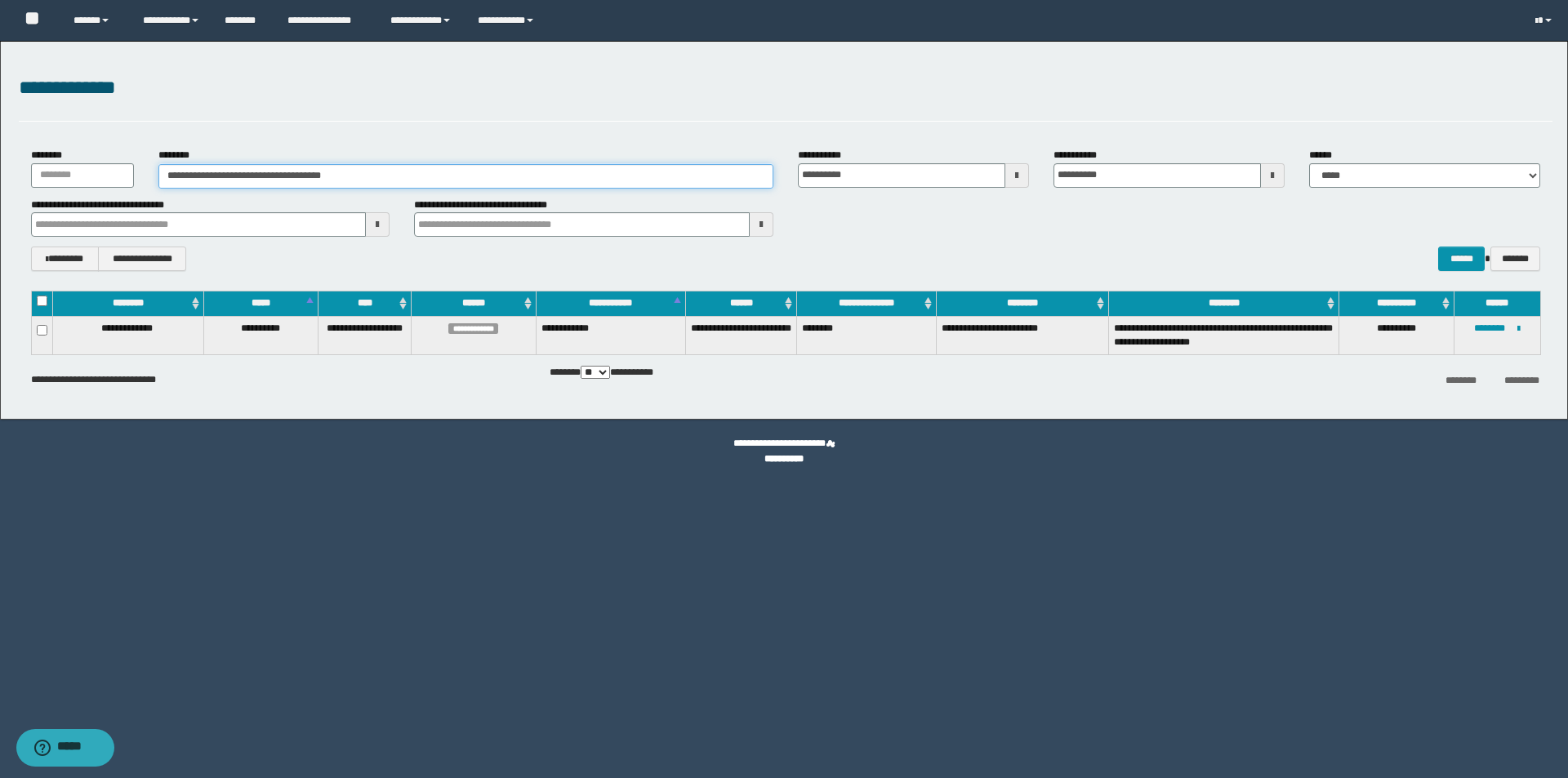 drag, startPoint x: 393, startPoint y: 177, endPoint x: 181, endPoint y: 177, distance: 212 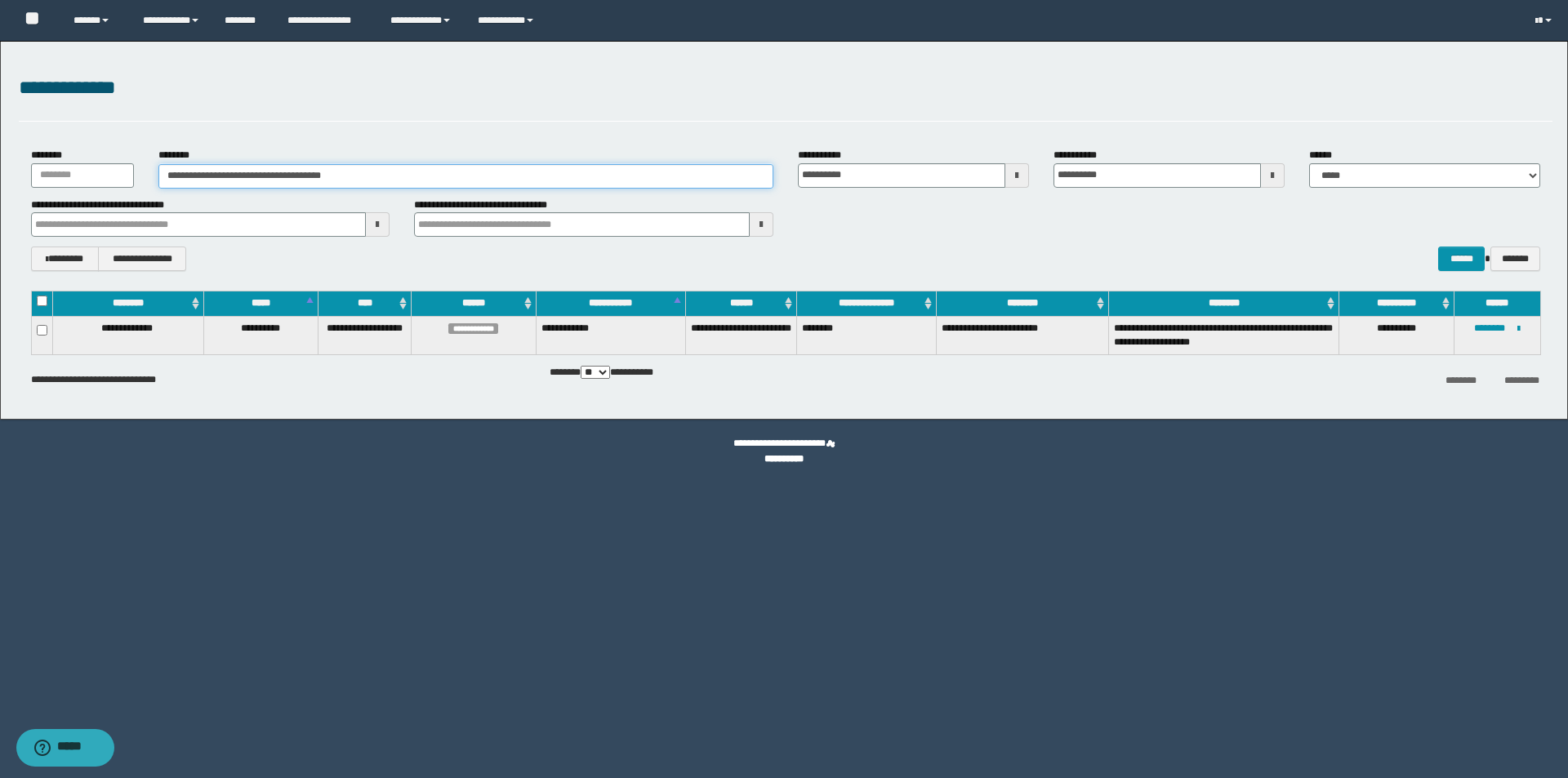 click on "**********" at bounding box center (466, 176) 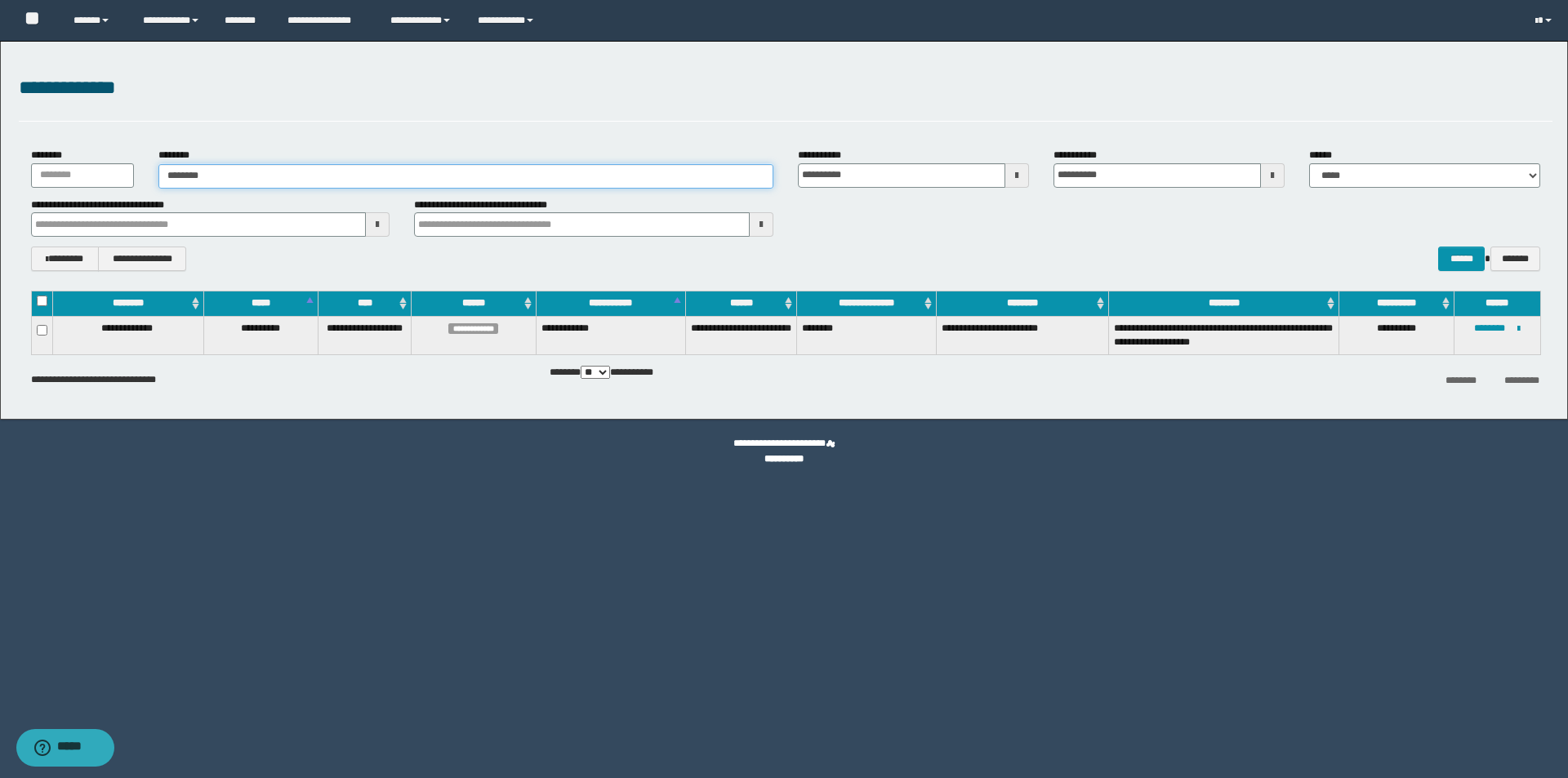 type on "********" 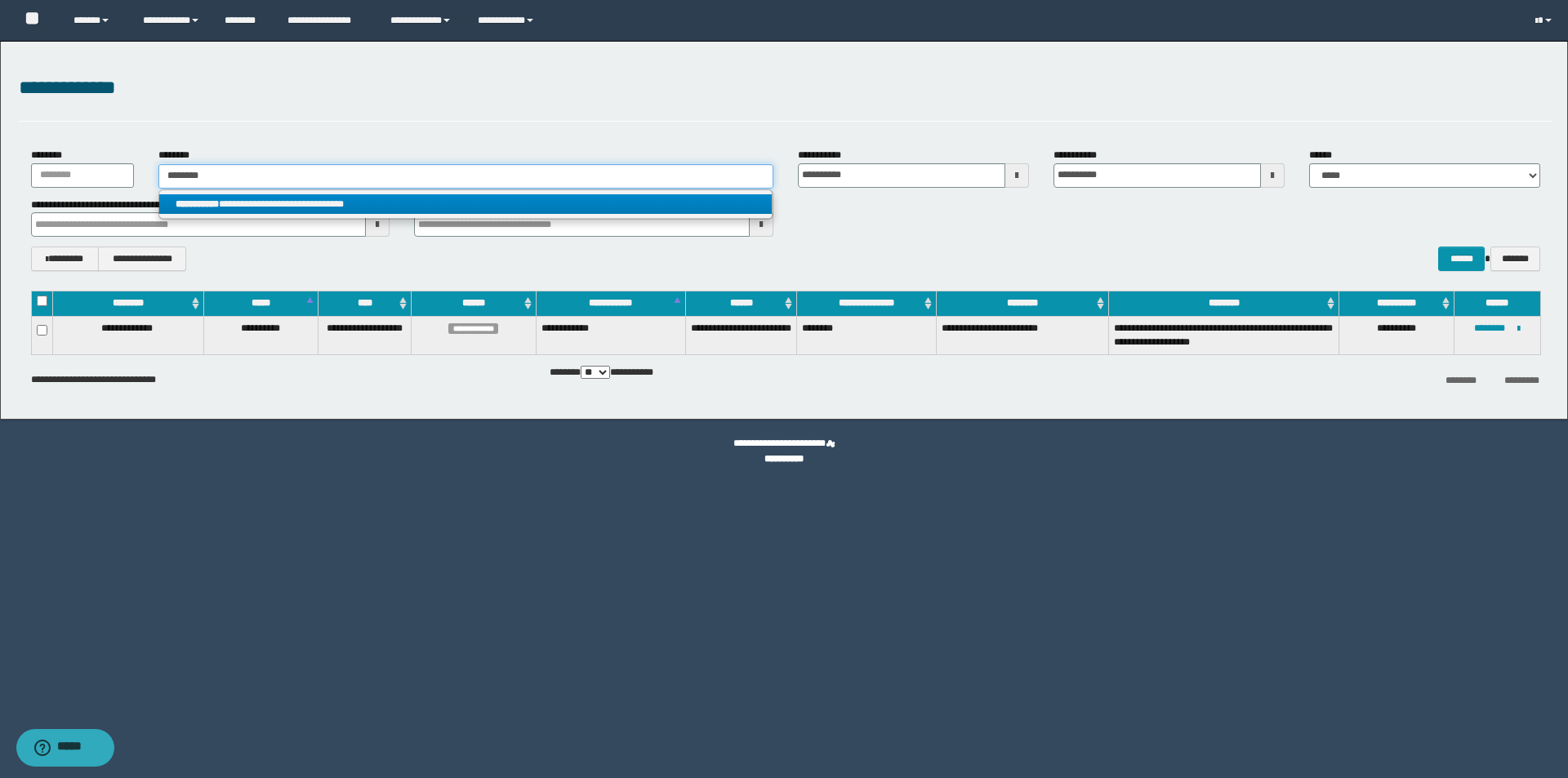 type on "********" 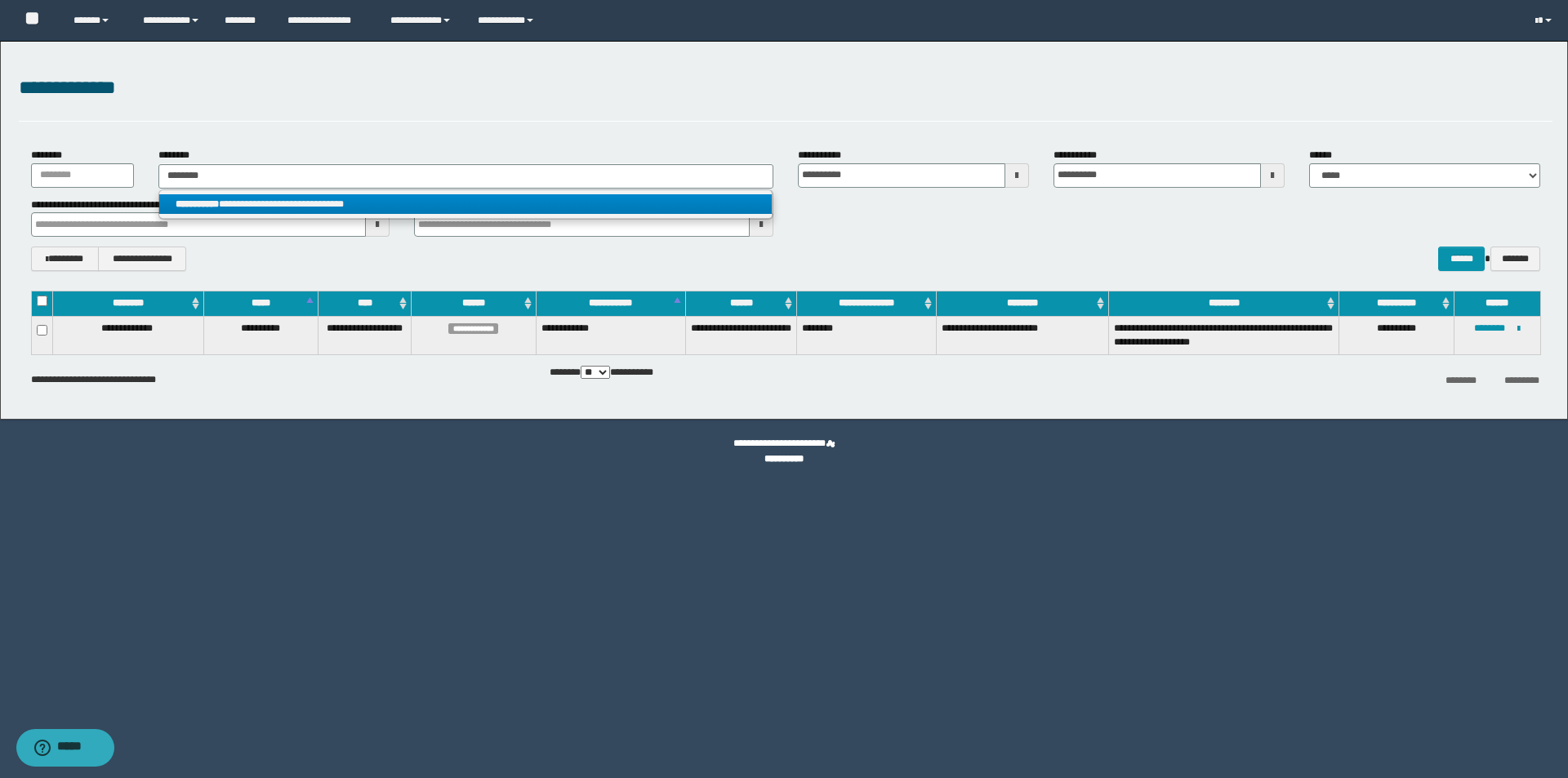 click on "**********" at bounding box center (466, 204) 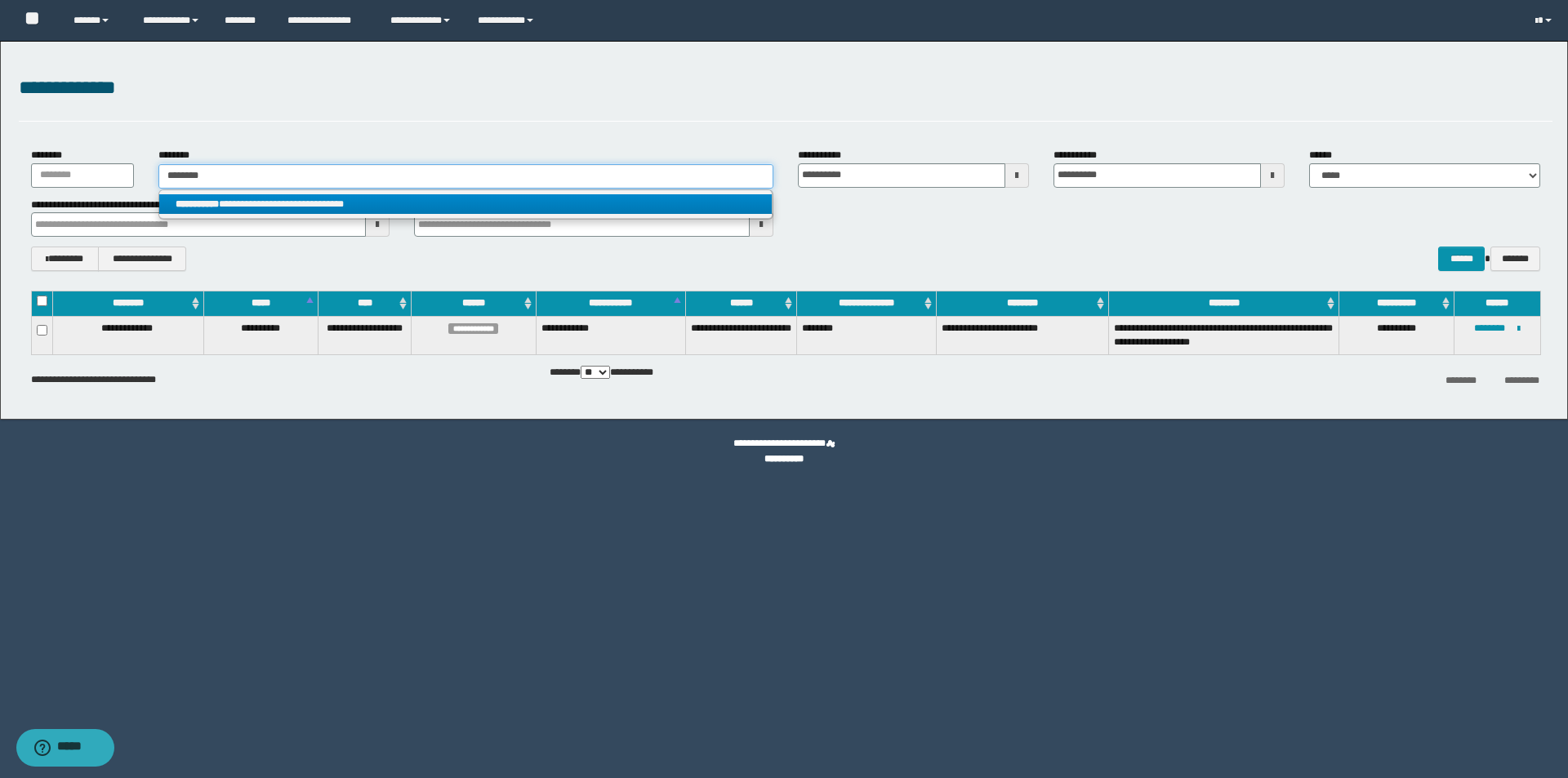 type 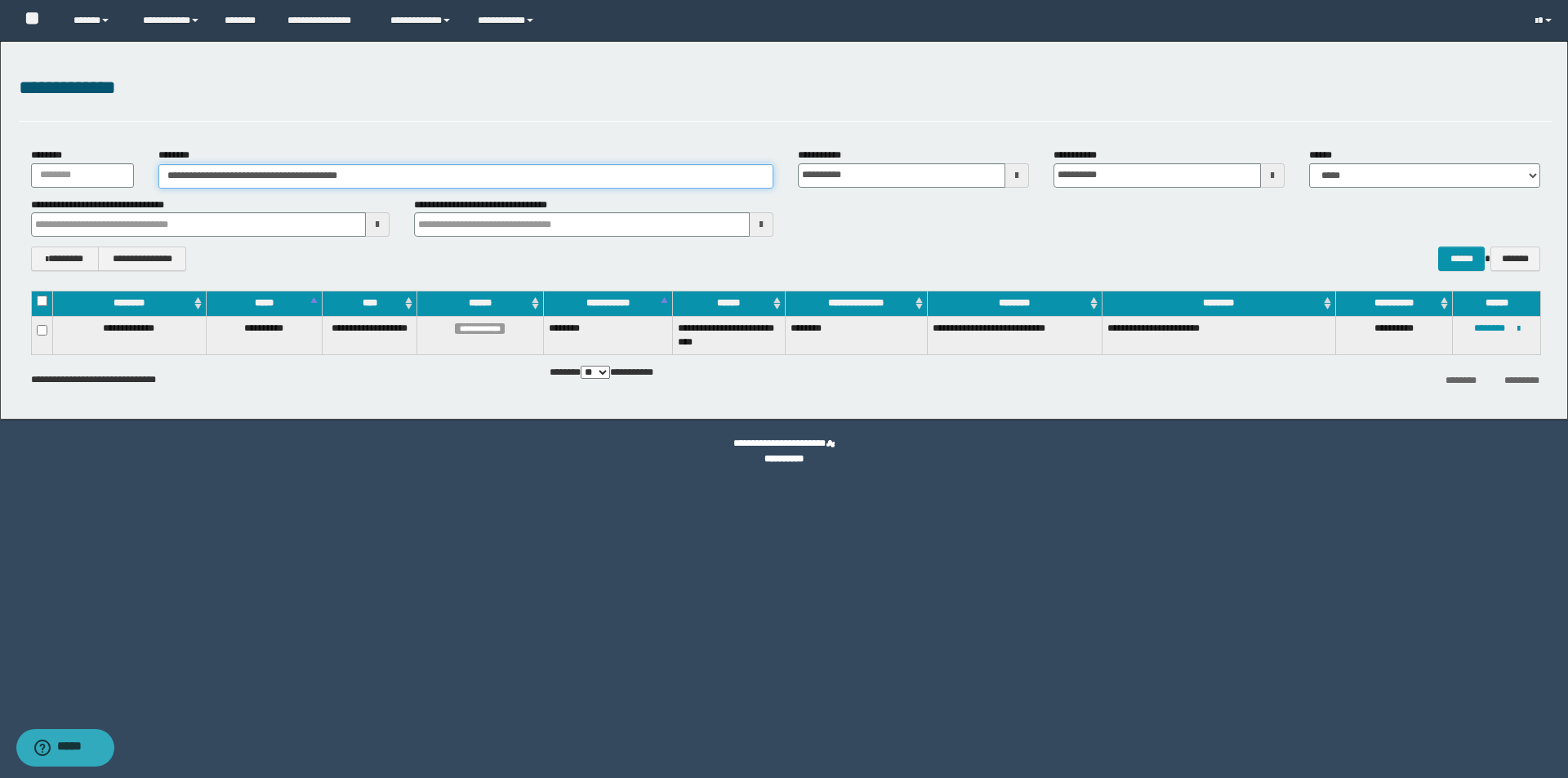 drag, startPoint x: 418, startPoint y: 177, endPoint x: 184, endPoint y: 176, distance: 234.00214 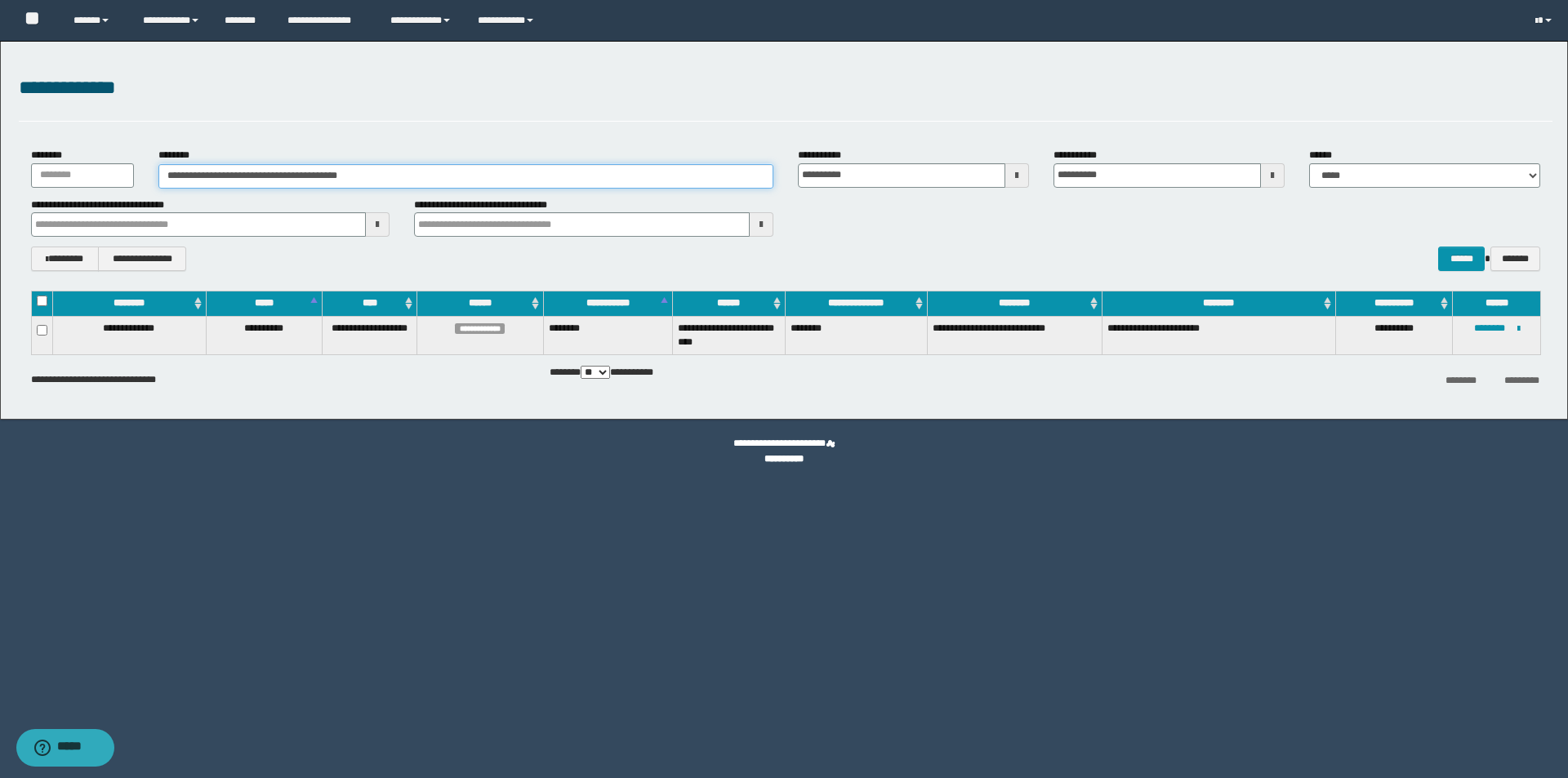 click on "**********" at bounding box center (466, 176) 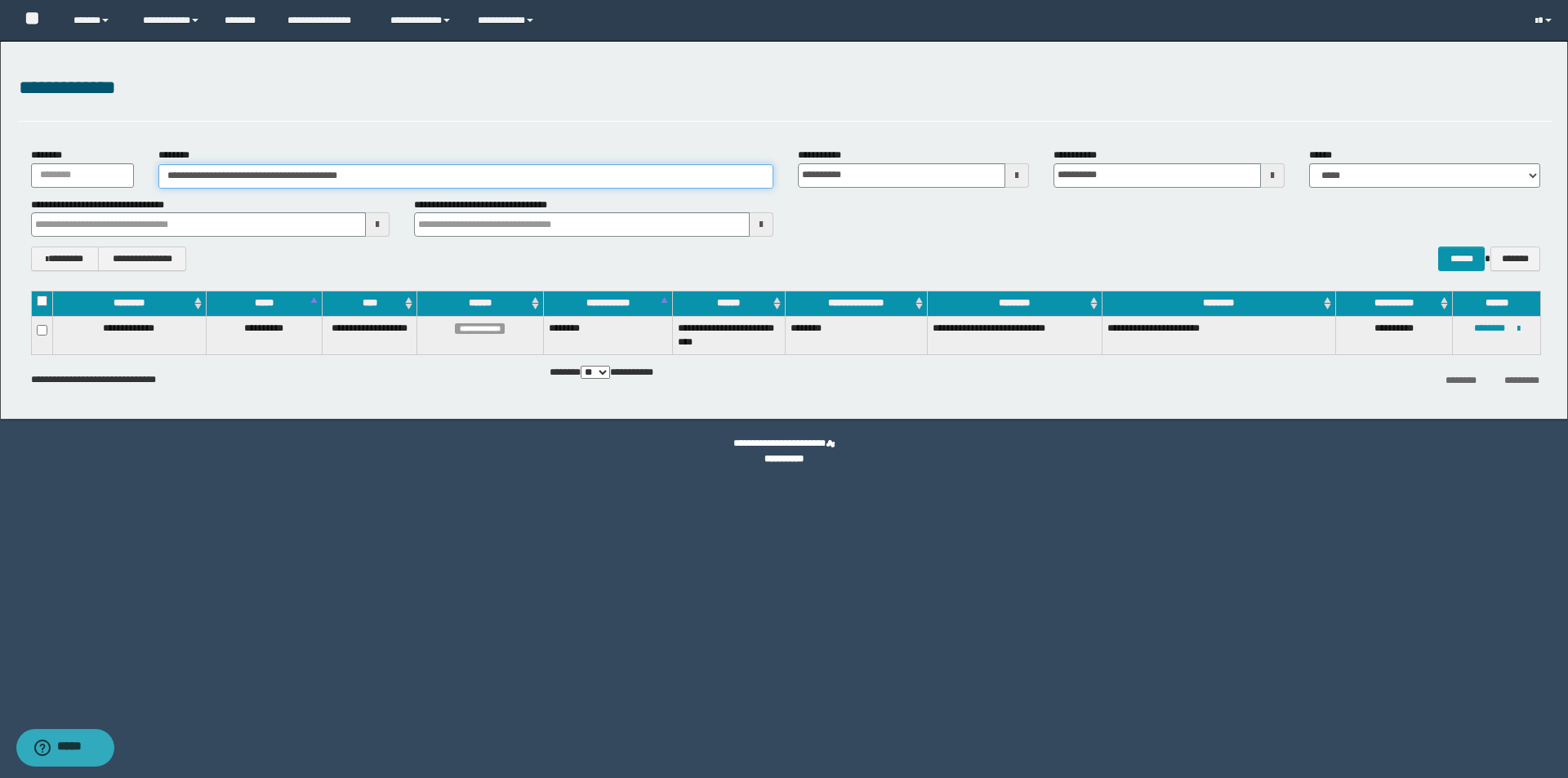 drag, startPoint x: 407, startPoint y: 177, endPoint x: 158, endPoint y: 201, distance: 250.154 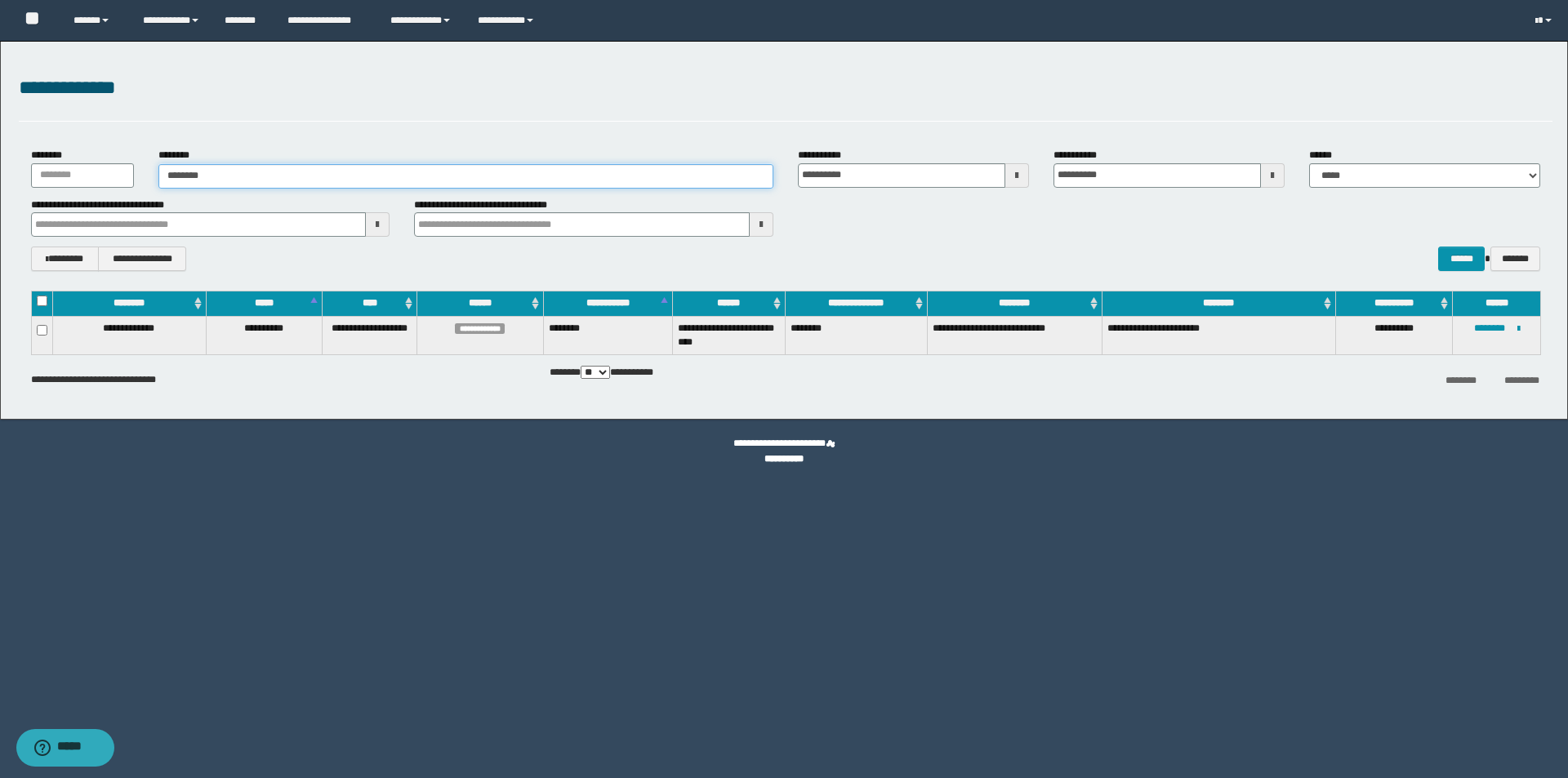 type on "********" 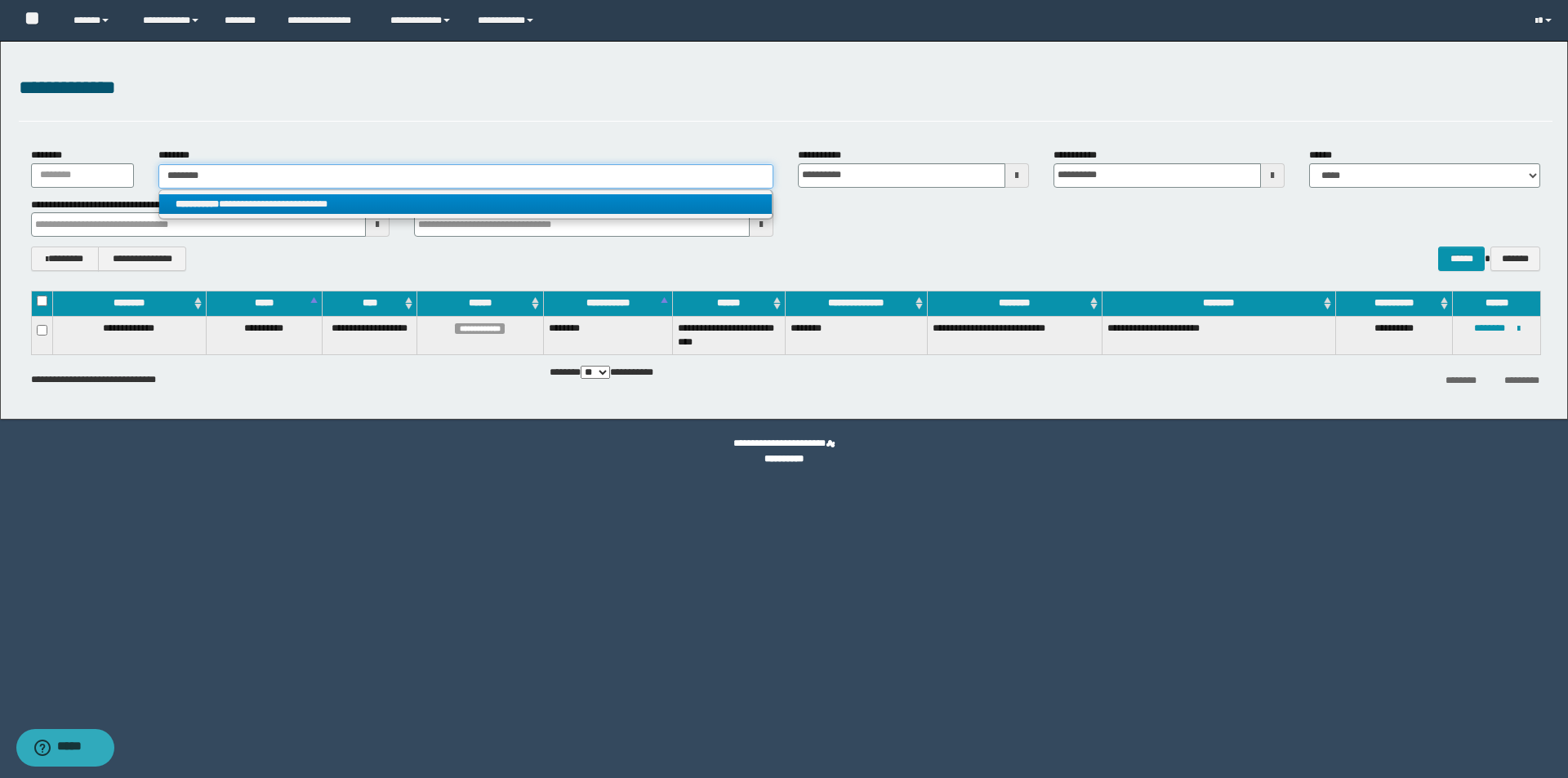 type on "********" 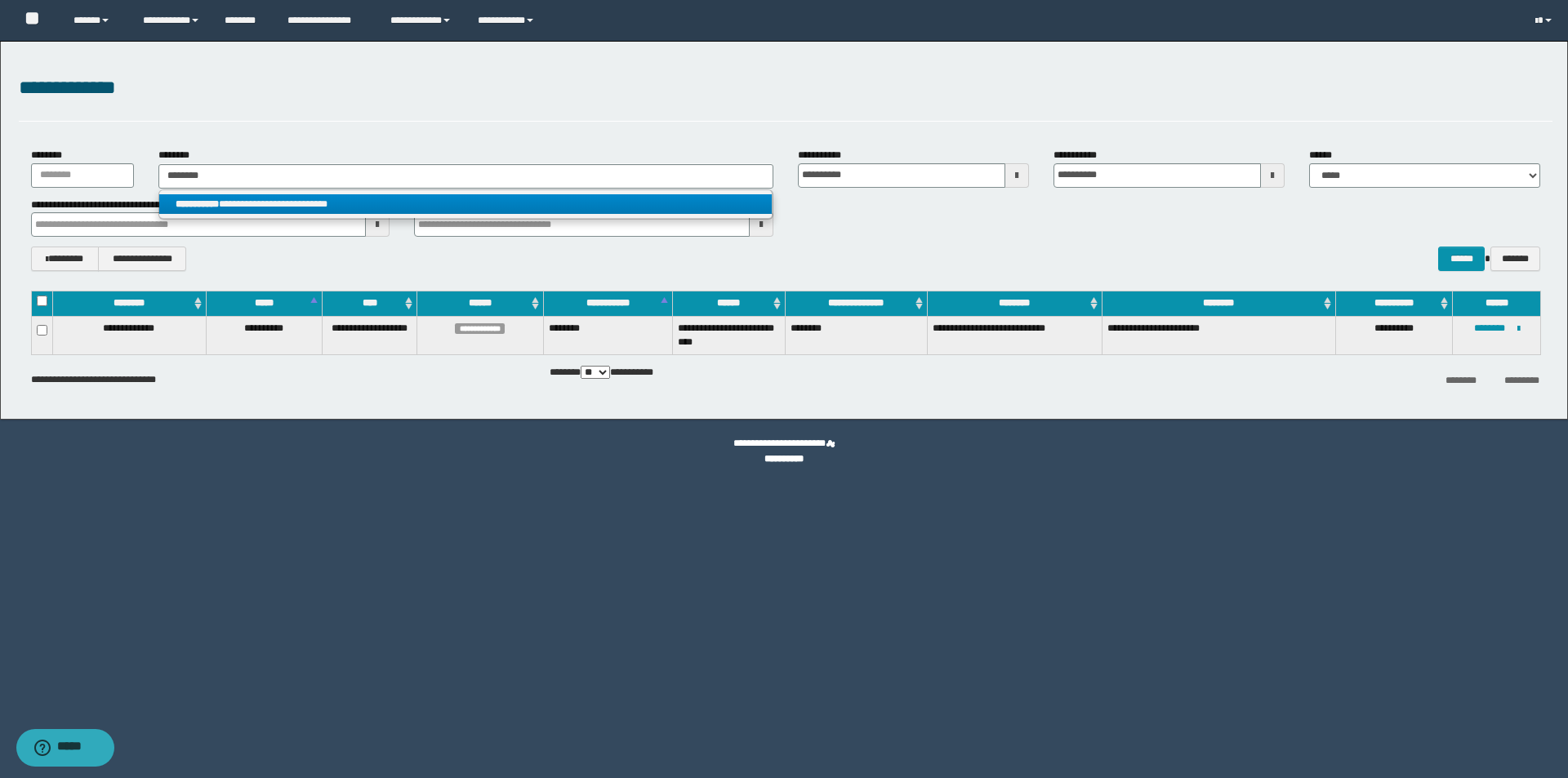 click on "**********" at bounding box center [466, 204] 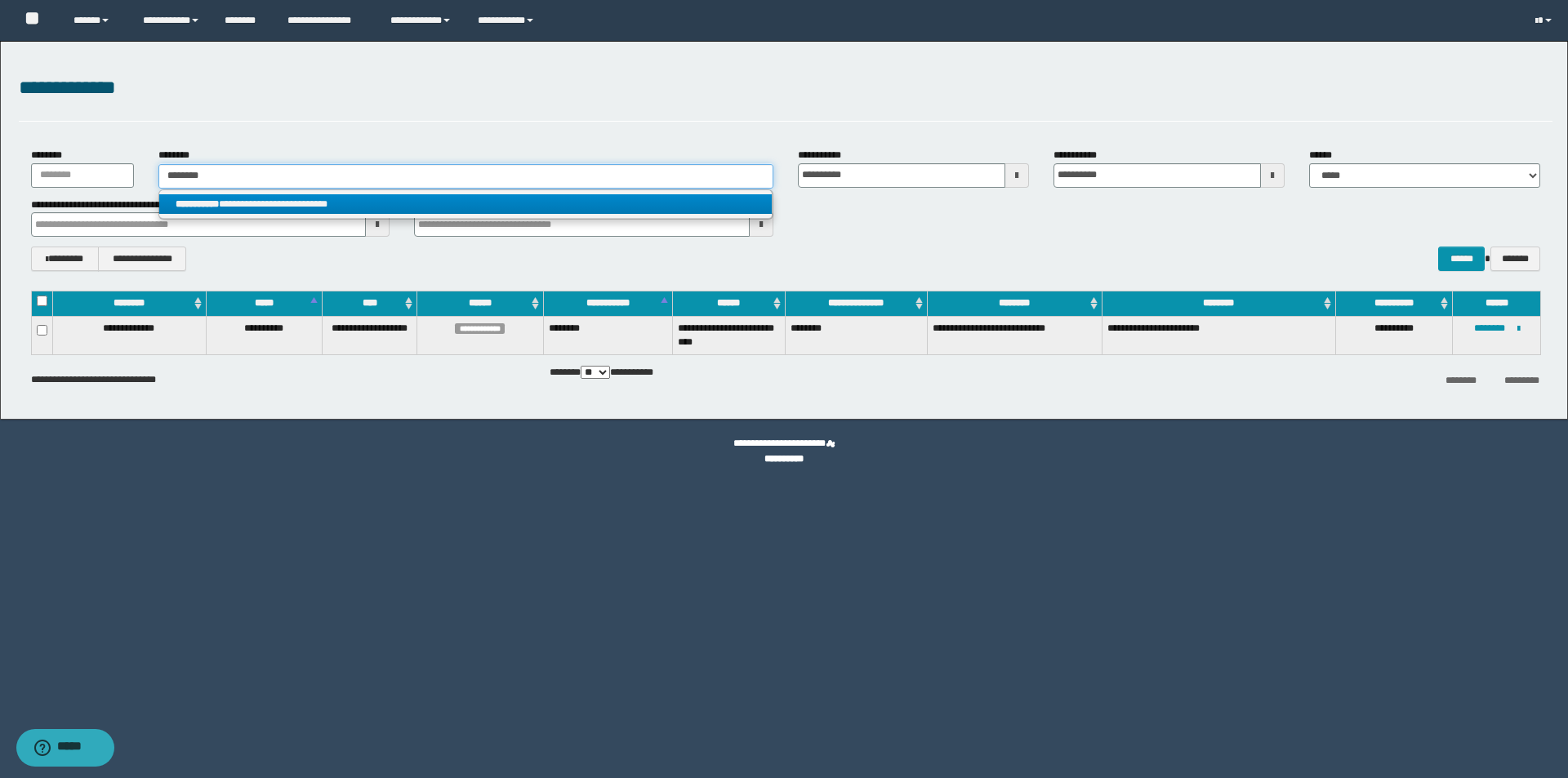 type 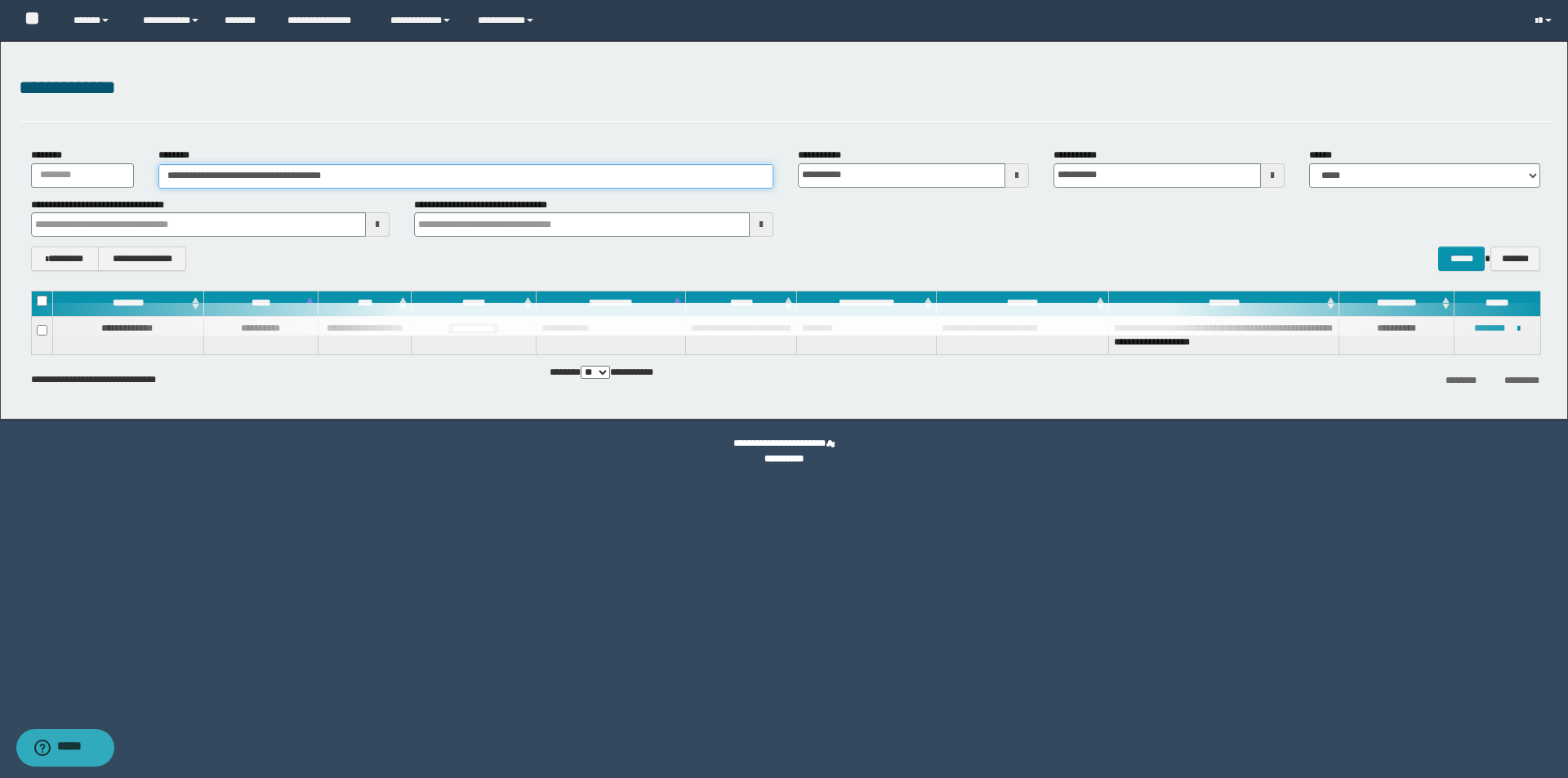 click on "**********" at bounding box center (466, 176) 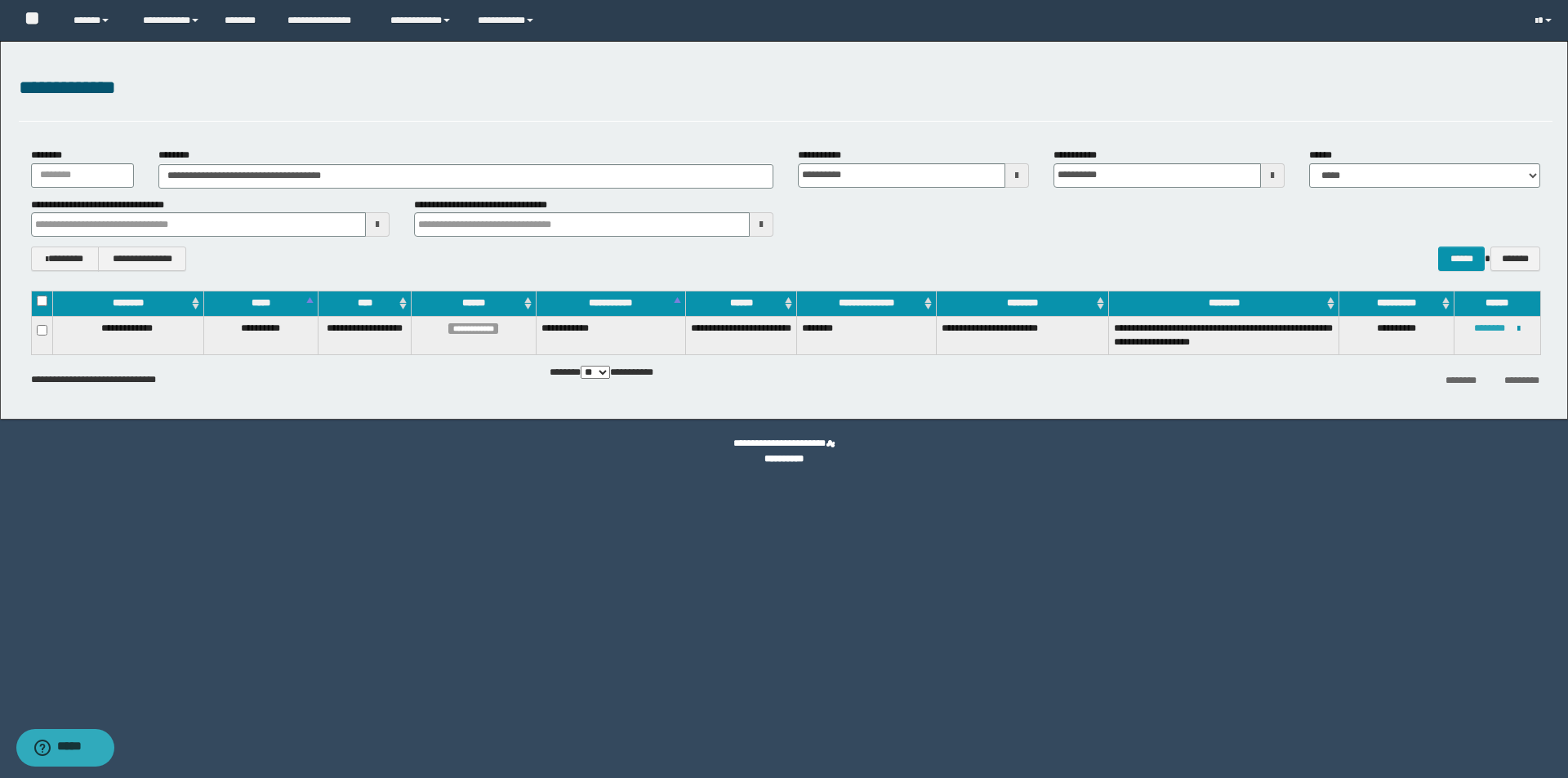 click on "********" at bounding box center (1490, 328) 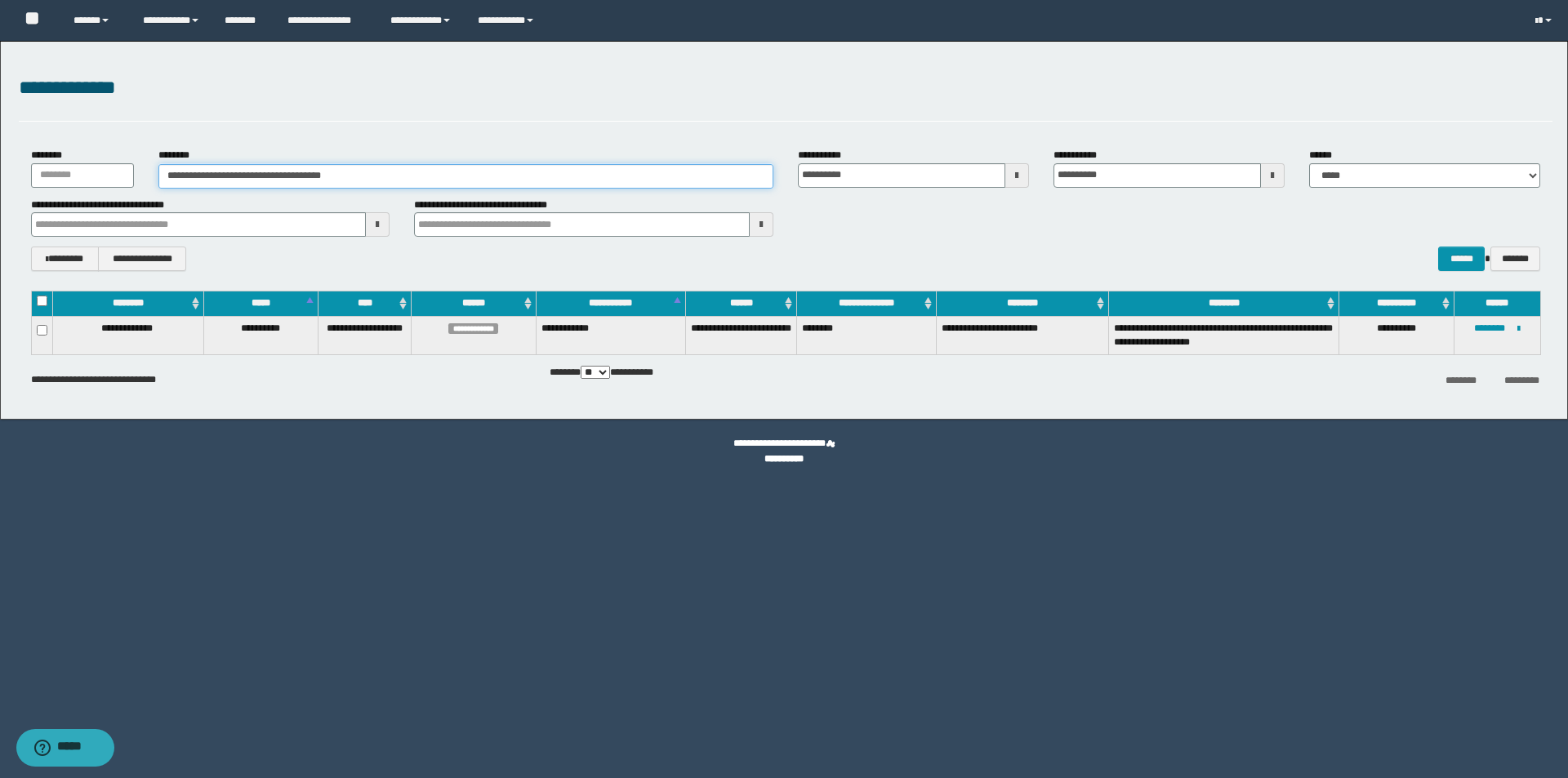 click on "**********" at bounding box center [466, 176] 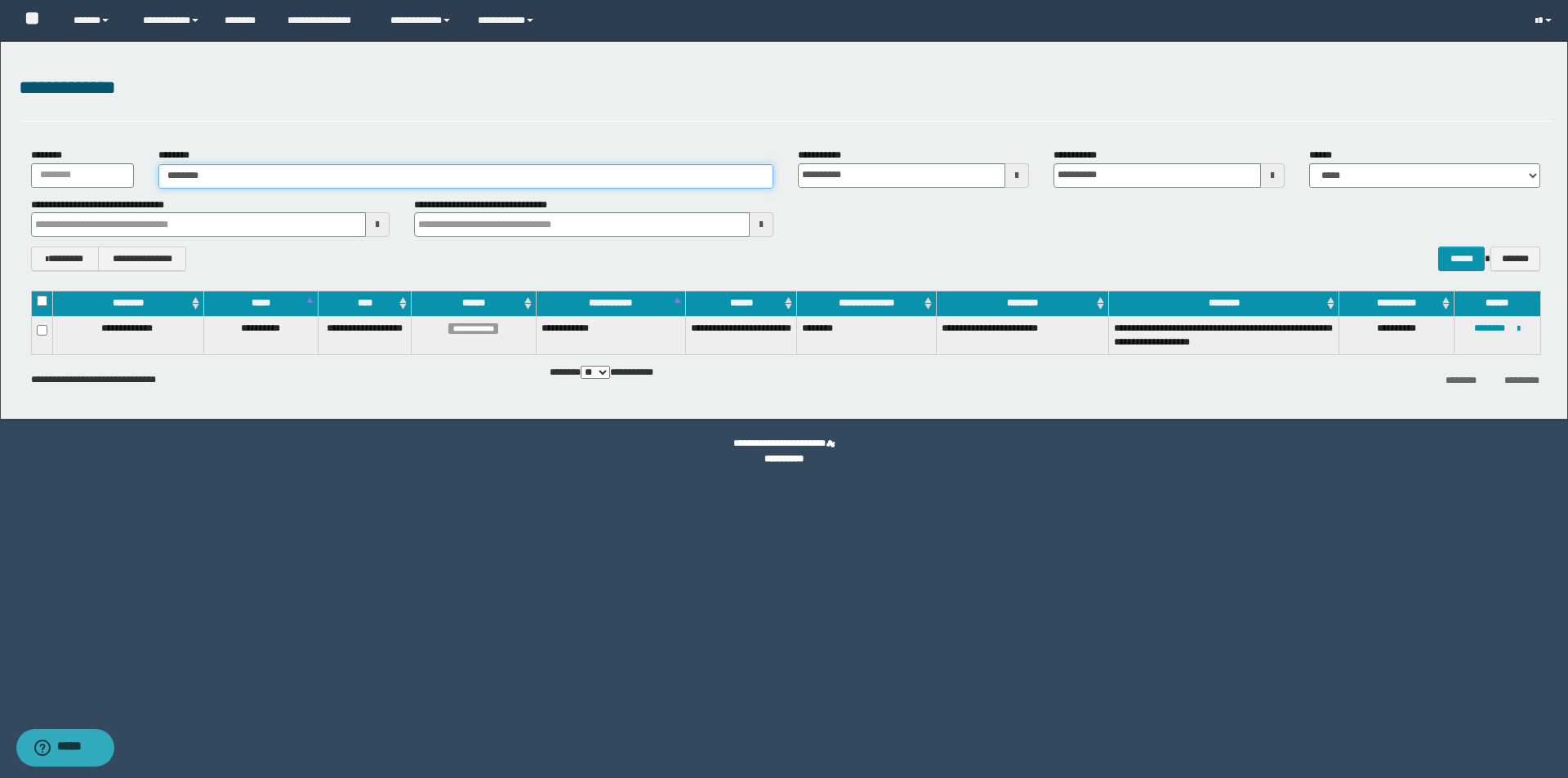 type on "********" 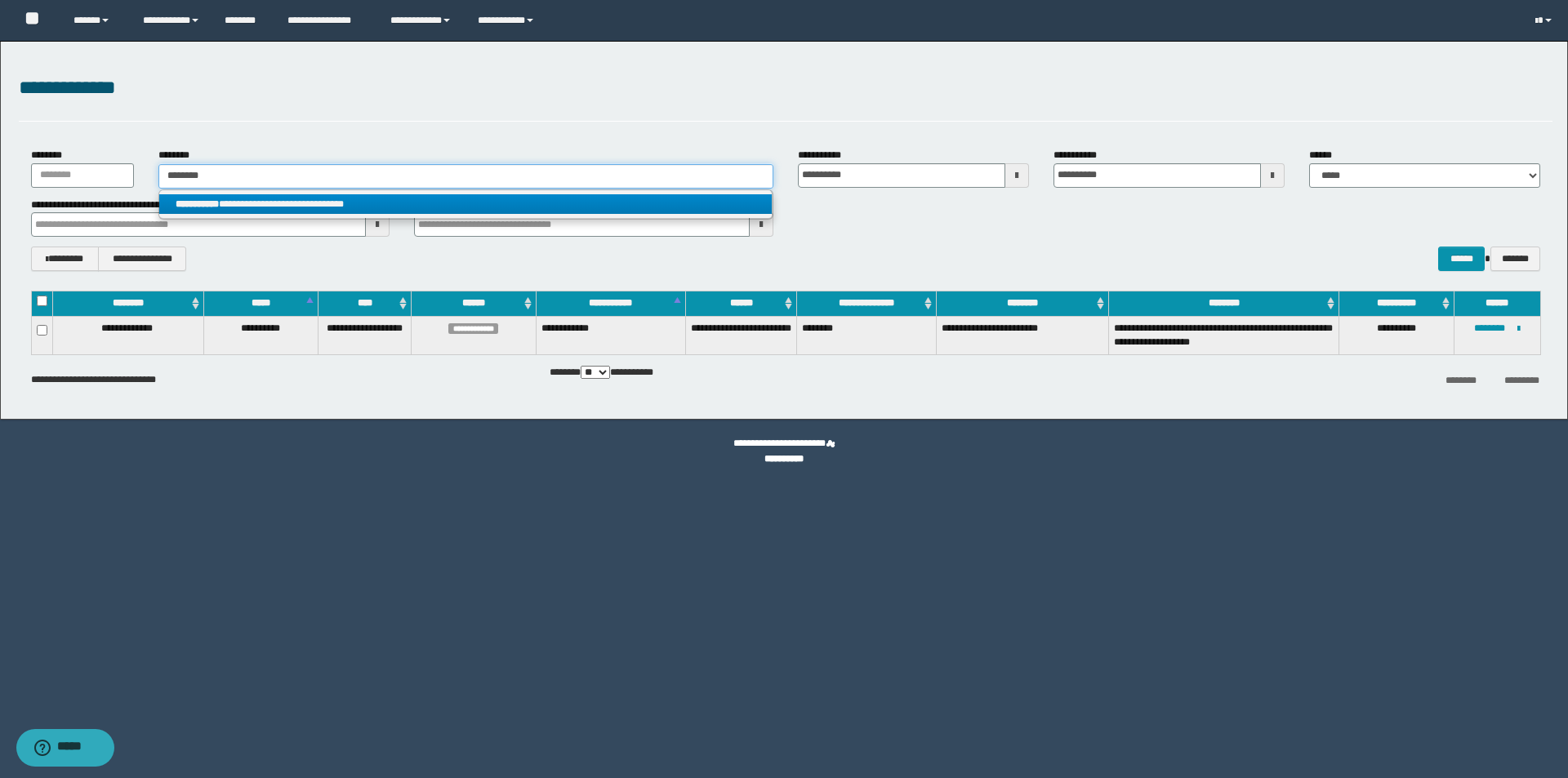 type on "********" 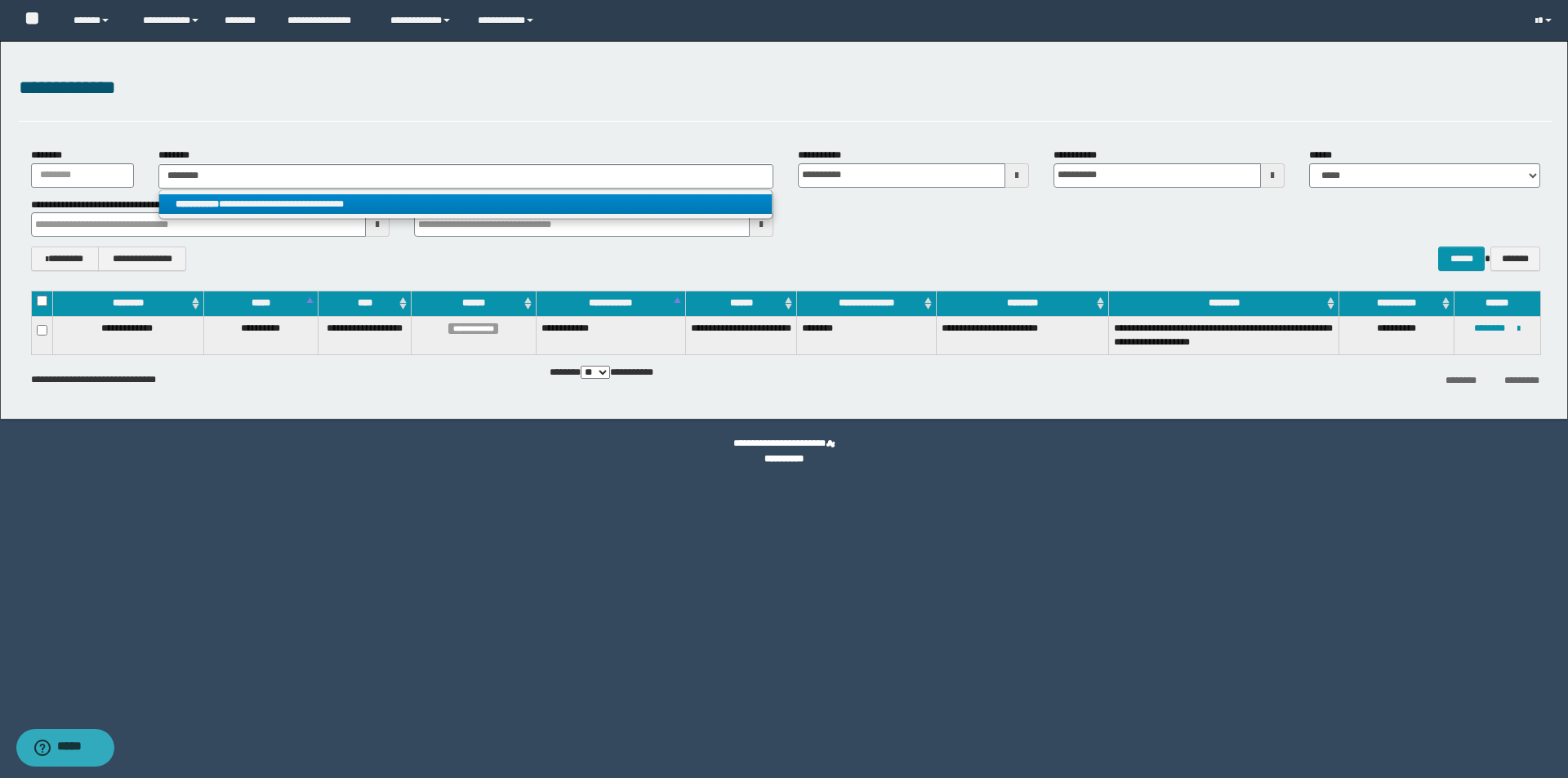 click on "**********" at bounding box center (466, 204) 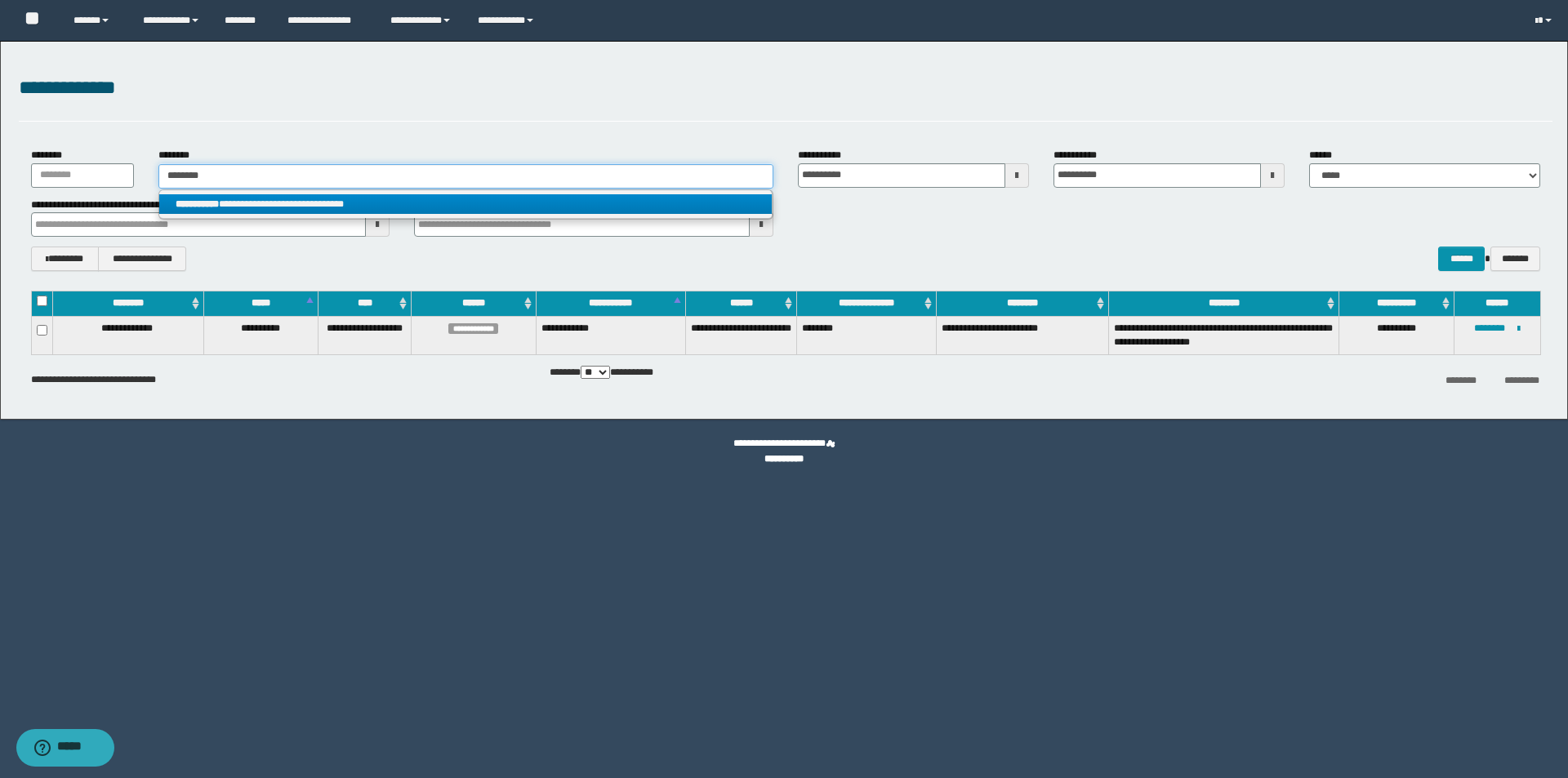 type 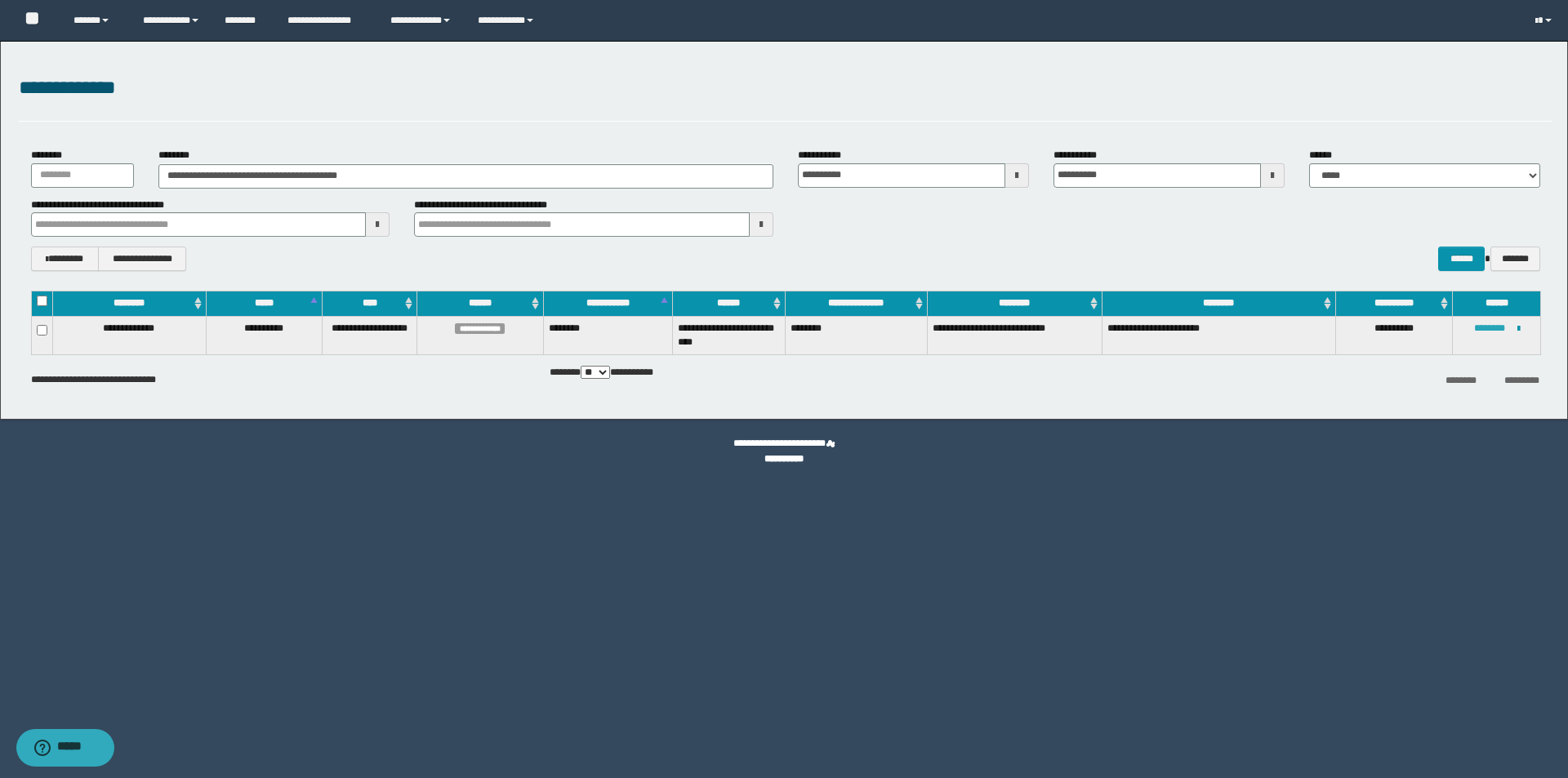 click on "********" at bounding box center (1490, 328) 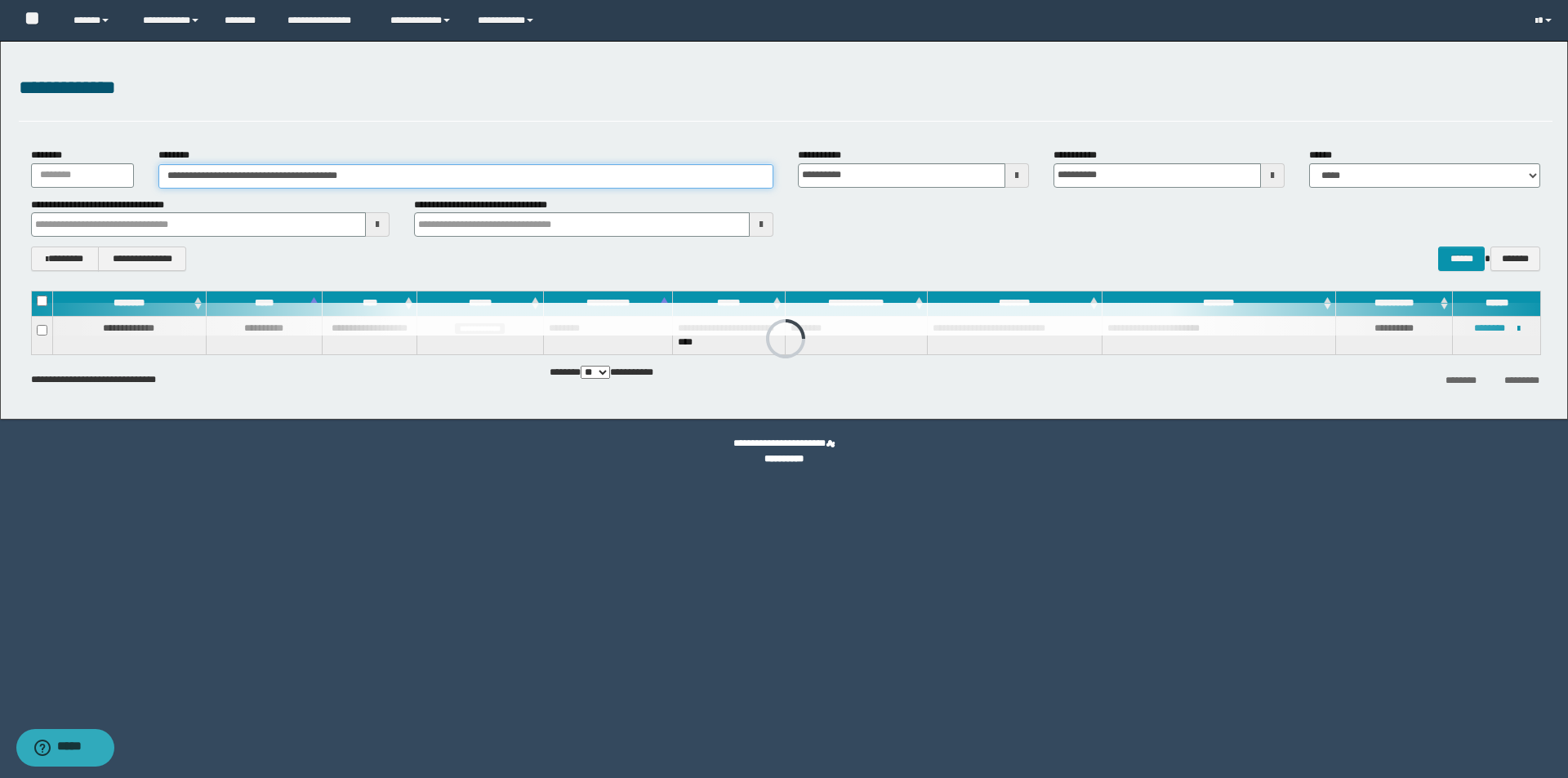 click on "**********" at bounding box center [466, 176] 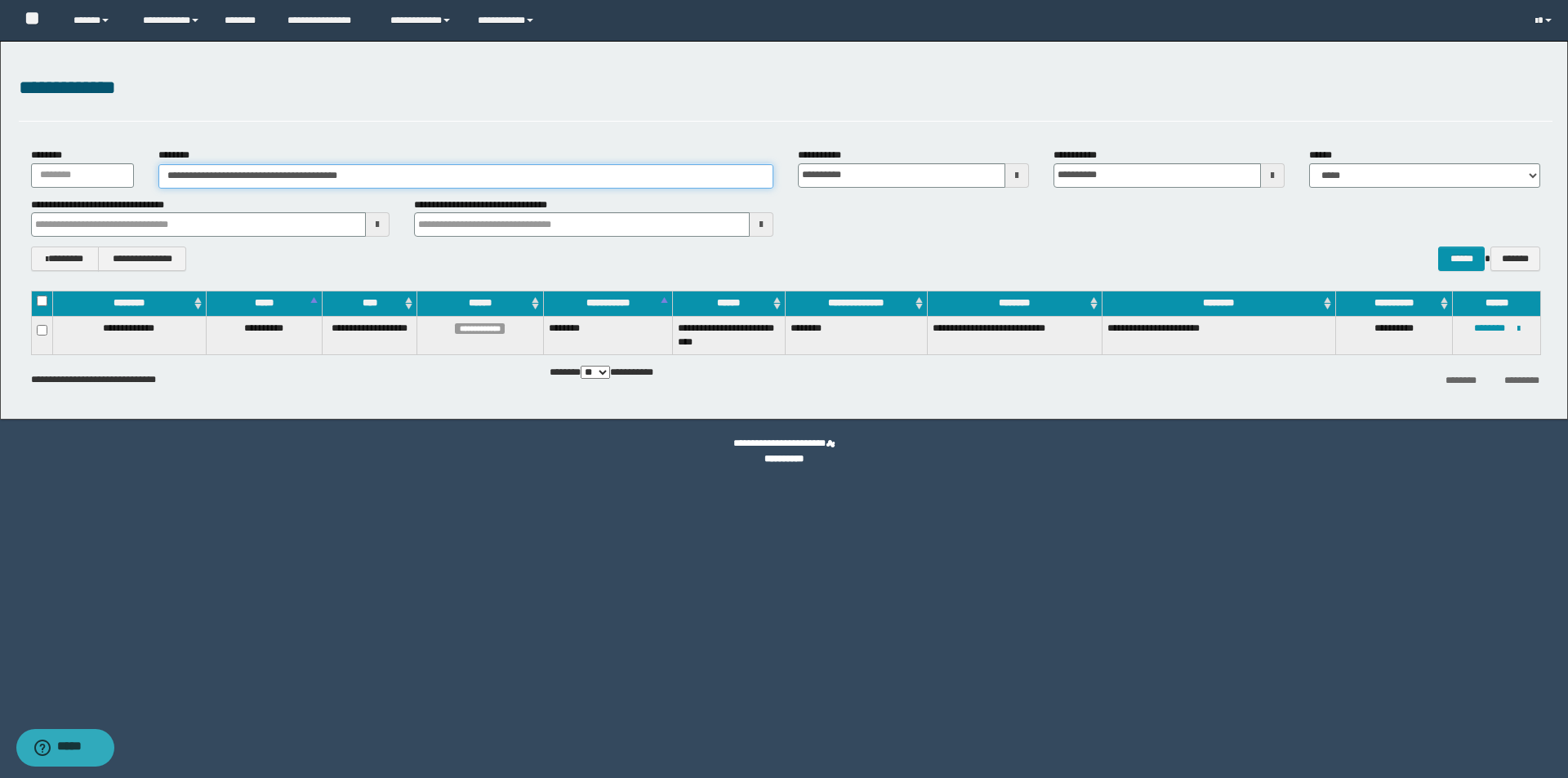 drag, startPoint x: 407, startPoint y: 175, endPoint x: 32, endPoint y: 172, distance: 375.012 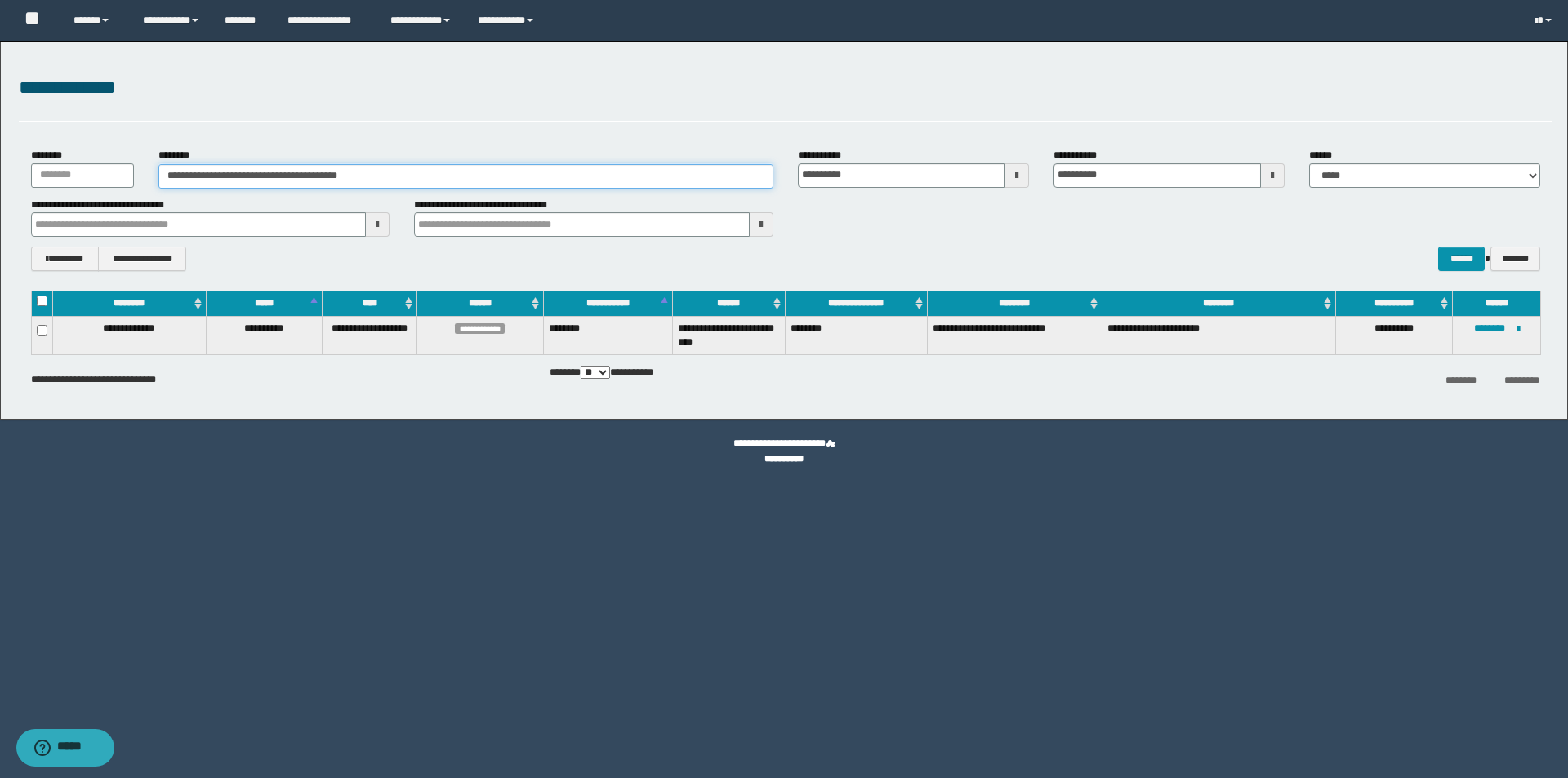 paste 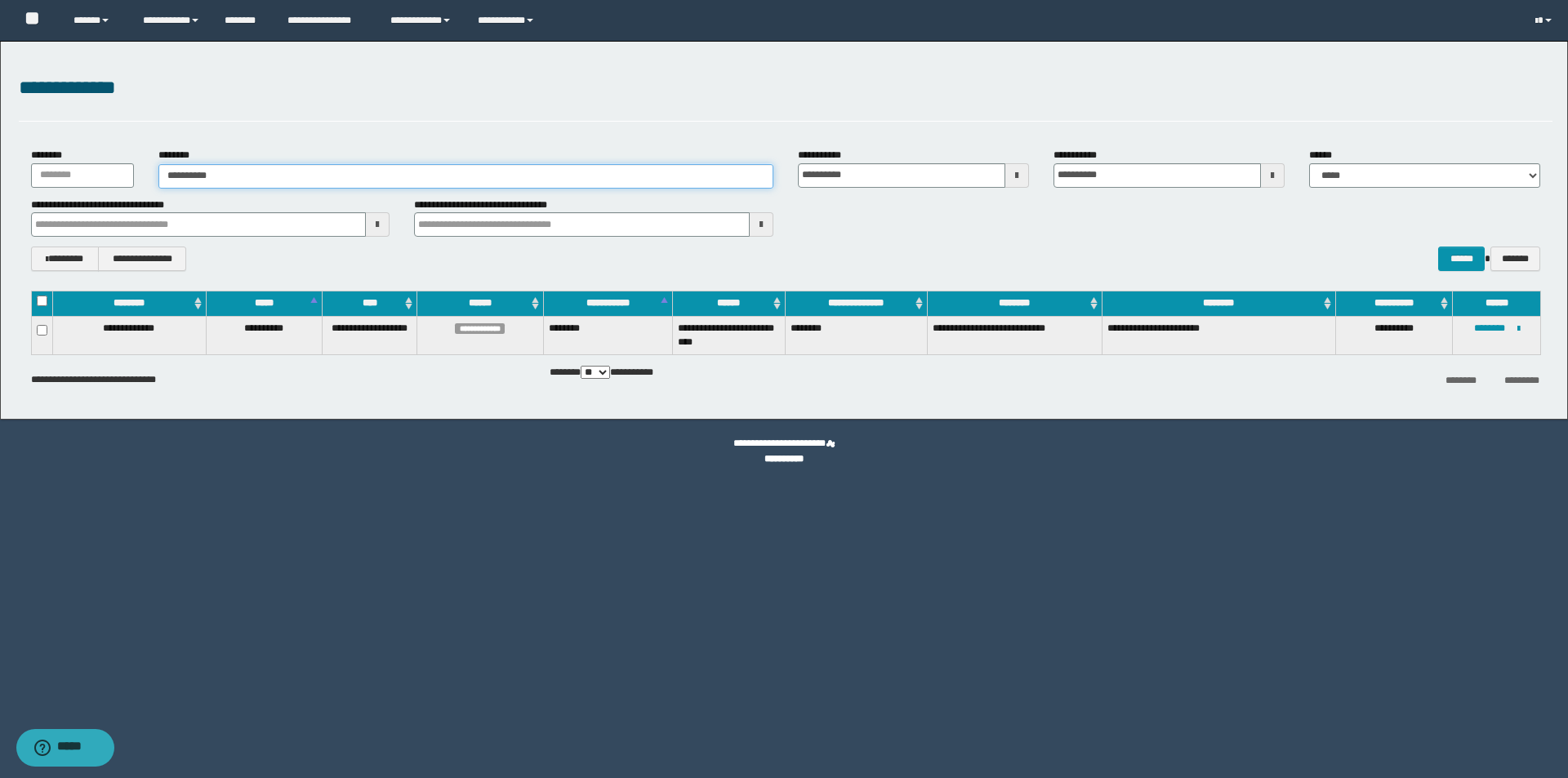 type on "**********" 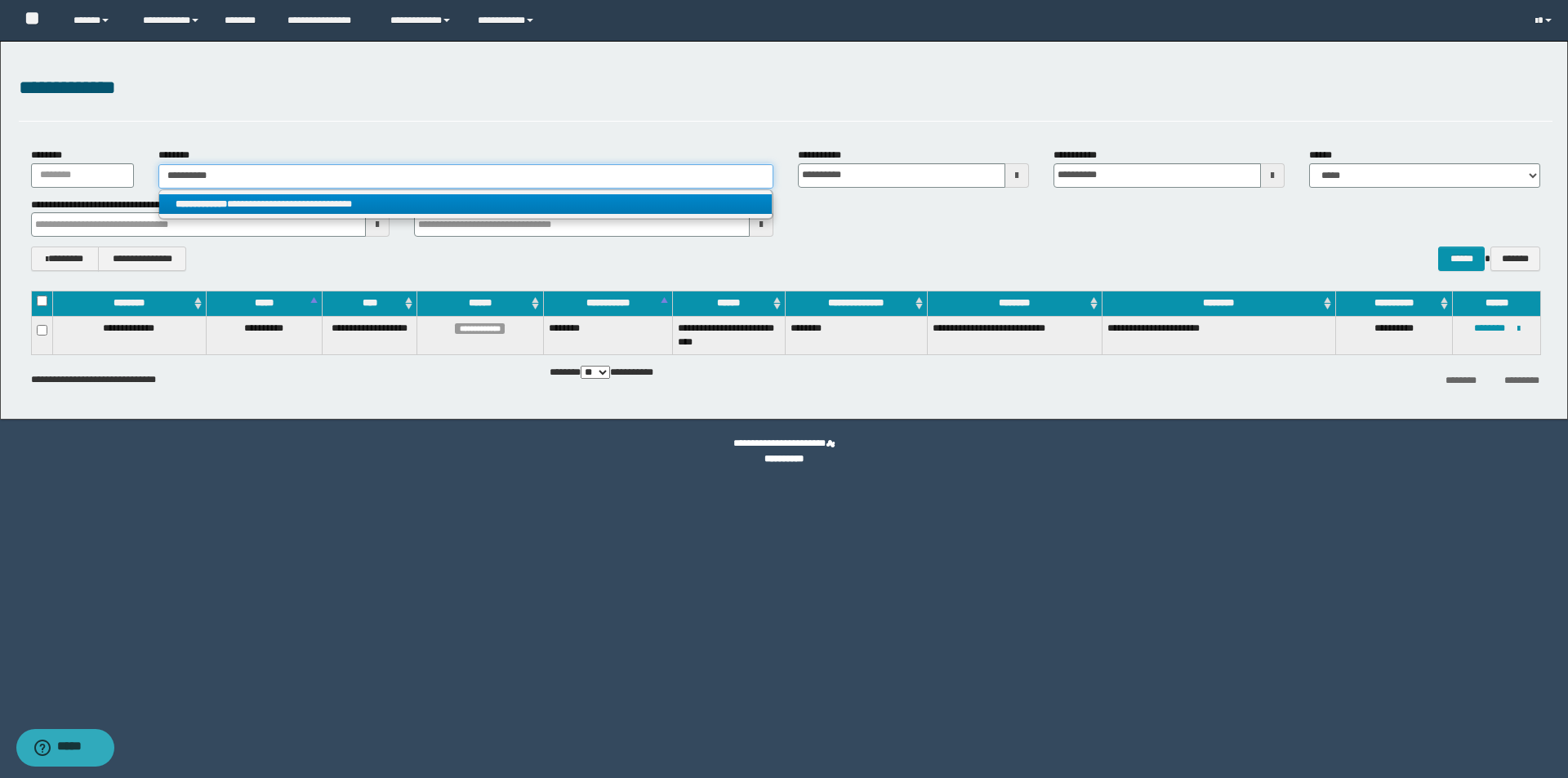 type on "**********" 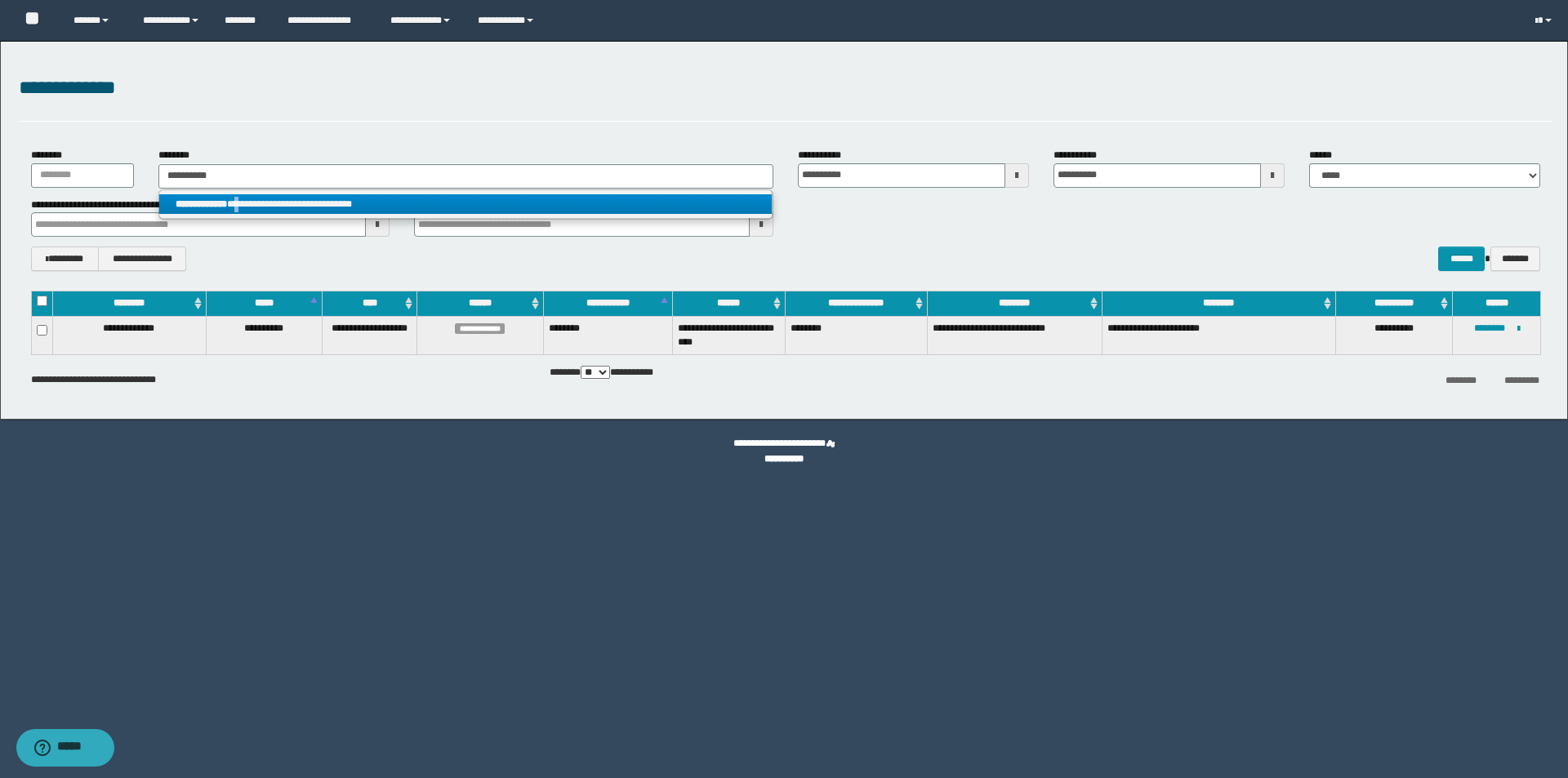 drag, startPoint x: 253, startPoint y: 199, endPoint x: 261, endPoint y: 202, distance: 8.544004 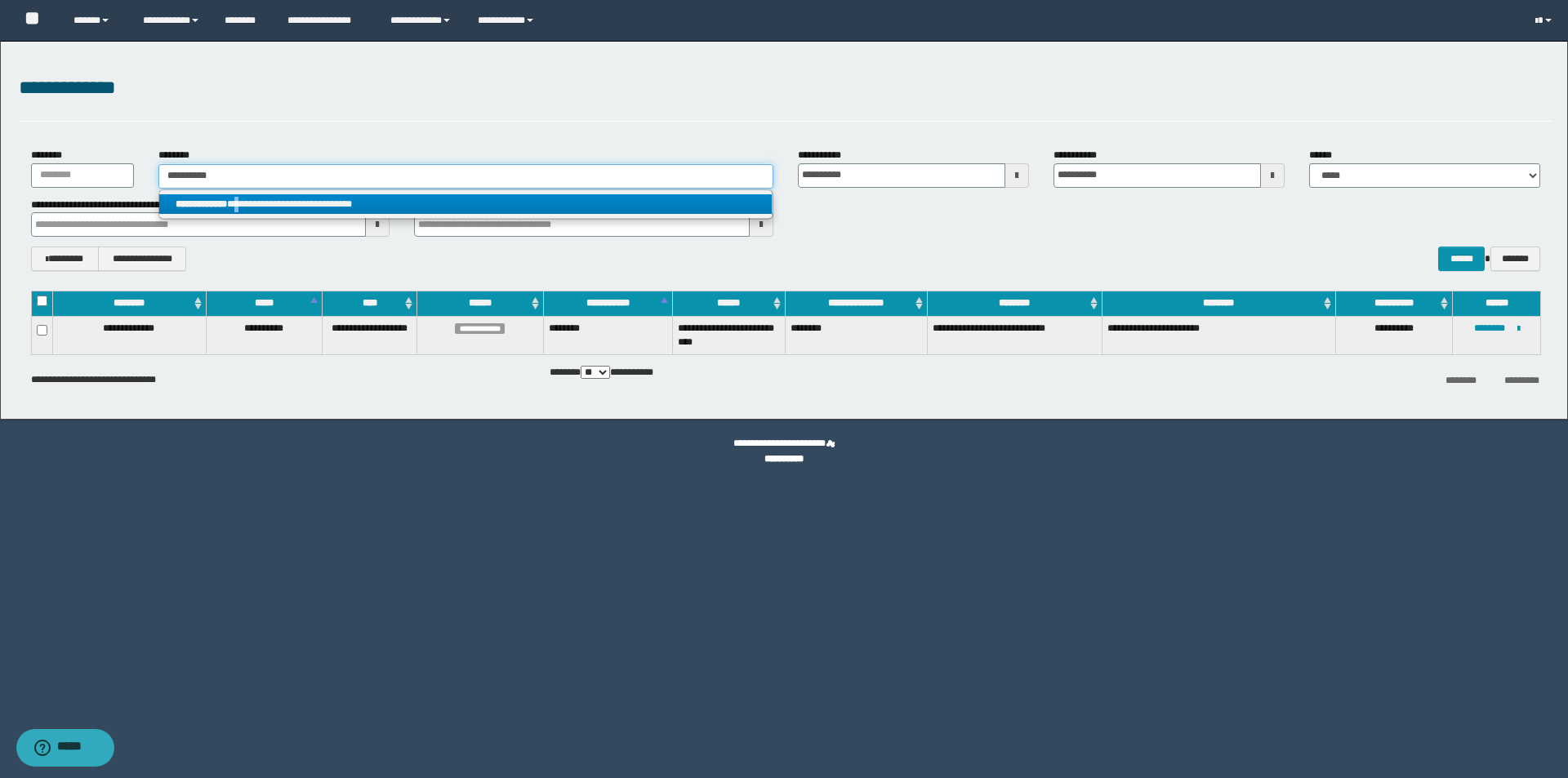 type 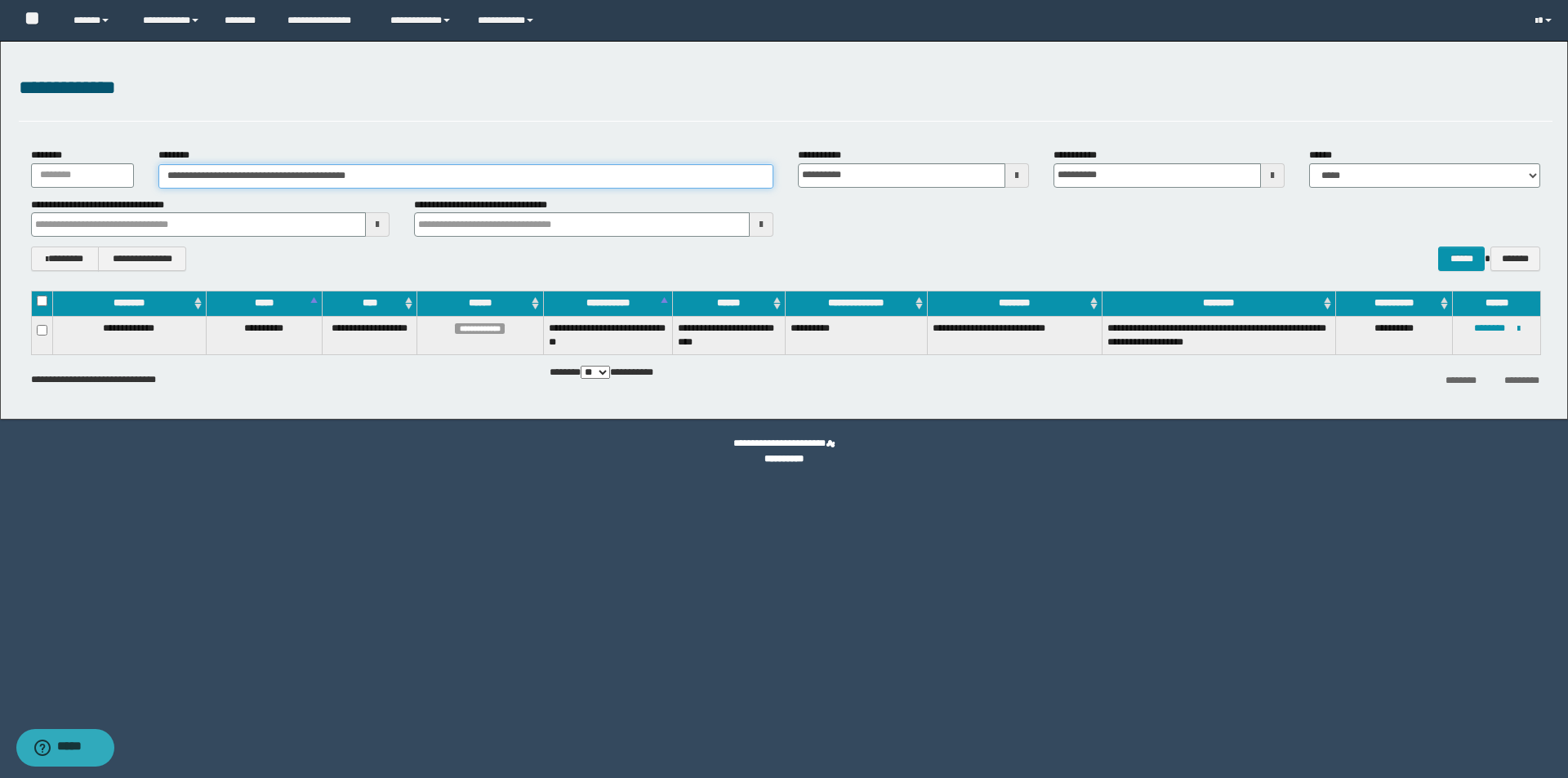 drag, startPoint x: 419, startPoint y: 173, endPoint x: 183, endPoint y: 180, distance: 236.10379 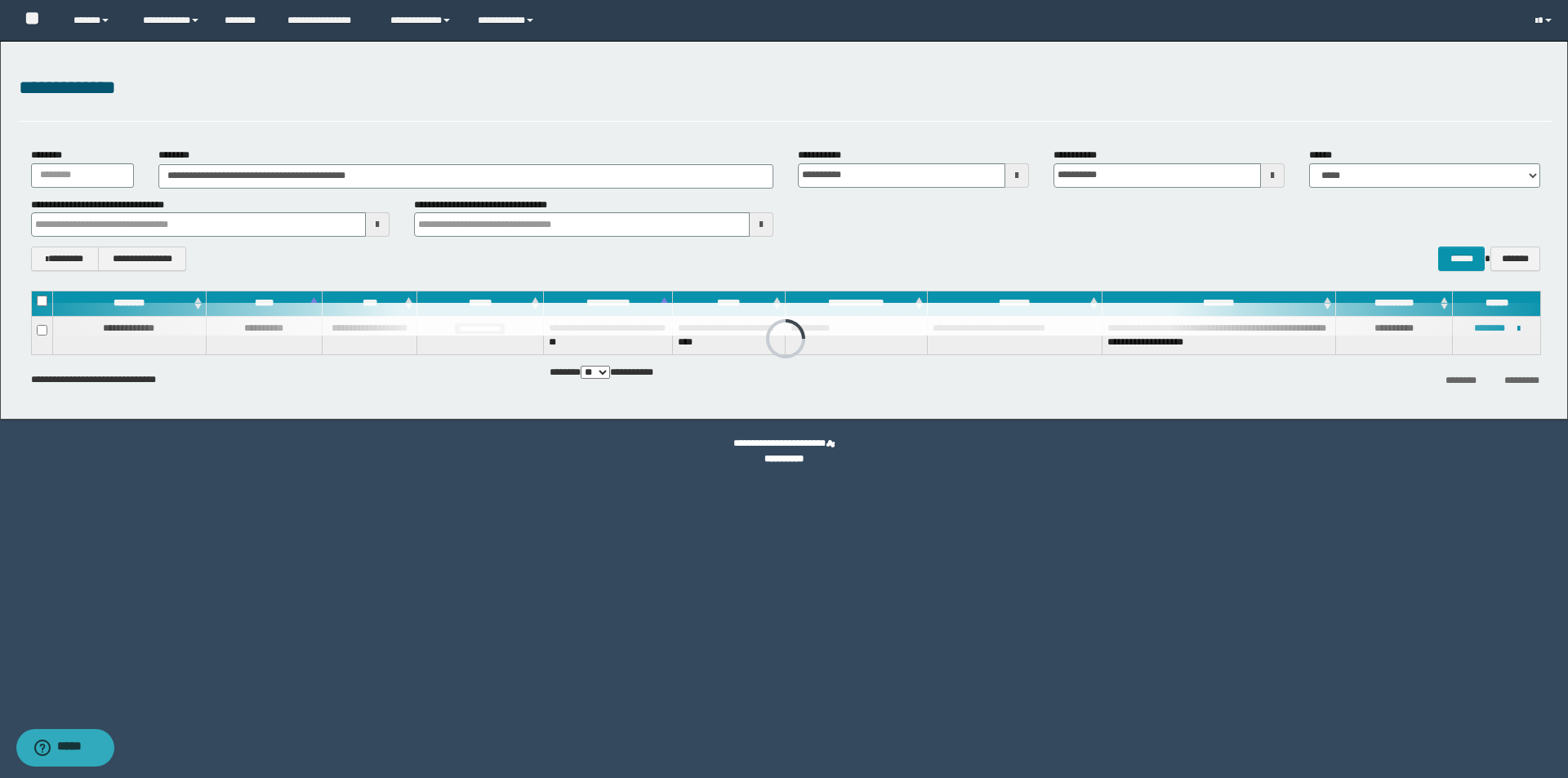 drag, startPoint x: 467, startPoint y: 460, endPoint x: 735, endPoint y: 415, distance: 271.7517 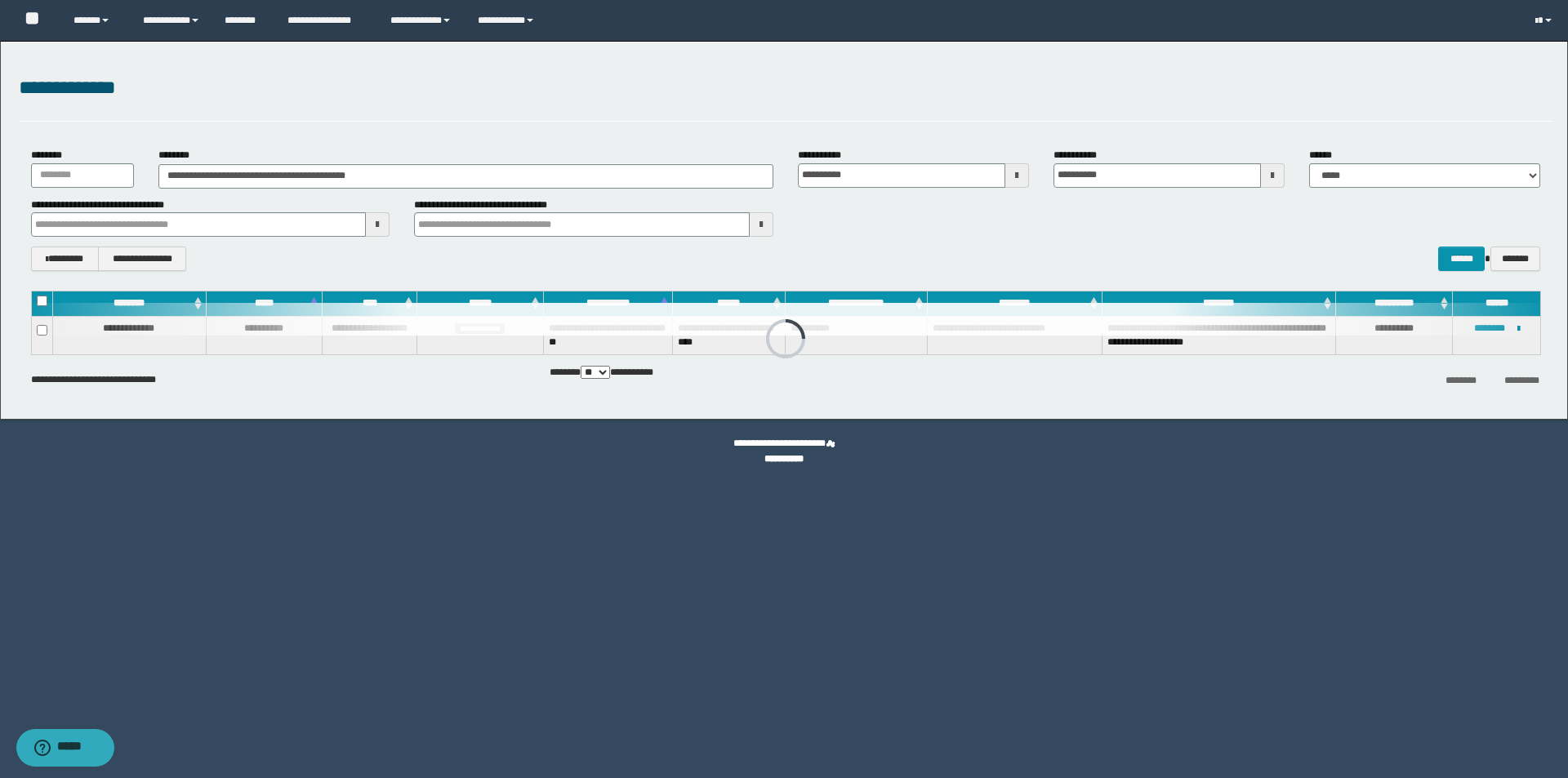 click on "**********" at bounding box center (784, 459) 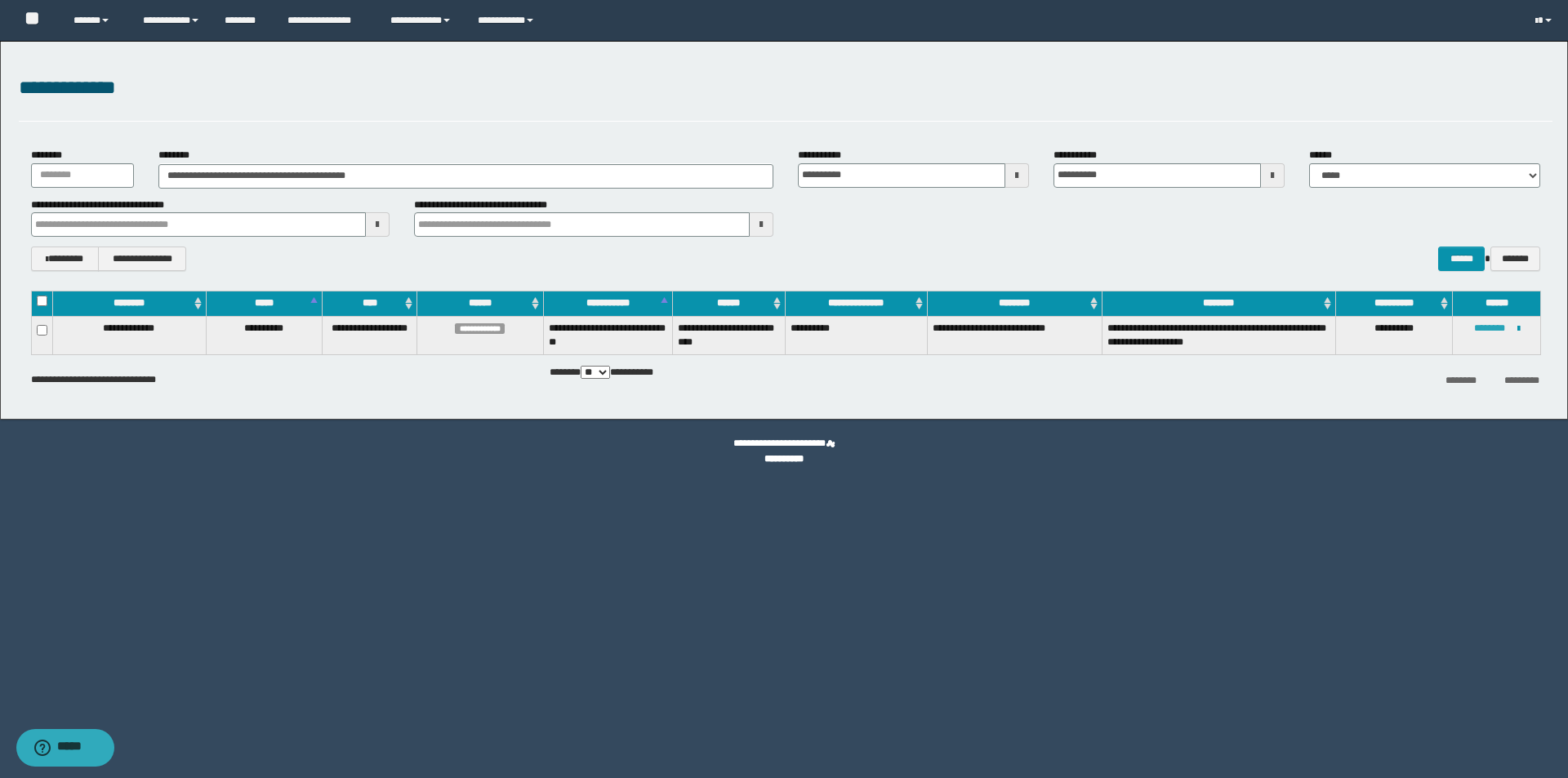 click on "********" at bounding box center (1490, 328) 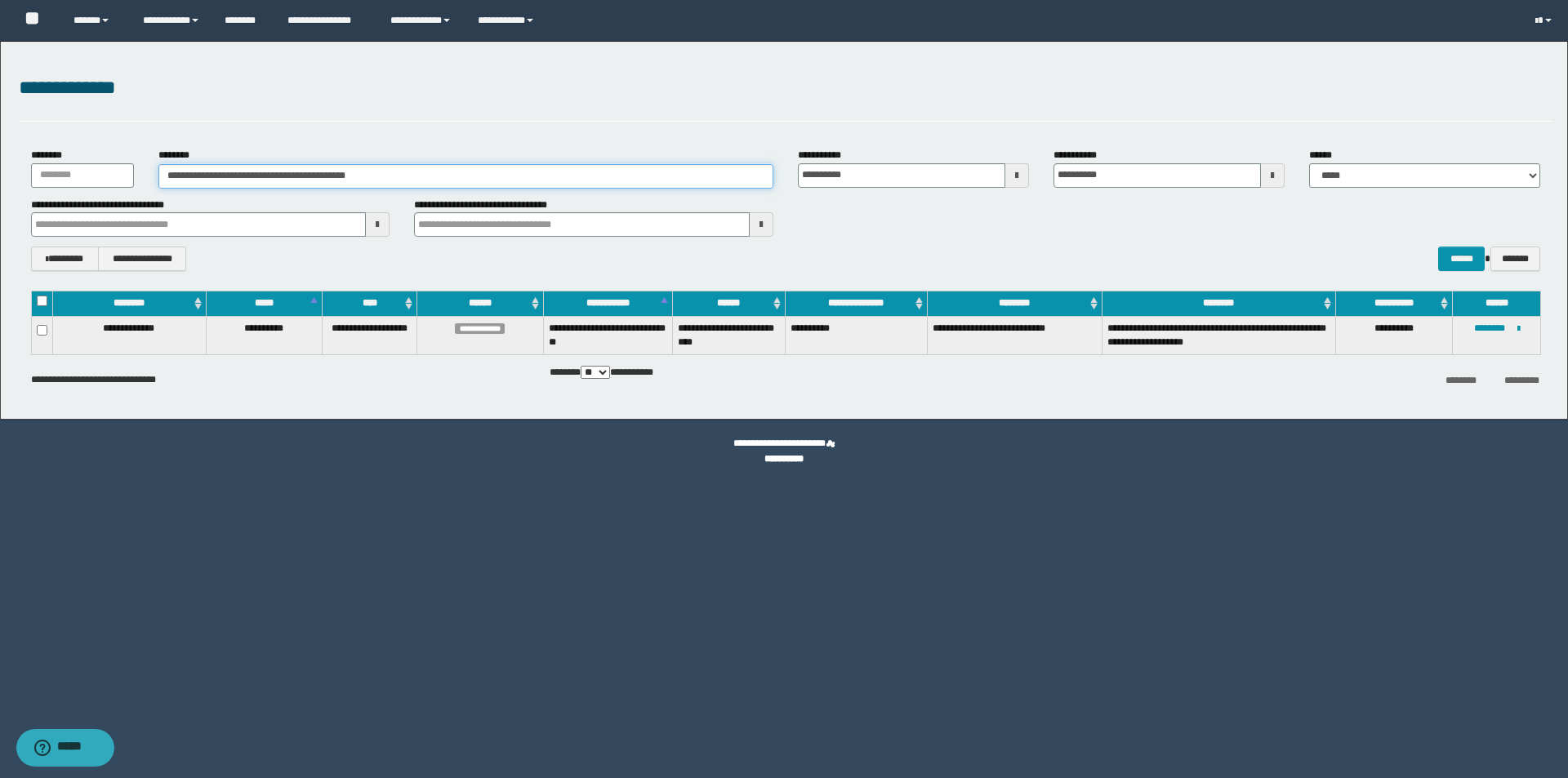 click on "**********" at bounding box center [466, 176] 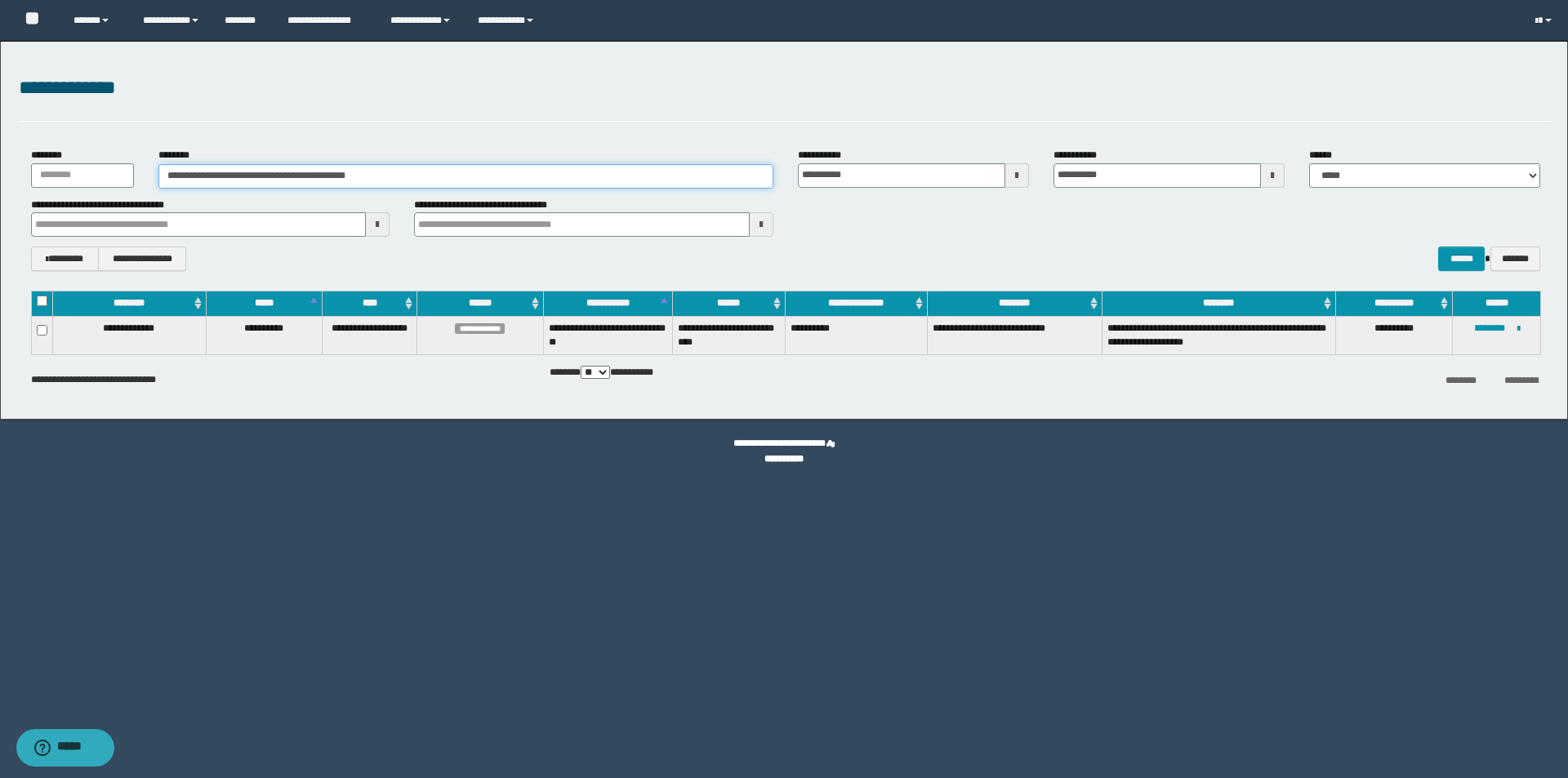 paste 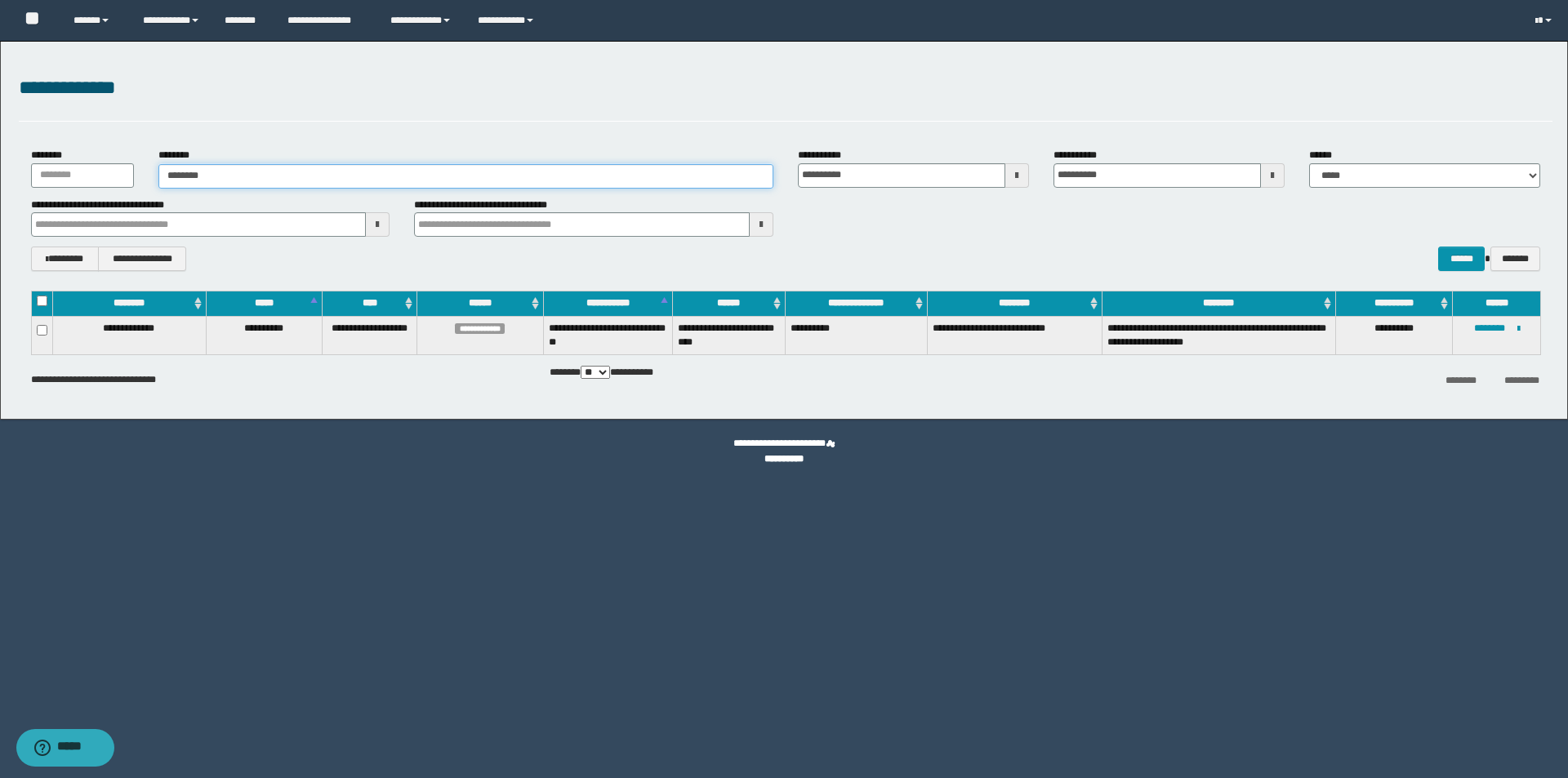 type on "********" 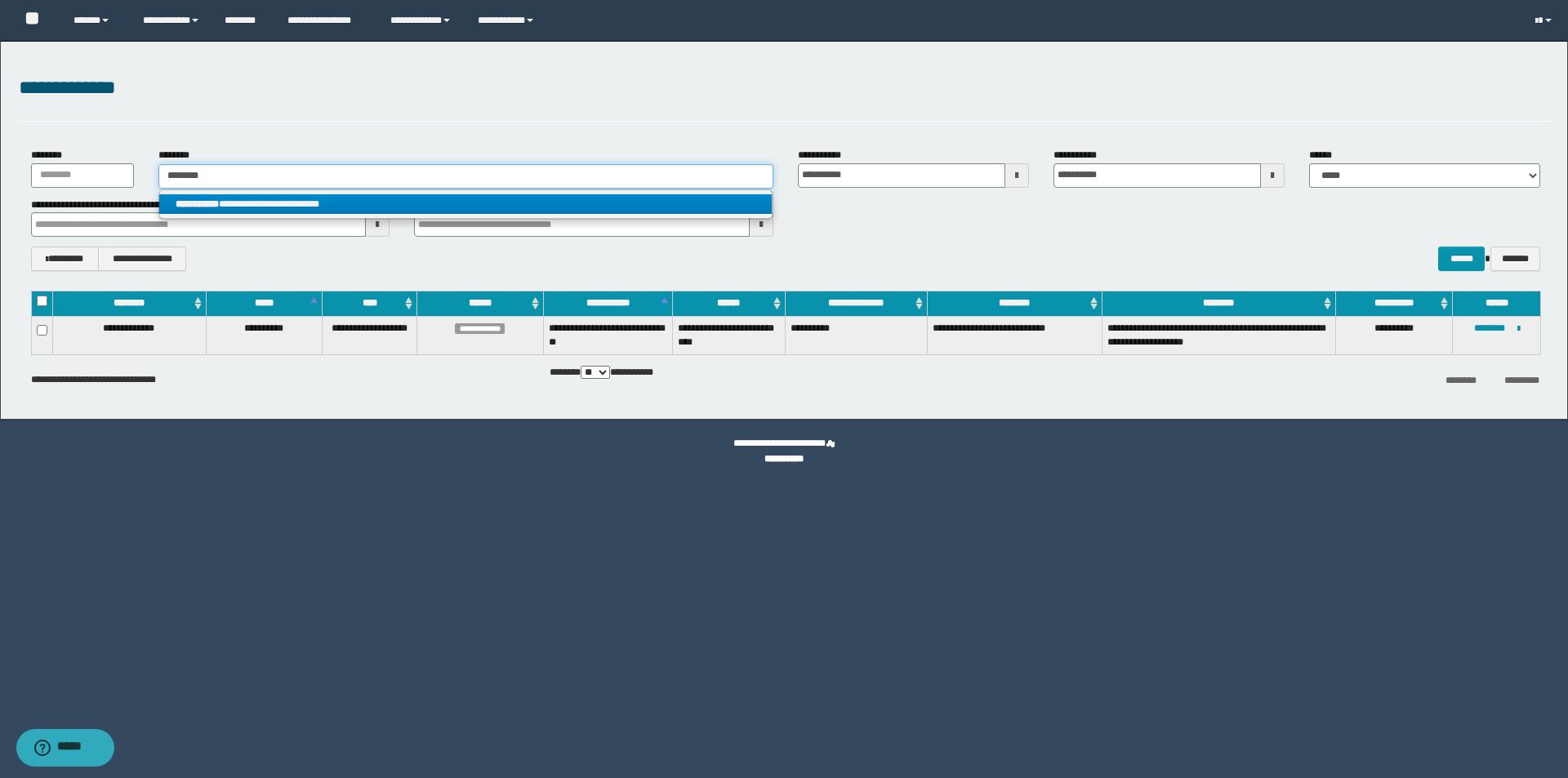 type on "********" 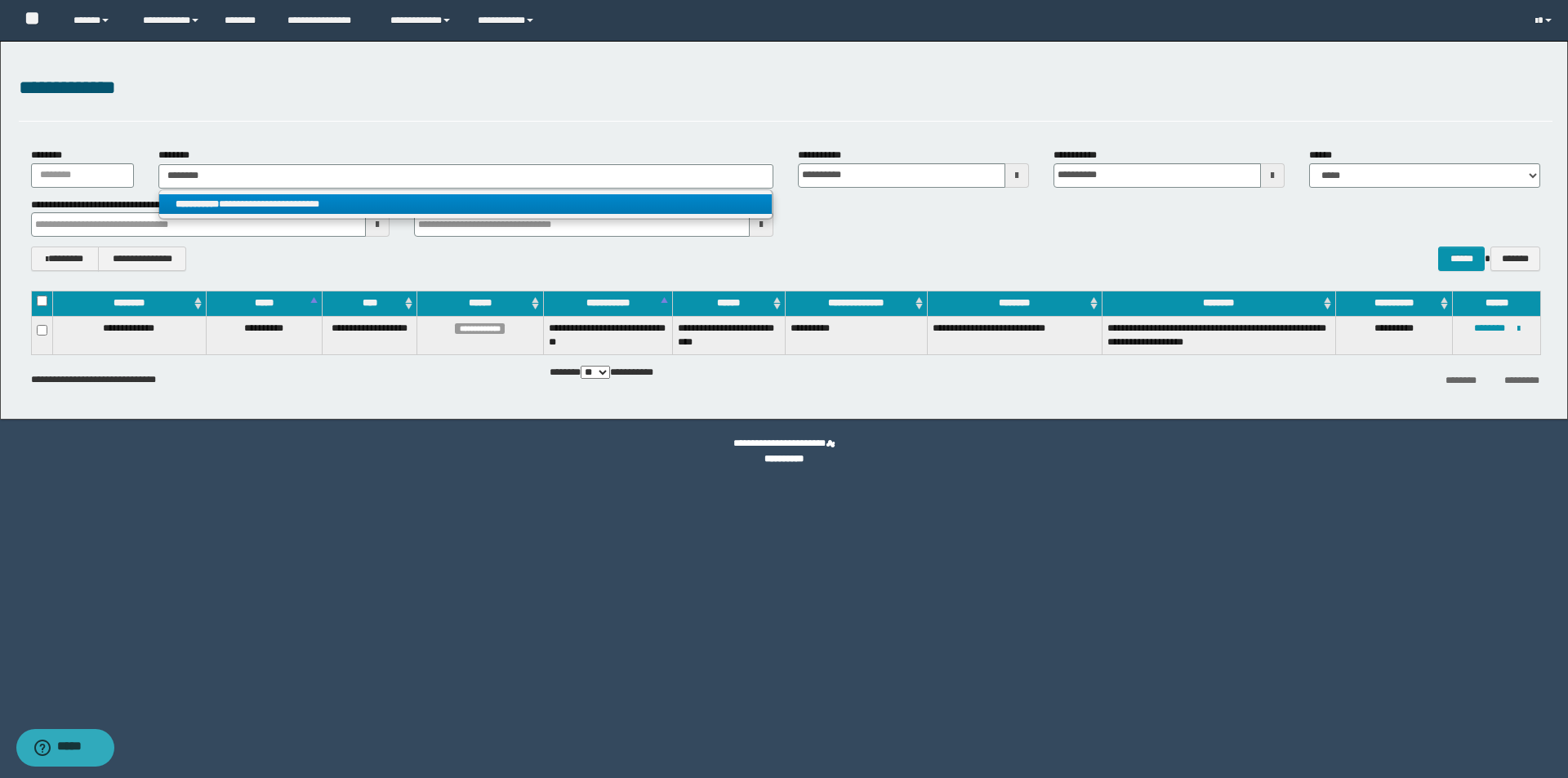 drag, startPoint x: 267, startPoint y: 207, endPoint x: 301, endPoint y: 205, distance: 34.058773 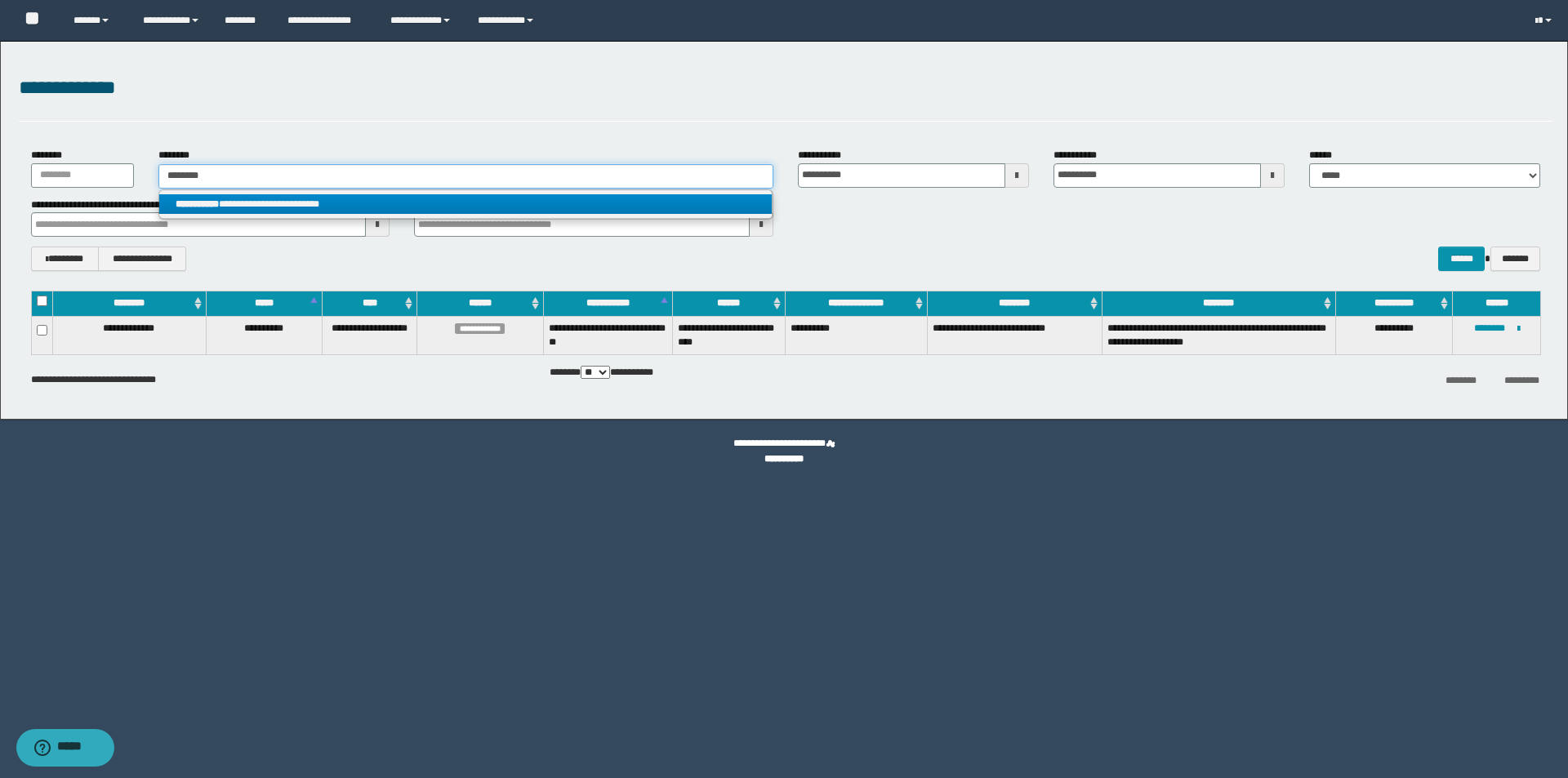 type 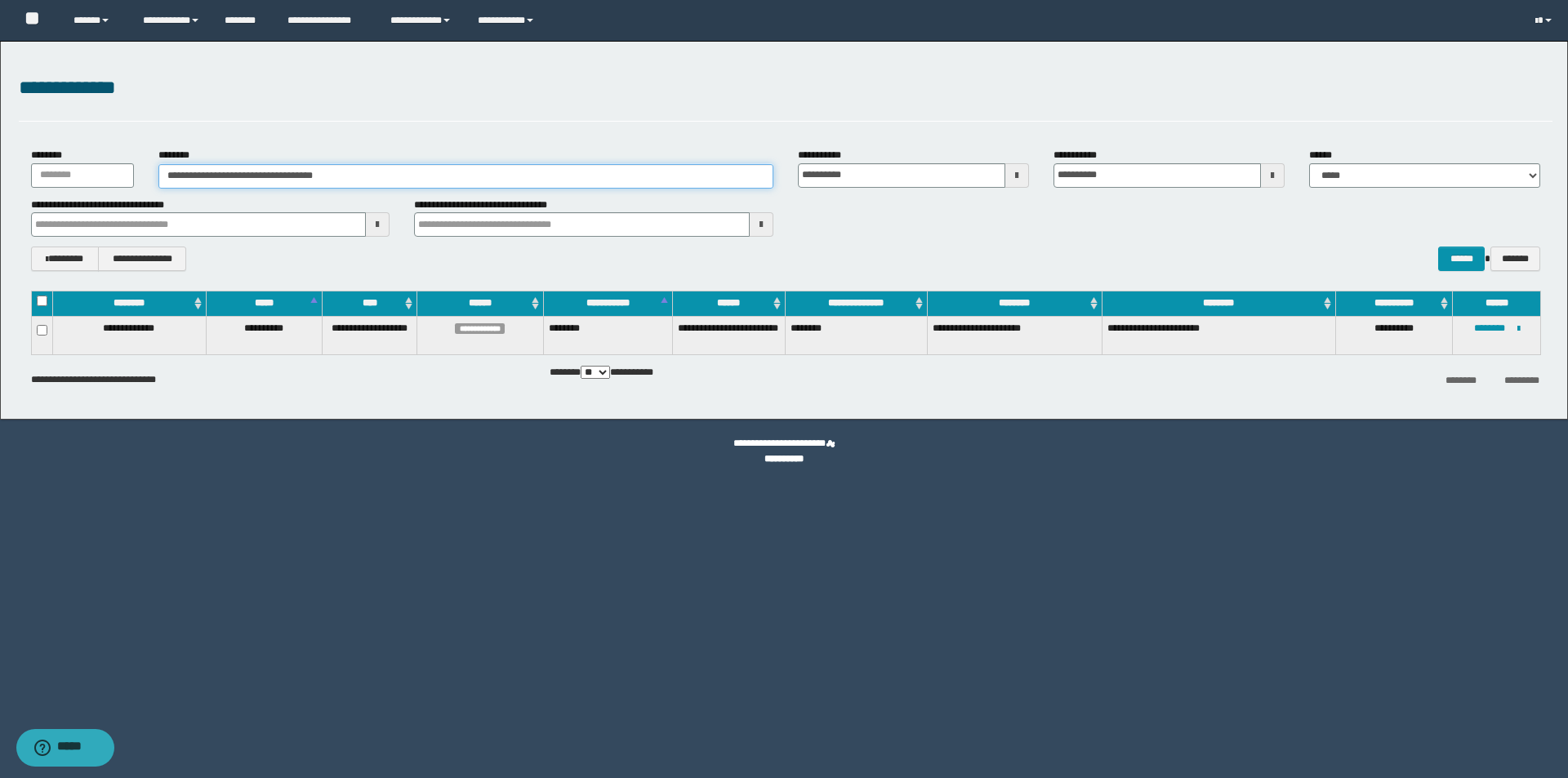 drag, startPoint x: 378, startPoint y: 172, endPoint x: 182, endPoint y: 176, distance: 196.04081 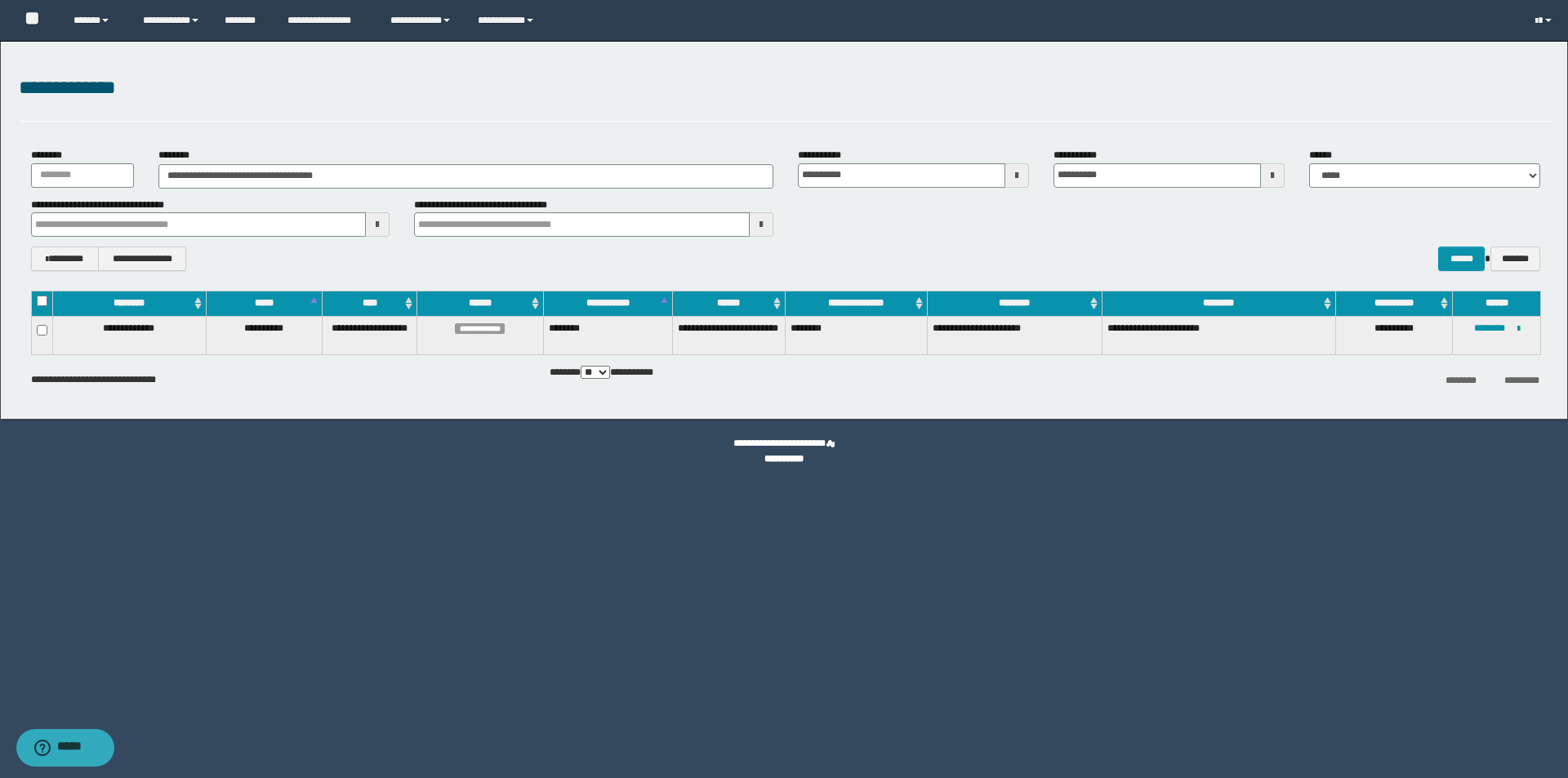 click on "**********" at bounding box center [274, 376] 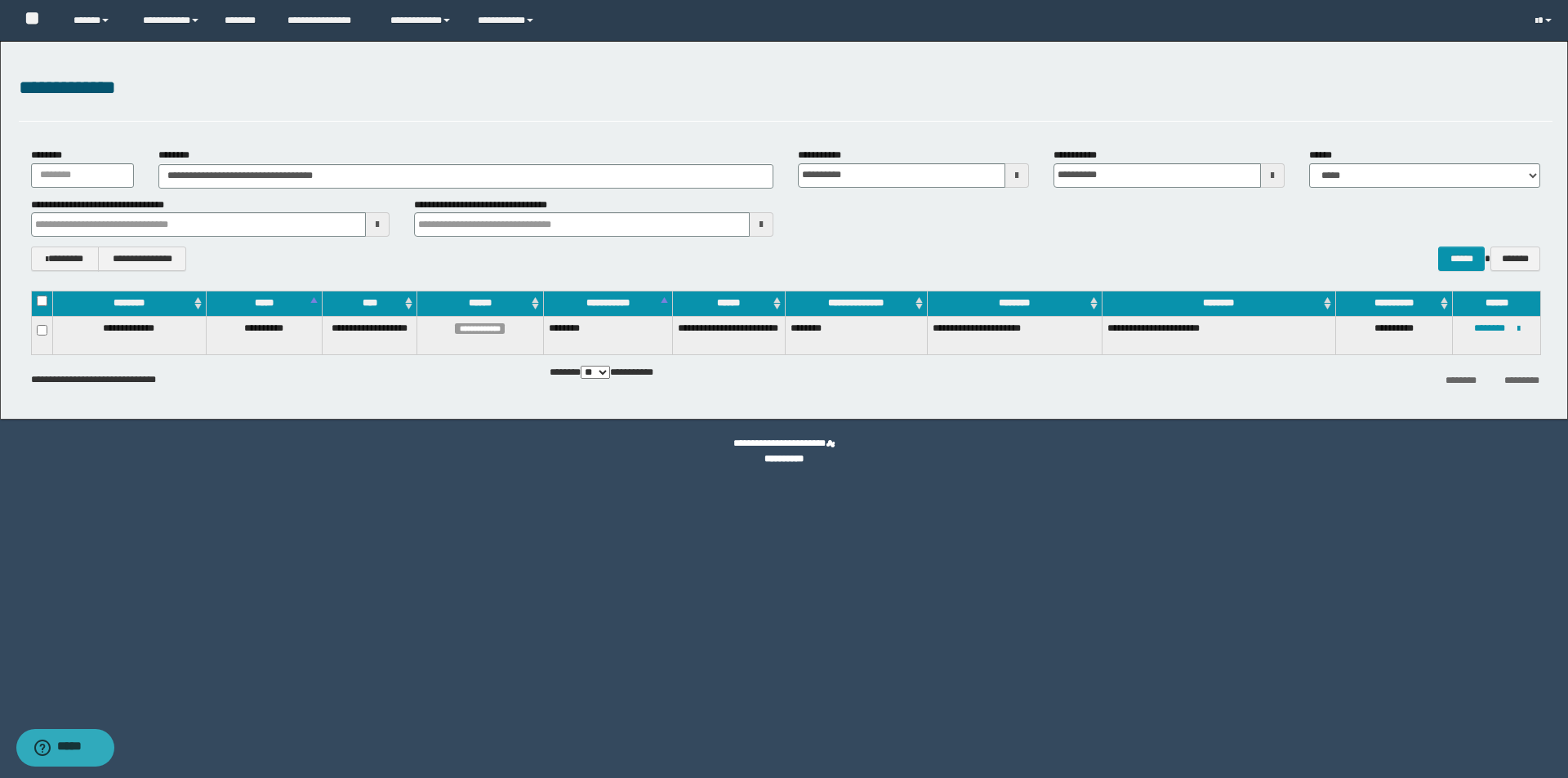 click on "**********" at bounding box center [1497, 335] 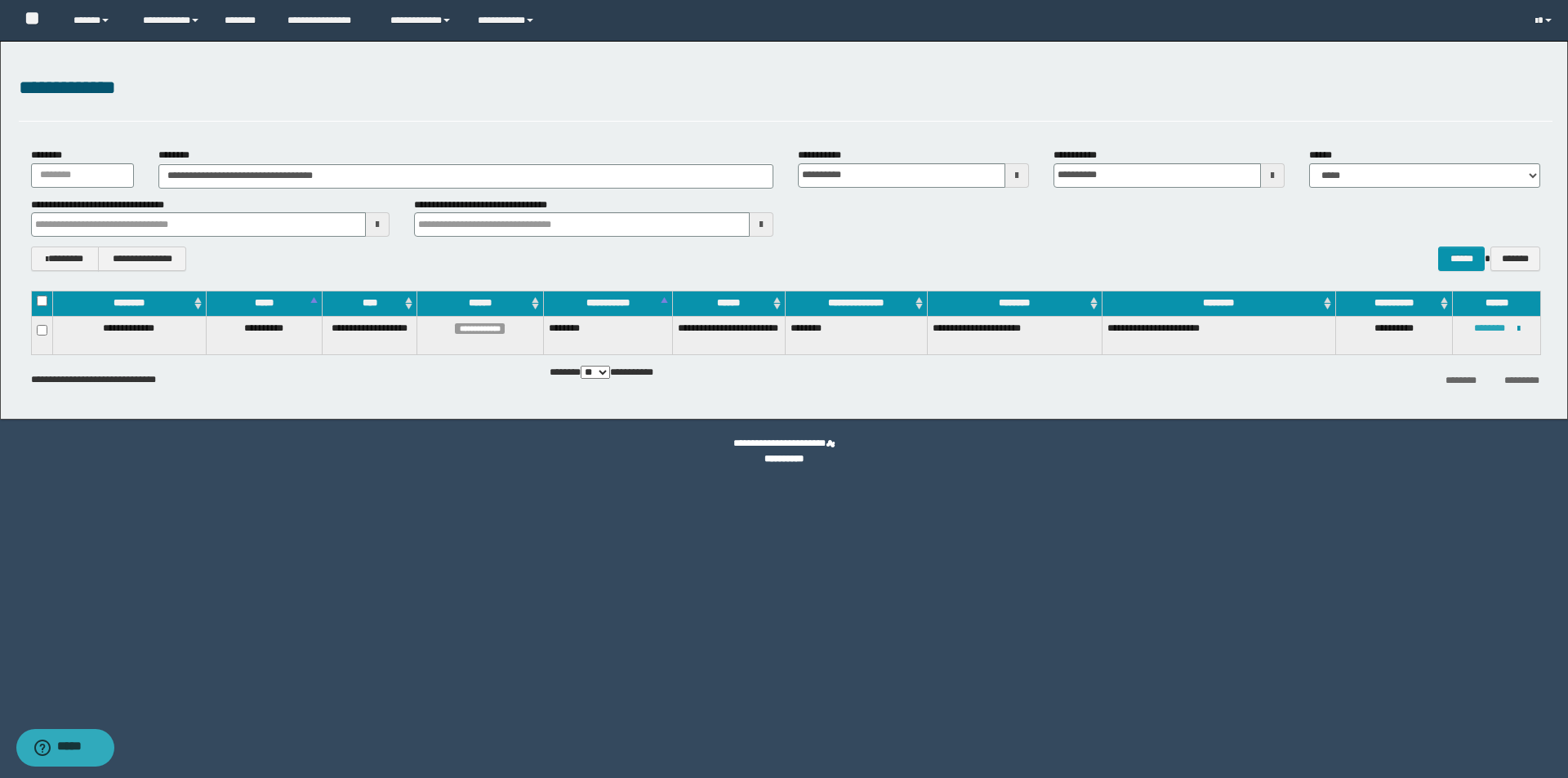 click on "********" at bounding box center (1490, 328) 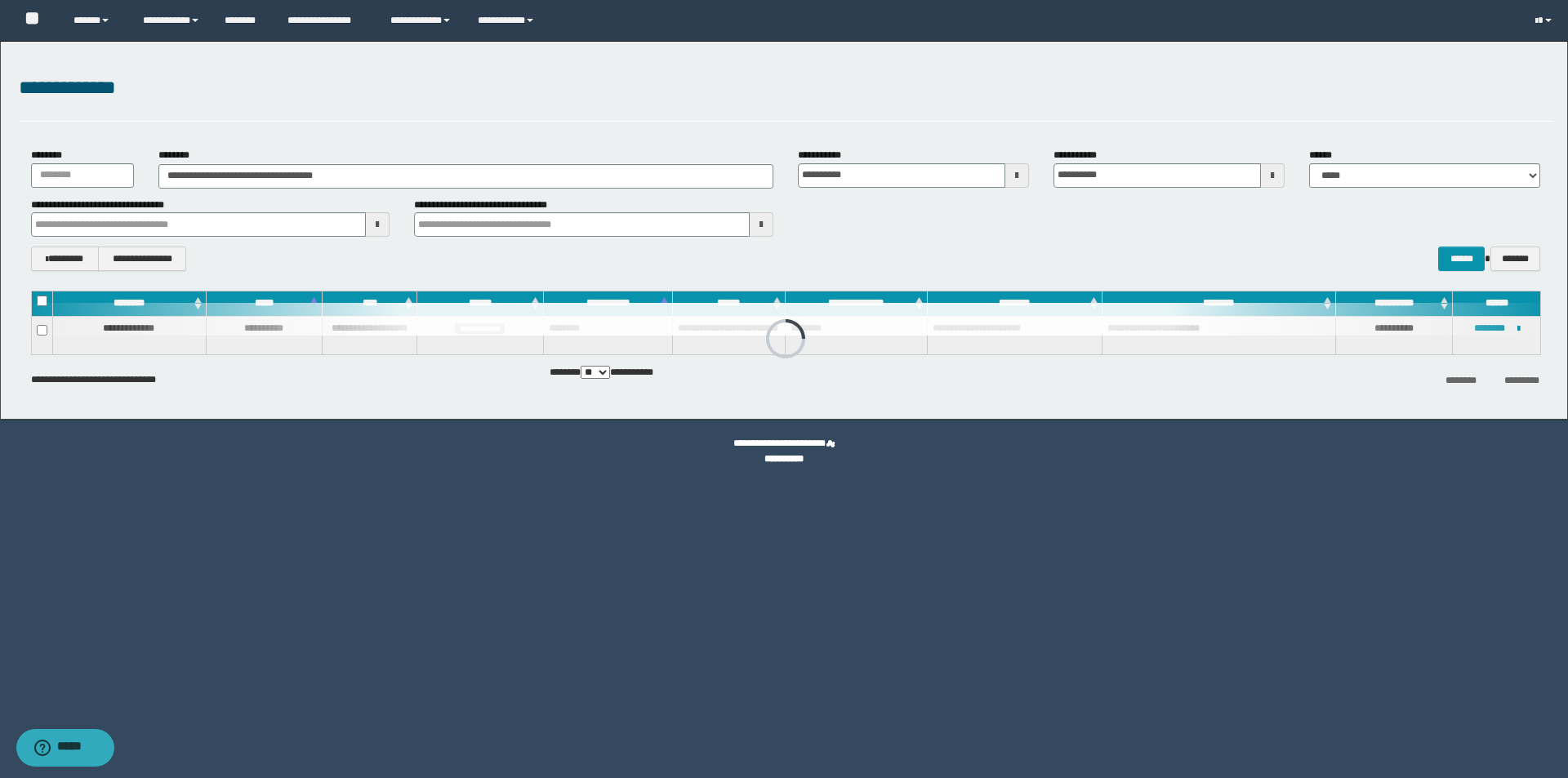 click on "**********" at bounding box center (786, 210) 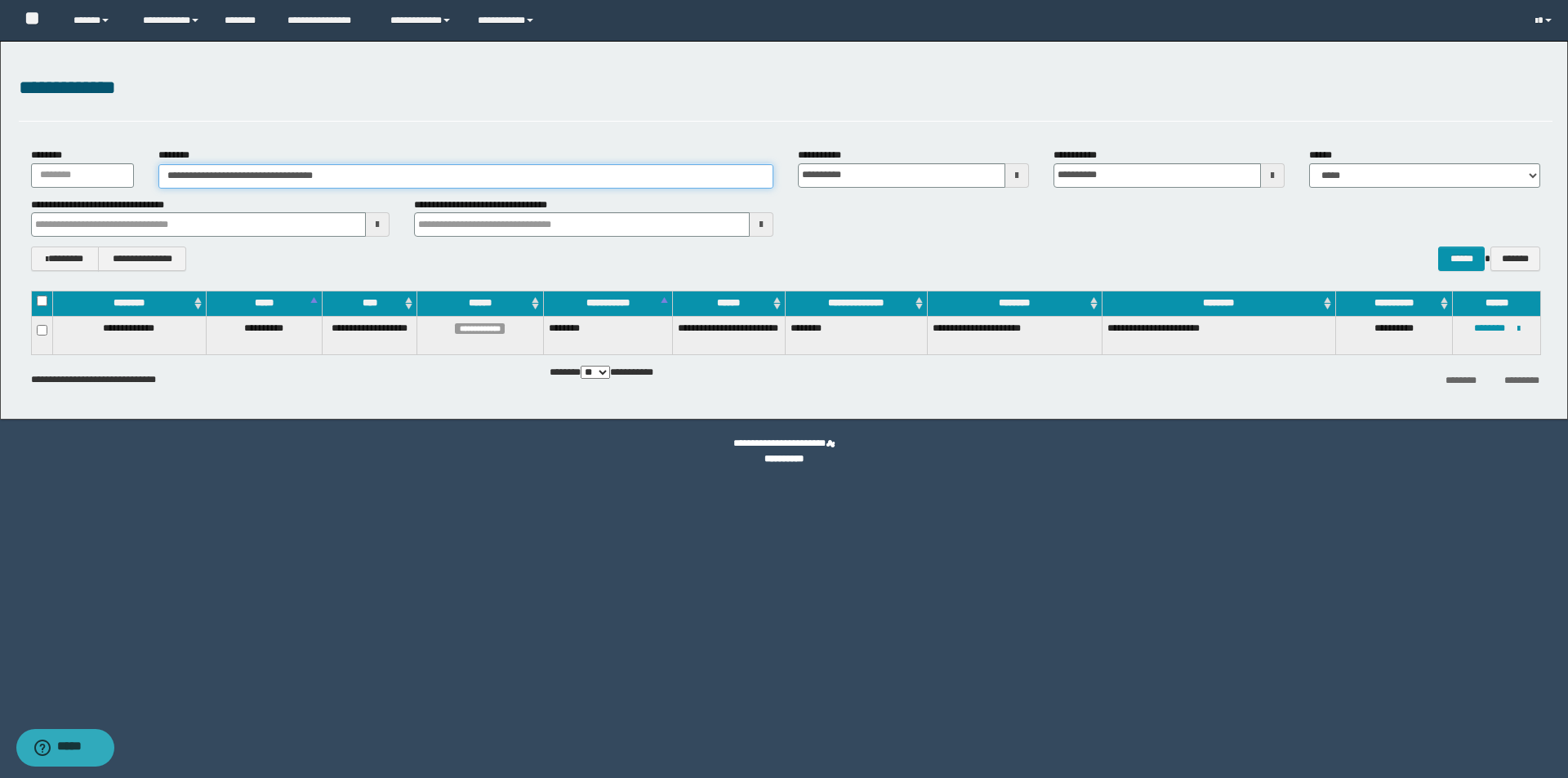 drag, startPoint x: 365, startPoint y: 171, endPoint x: 59, endPoint y: 184, distance: 306.276 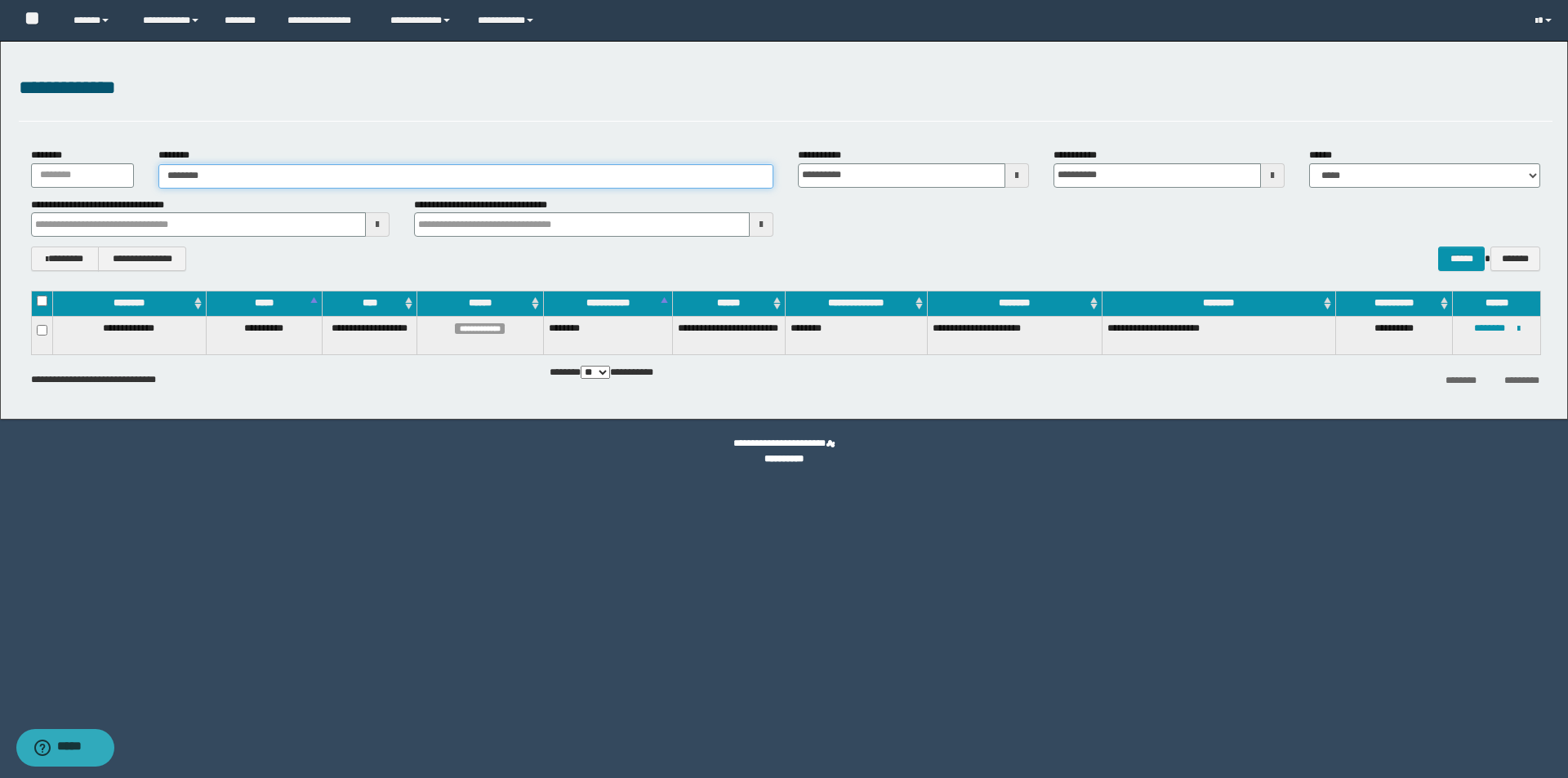 type on "********" 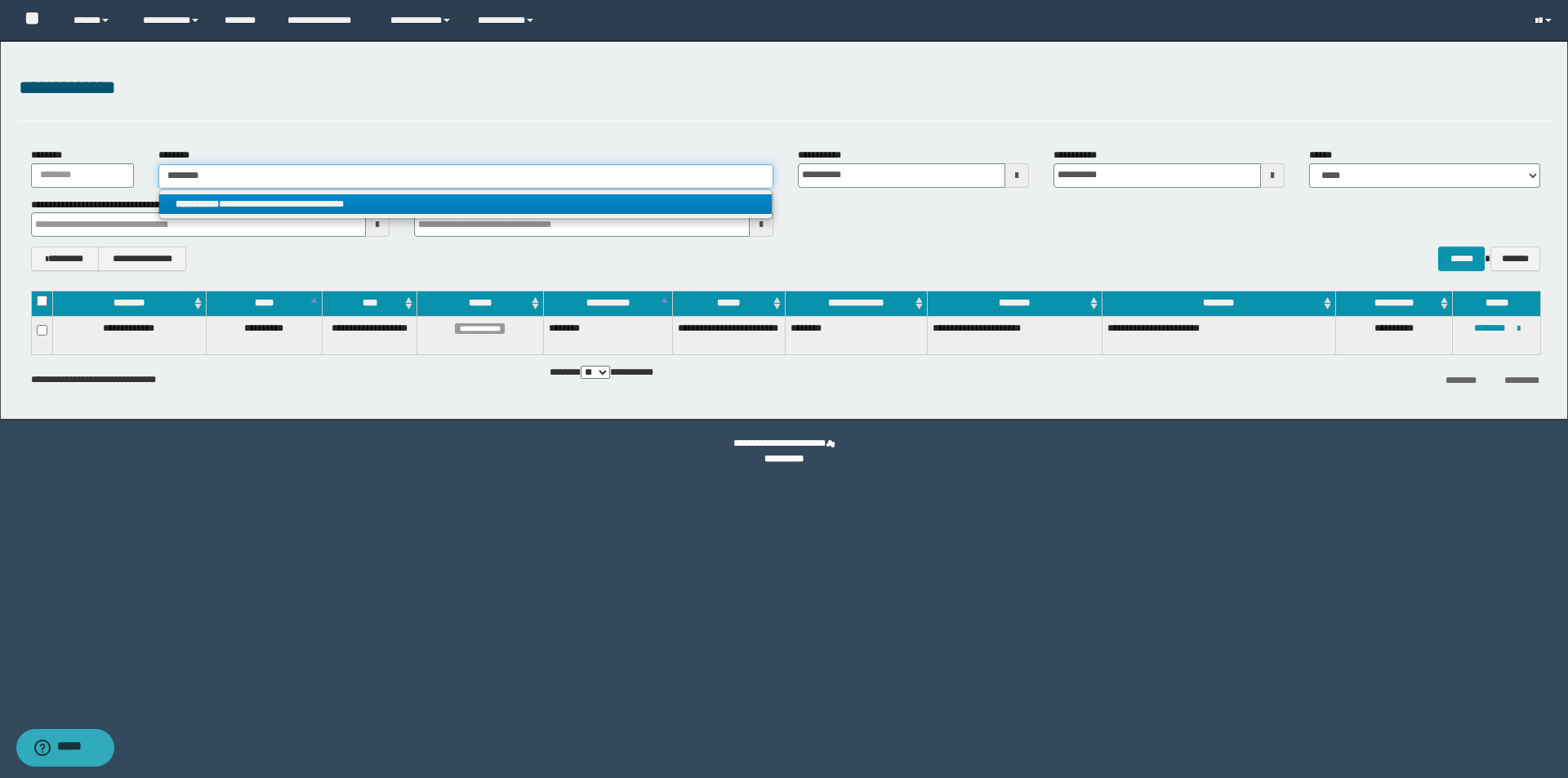 type on "********" 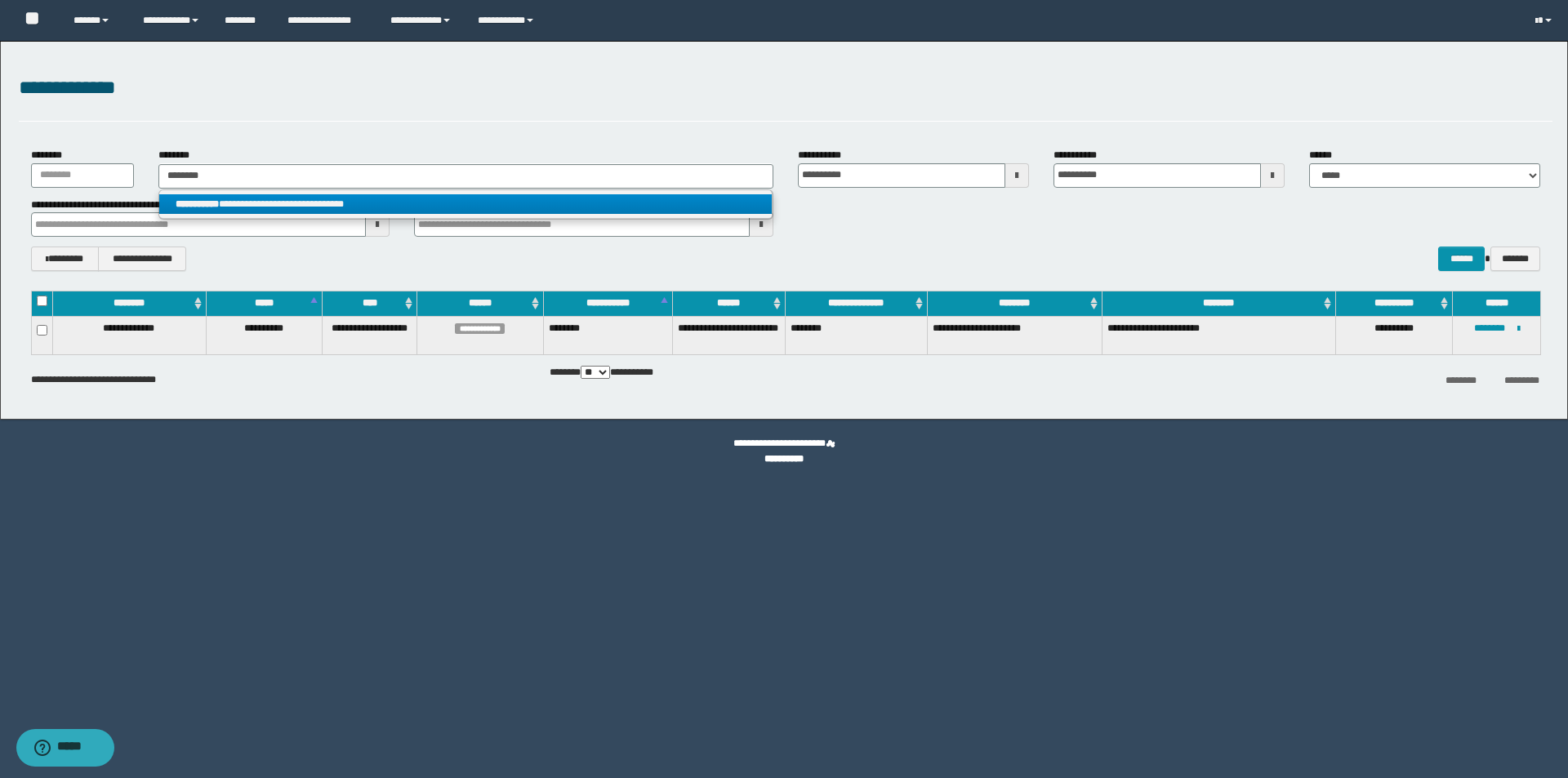 click on "**********" at bounding box center (466, 204) 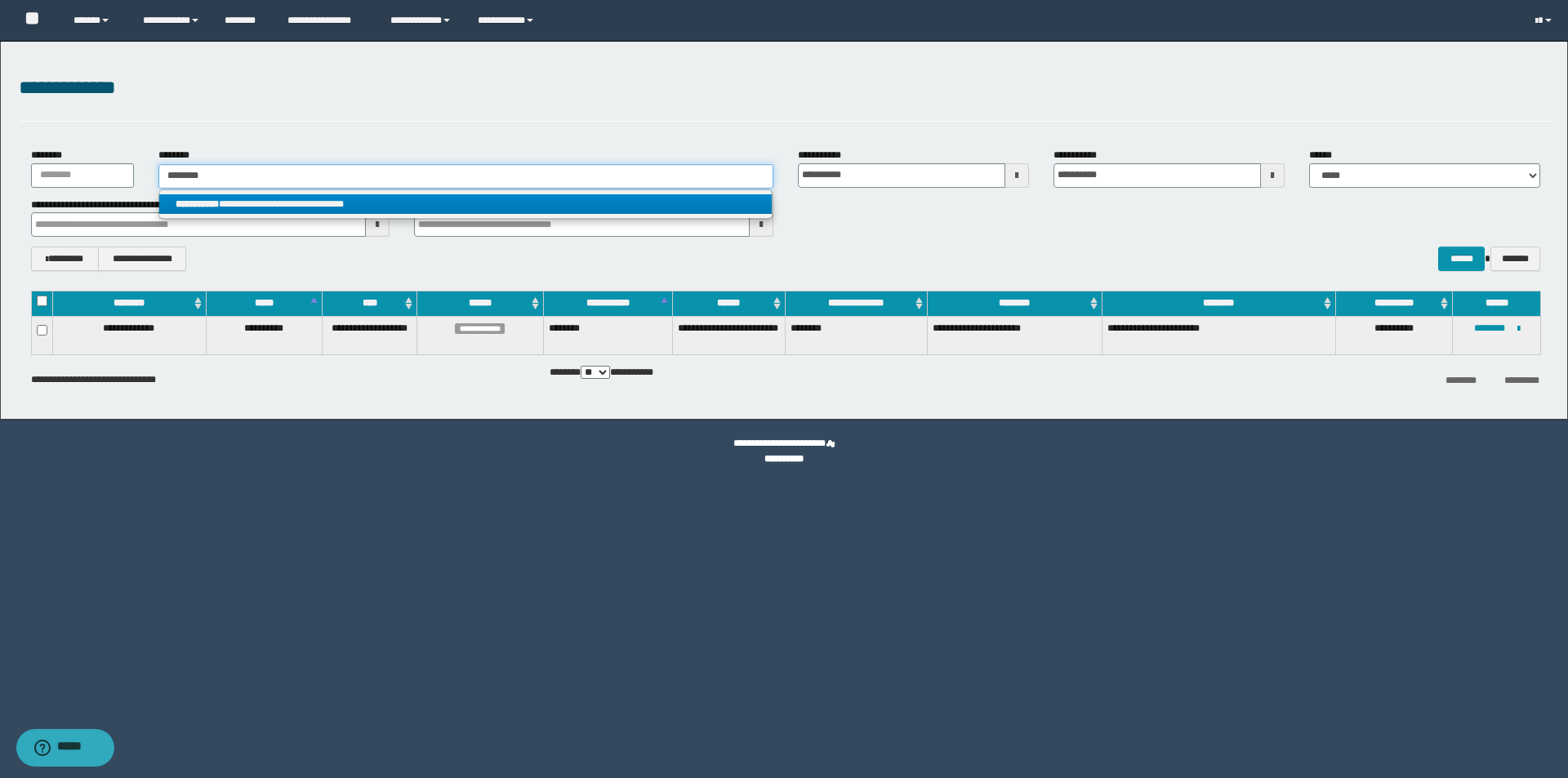 type 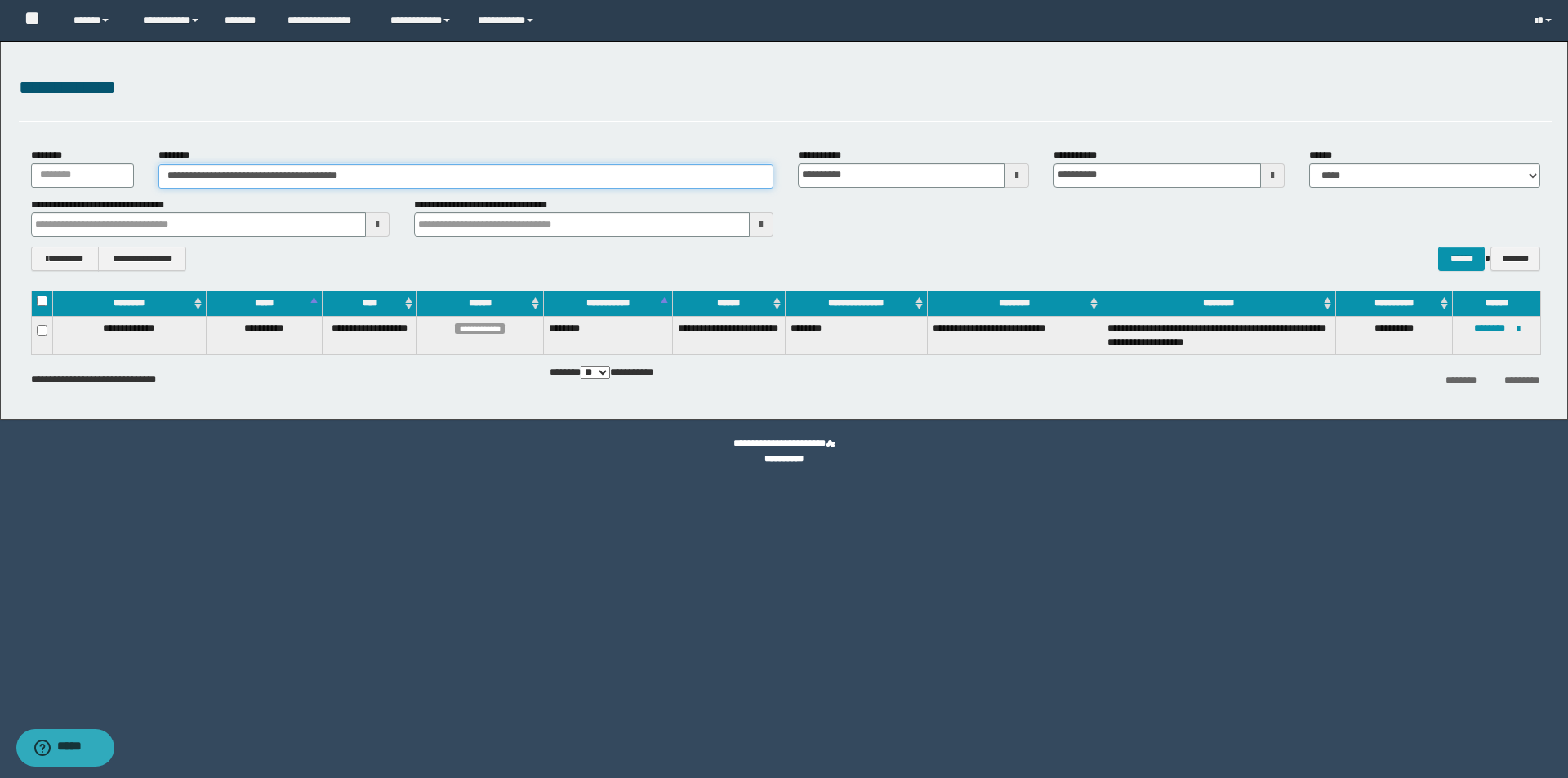 drag, startPoint x: 396, startPoint y: 178, endPoint x: 183, endPoint y: 180, distance: 213.00939 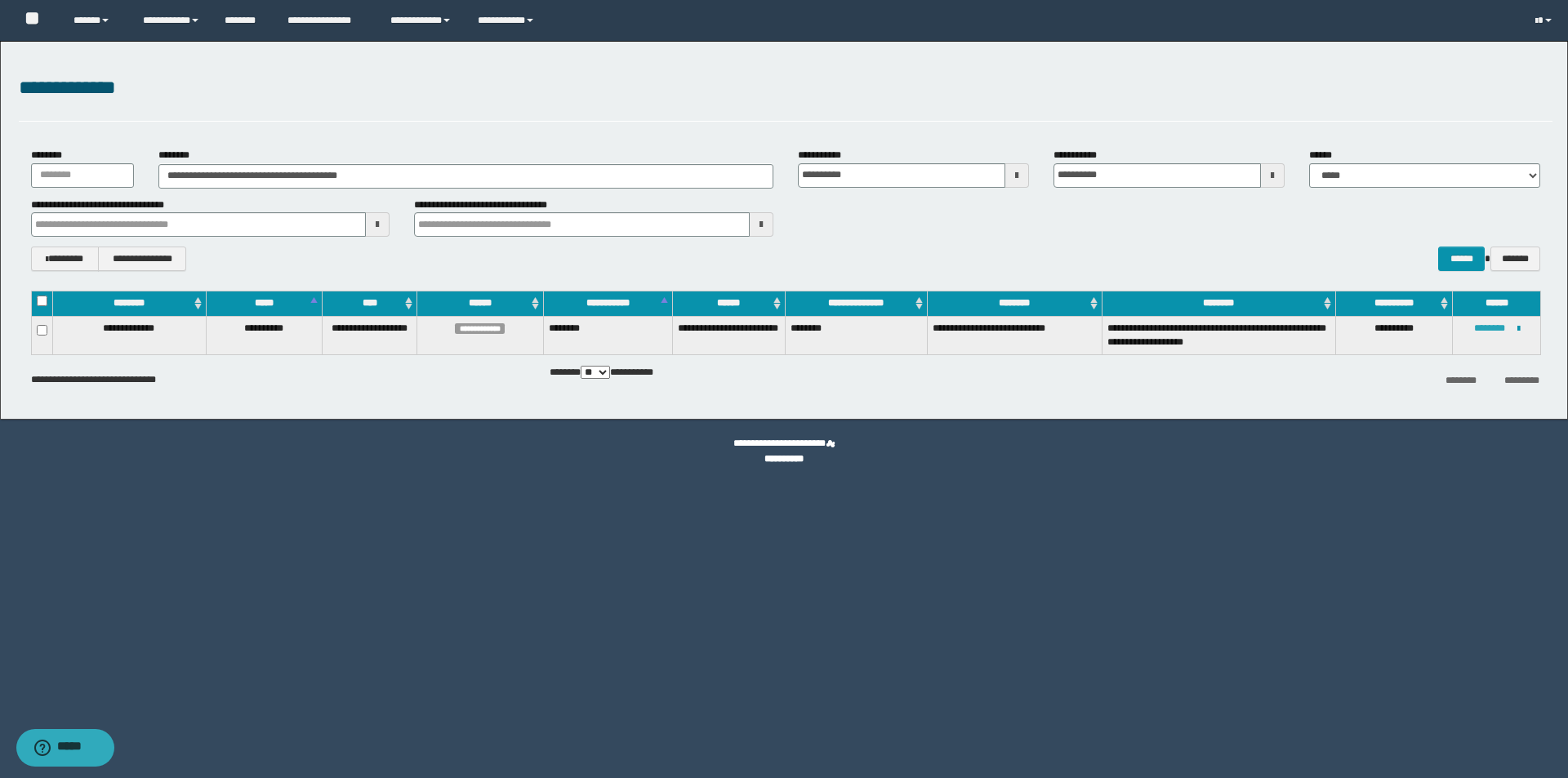 click on "********" at bounding box center [1490, 328] 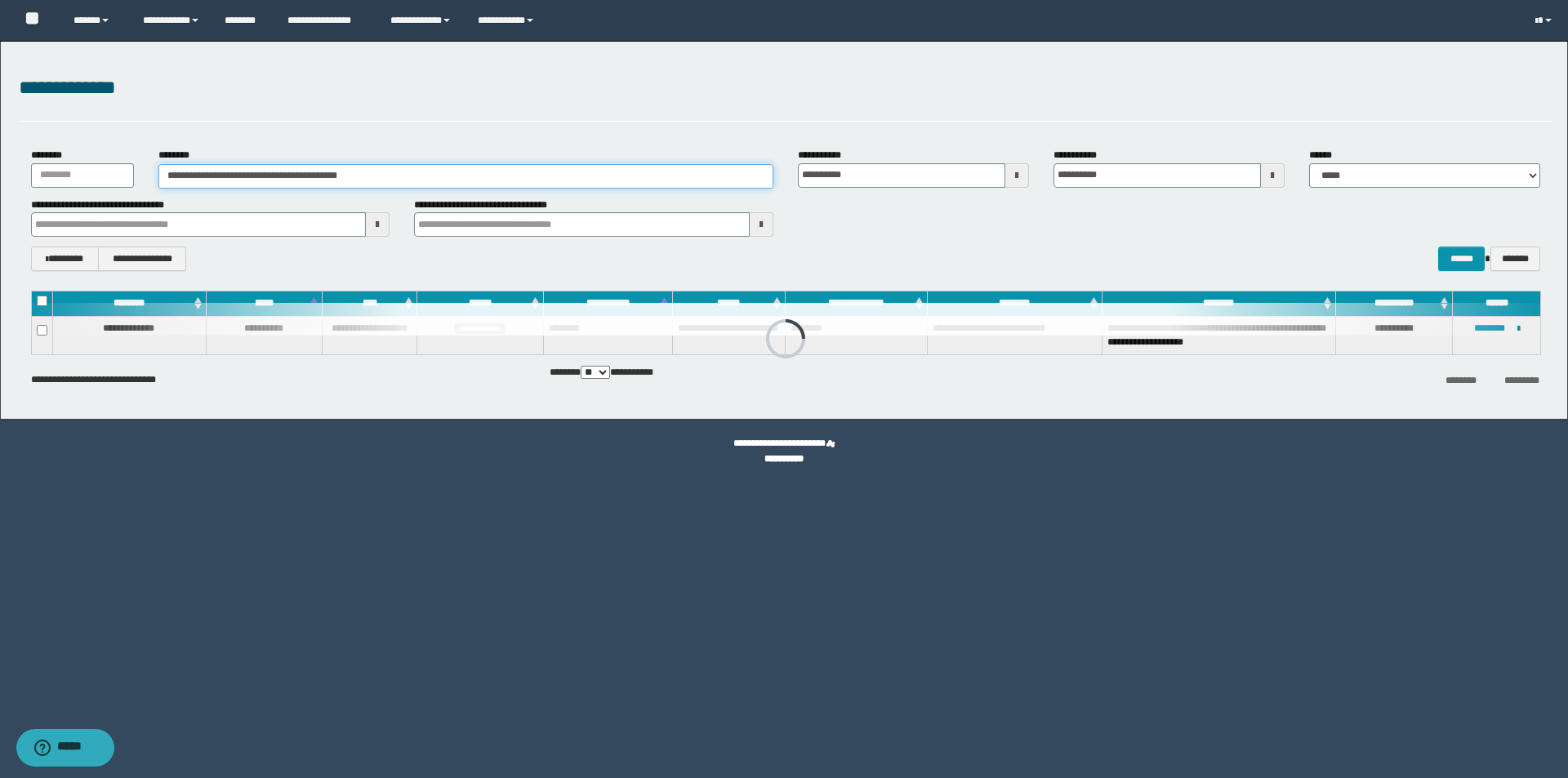 click on "**********" at bounding box center [466, 176] 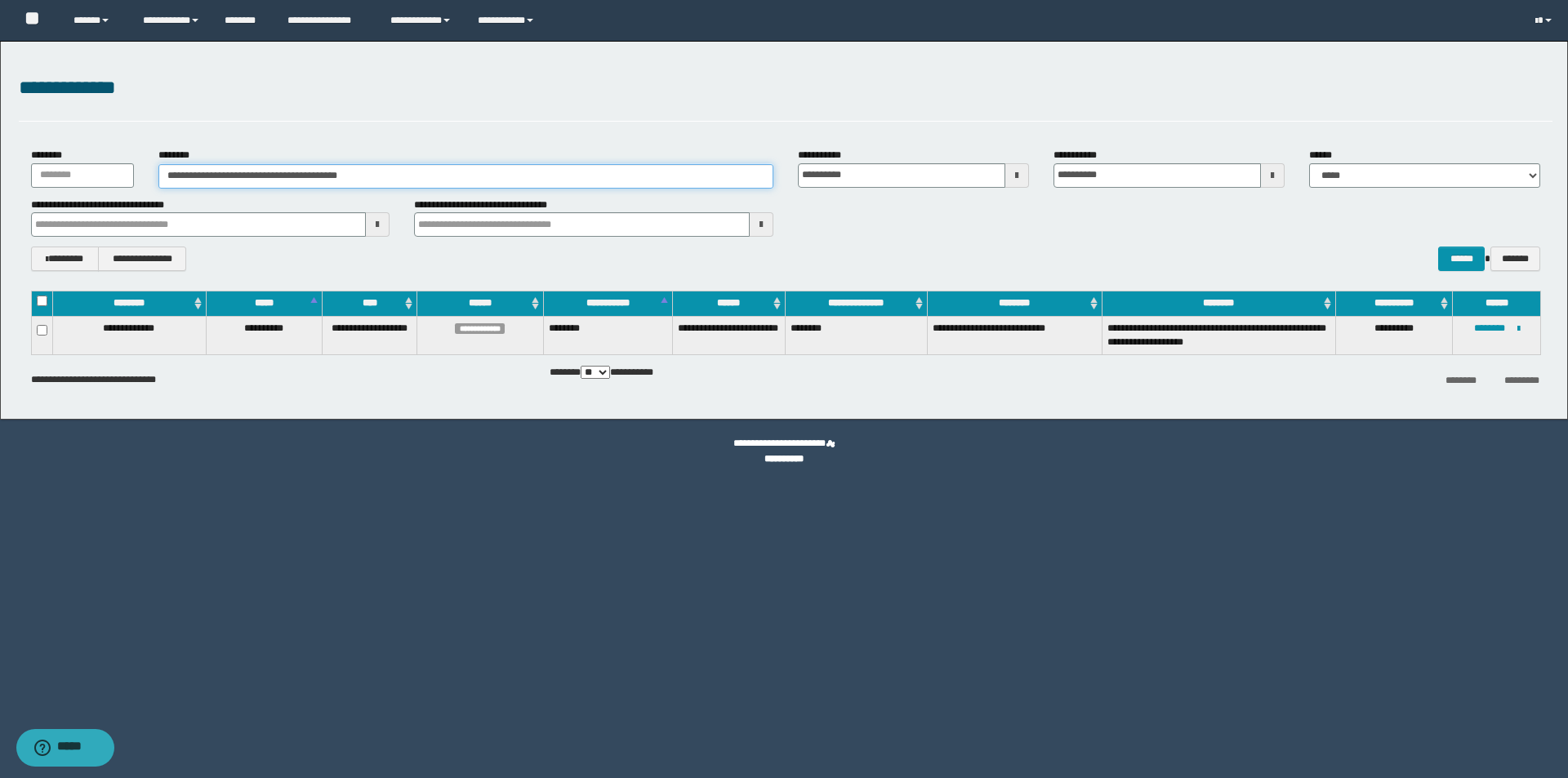 drag, startPoint x: 407, startPoint y: 176, endPoint x: 93, endPoint y: 191, distance: 314.35808 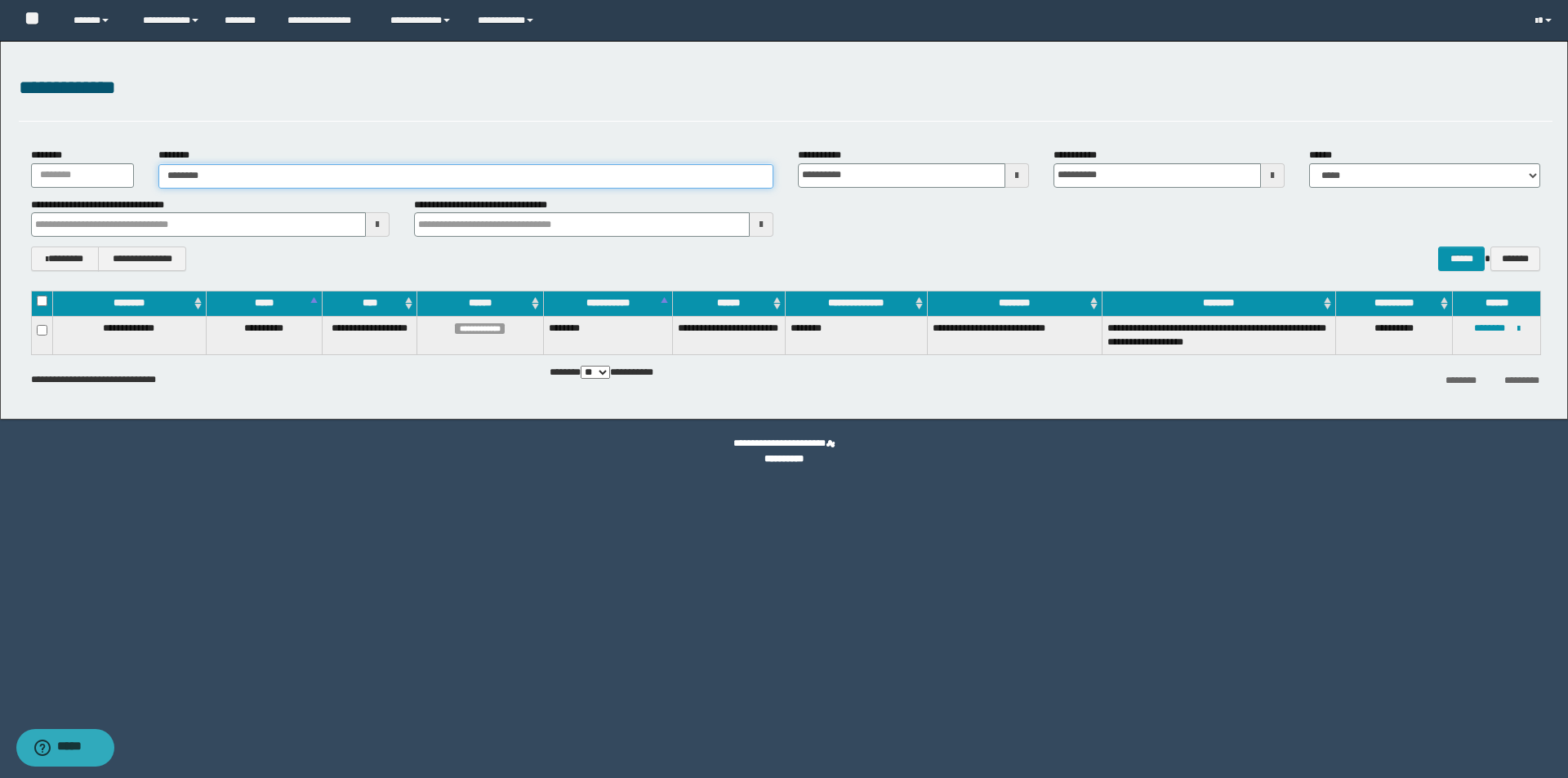 type on "********" 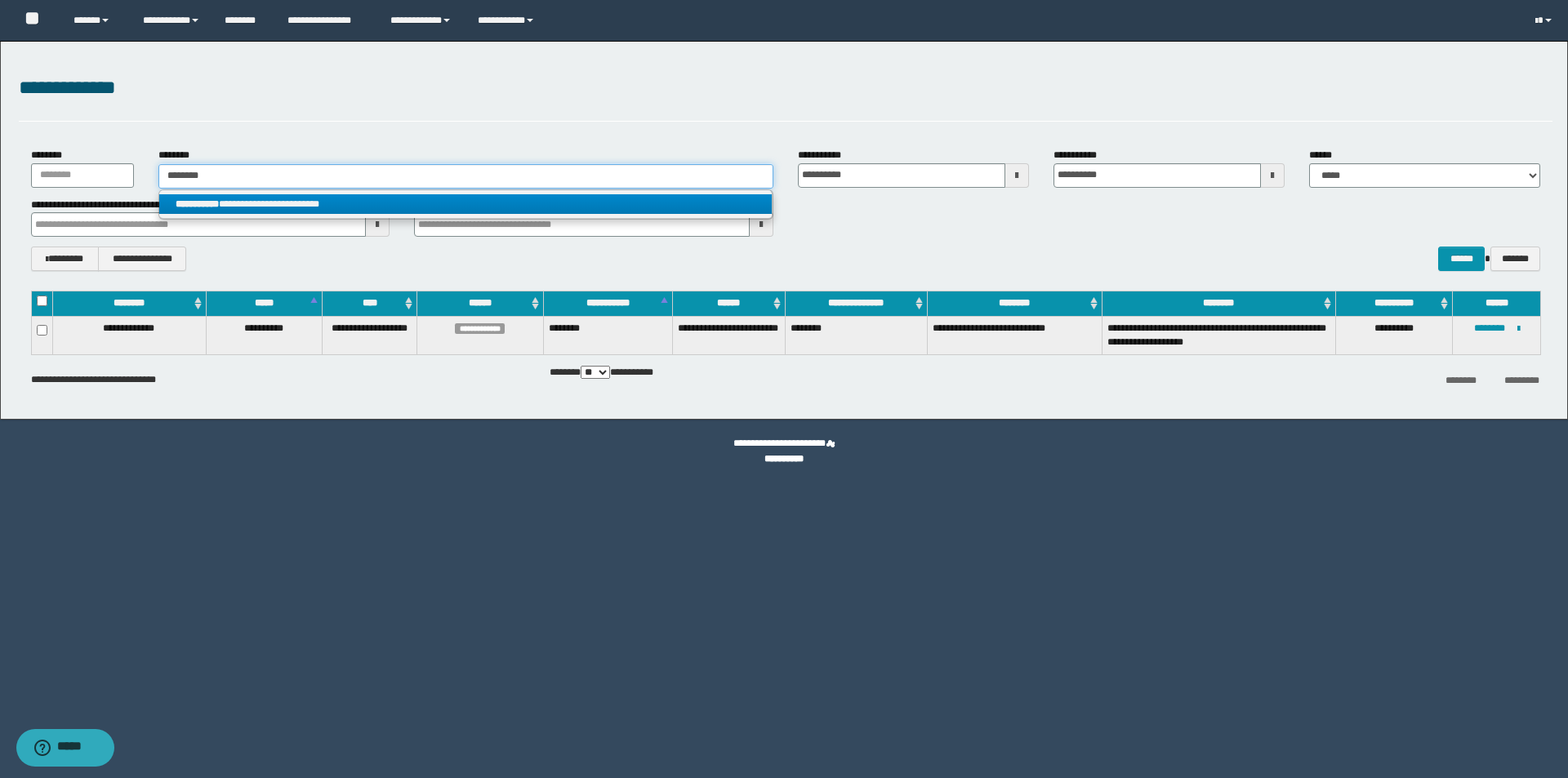 type on "********" 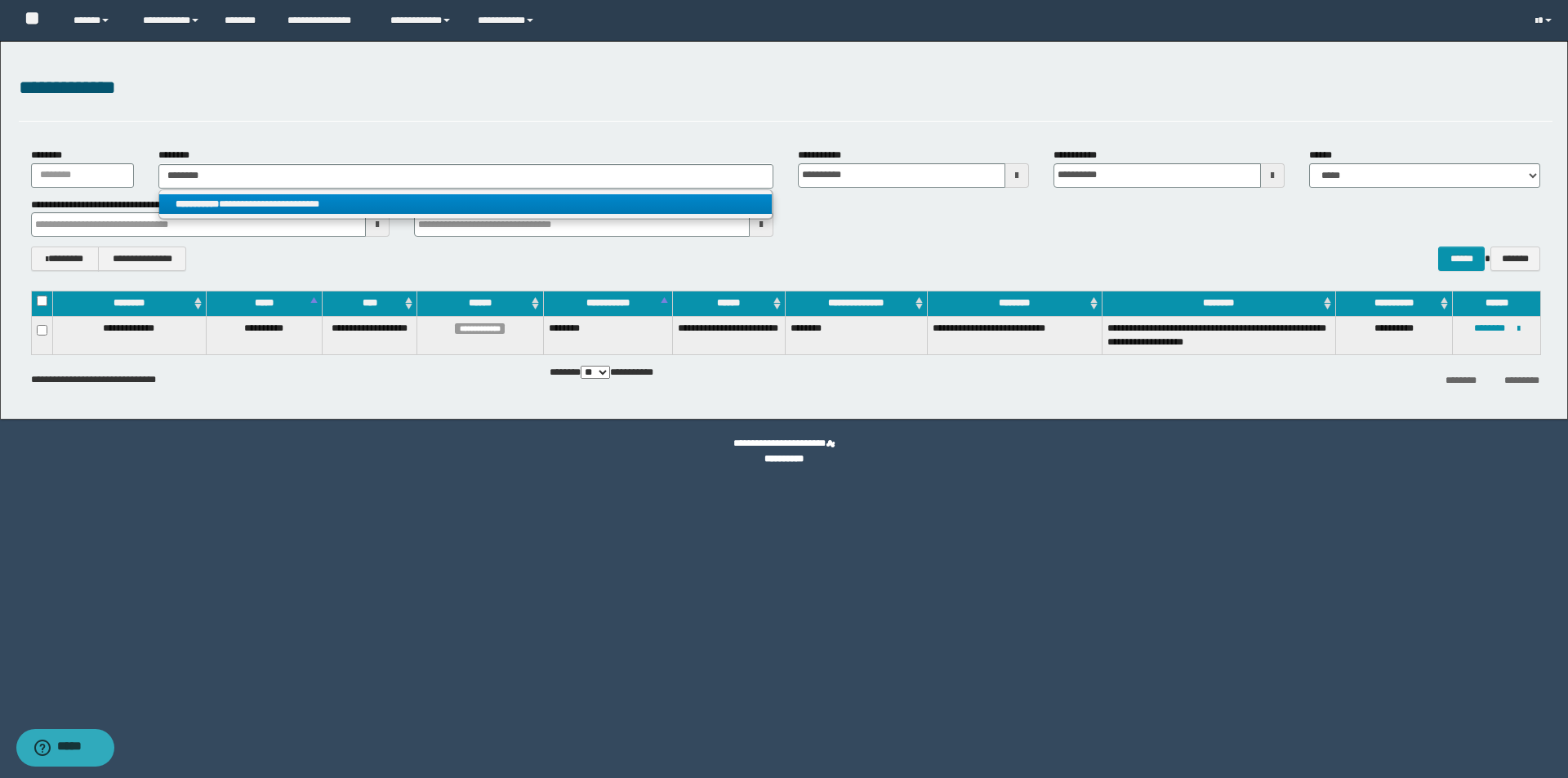 click on "**********" at bounding box center [466, 204] 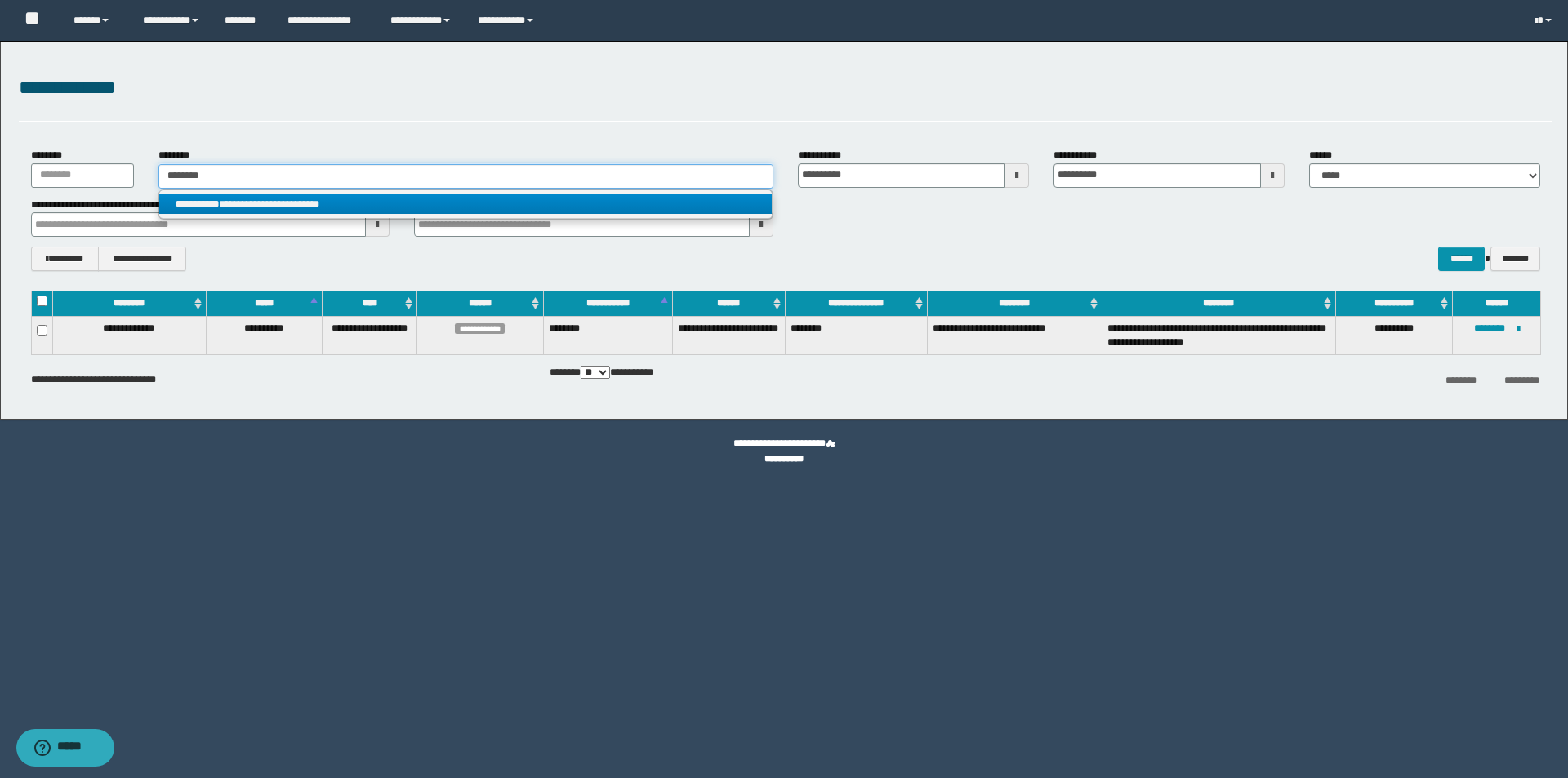 type 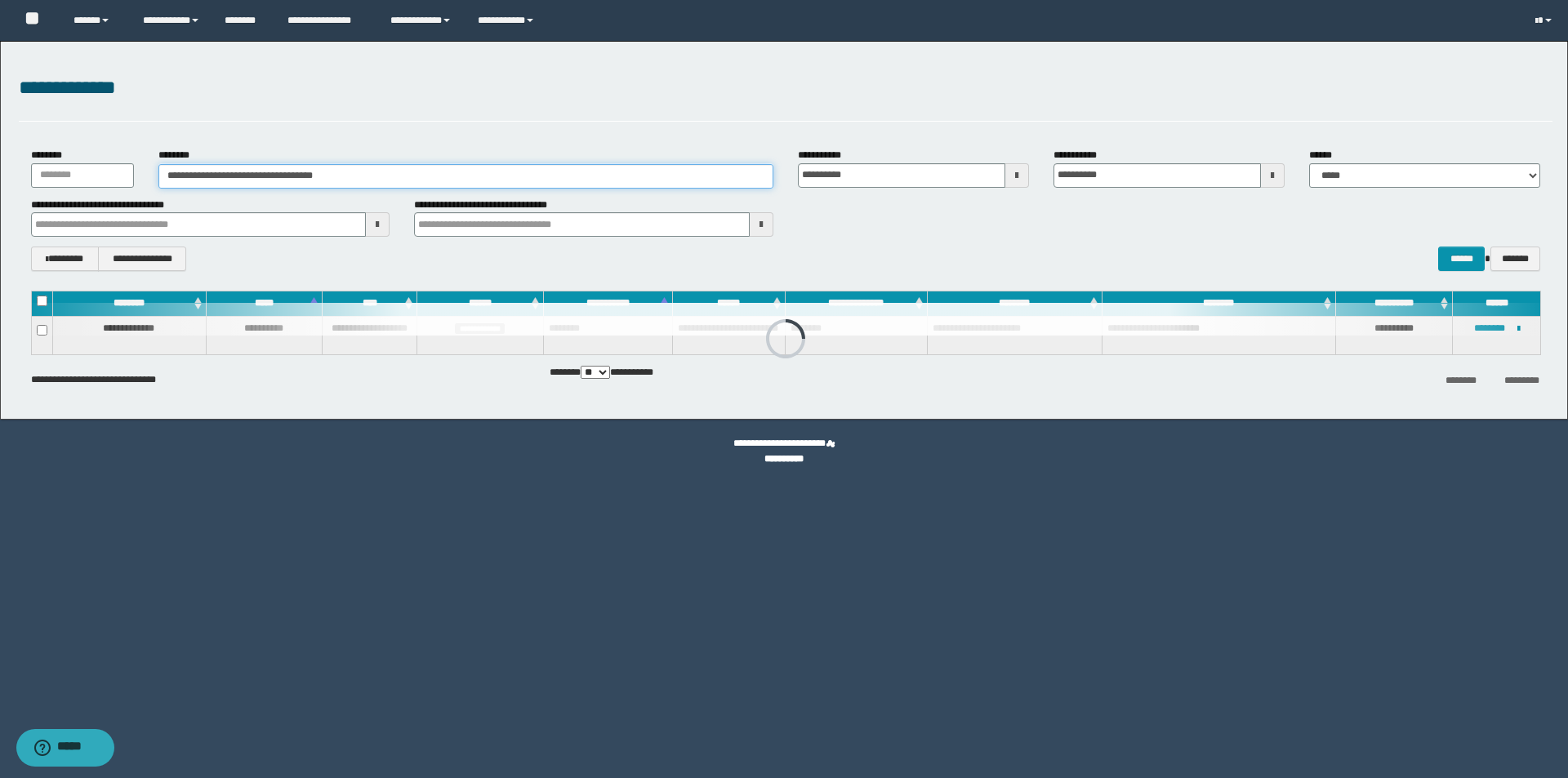 drag, startPoint x: 370, startPoint y: 169, endPoint x: 379, endPoint y: 170, distance: 9.055385 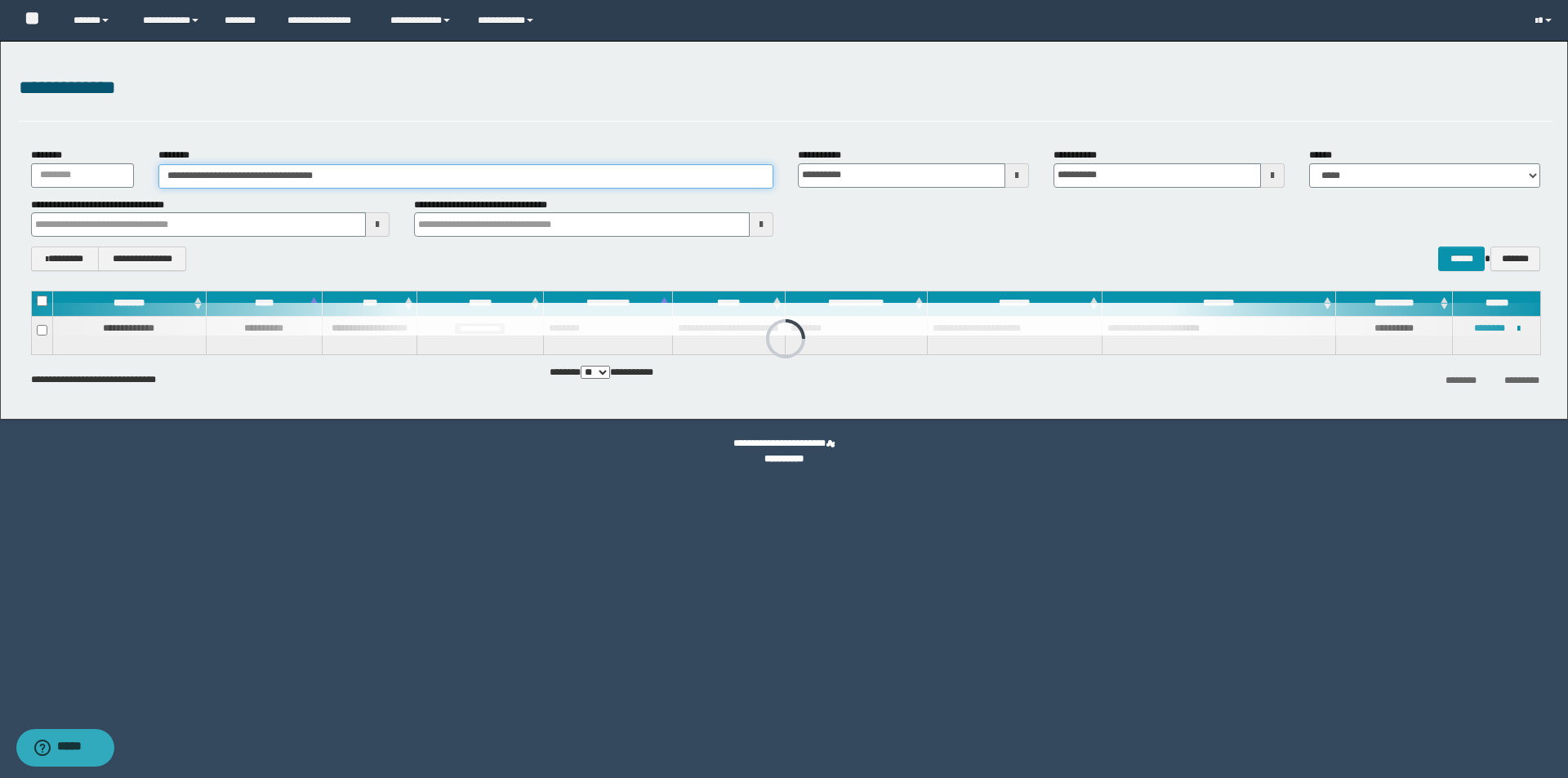 click on "**********" at bounding box center (466, 176) 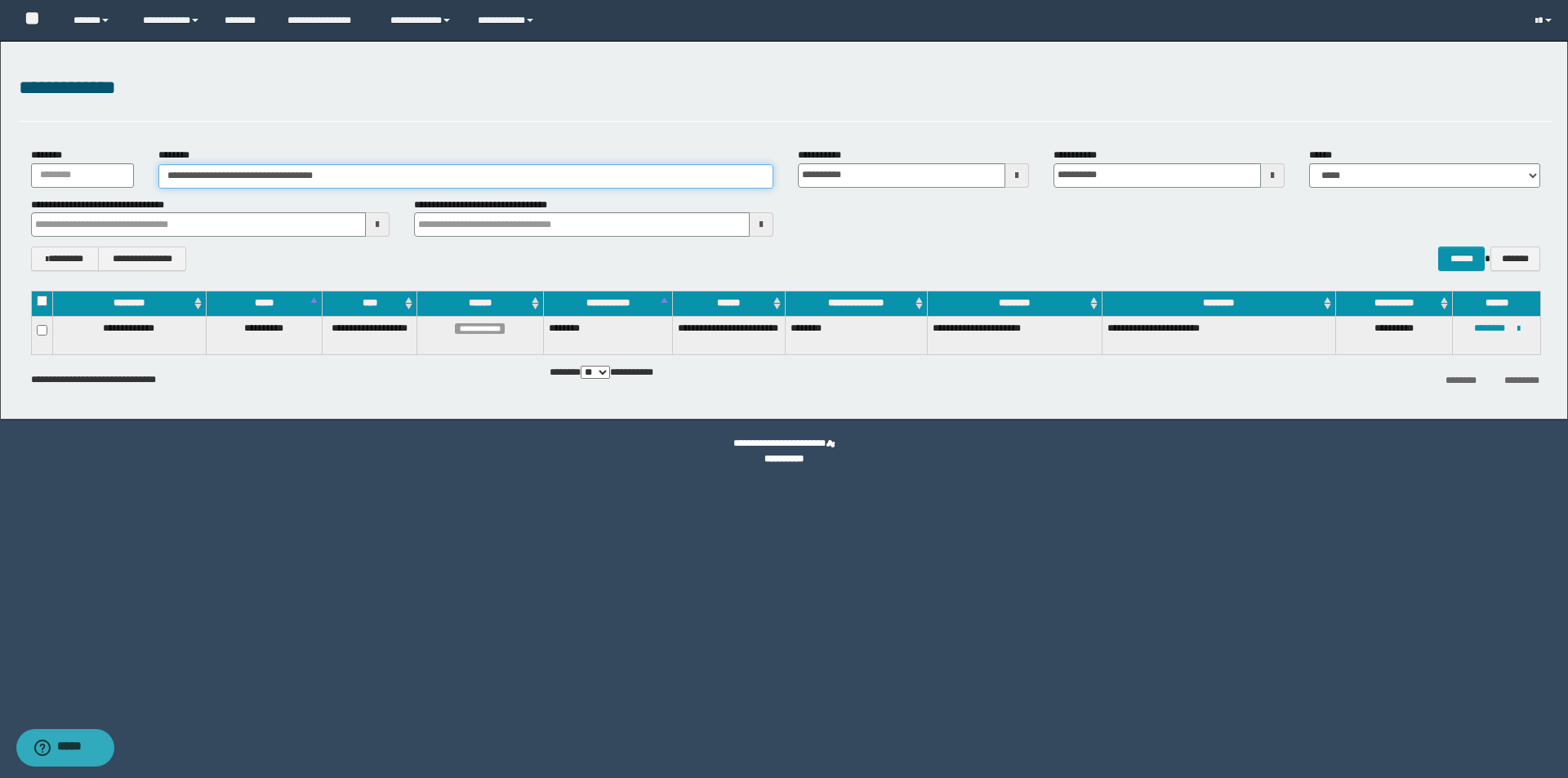 drag, startPoint x: 382, startPoint y: 174, endPoint x: 88, endPoint y: 186, distance: 294.2448 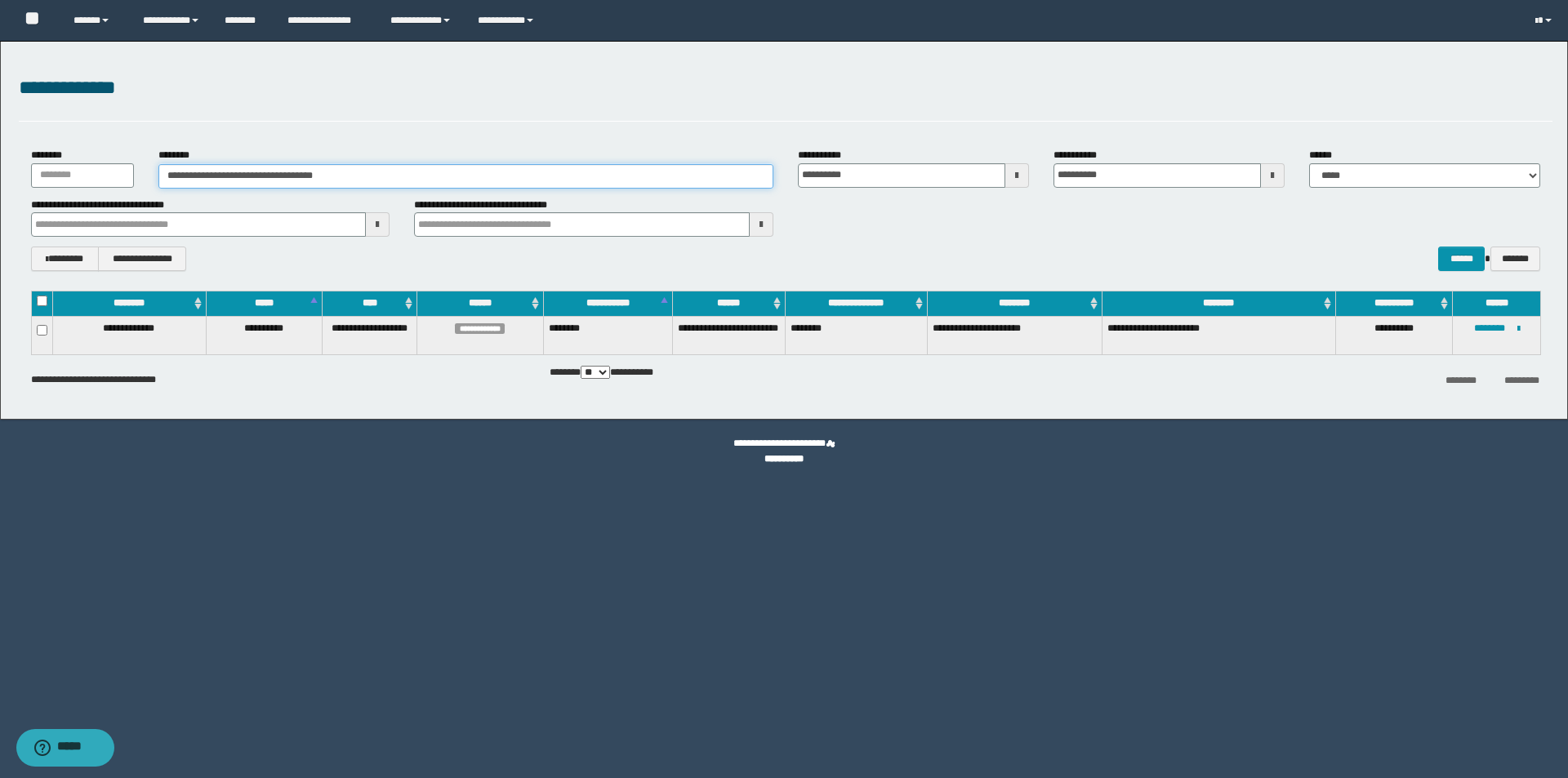 paste 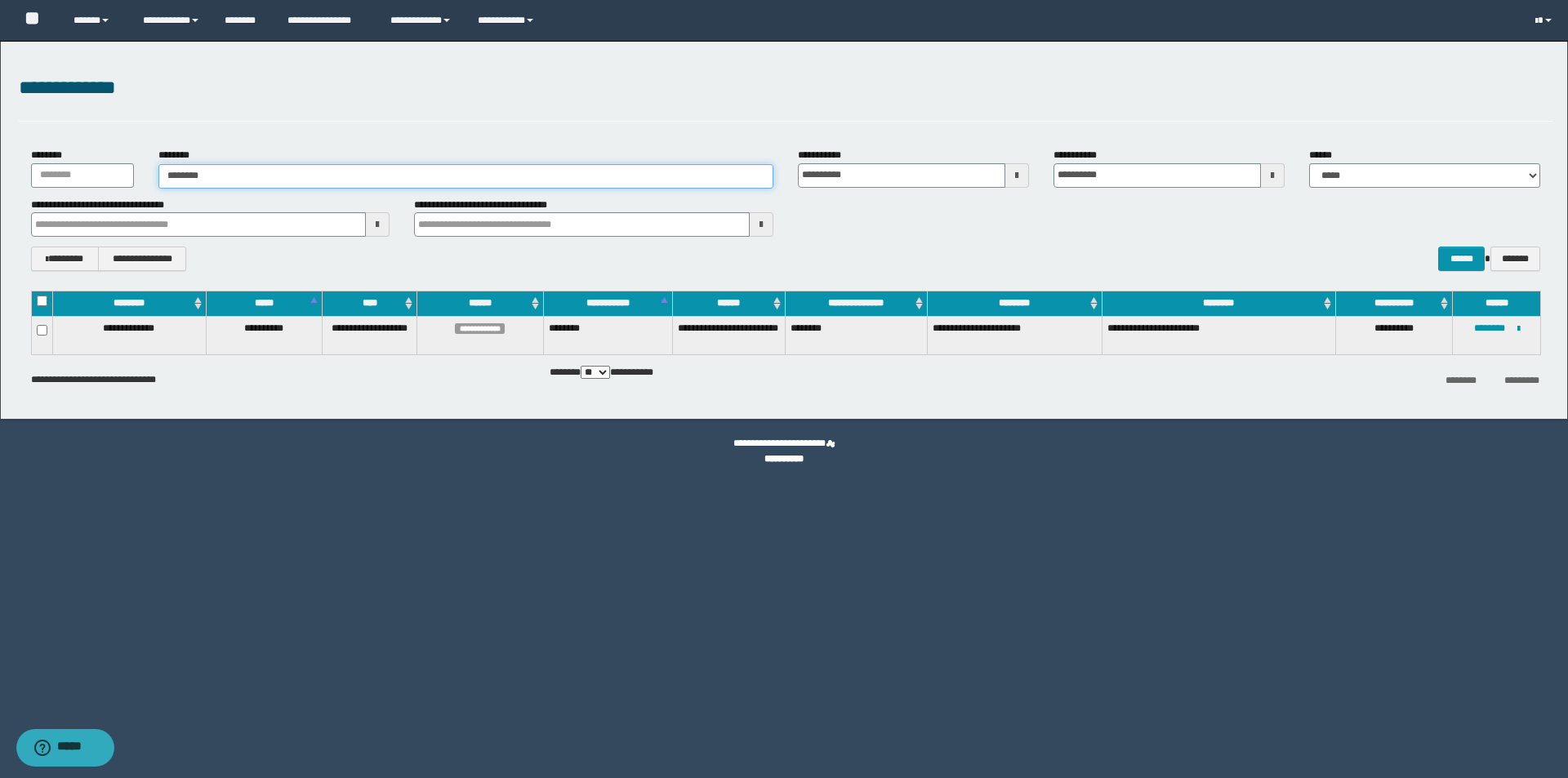 type on "********" 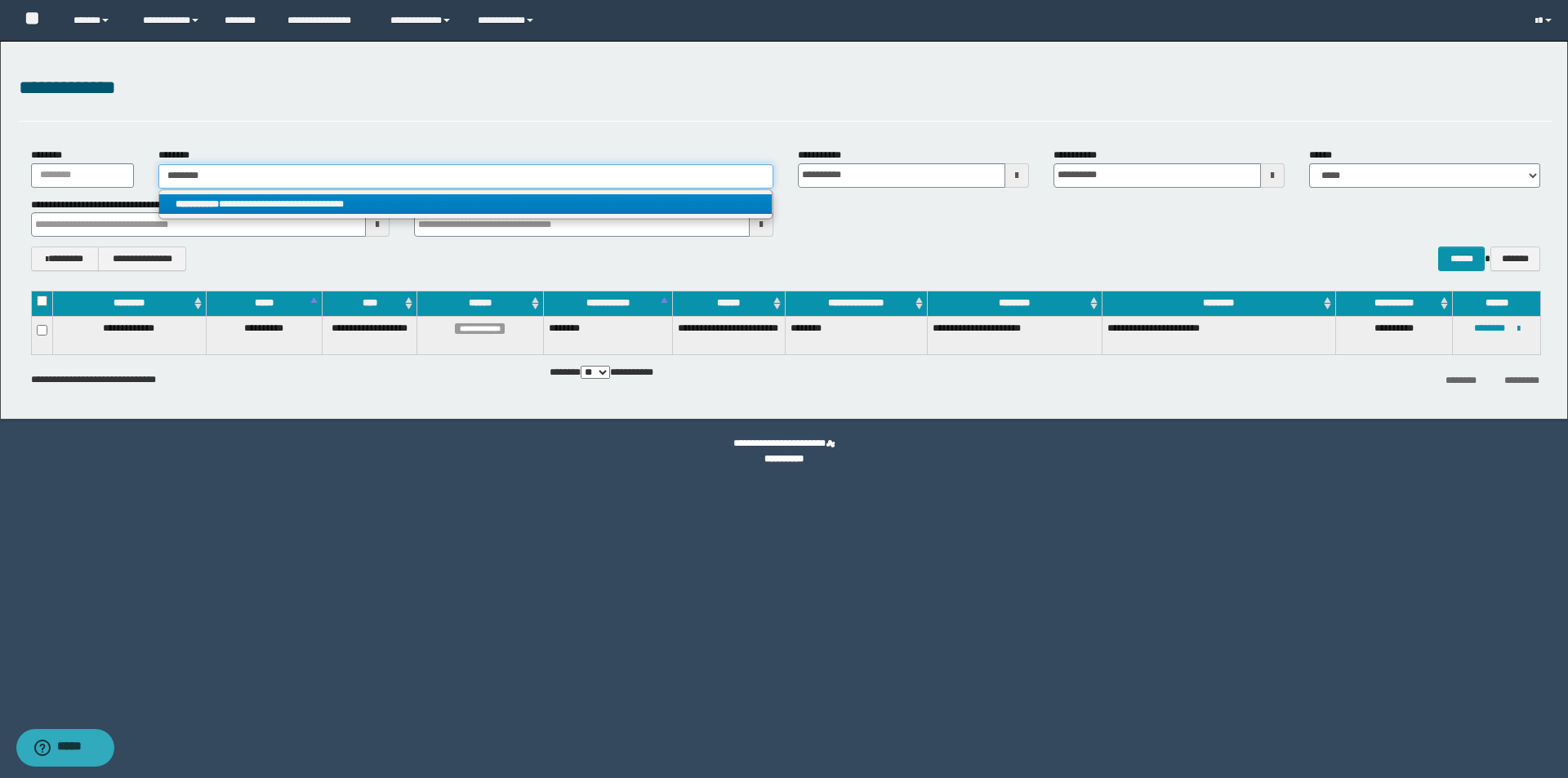 type on "********" 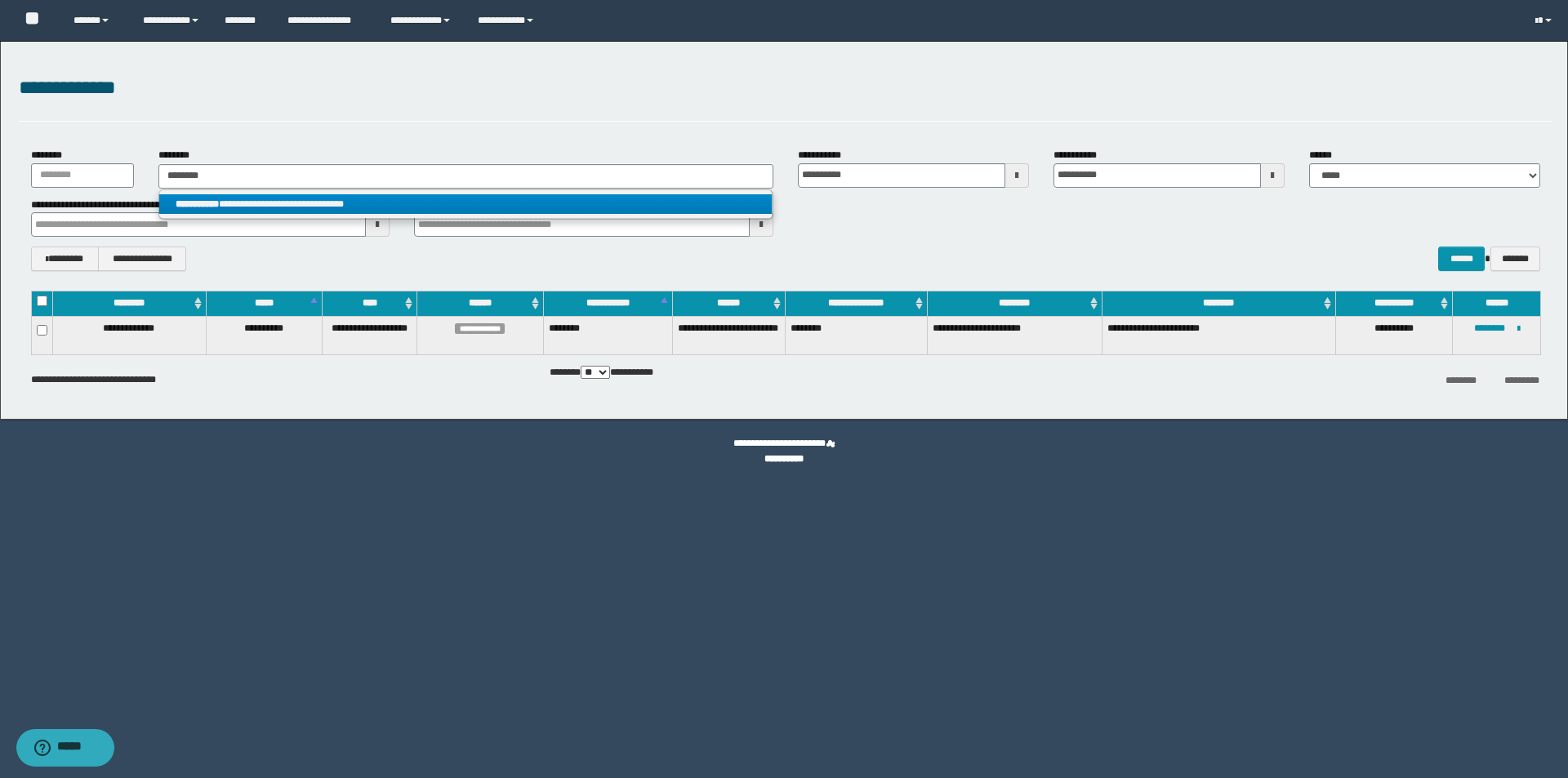 click on "**********" at bounding box center [466, 204] 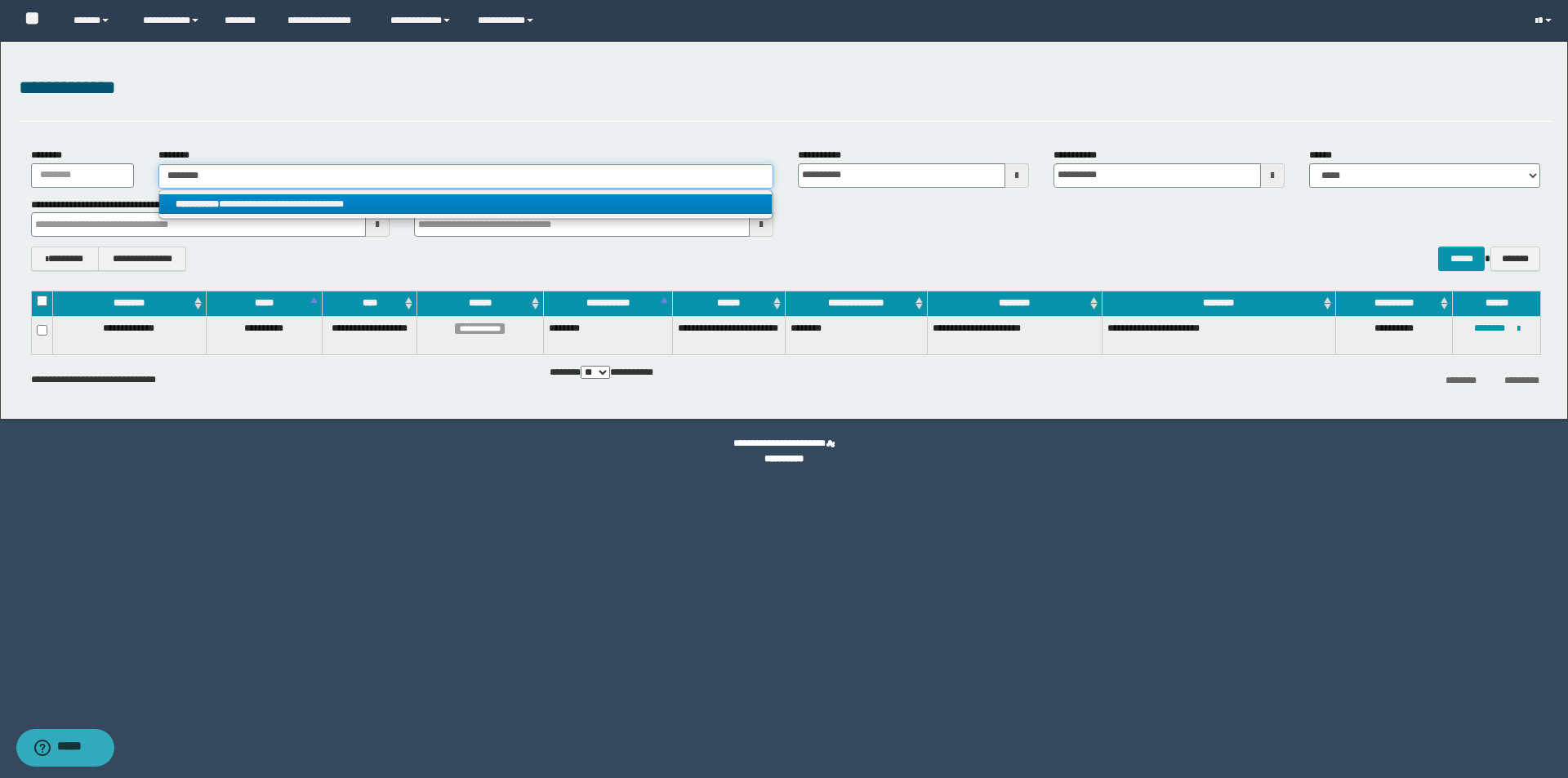 type 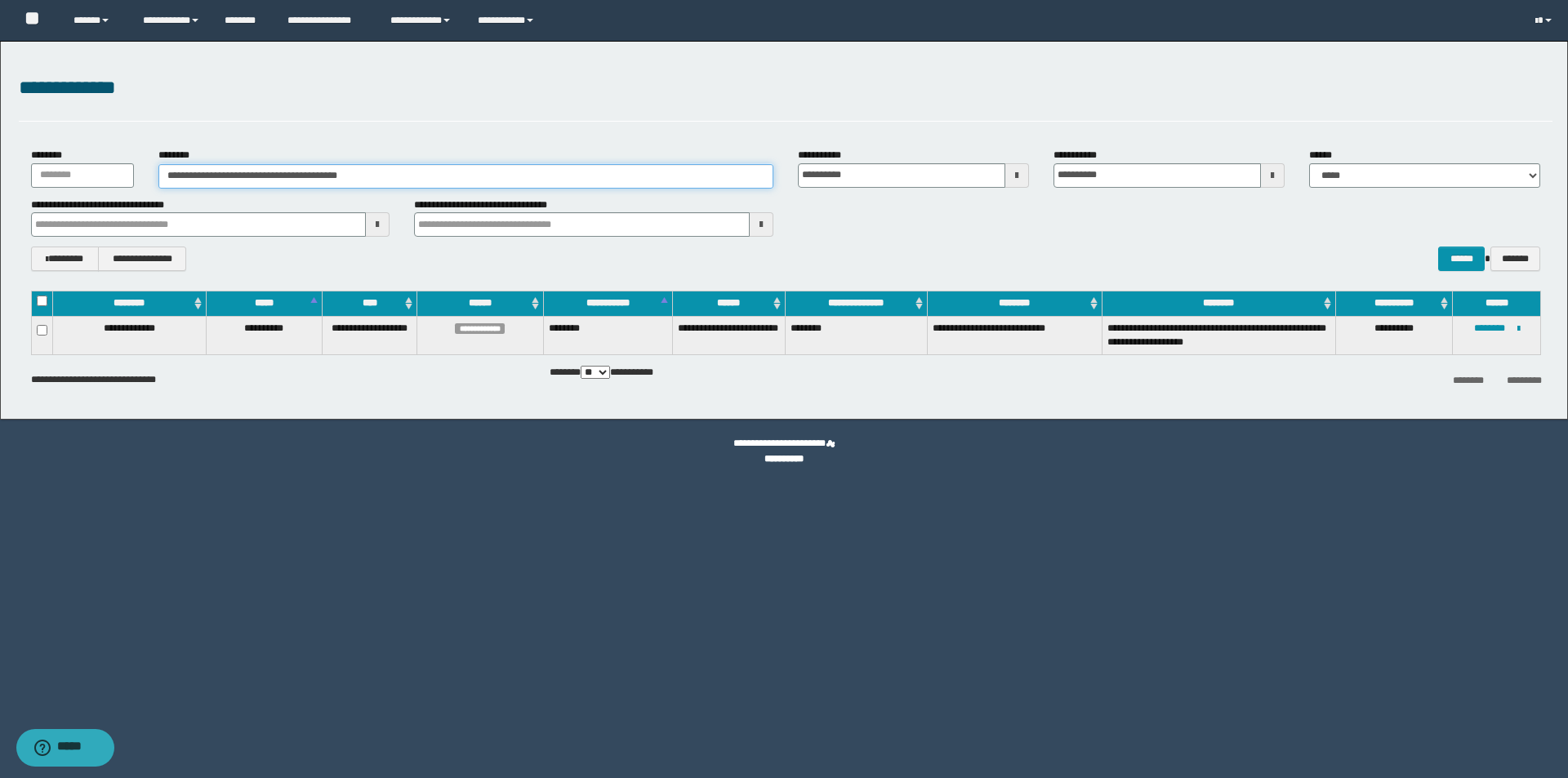 click on "**********" at bounding box center [466, 176] 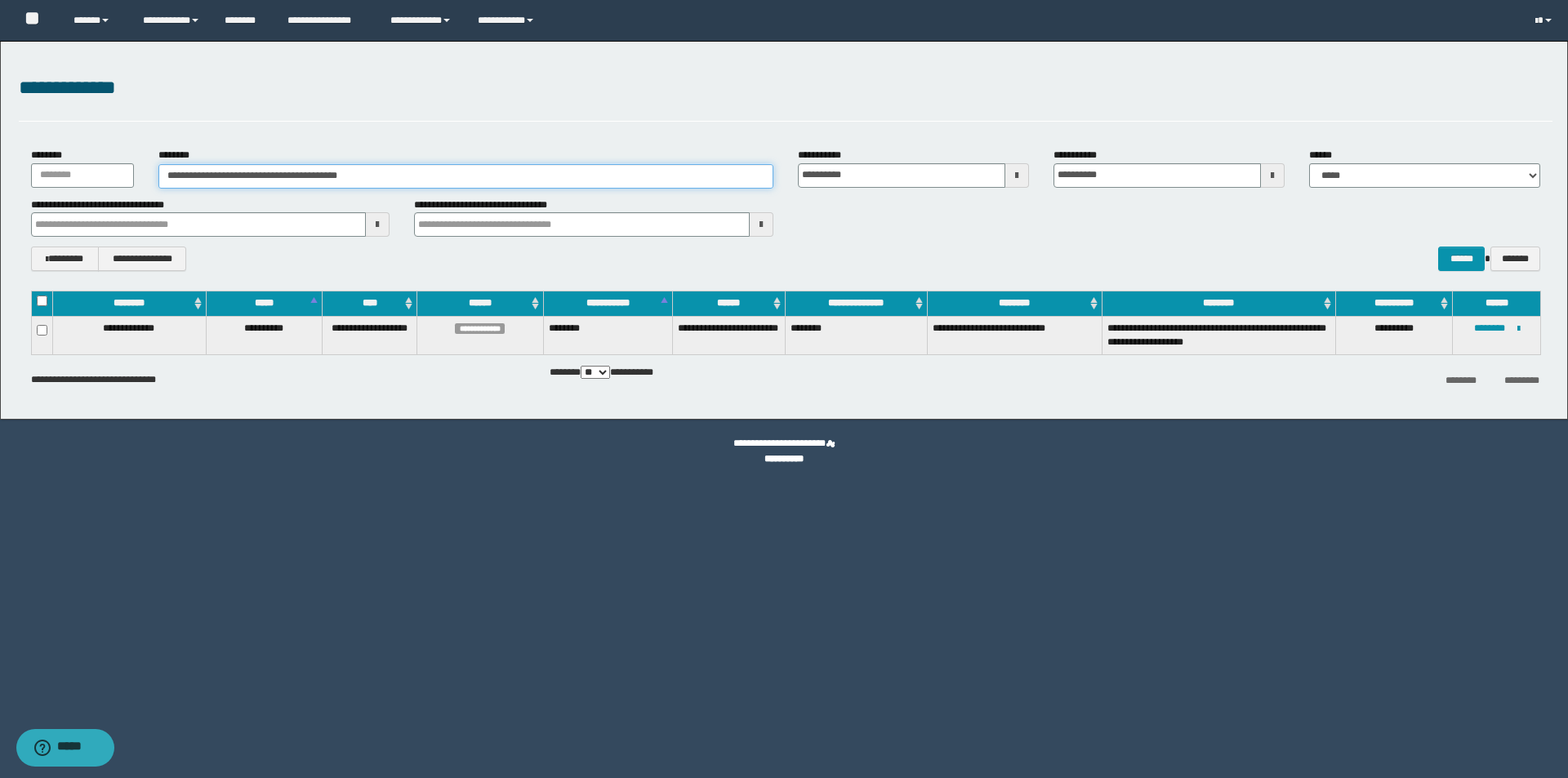 drag, startPoint x: 412, startPoint y: 172, endPoint x: 0, endPoint y: 172, distance: 412 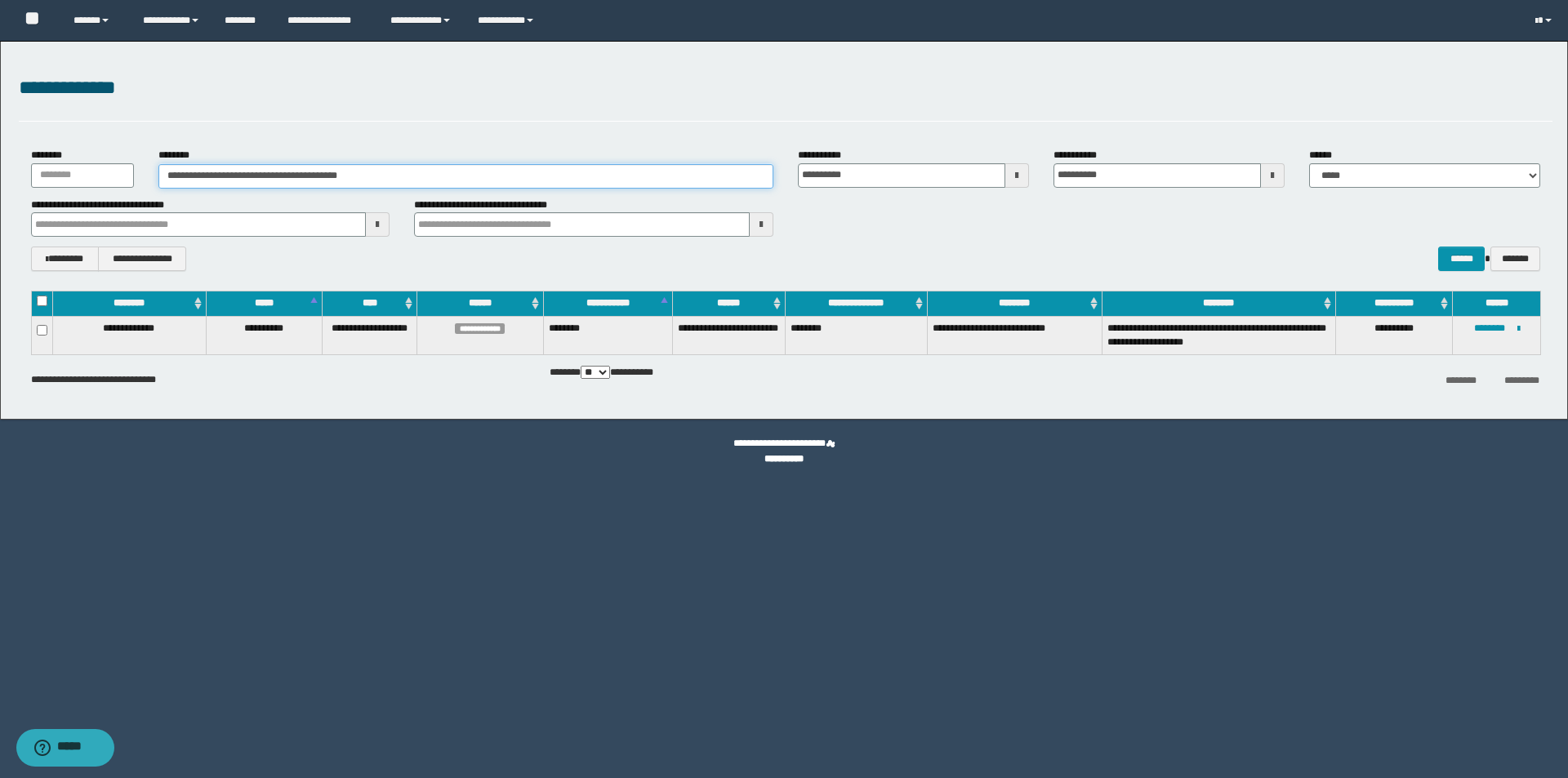 paste 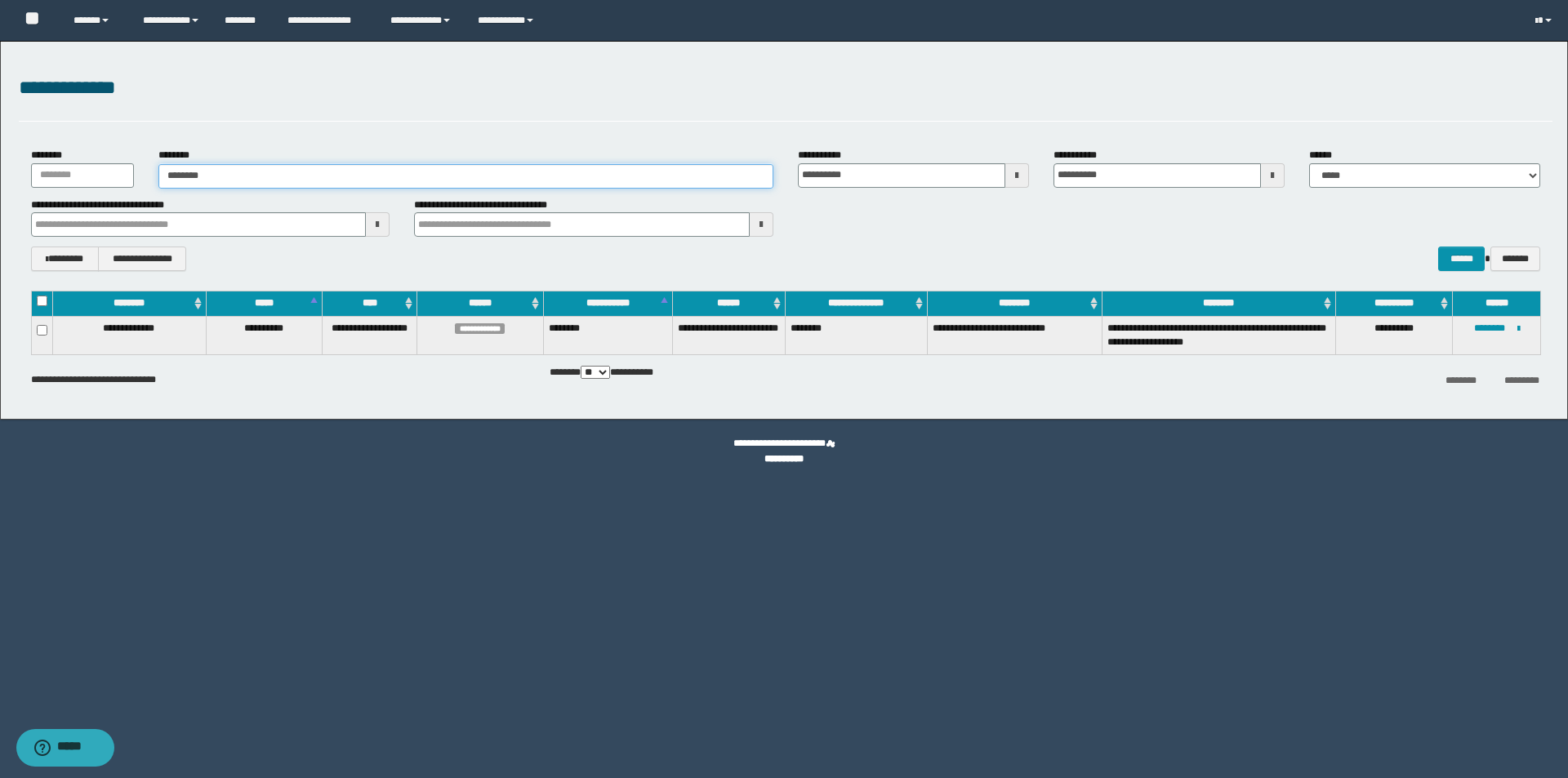 type on "********" 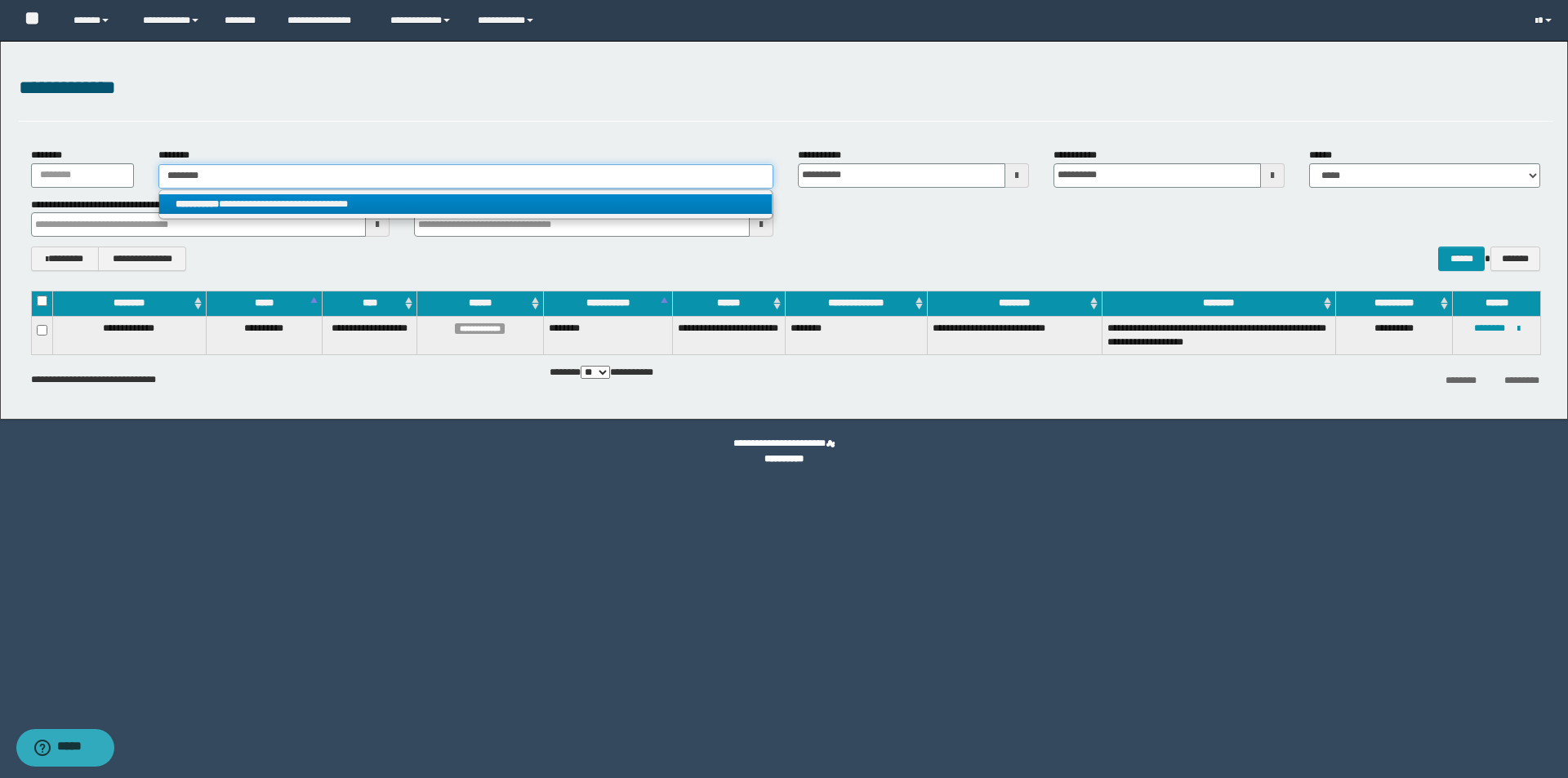 type on "********" 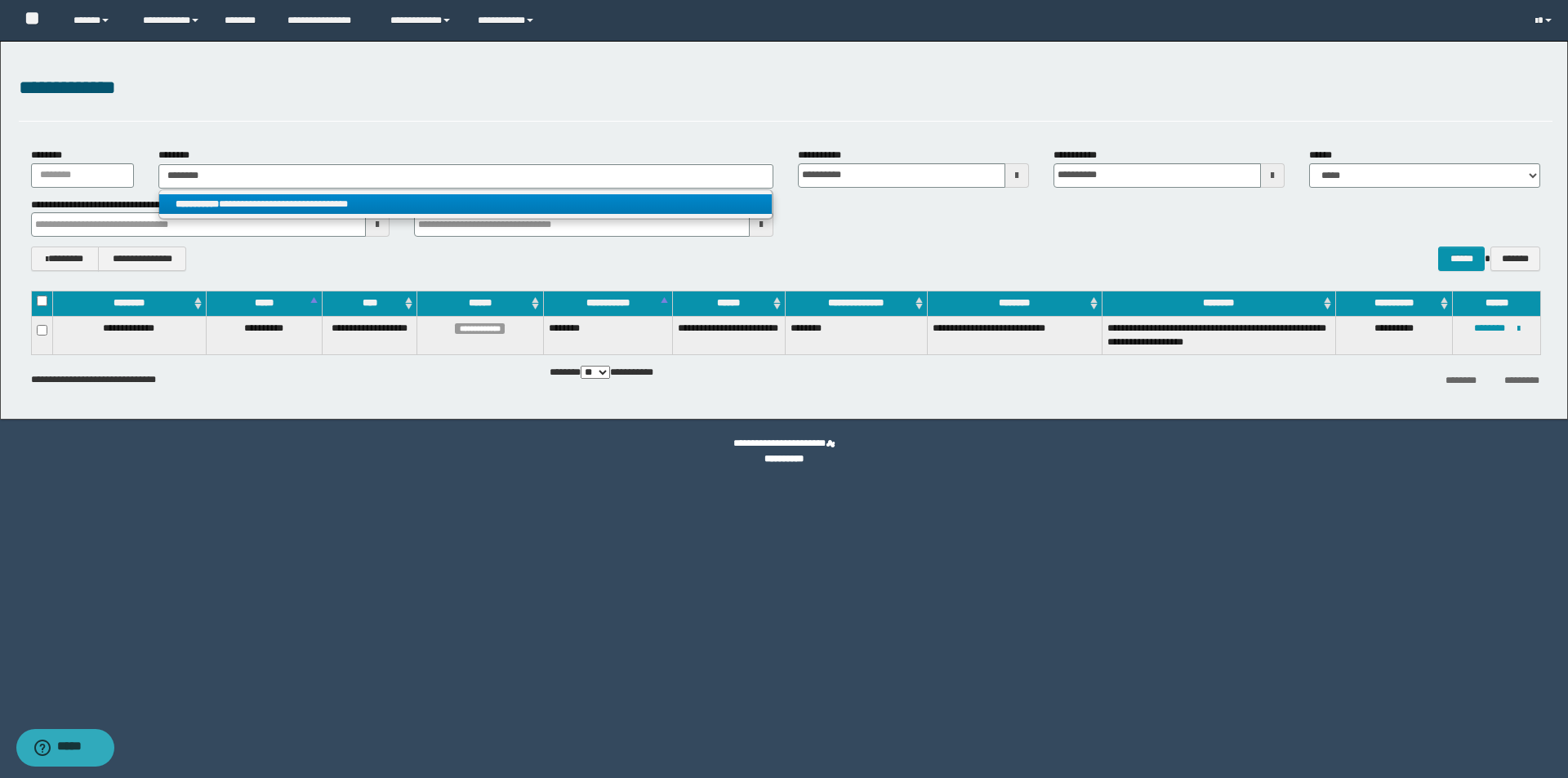 drag, startPoint x: 238, startPoint y: 201, endPoint x: 247, endPoint y: 200, distance: 9.055385 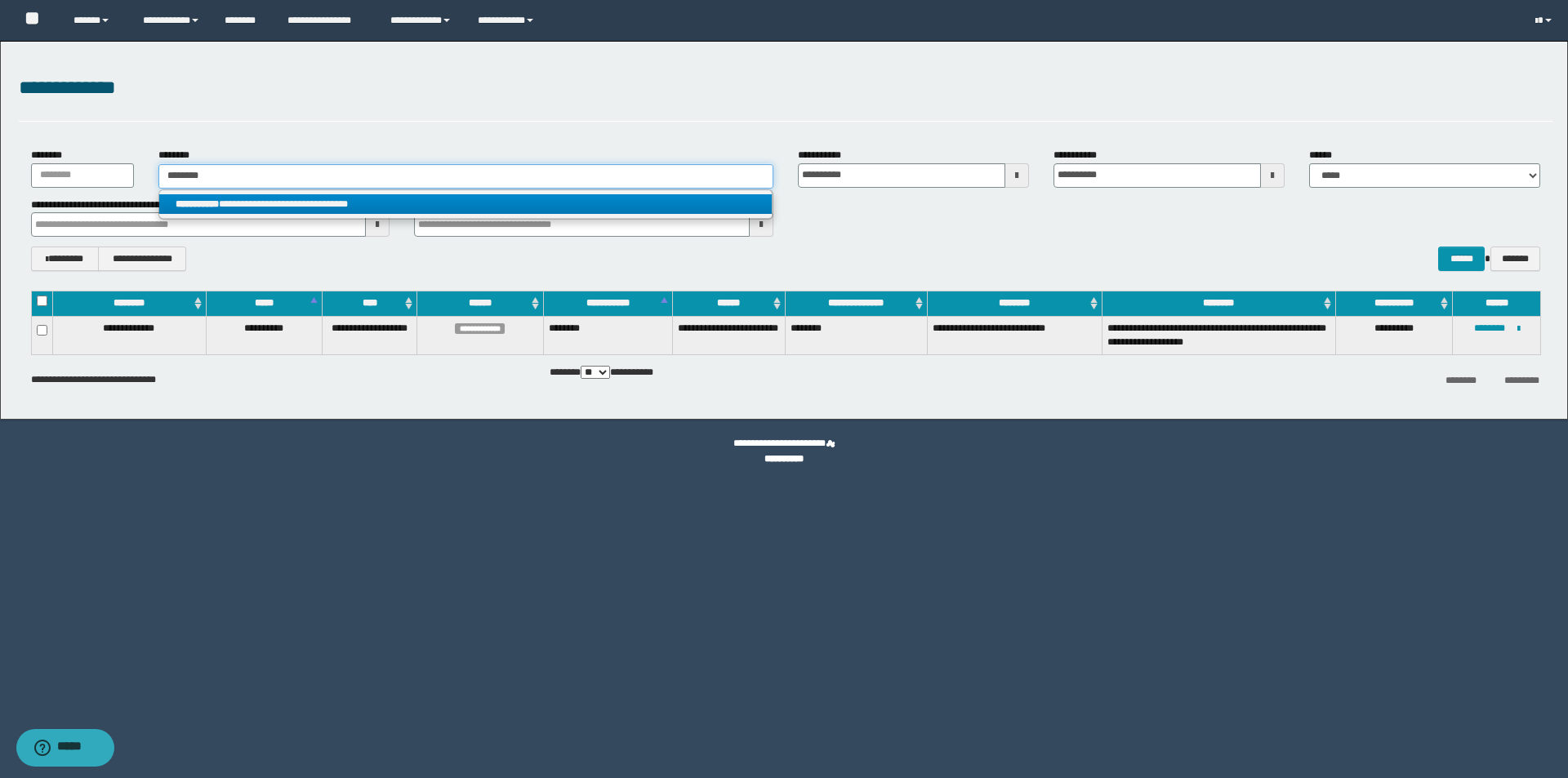 type 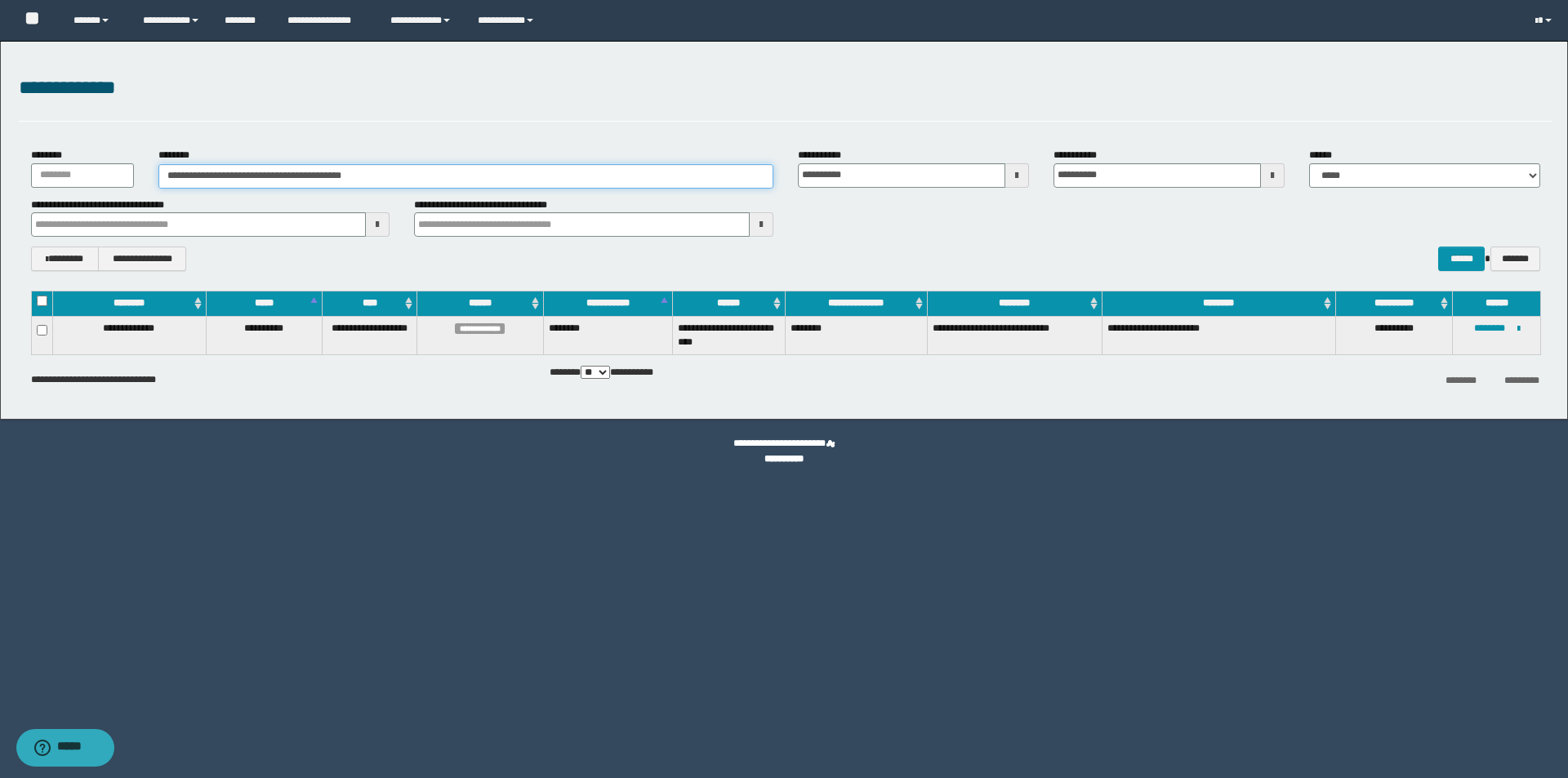 drag, startPoint x: 410, startPoint y: 172, endPoint x: 182, endPoint y: 178, distance: 228.0789 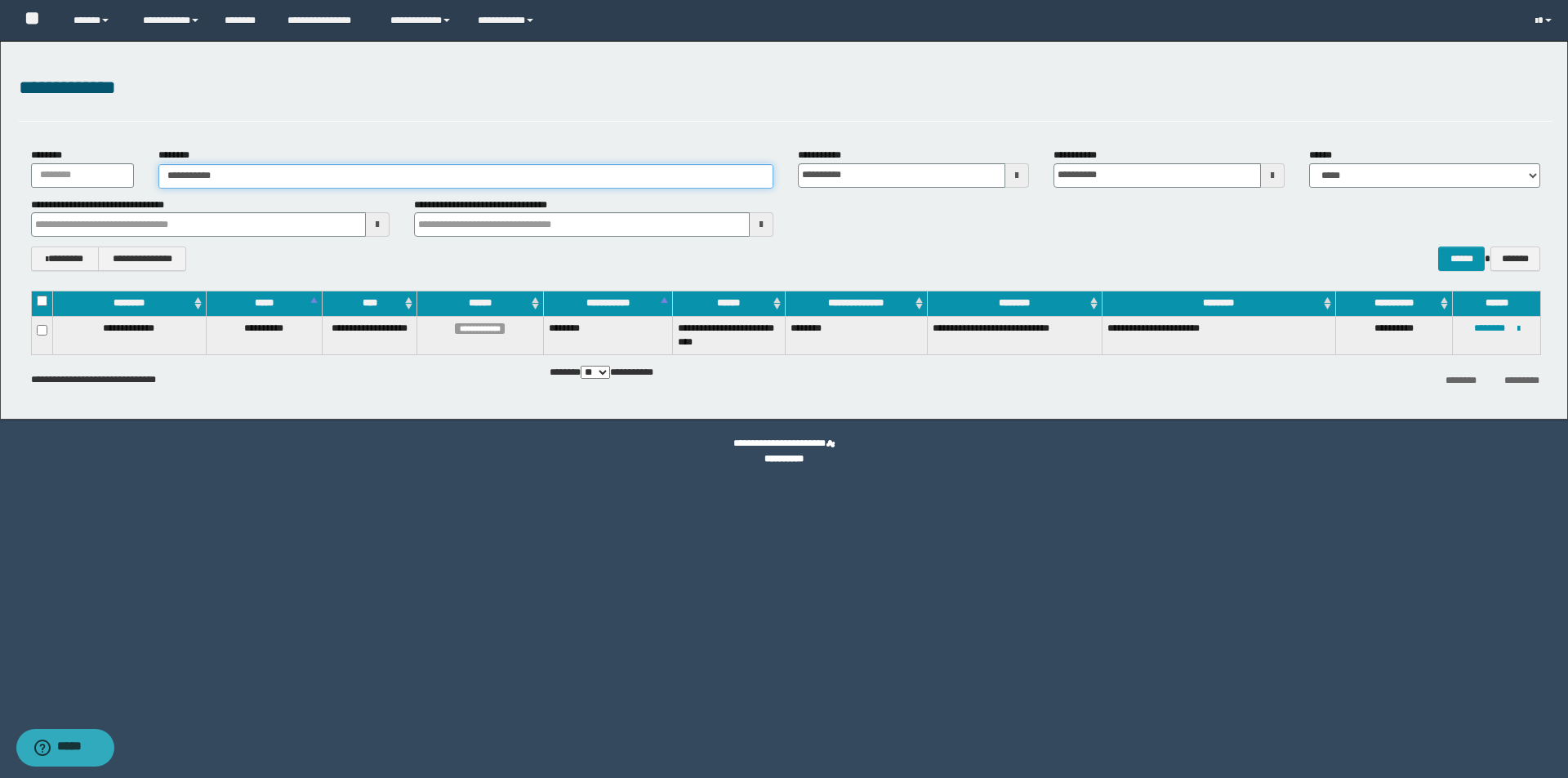 click on "**********" at bounding box center (466, 176) 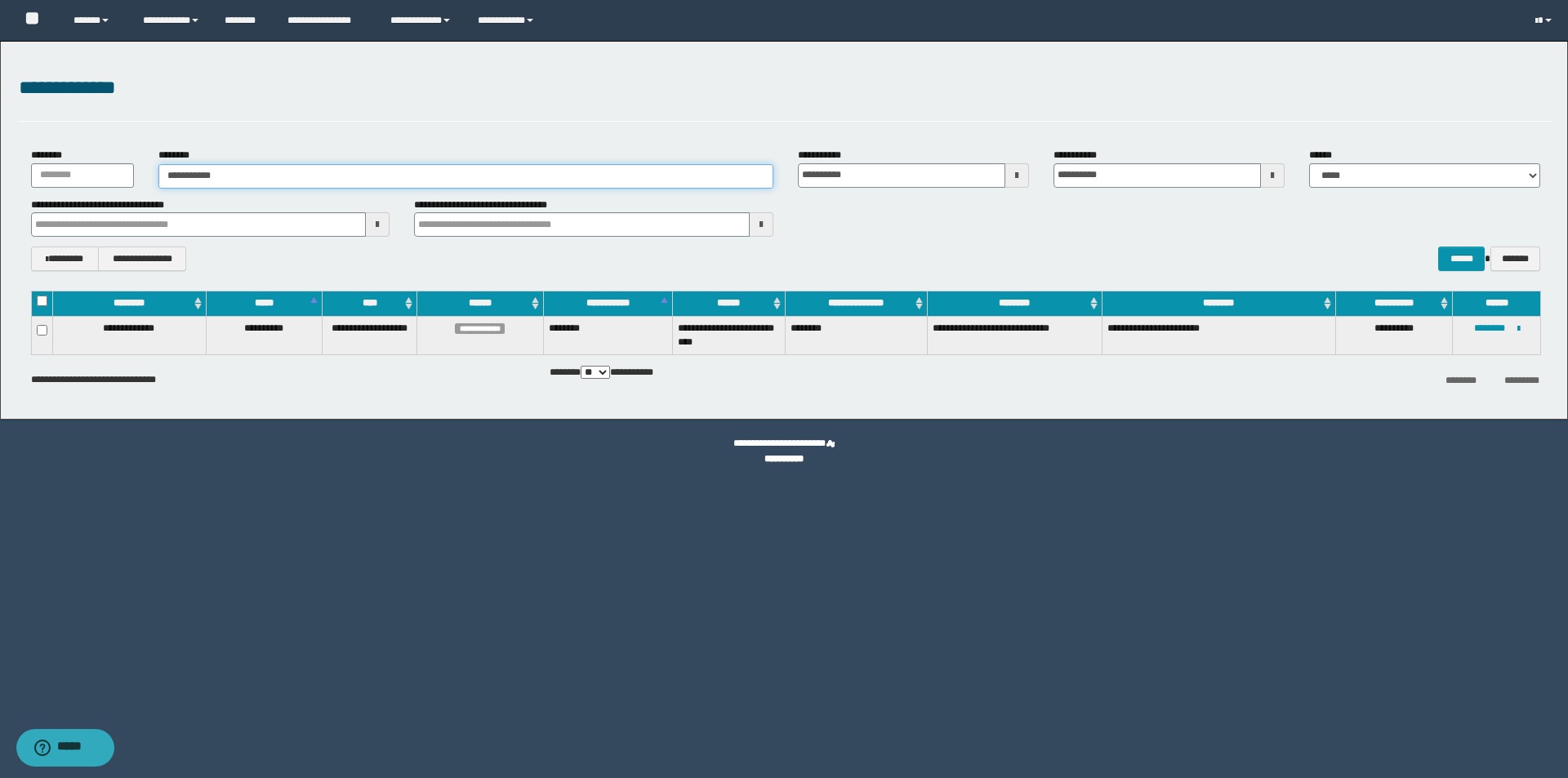 click on "**********" at bounding box center (466, 176) 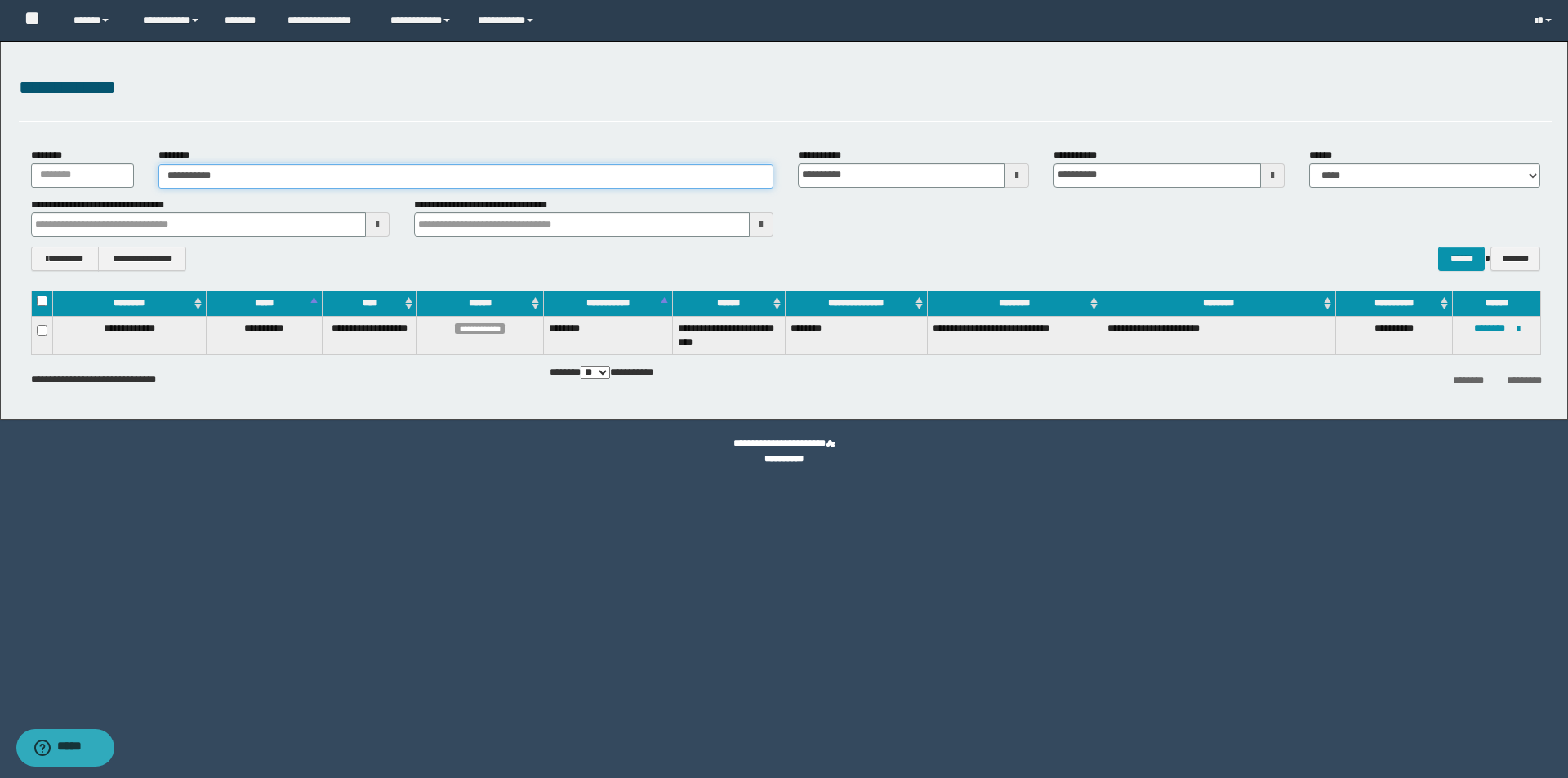 drag, startPoint x: 252, startPoint y: 174, endPoint x: 5, endPoint y: 187, distance: 247.34187 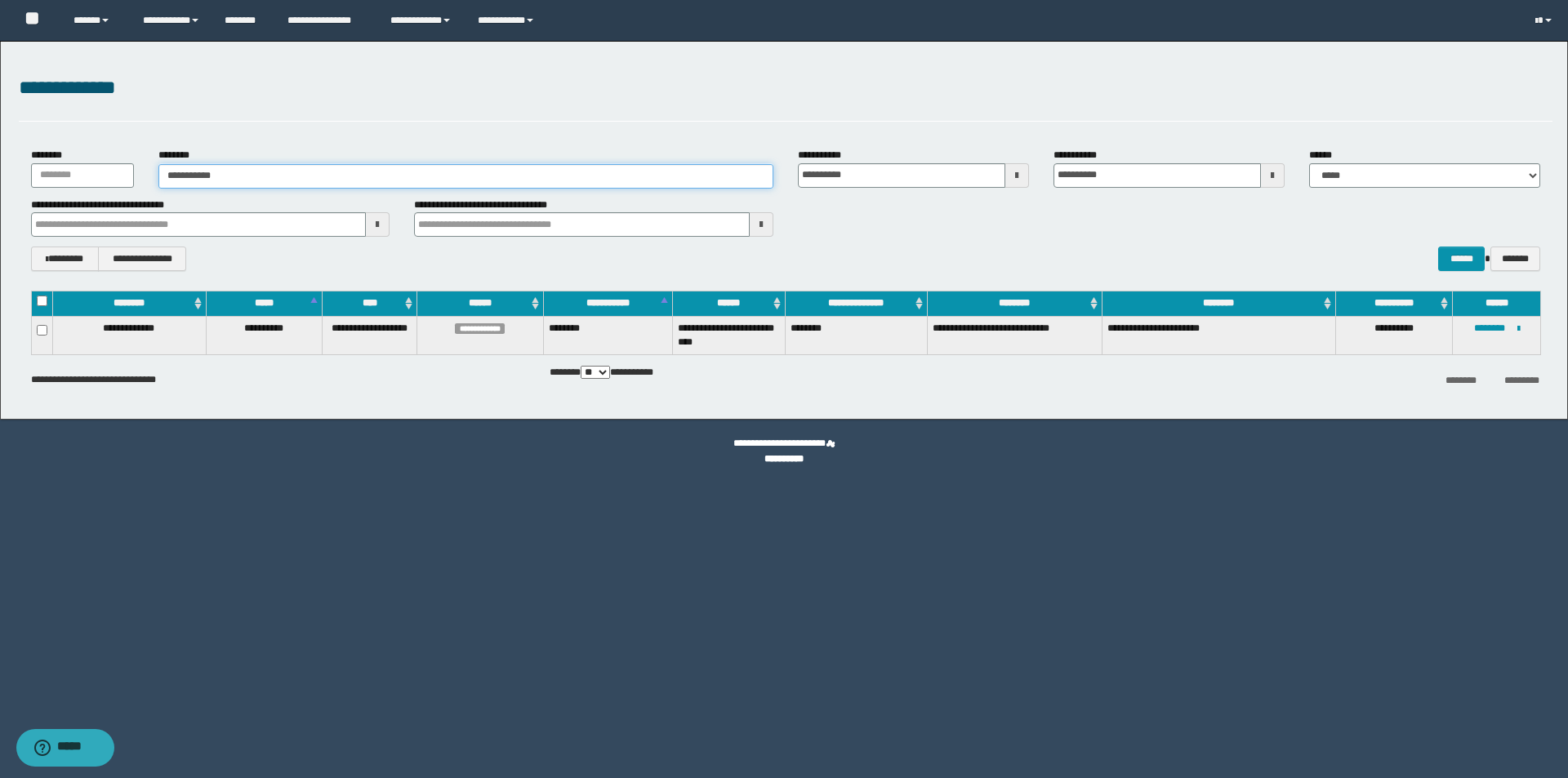 paste 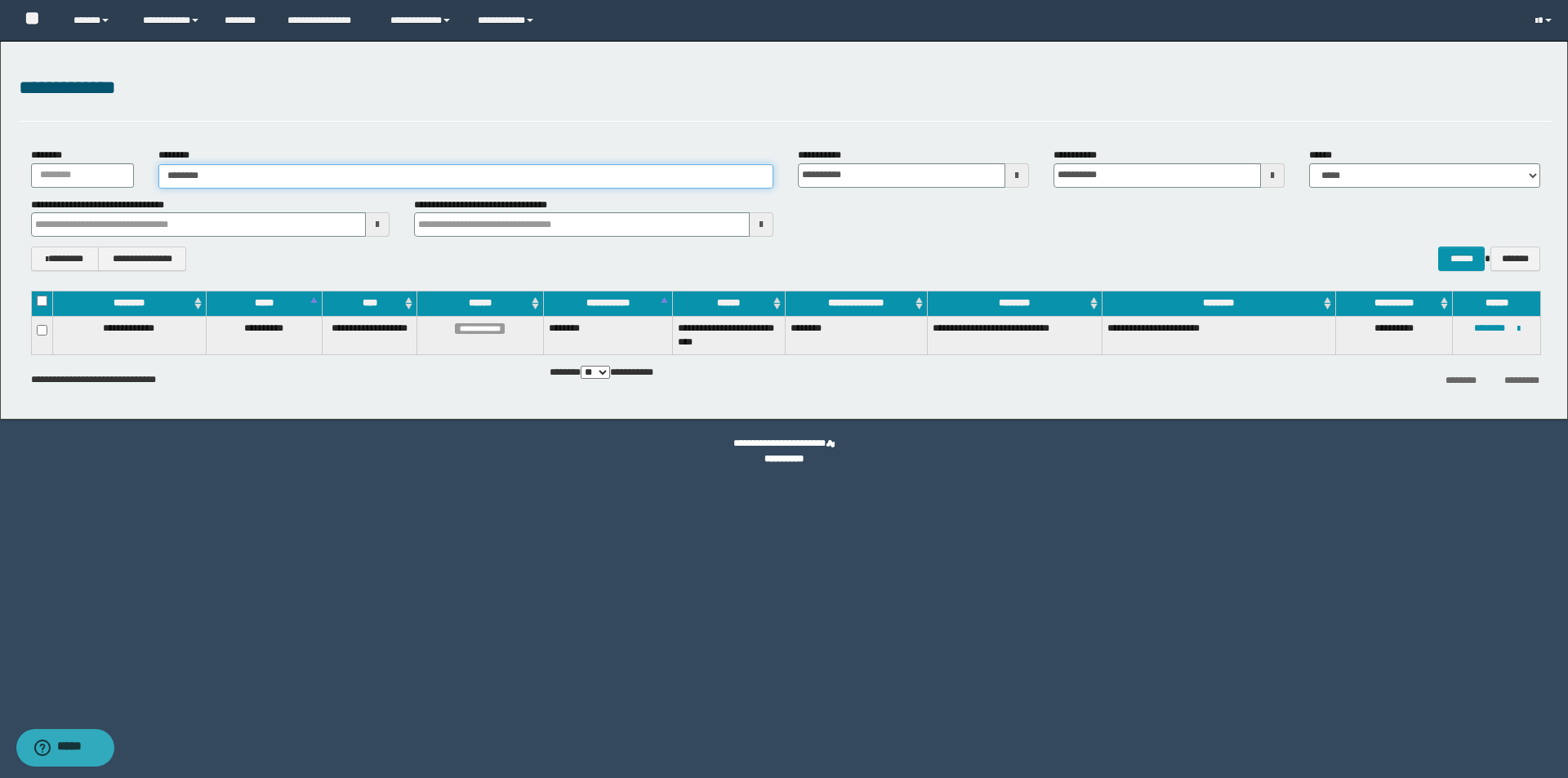 type on "********" 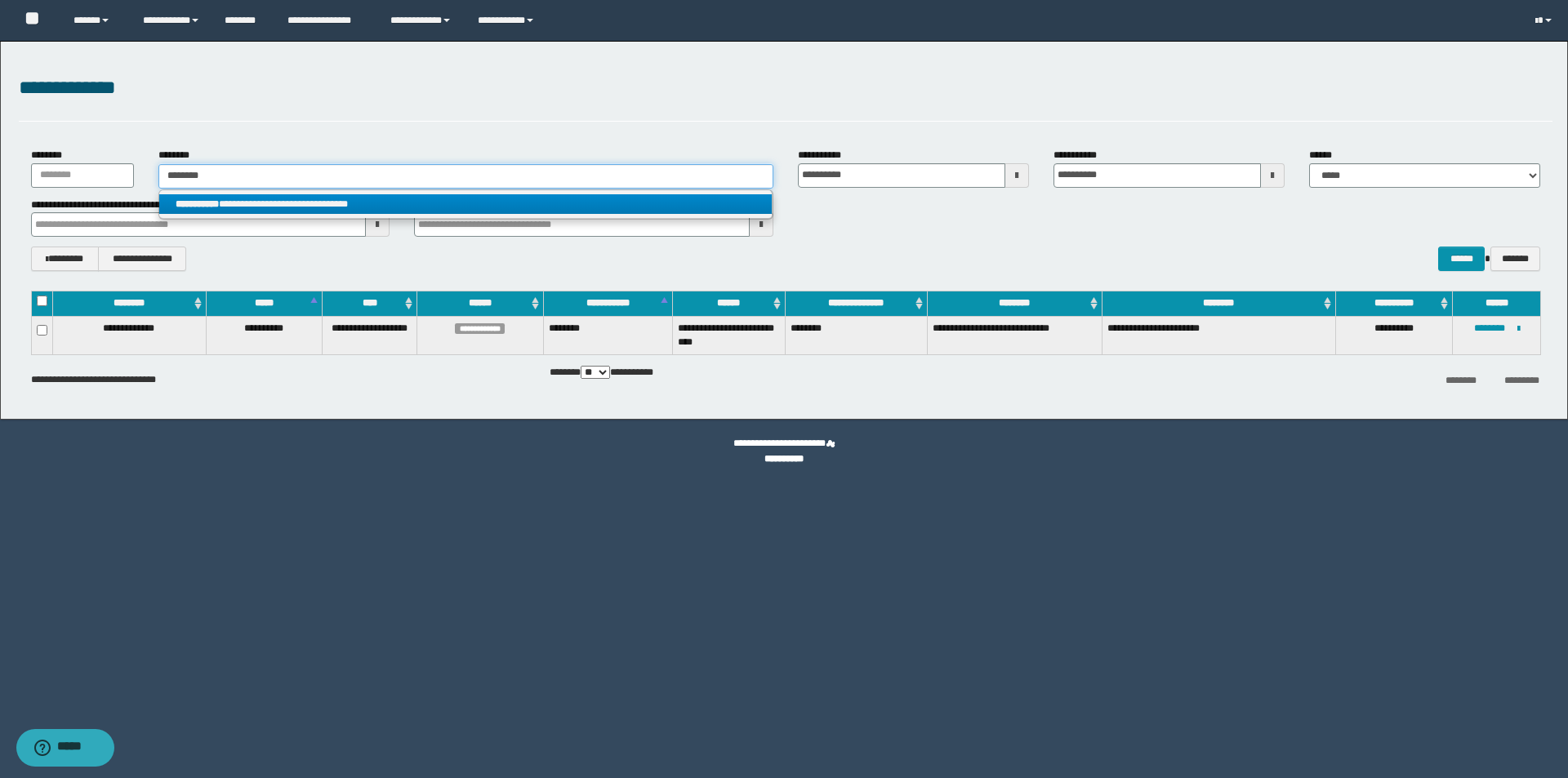 type on "********" 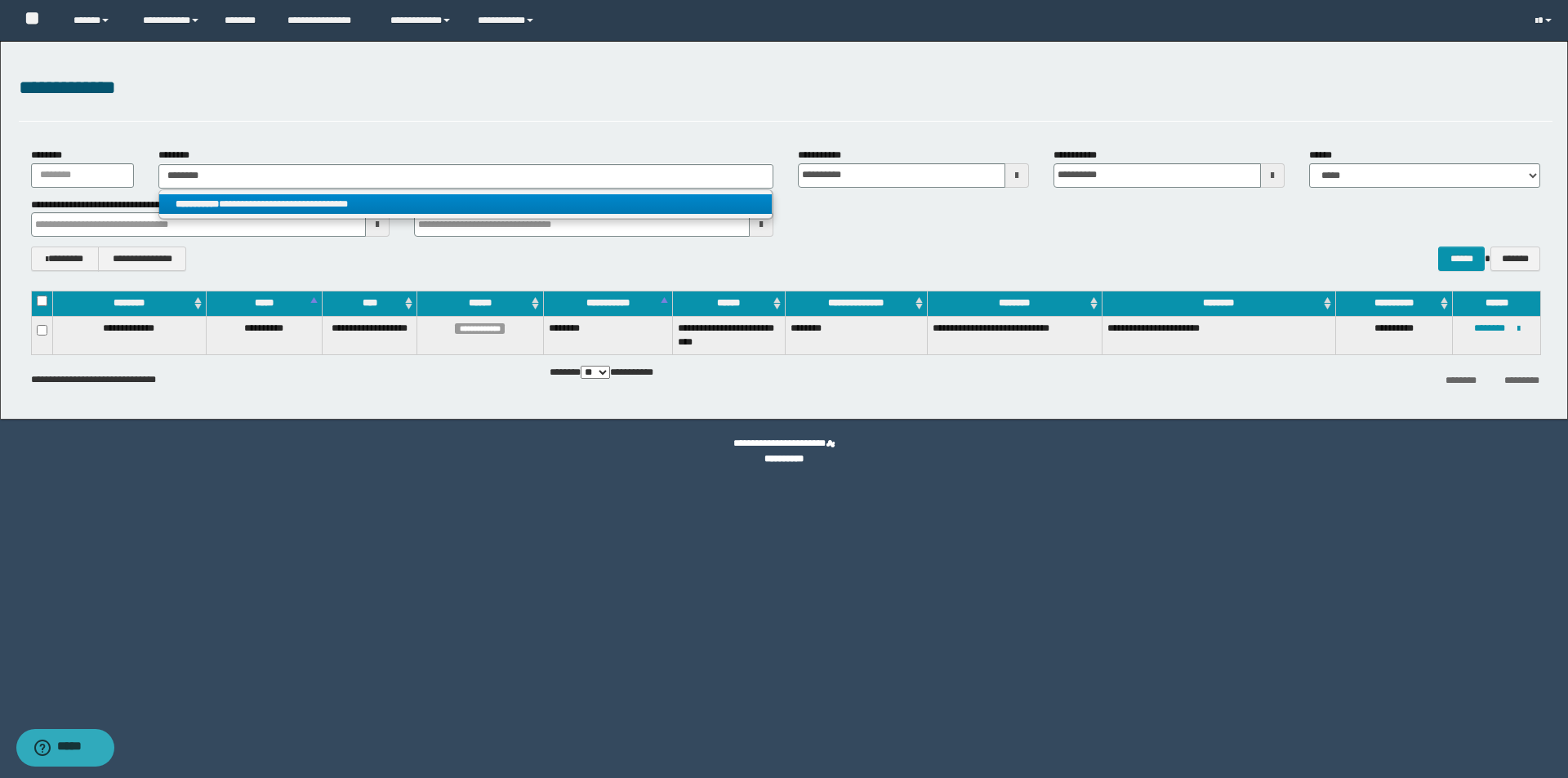 click on "**********" at bounding box center [466, 204] 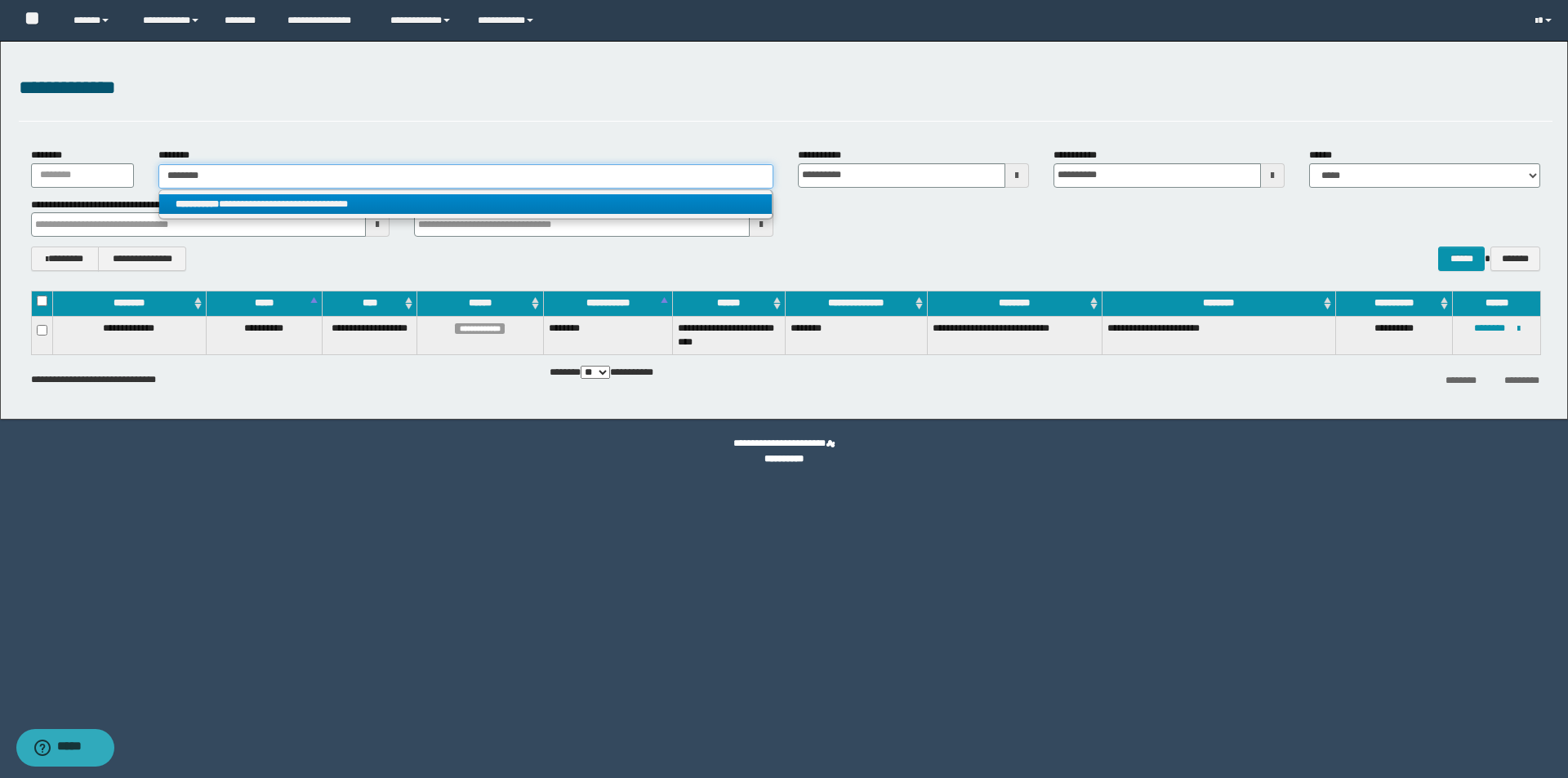 type 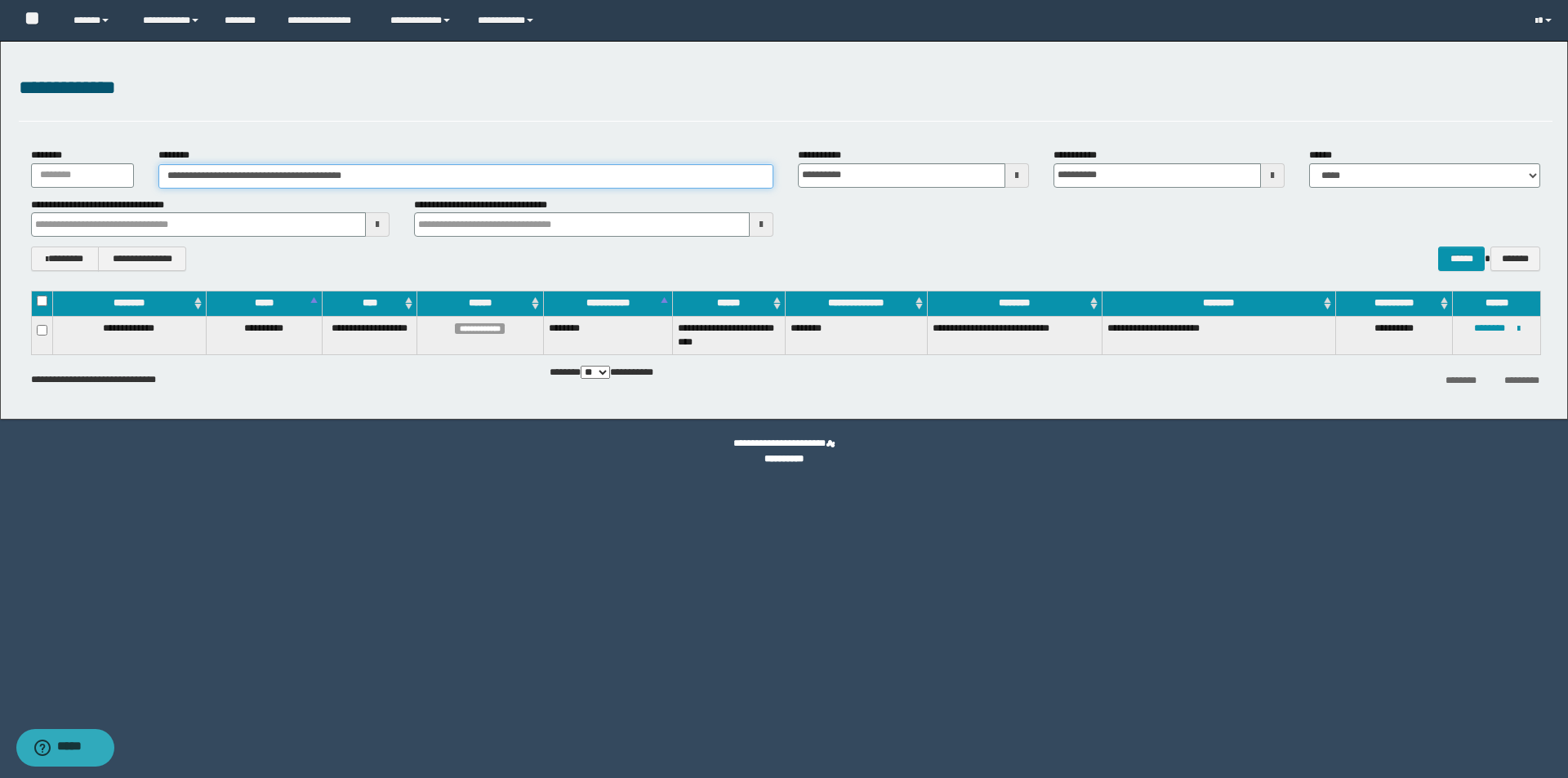 drag, startPoint x: 380, startPoint y: 176, endPoint x: 181, endPoint y: 178, distance: 199.01005 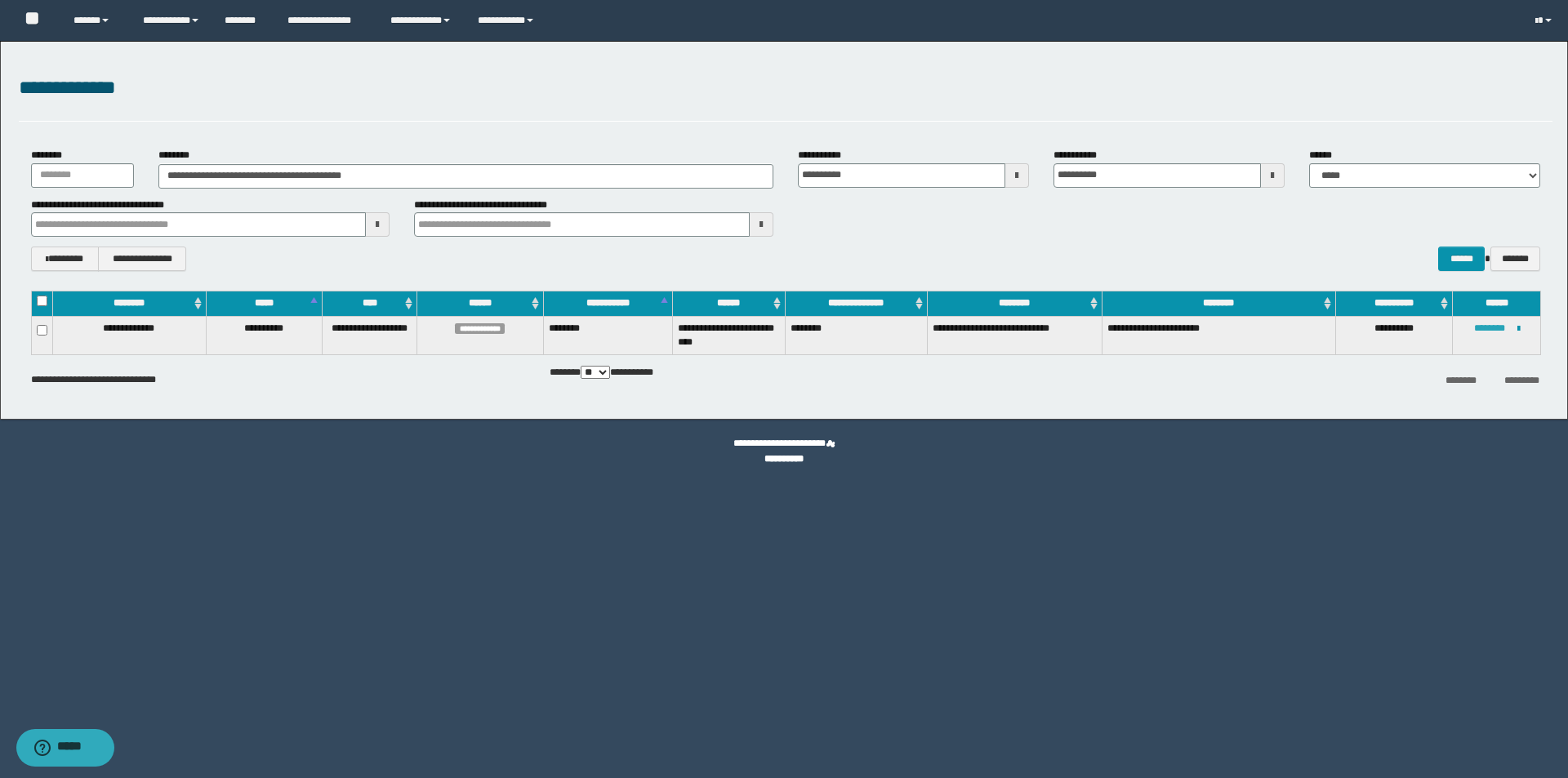 click on "********" at bounding box center (1490, 328) 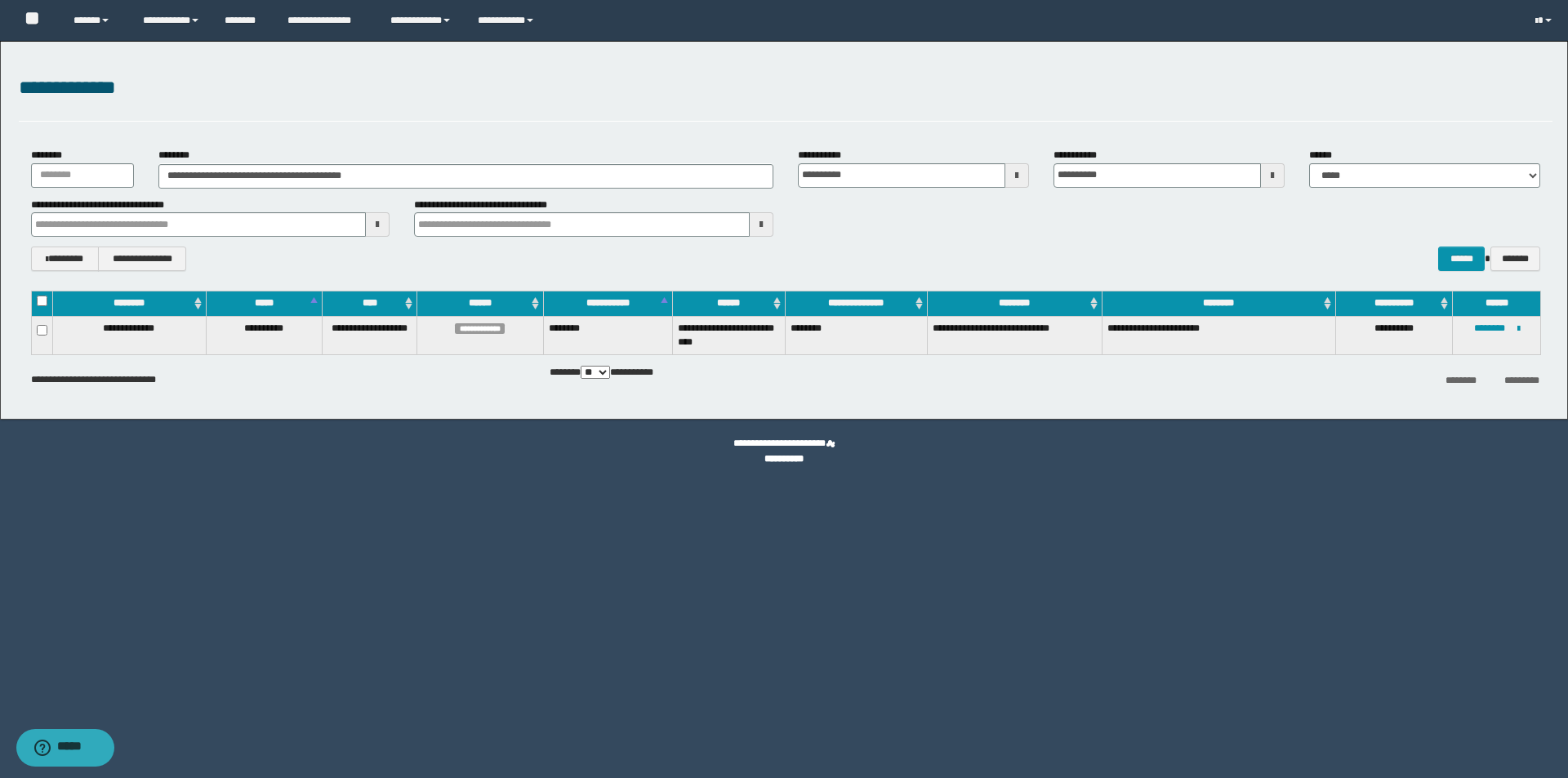 click on "**********" at bounding box center (784, 389) 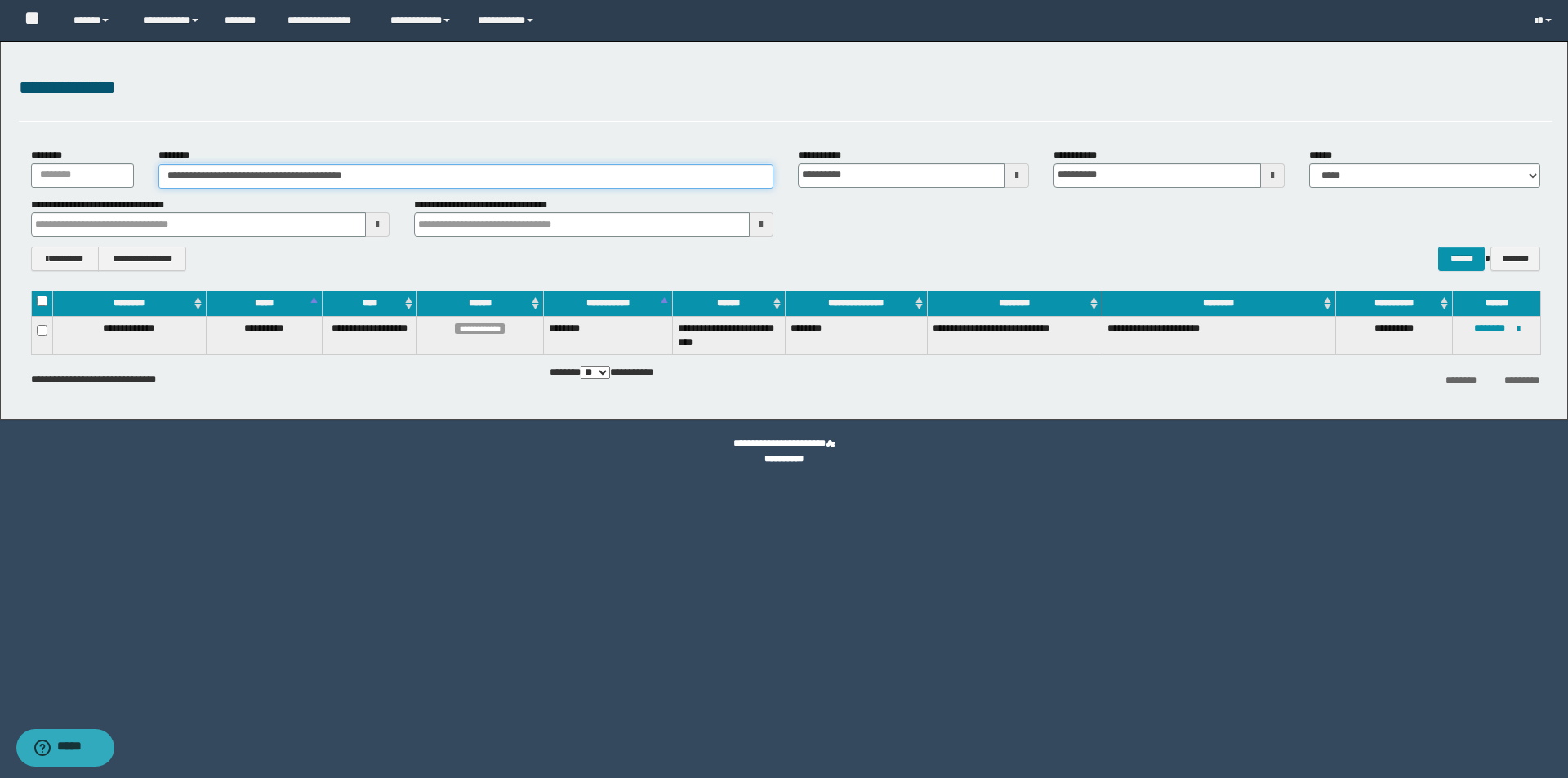 drag, startPoint x: 400, startPoint y: 170, endPoint x: 418, endPoint y: 171, distance: 18.027756 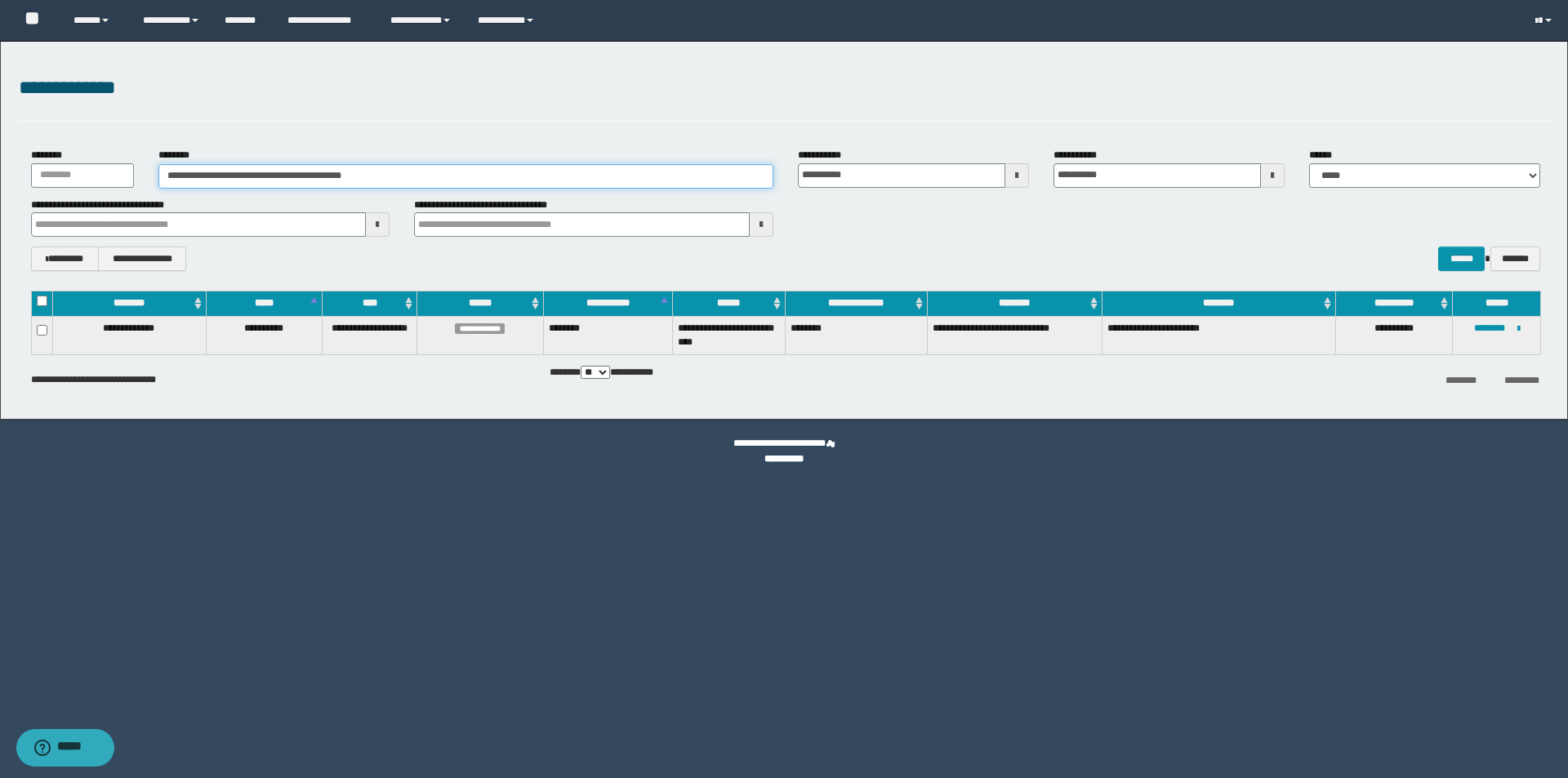 paste 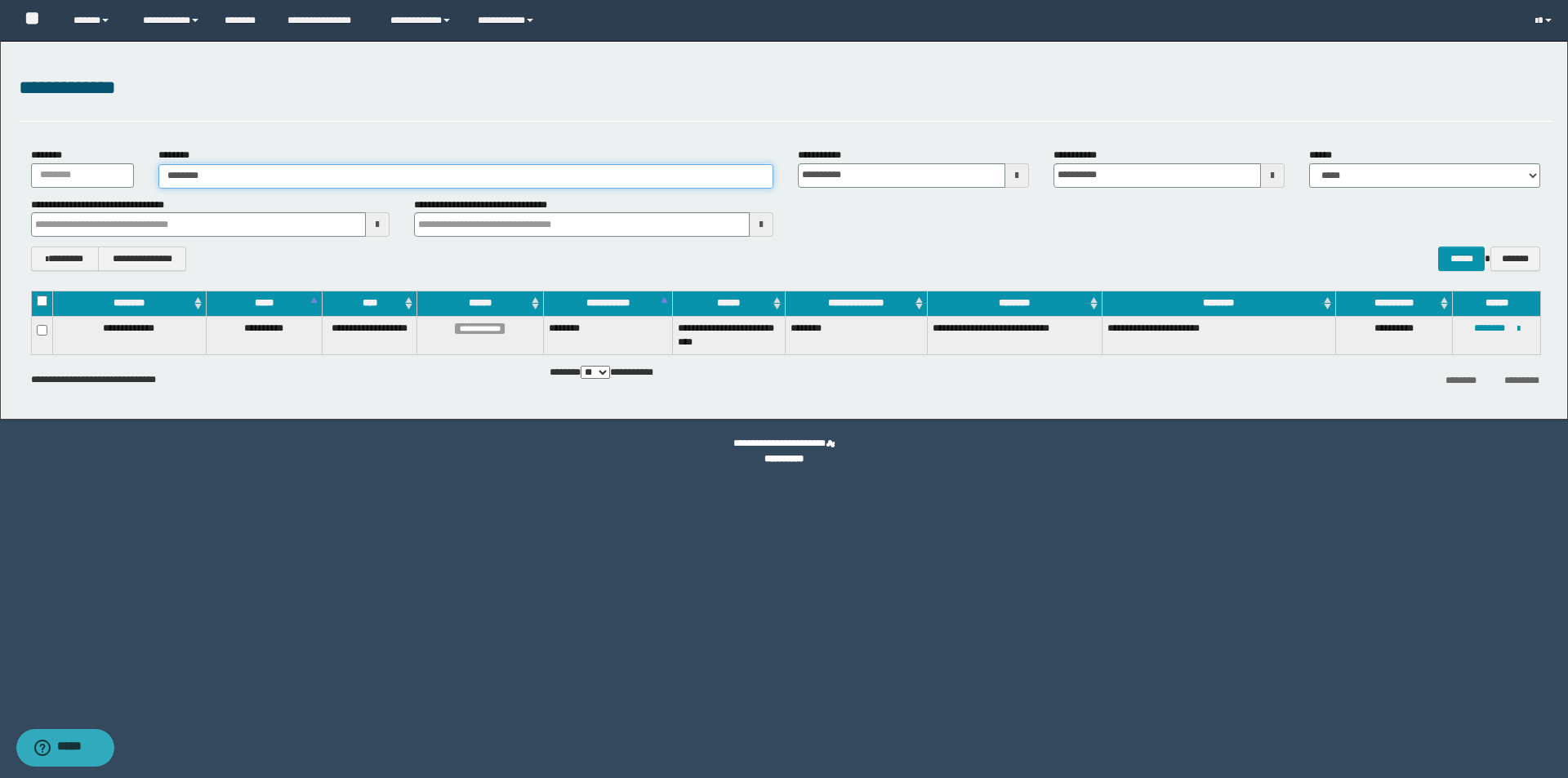 type on "********" 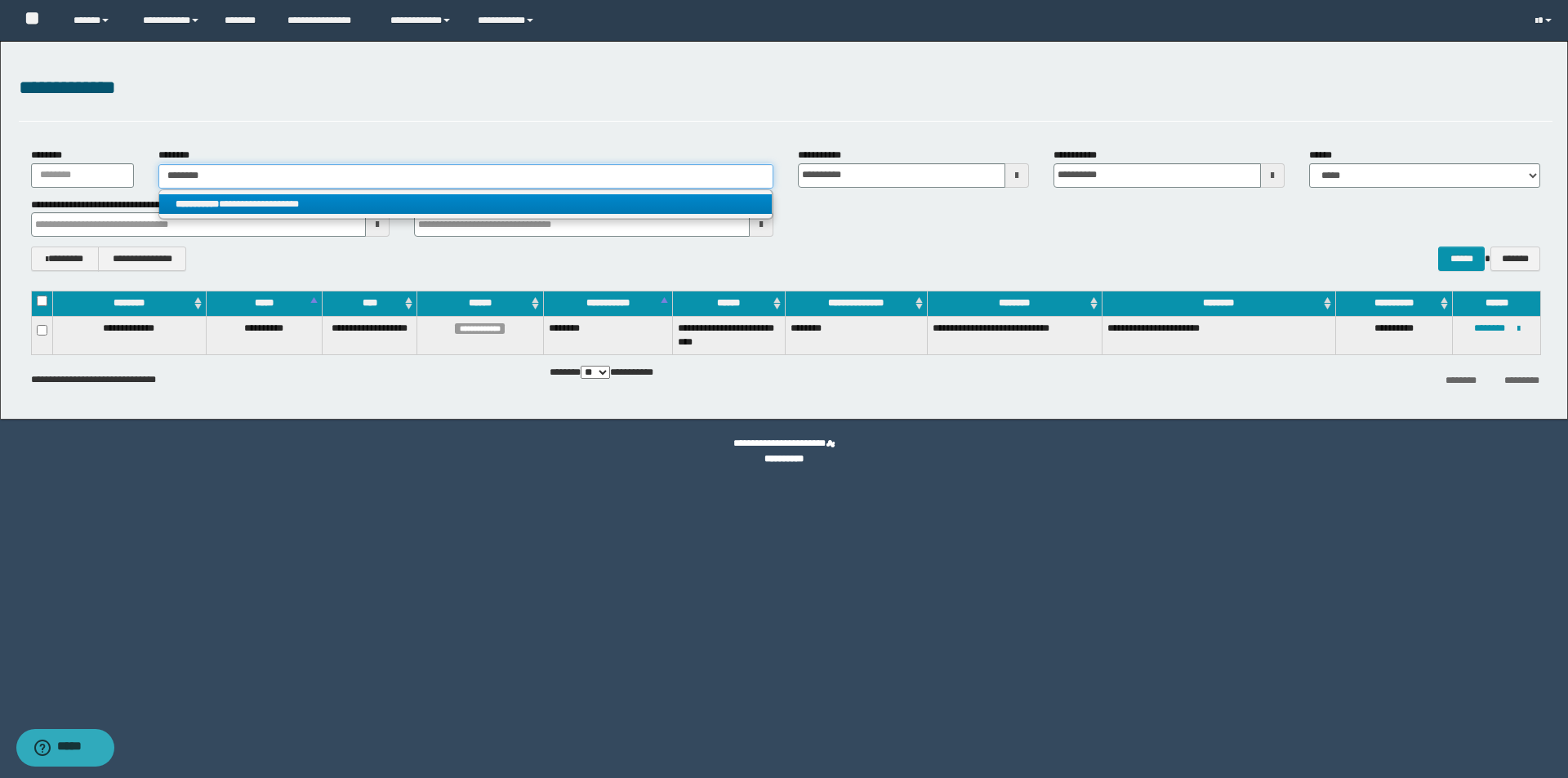 type on "********" 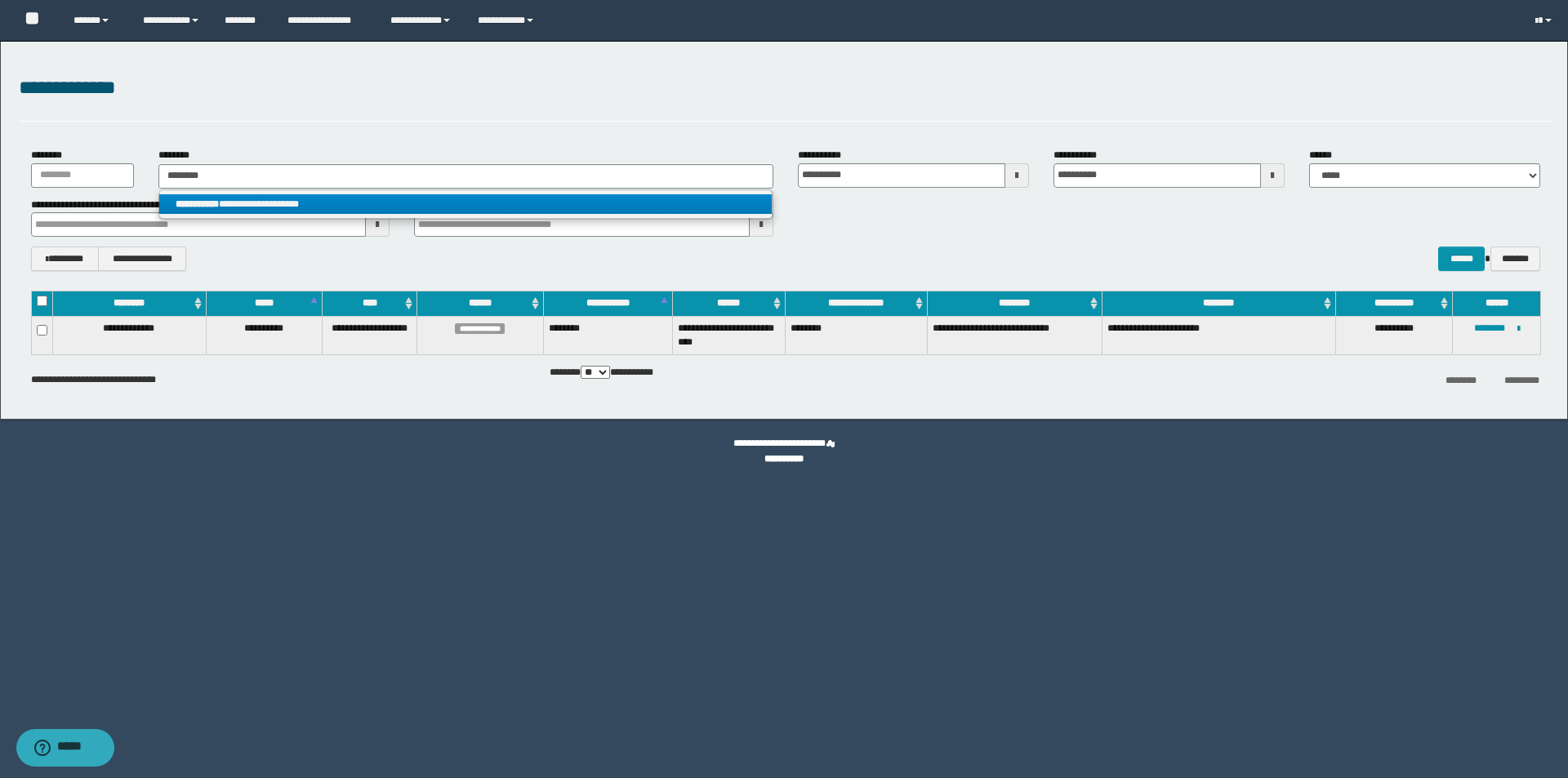 drag, startPoint x: 252, startPoint y: 202, endPoint x: 265, endPoint y: 204, distance: 13.152946 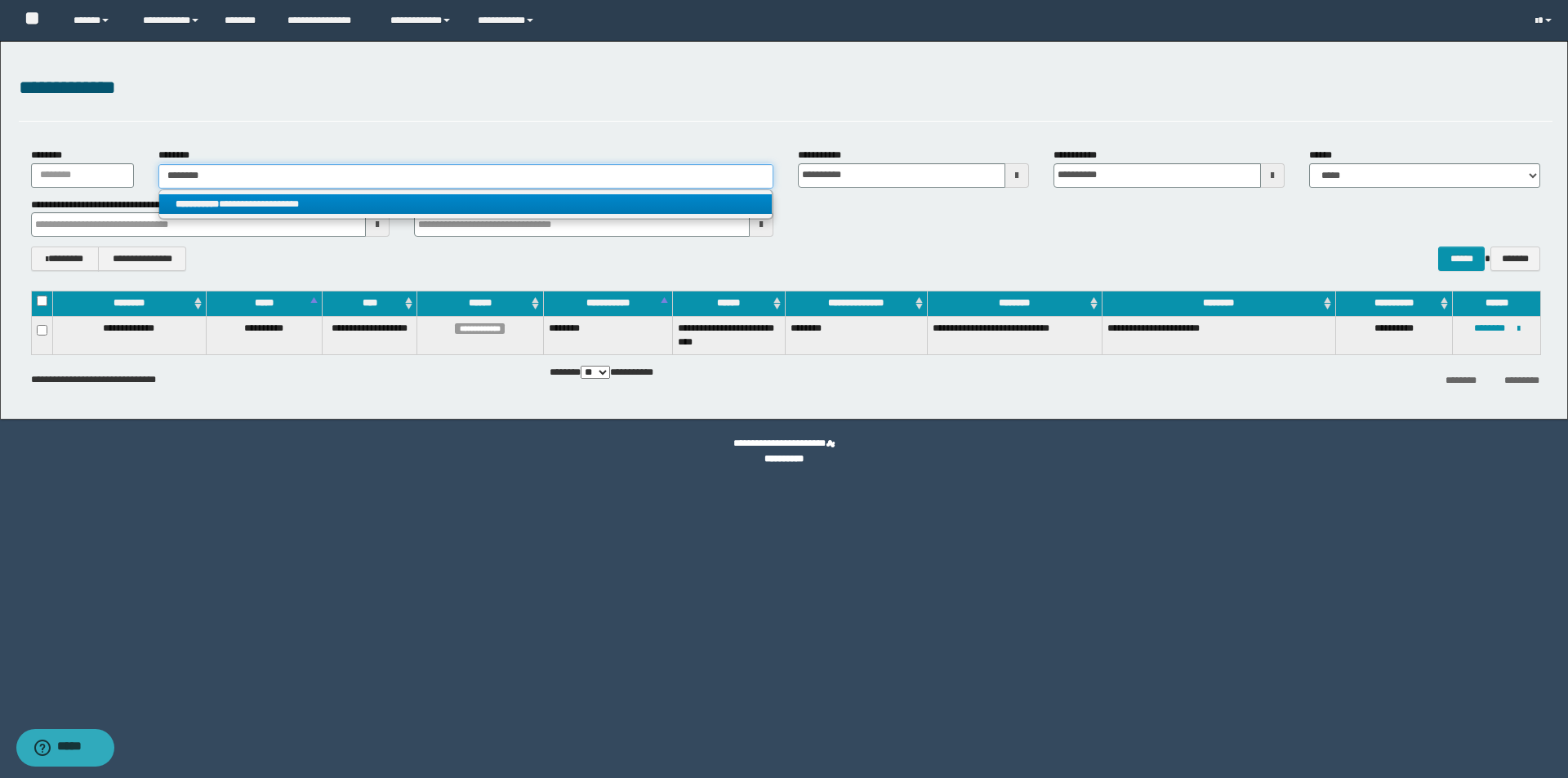 type 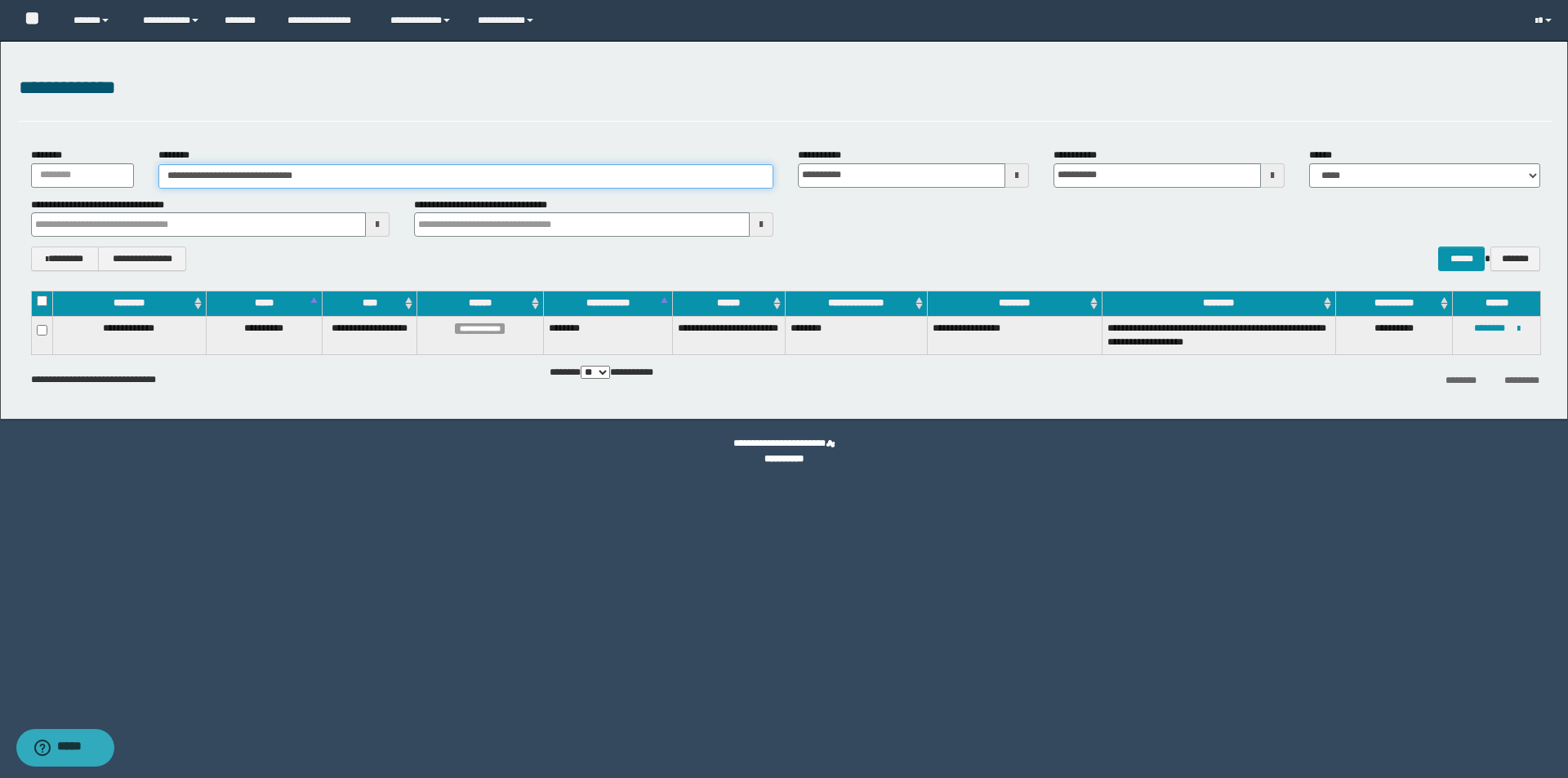 drag, startPoint x: 376, startPoint y: 179, endPoint x: 182, endPoint y: 179, distance: 194 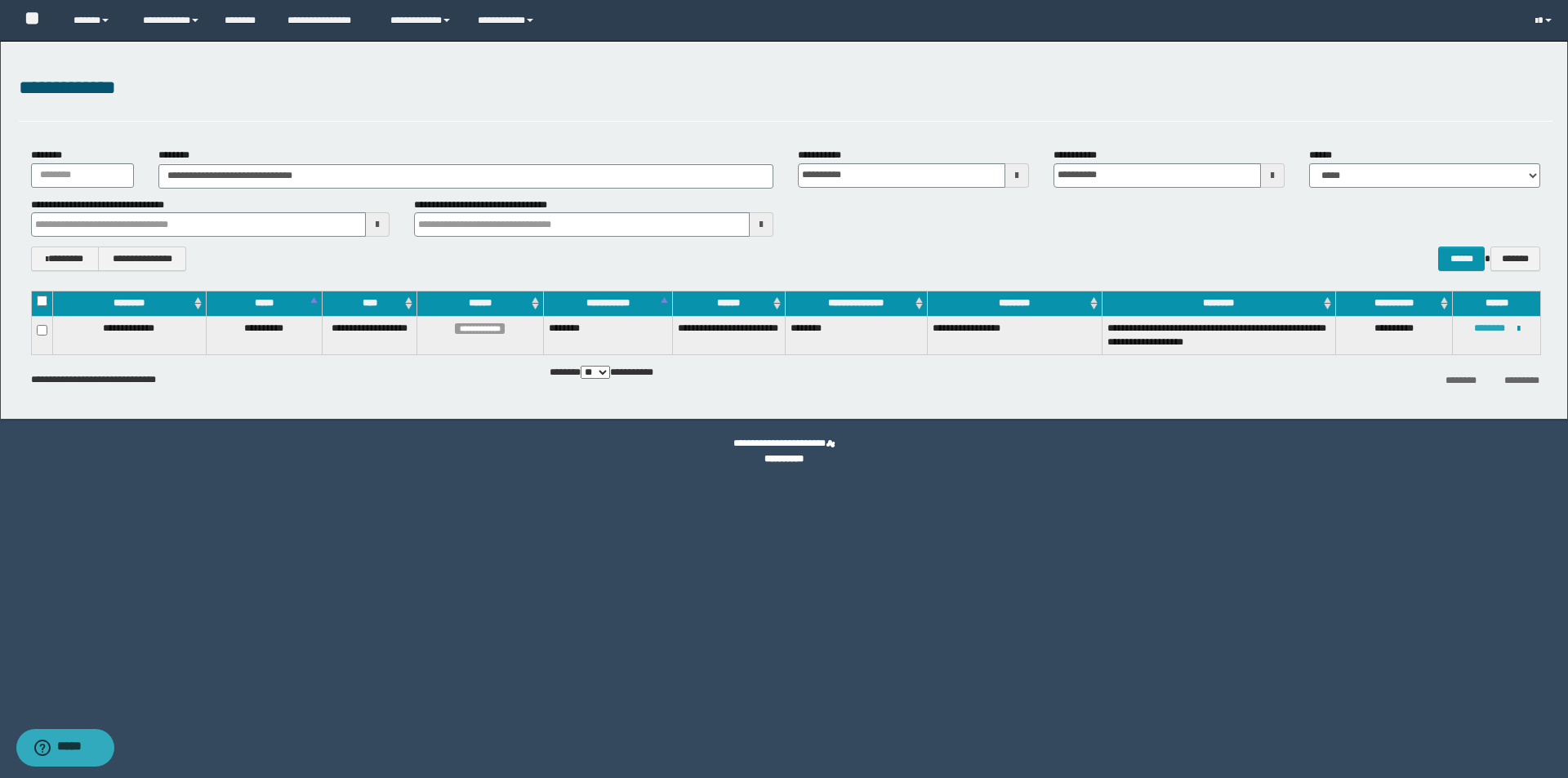 click on "********" at bounding box center (1490, 328) 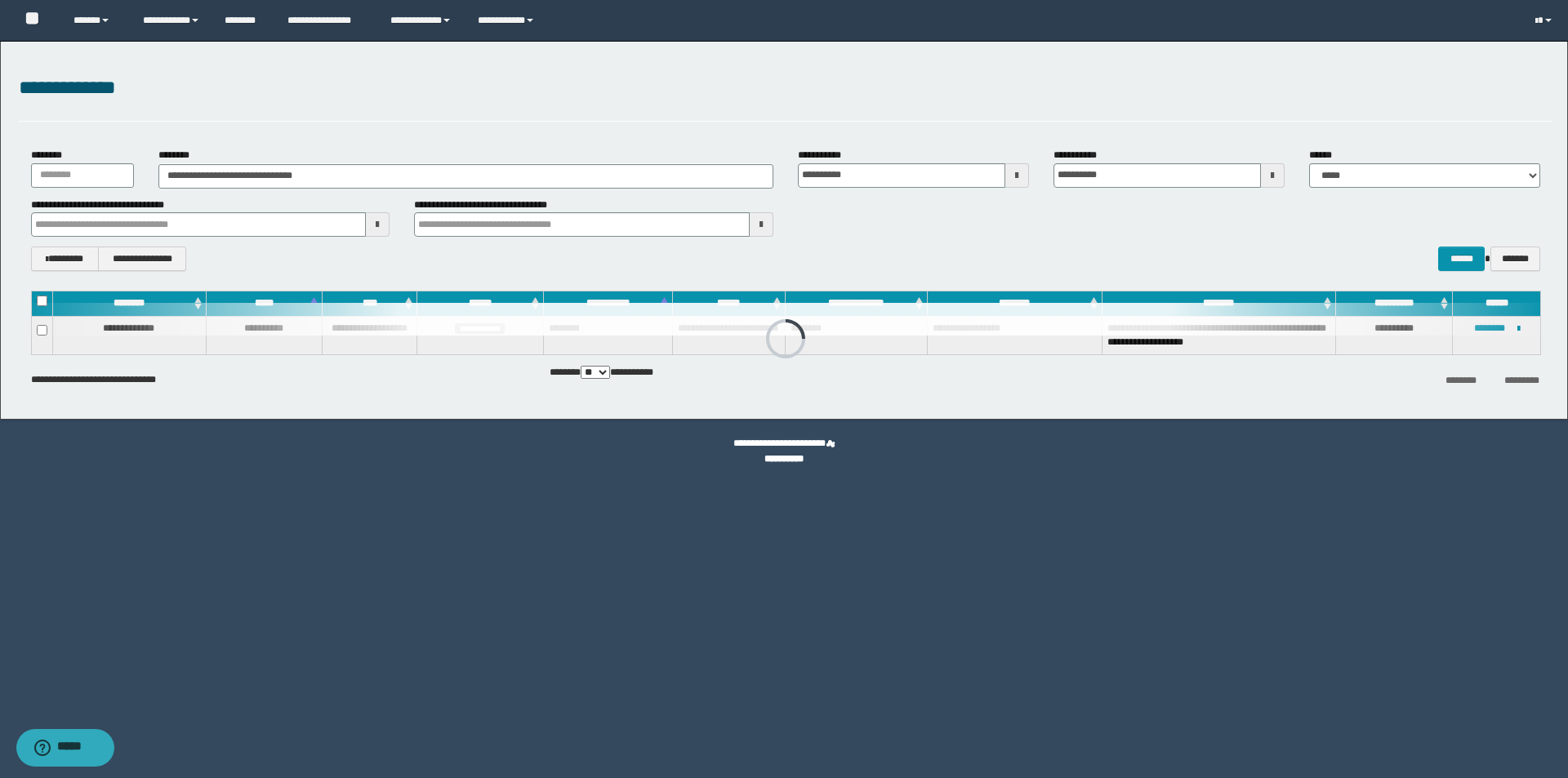 drag, startPoint x: 580, startPoint y: 761, endPoint x: 592, endPoint y: 795, distance: 36.055513 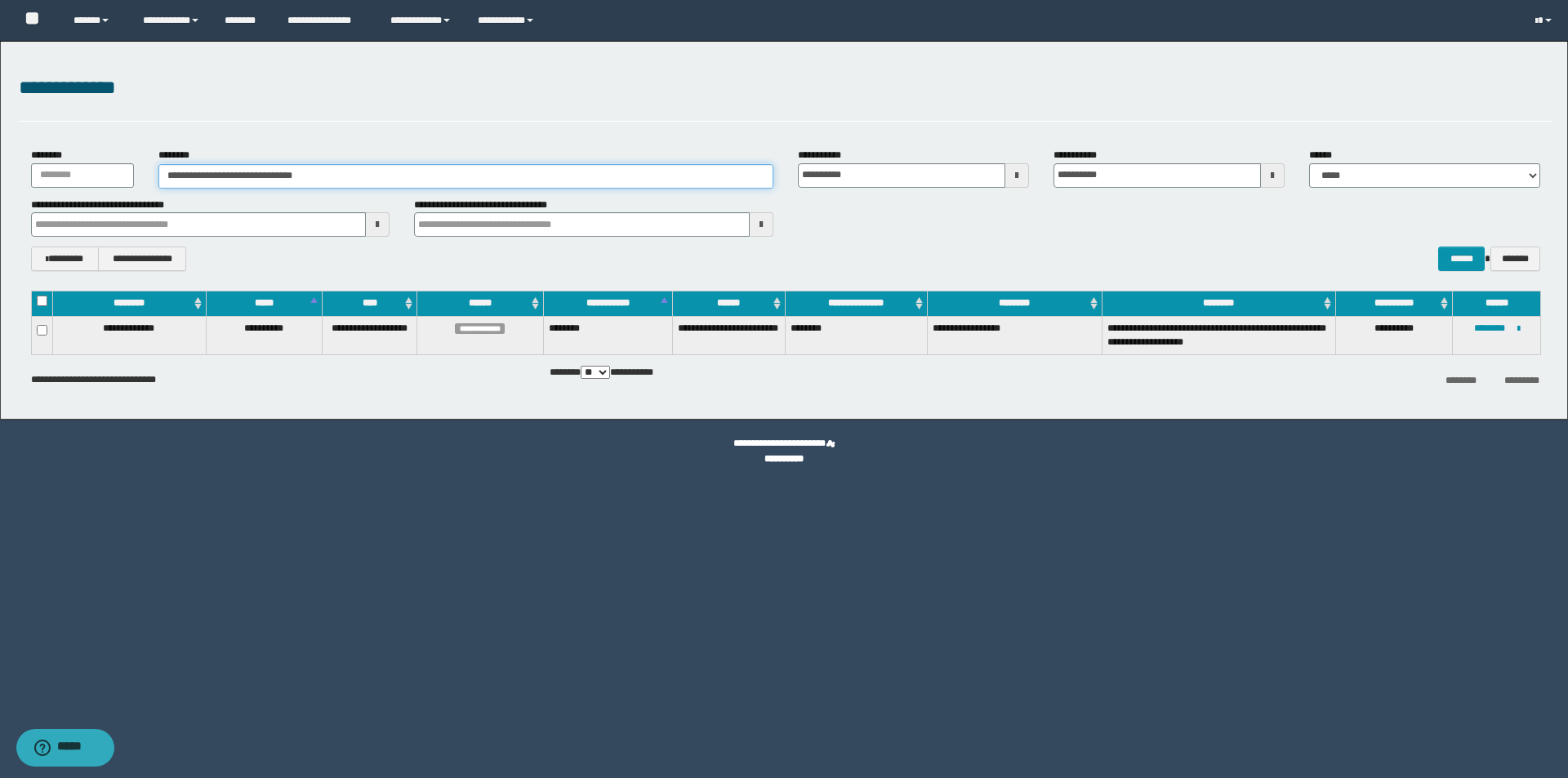 click on "**********" at bounding box center (466, 176) 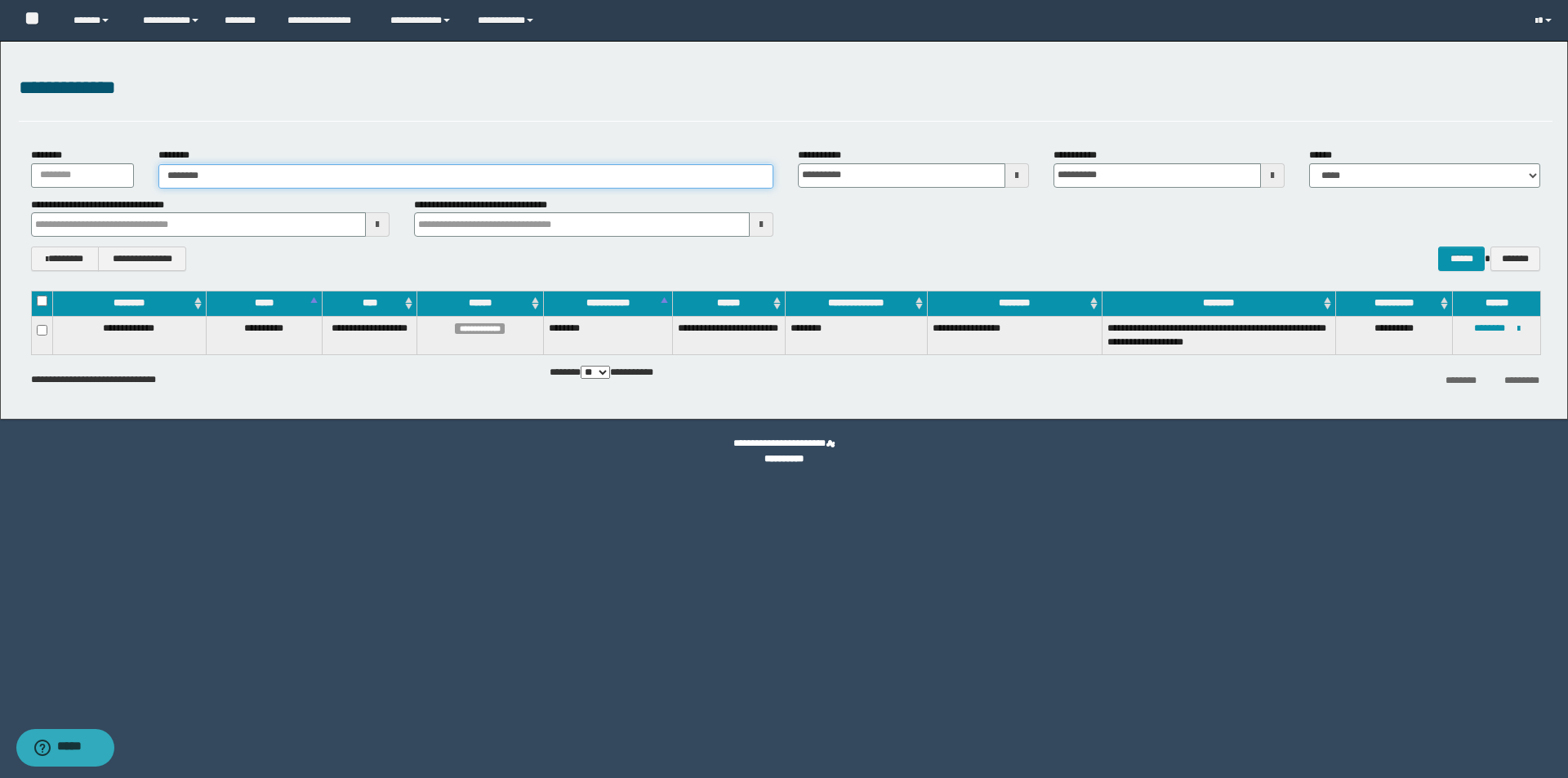 type on "********" 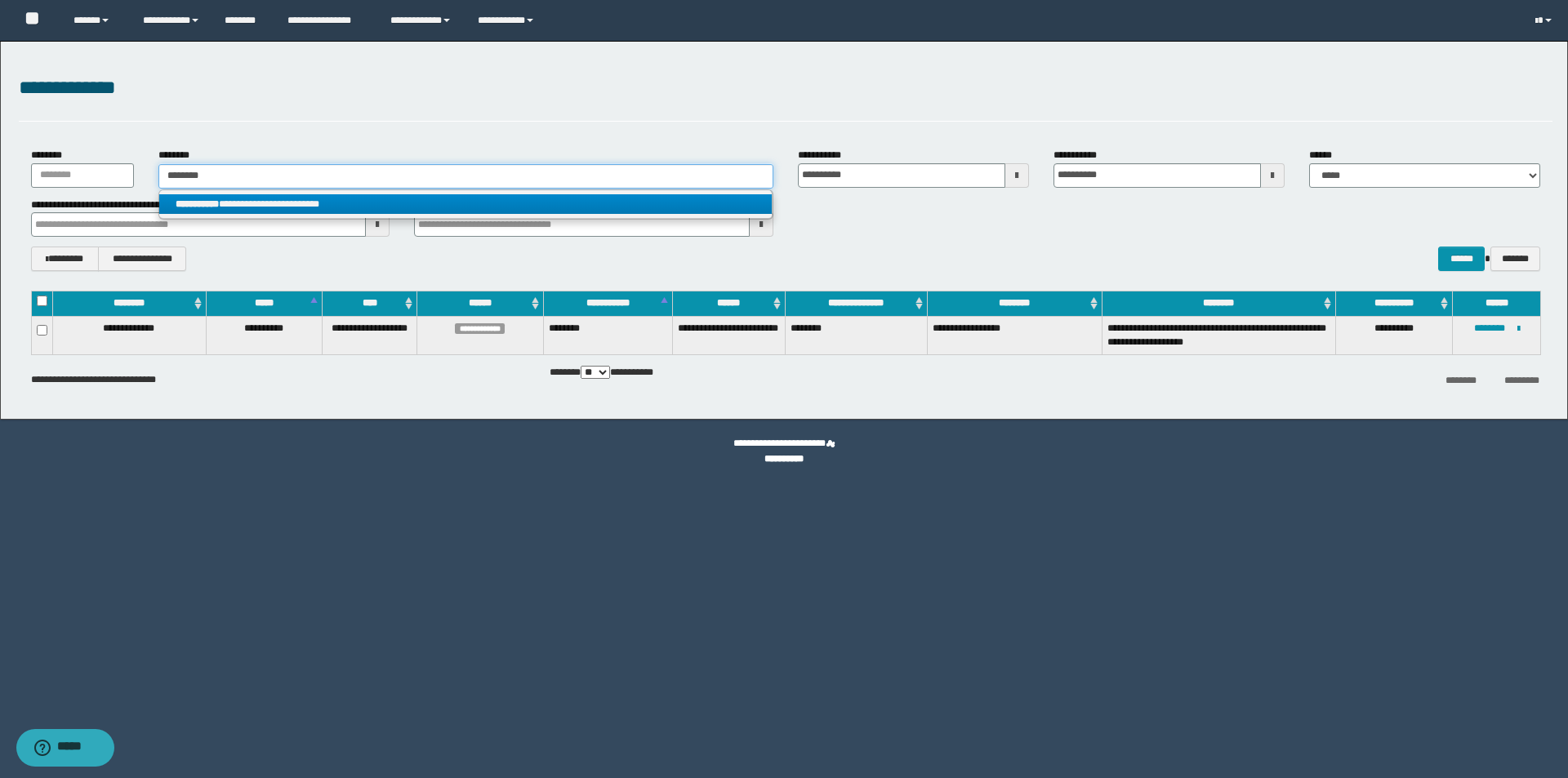 type on "********" 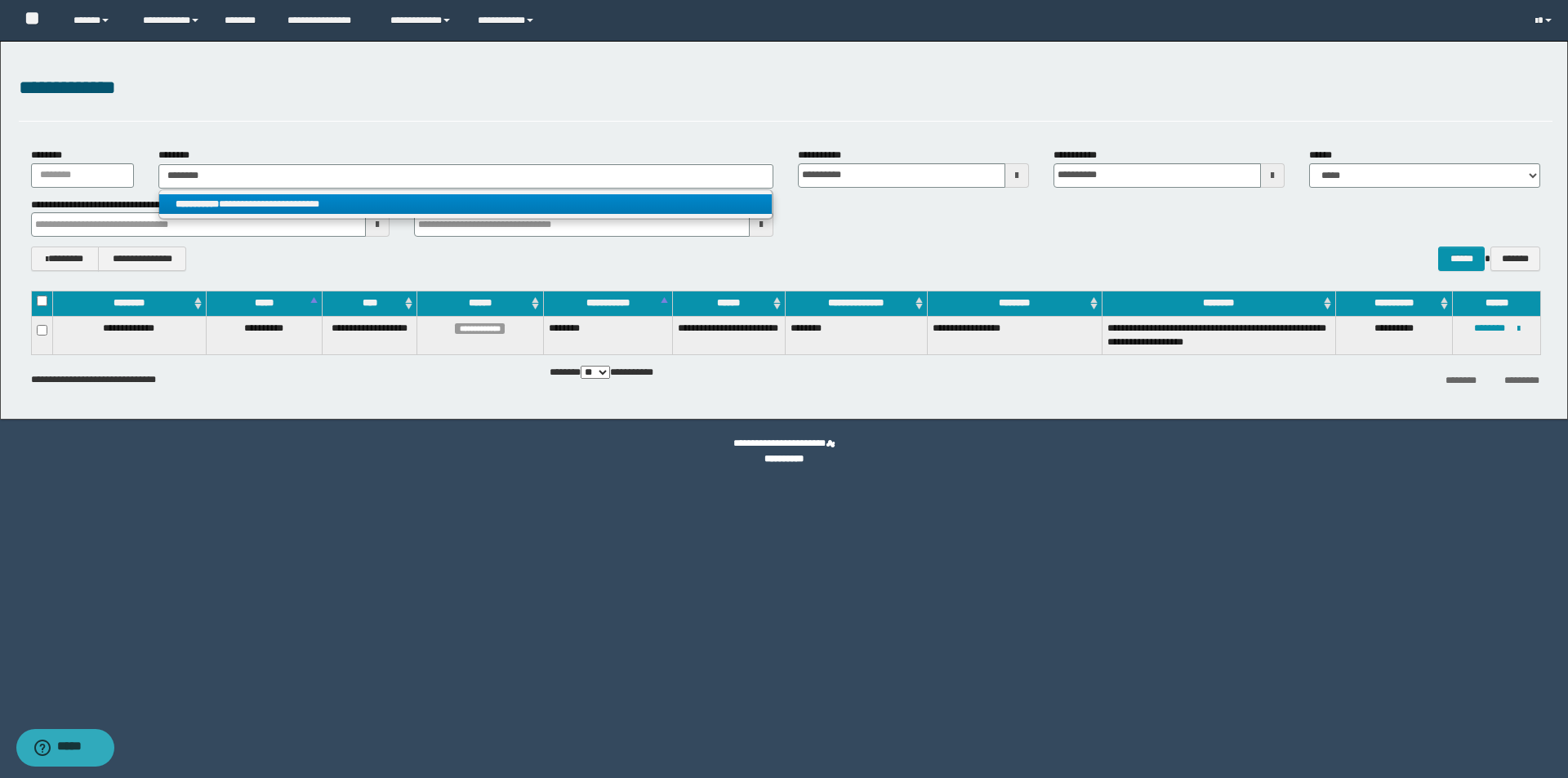 click on "**********" at bounding box center [466, 204] 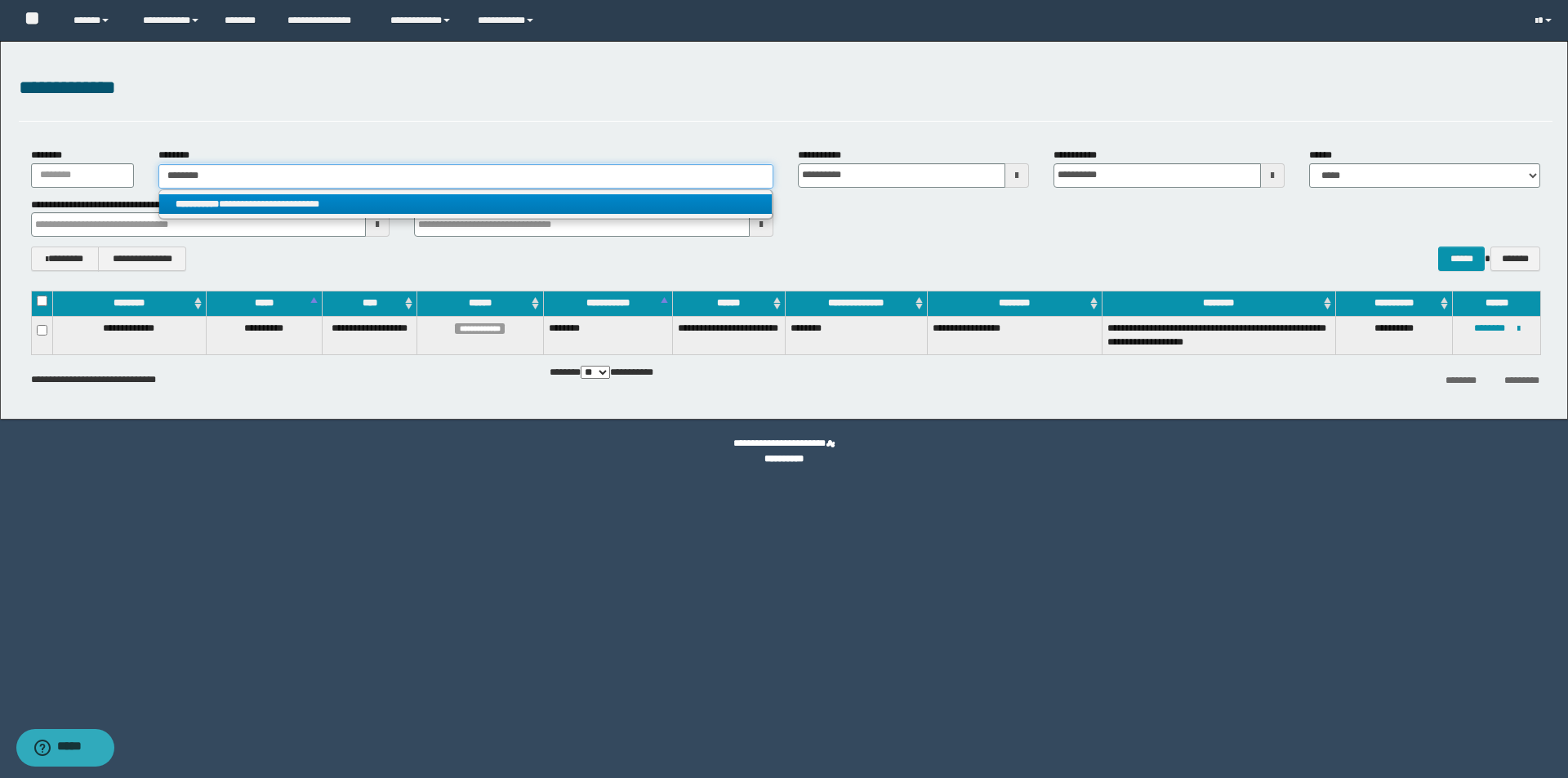 type 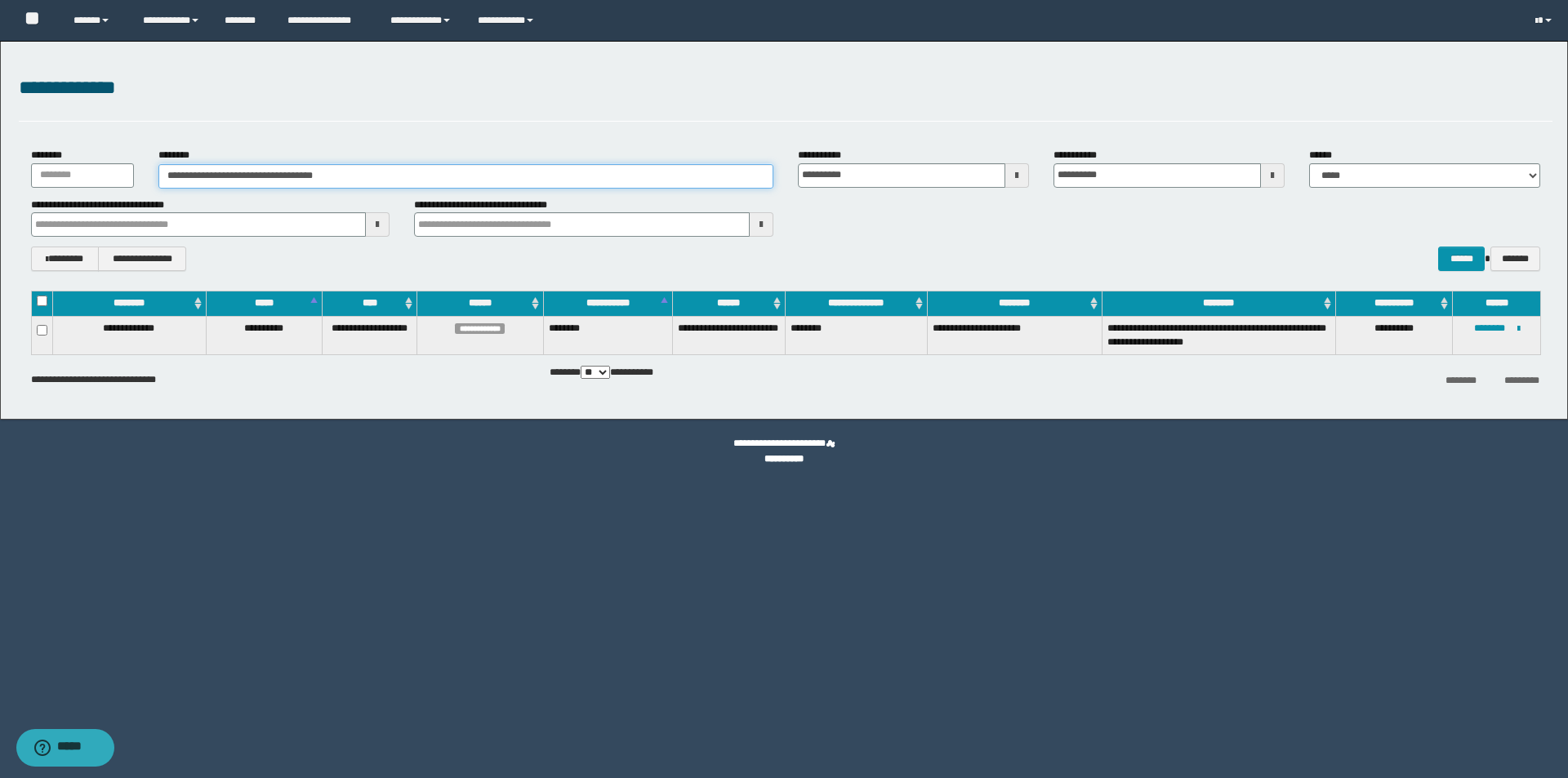 drag, startPoint x: 378, startPoint y: 175, endPoint x: 181, endPoint y: 179, distance: 197.0406 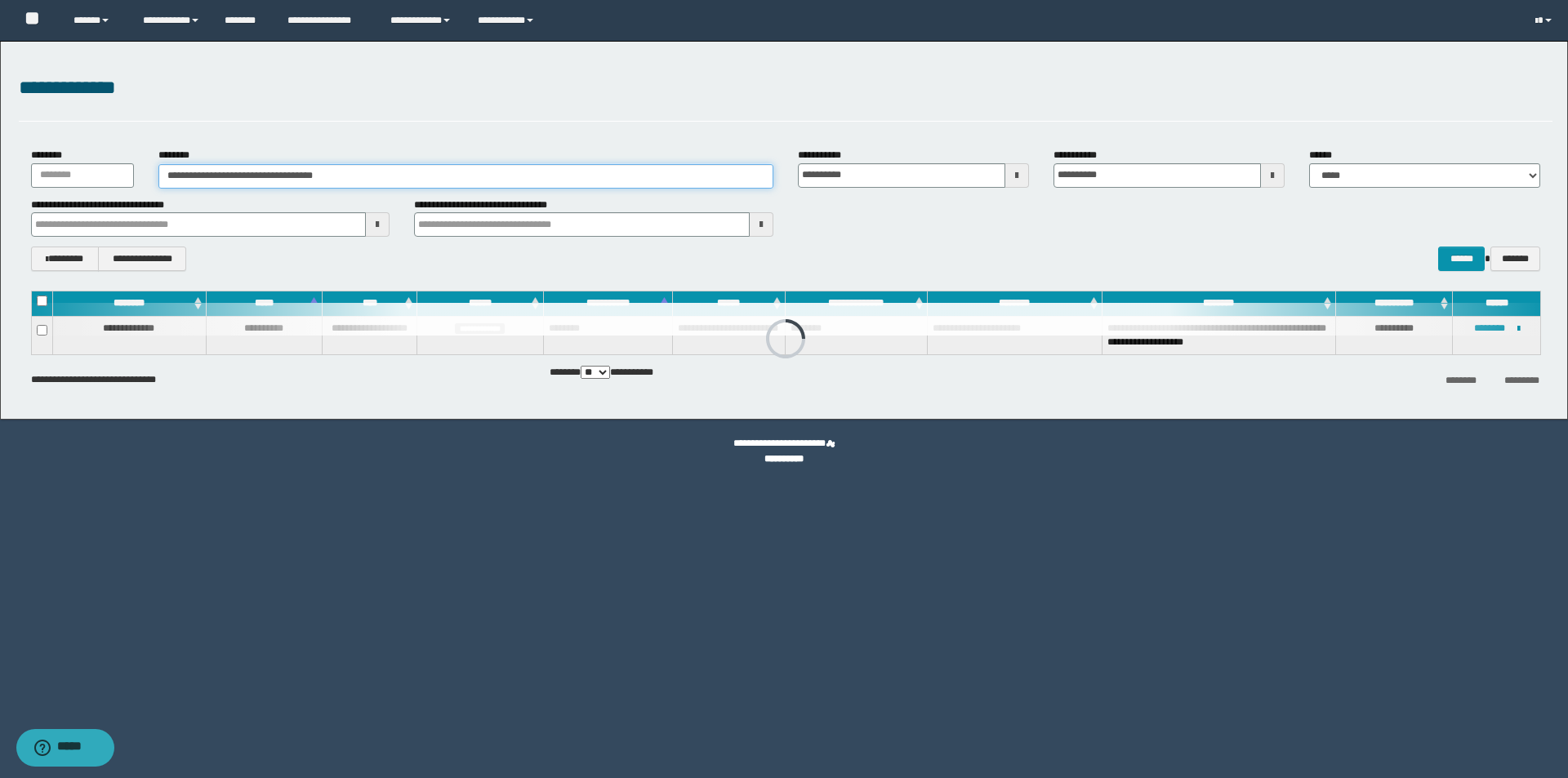 drag, startPoint x: 328, startPoint y: 183, endPoint x: 340, endPoint y: 181, distance: 12.165525 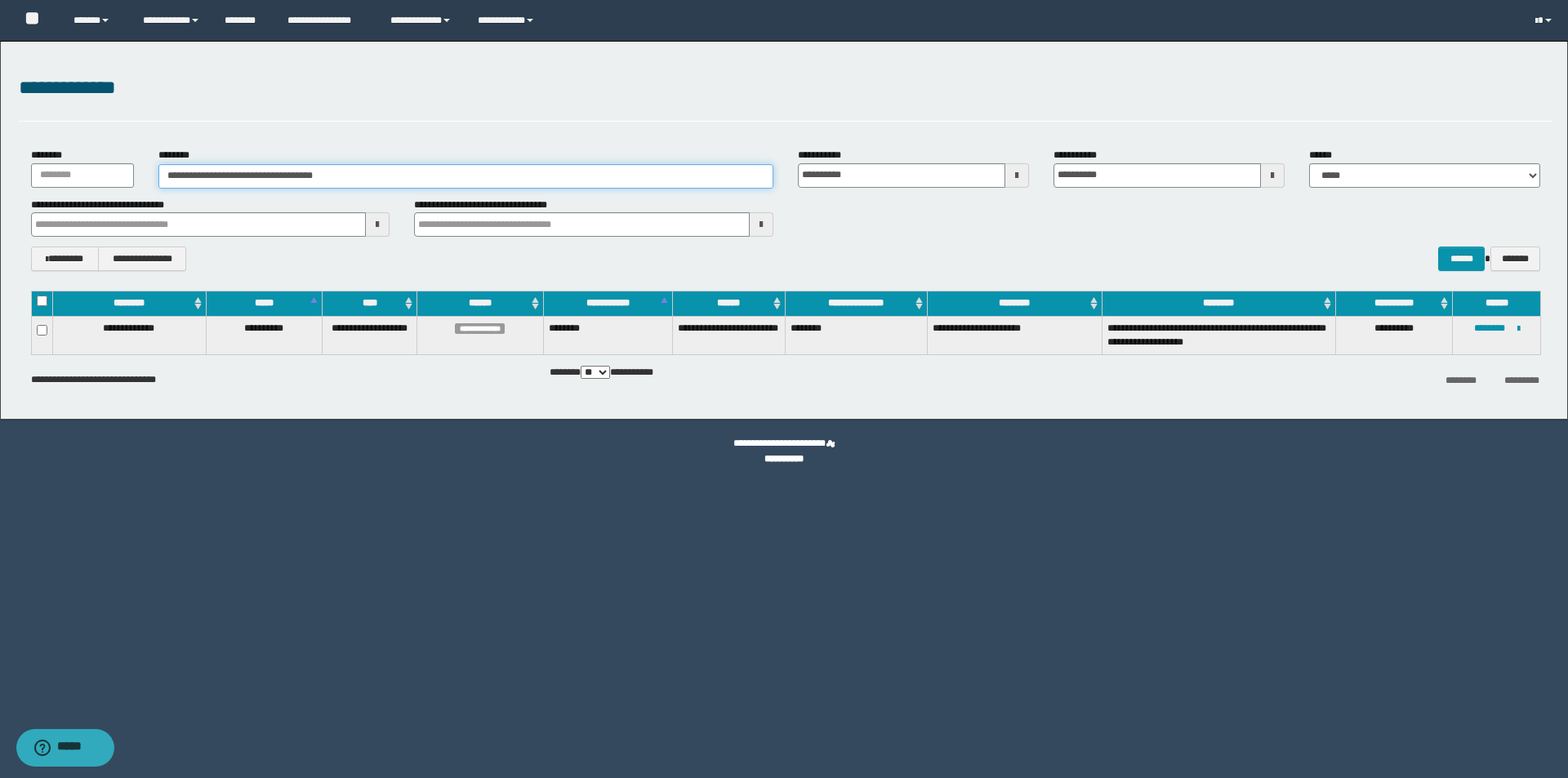 click on "**********" at bounding box center [466, 176] 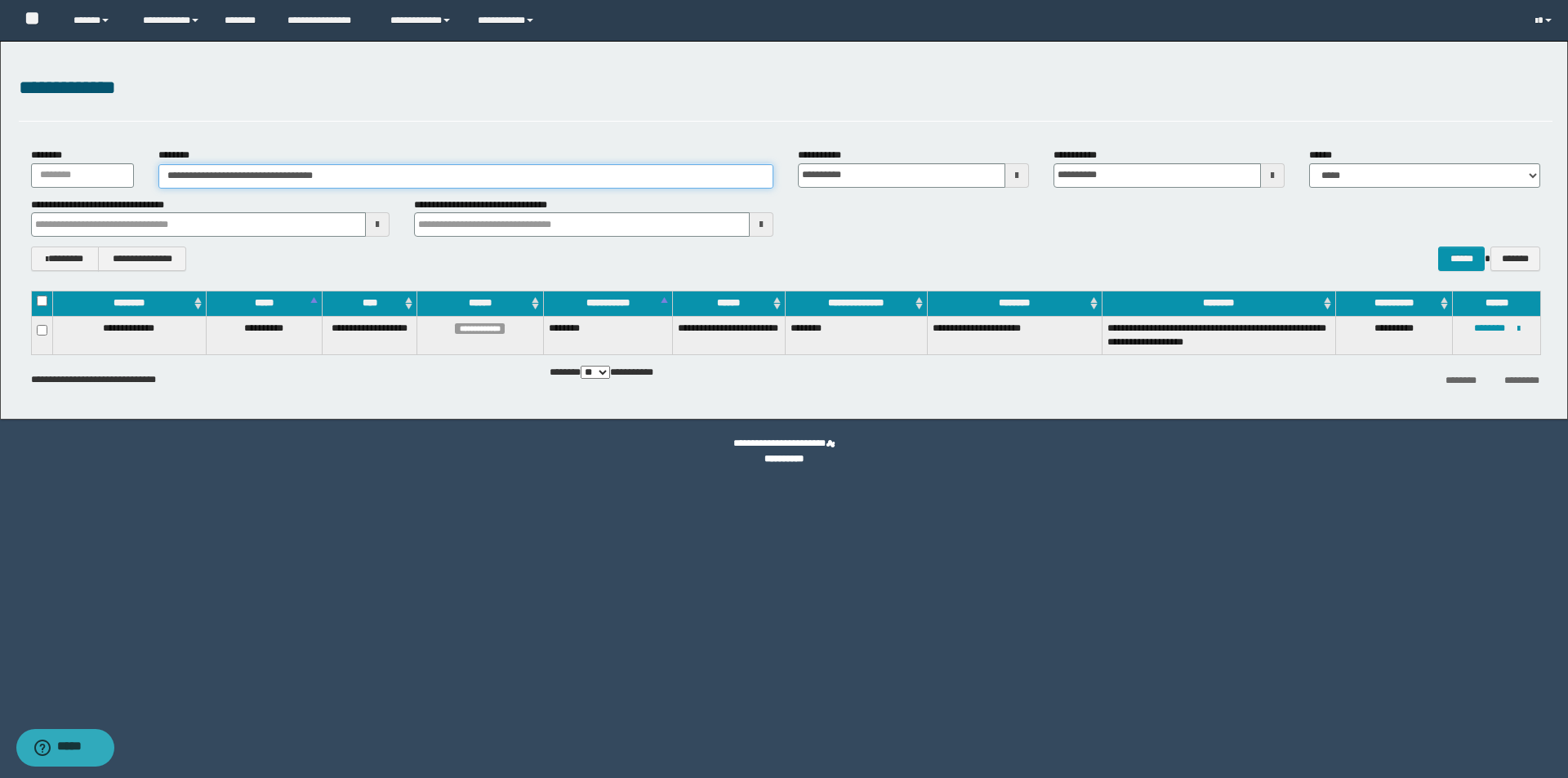 paste 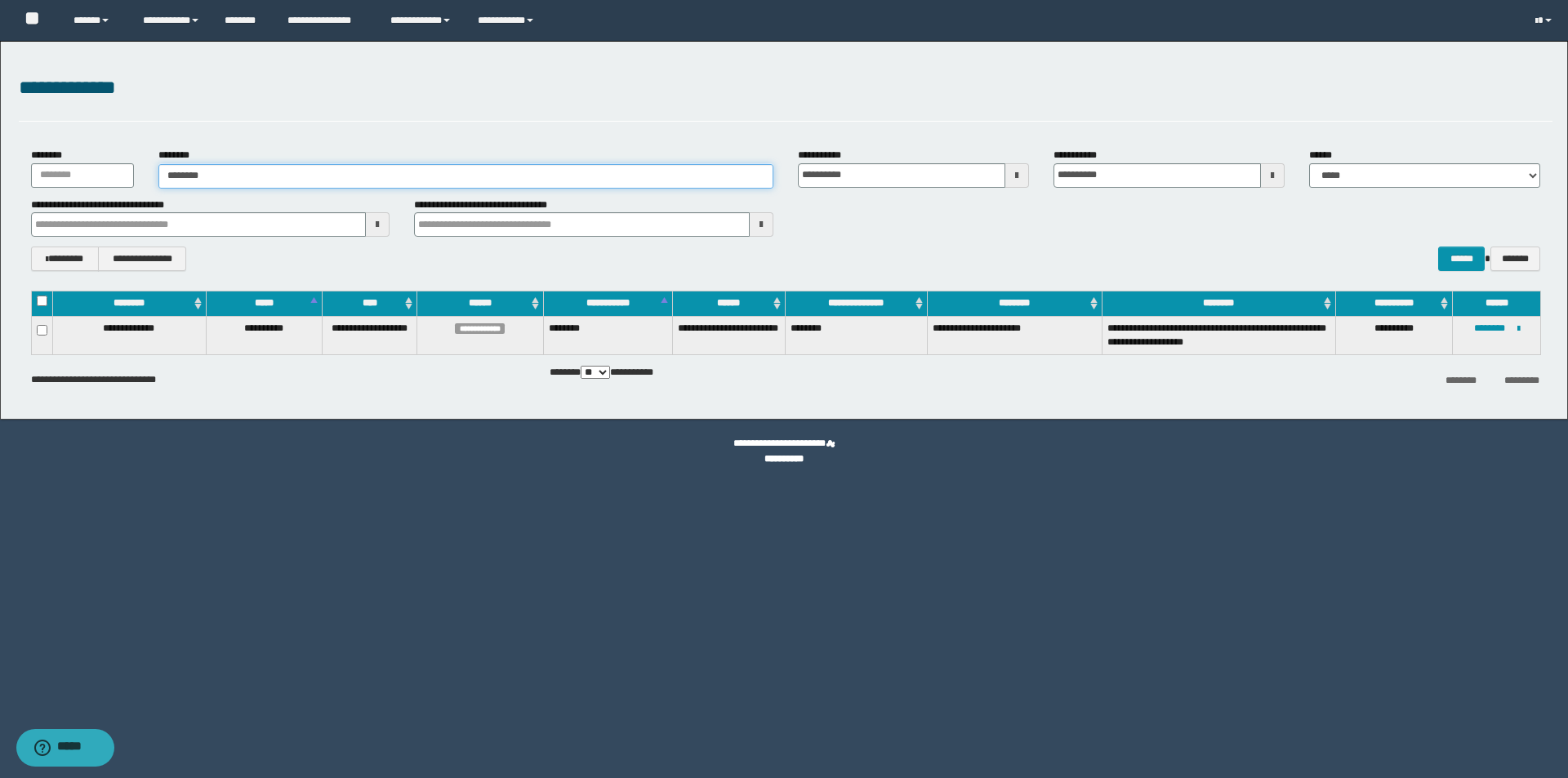 type on "********" 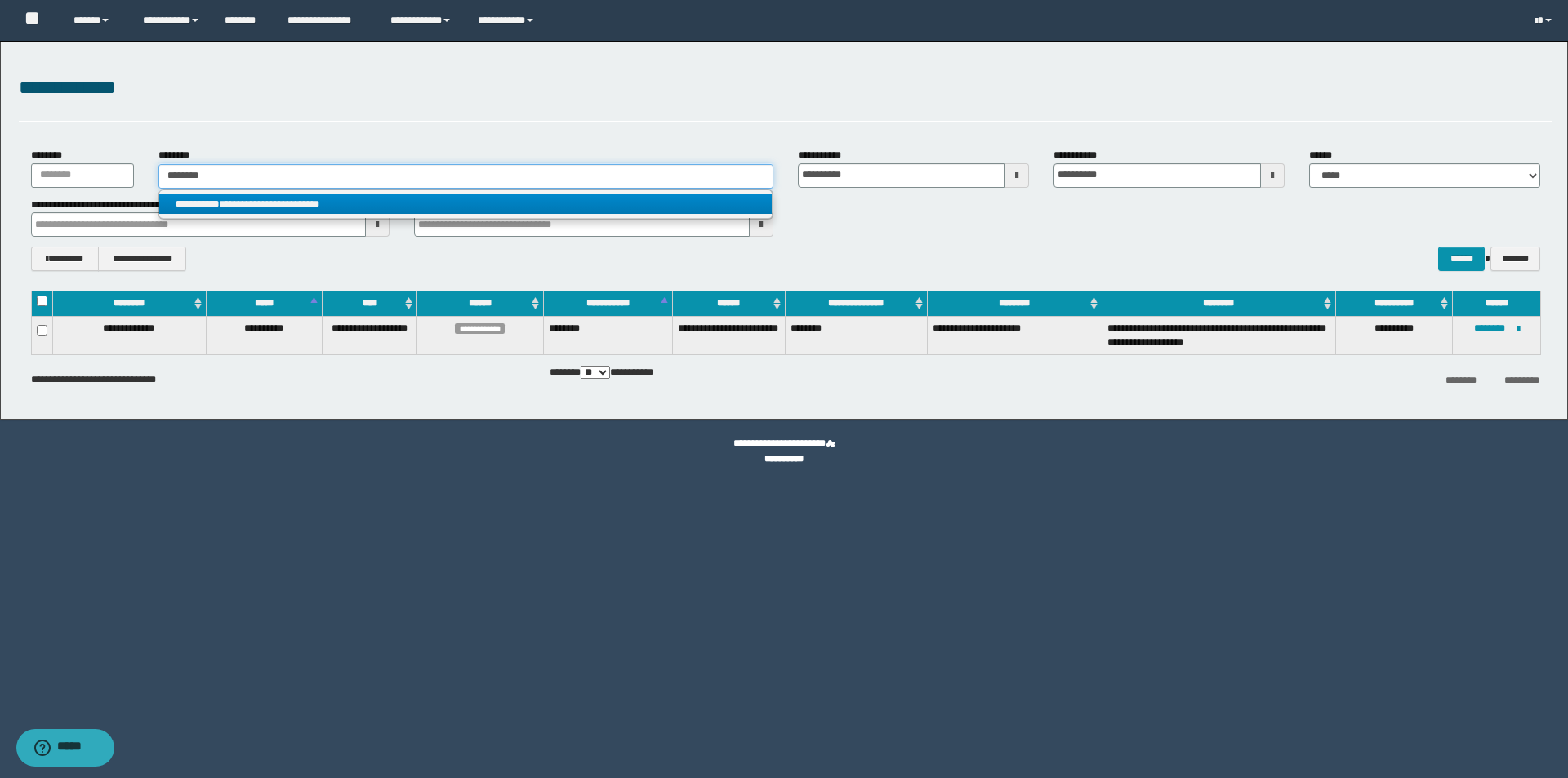 type on "********" 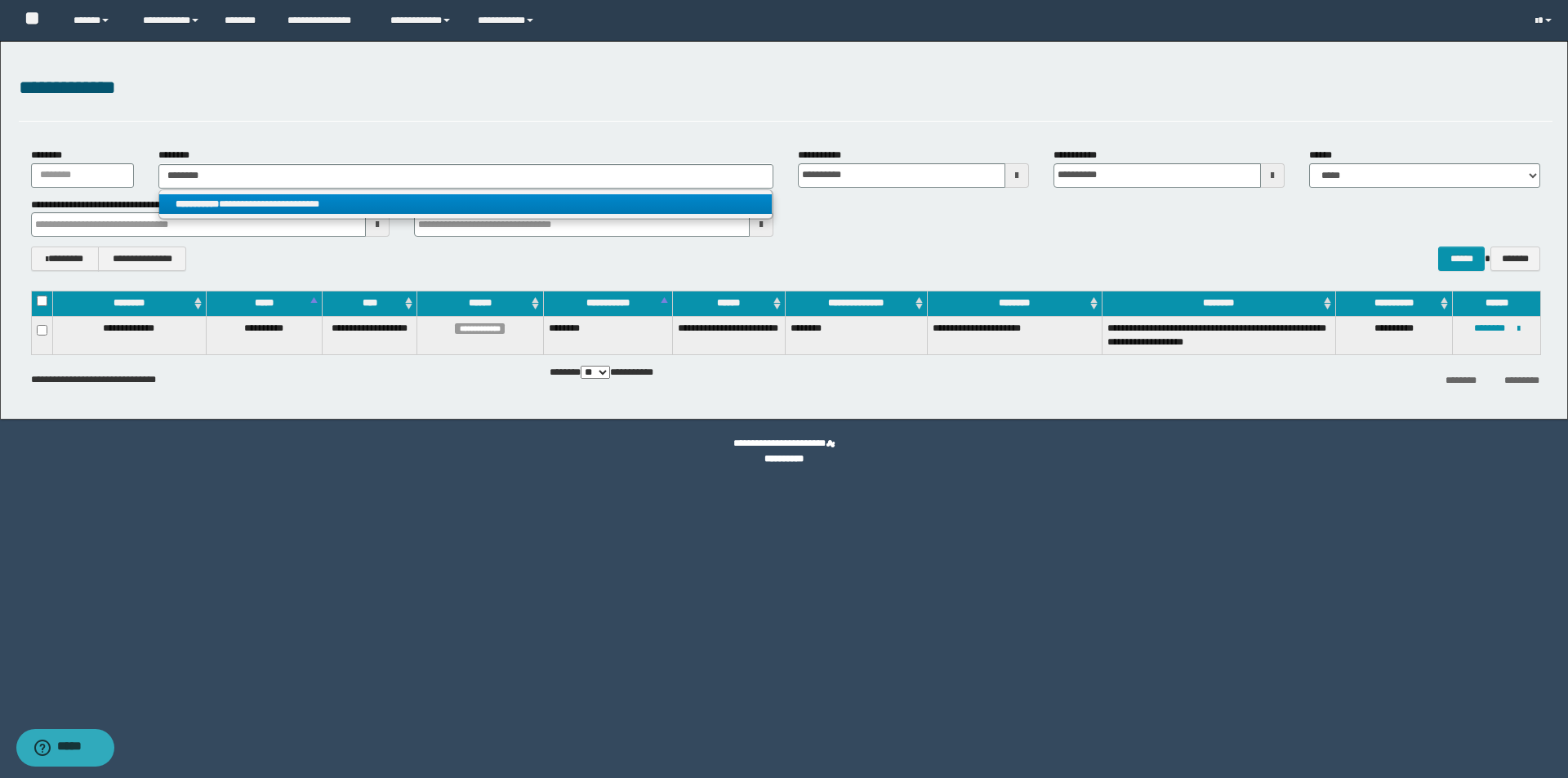 click on "**********" at bounding box center (466, 204) 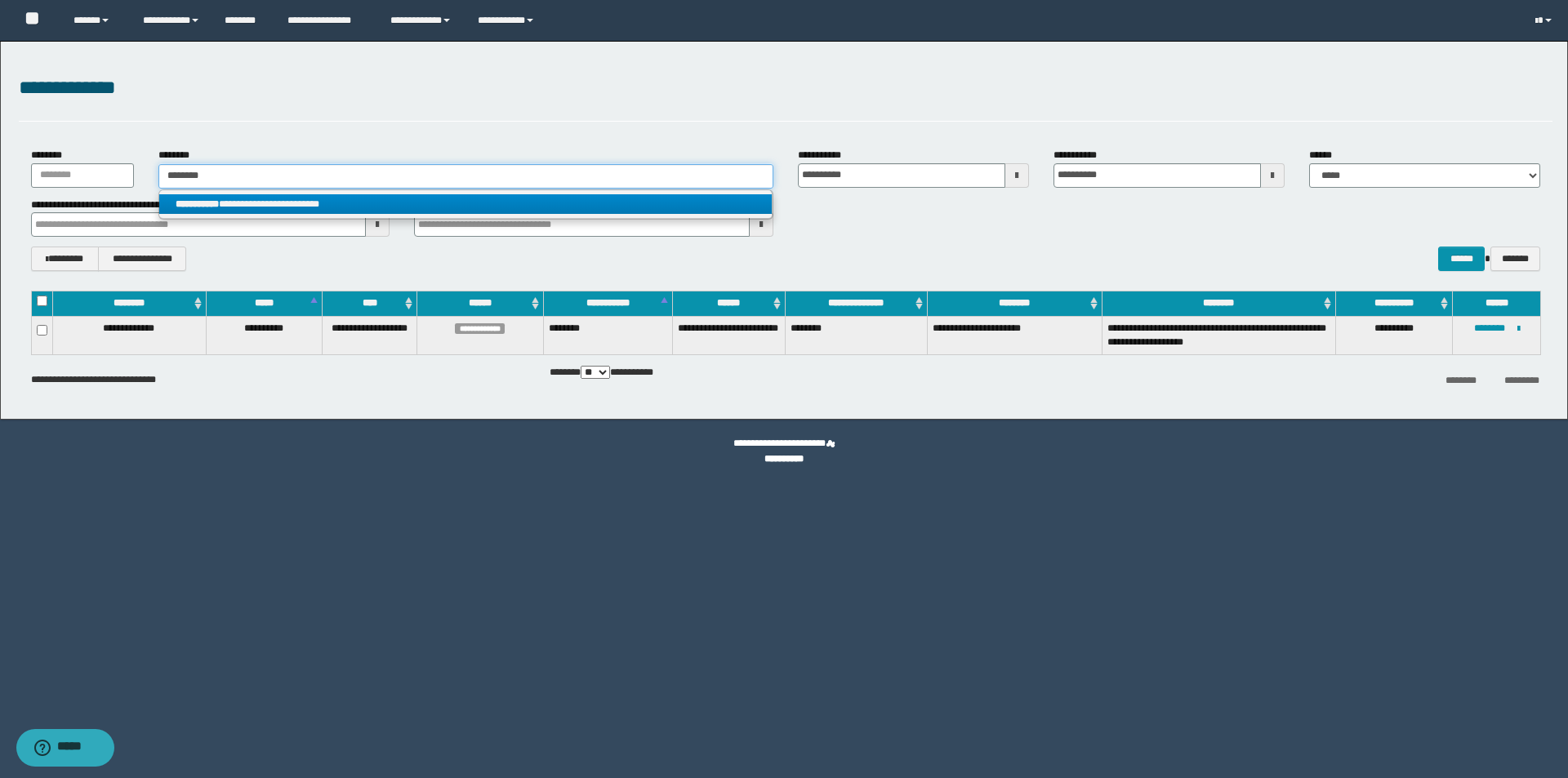 type 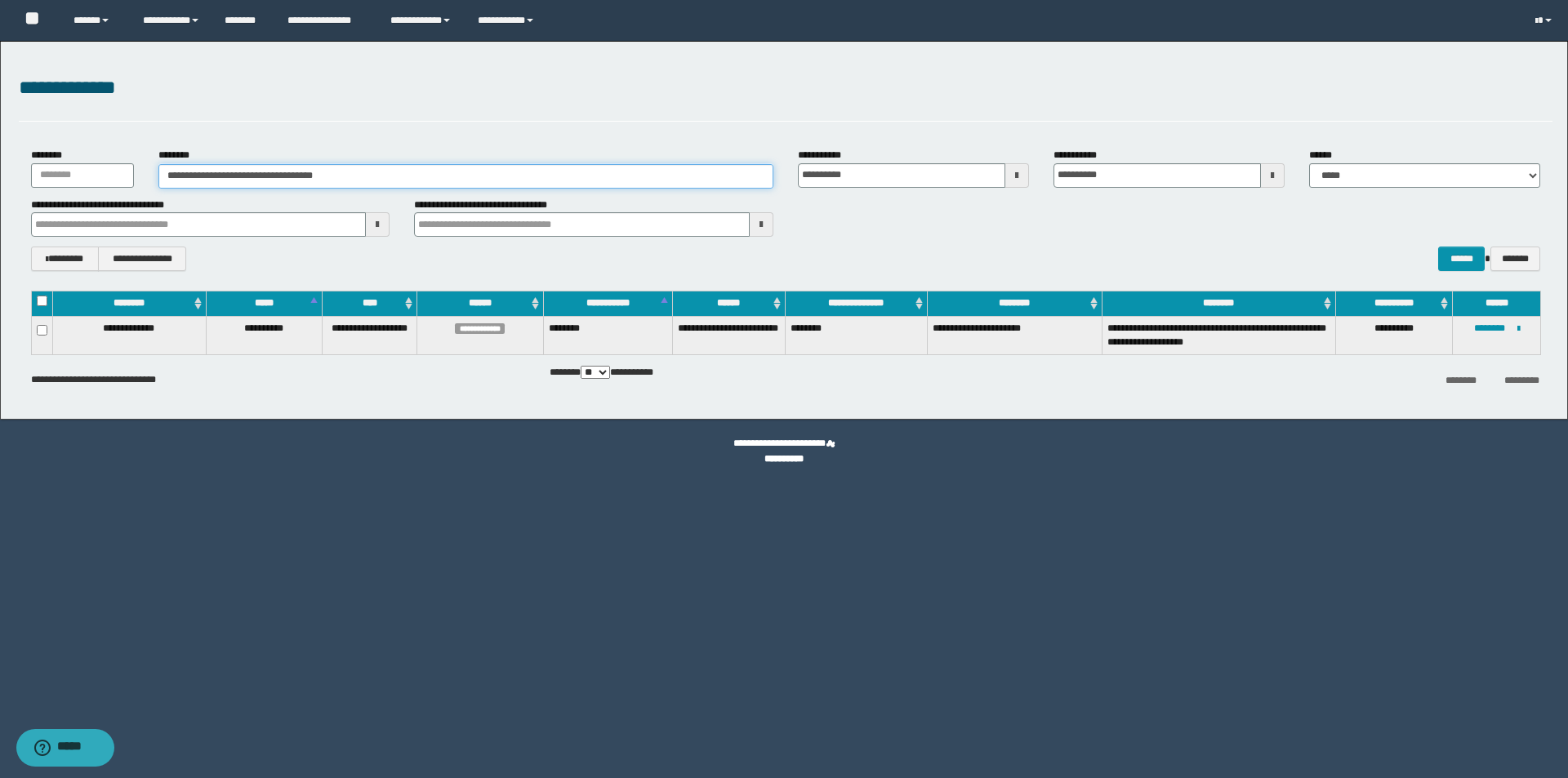 drag, startPoint x: 379, startPoint y: 179, endPoint x: 181, endPoint y: 177, distance: 198.0101 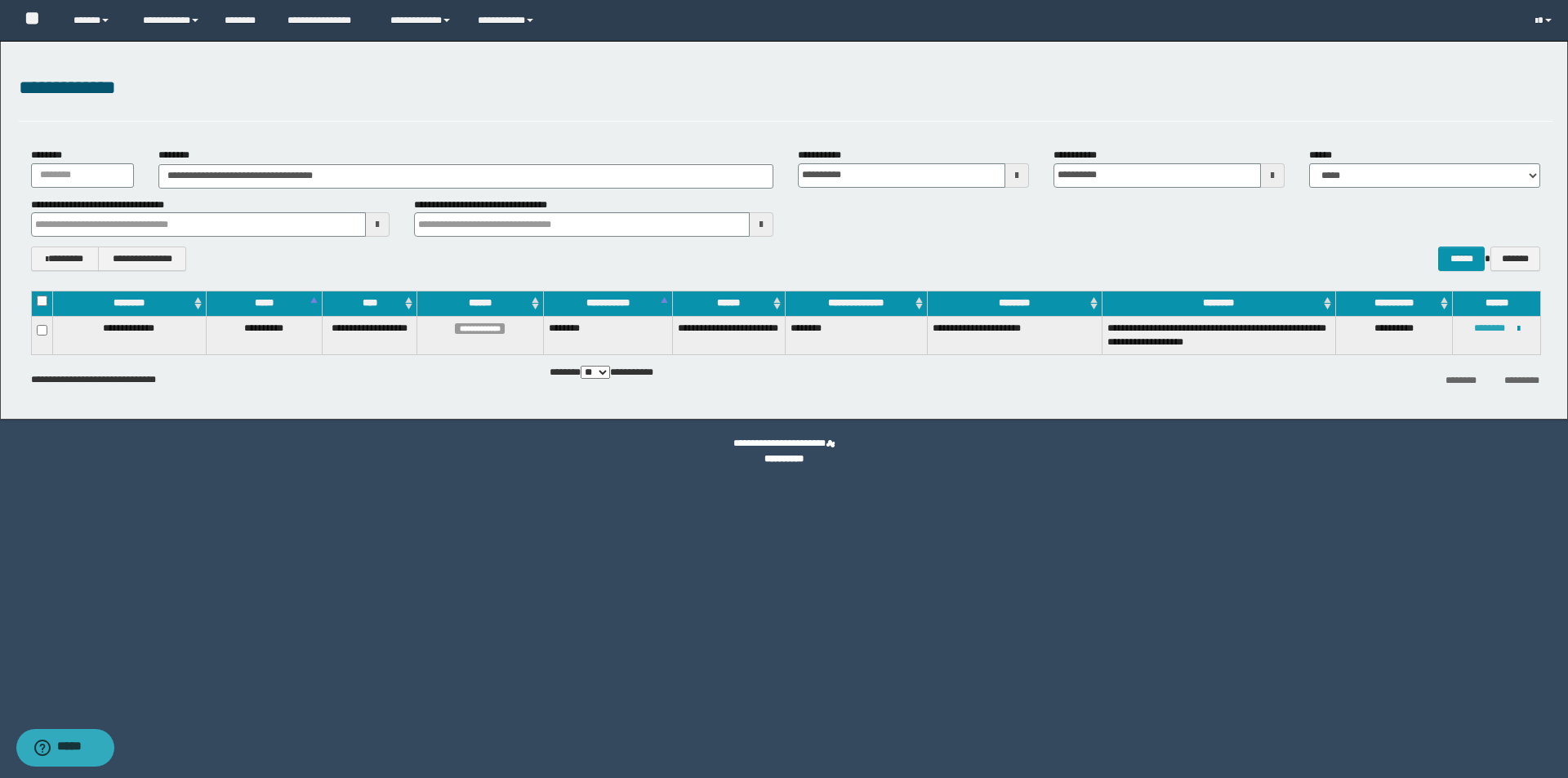 click on "********" at bounding box center (1490, 328) 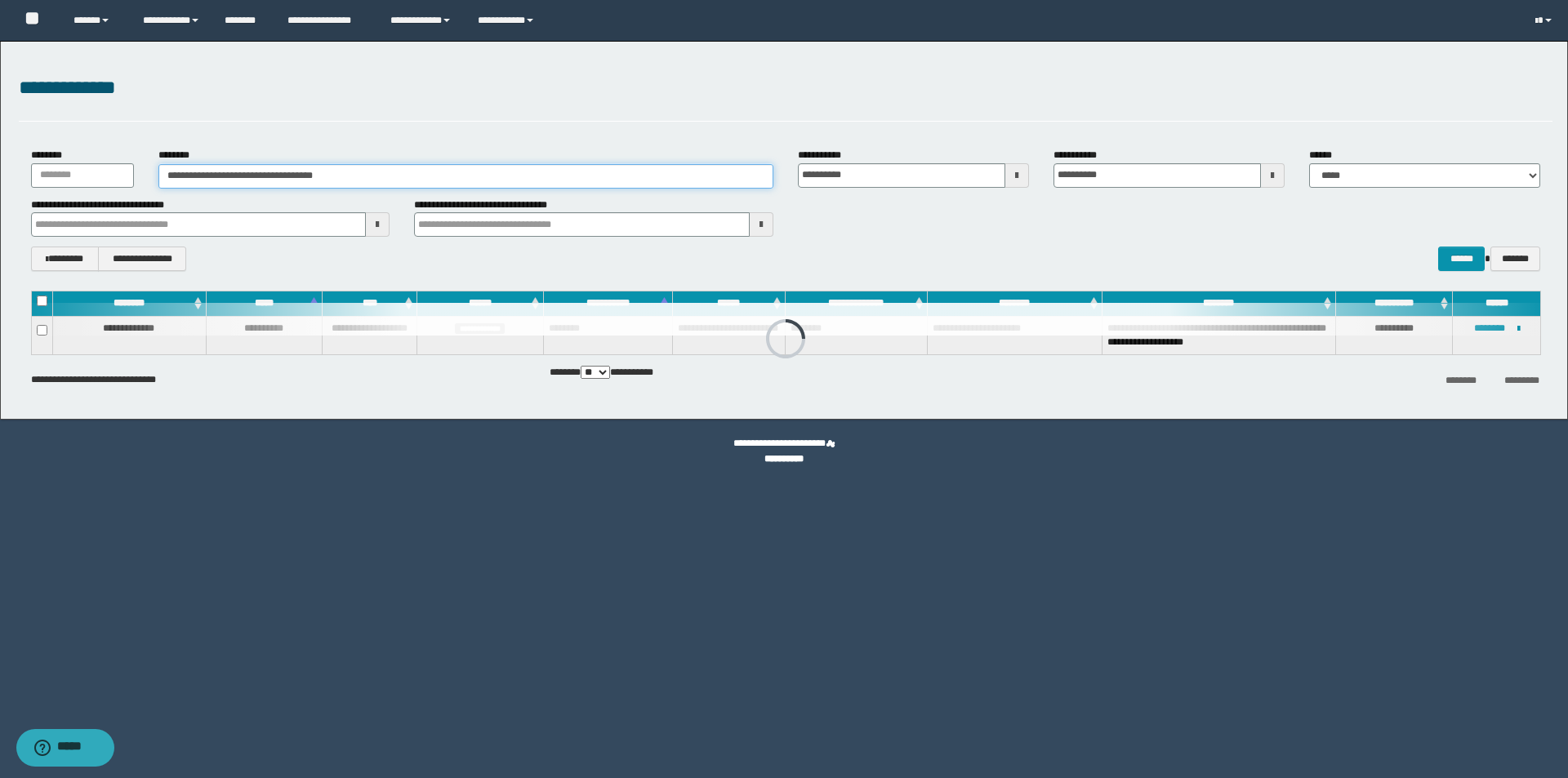 click on "**********" at bounding box center (466, 176) 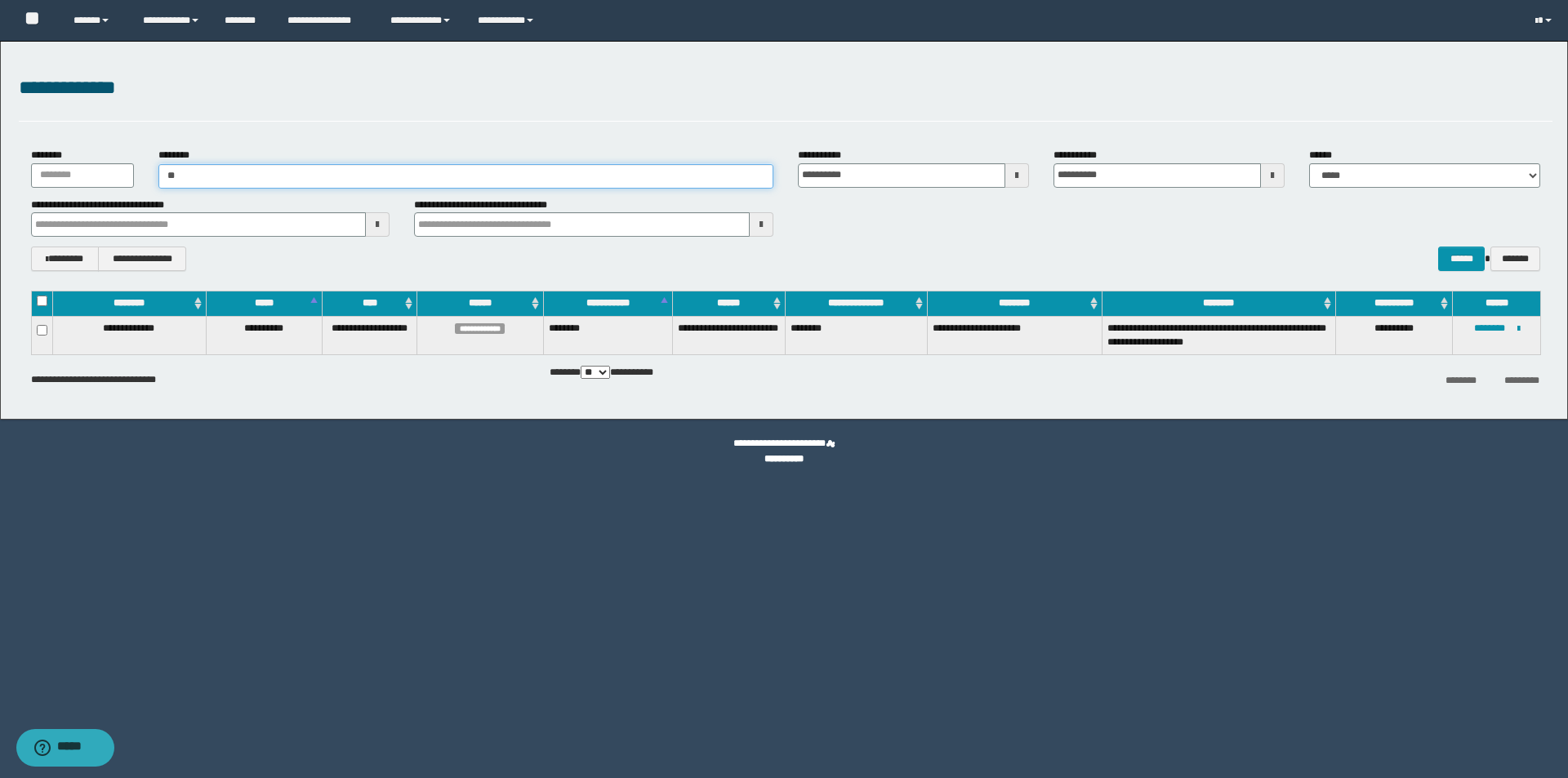 type on "*" 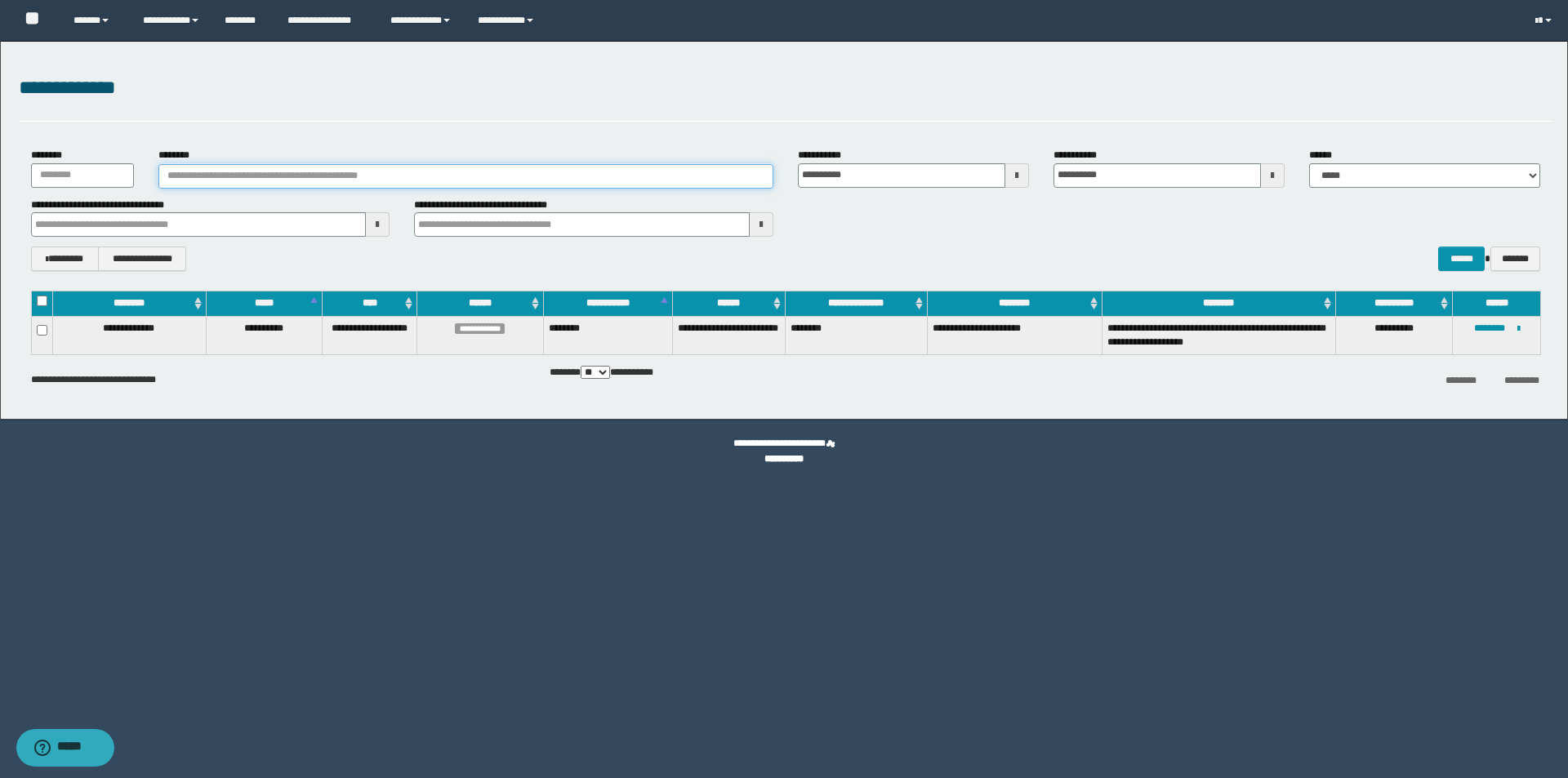 paste on "********" 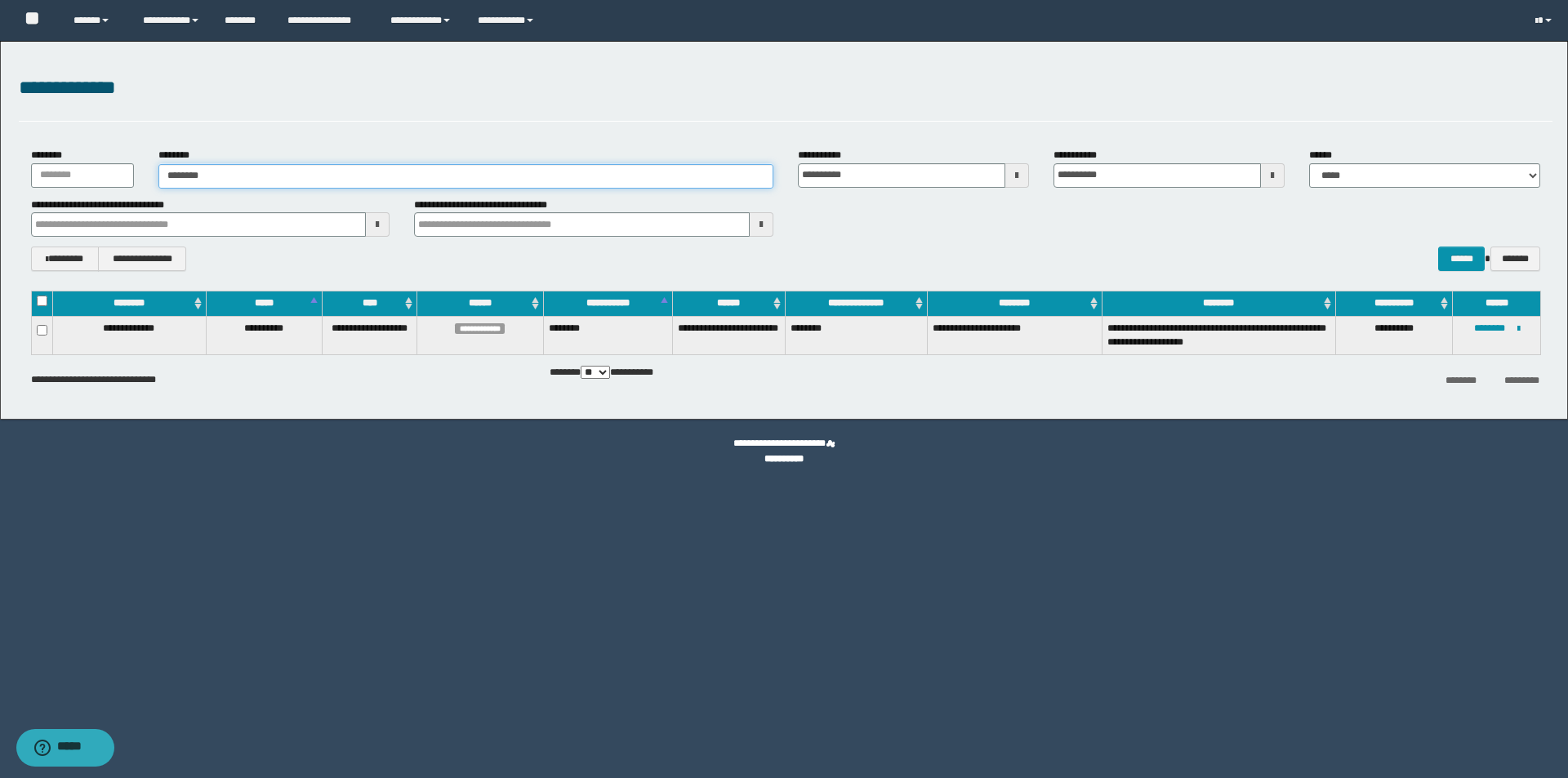 type on "********" 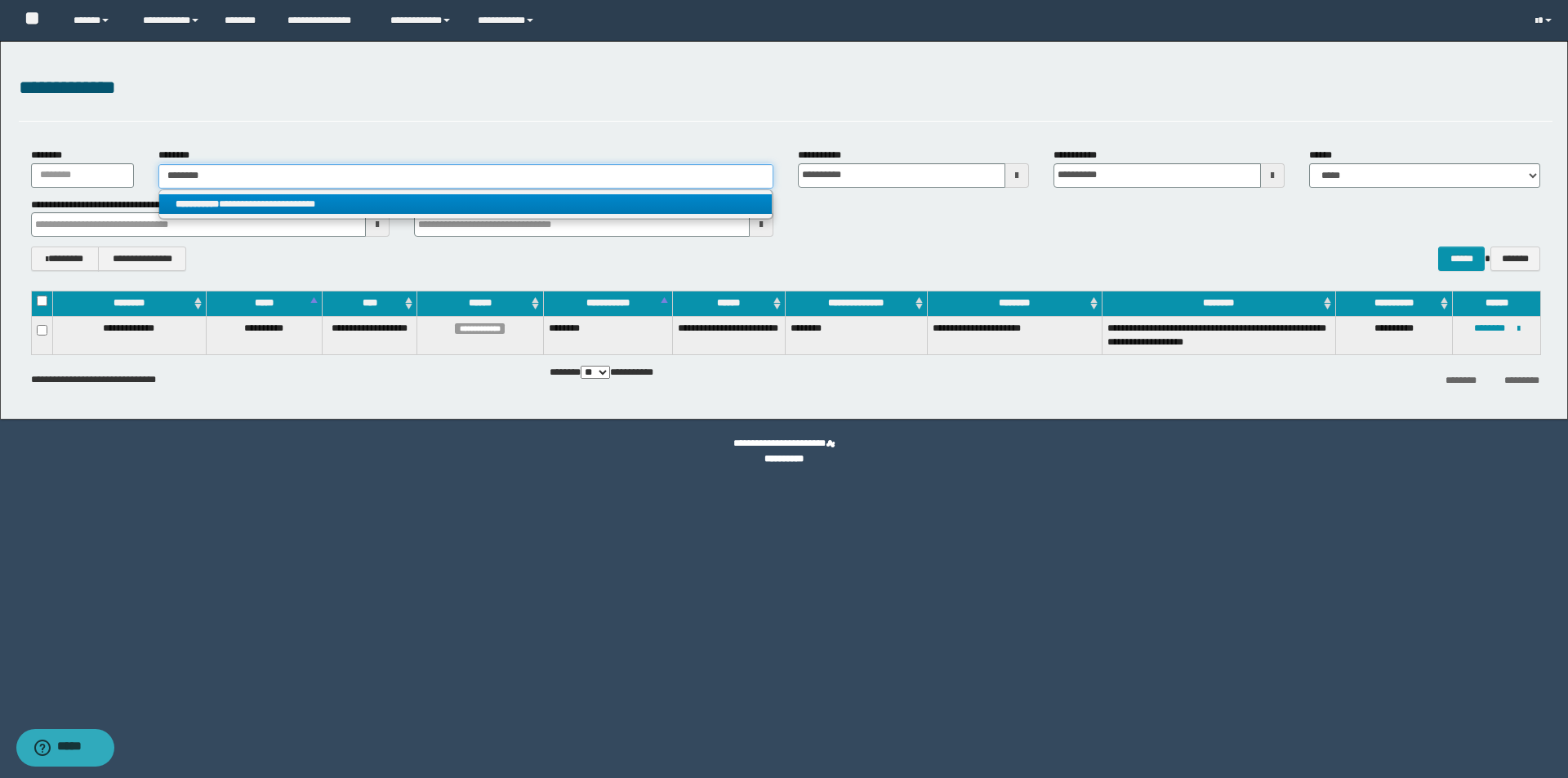 type on "********" 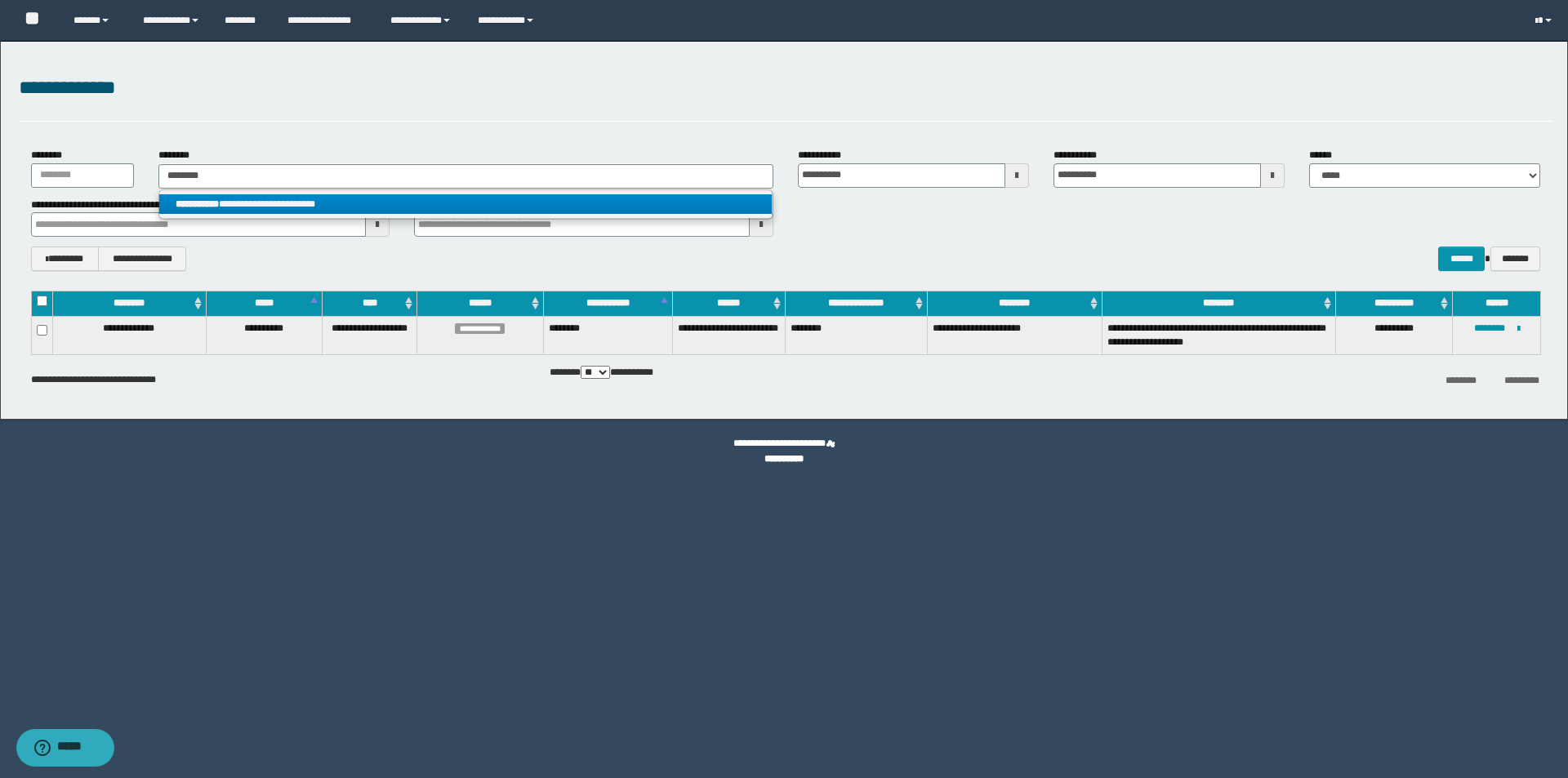 click on "**********" at bounding box center (466, 204) 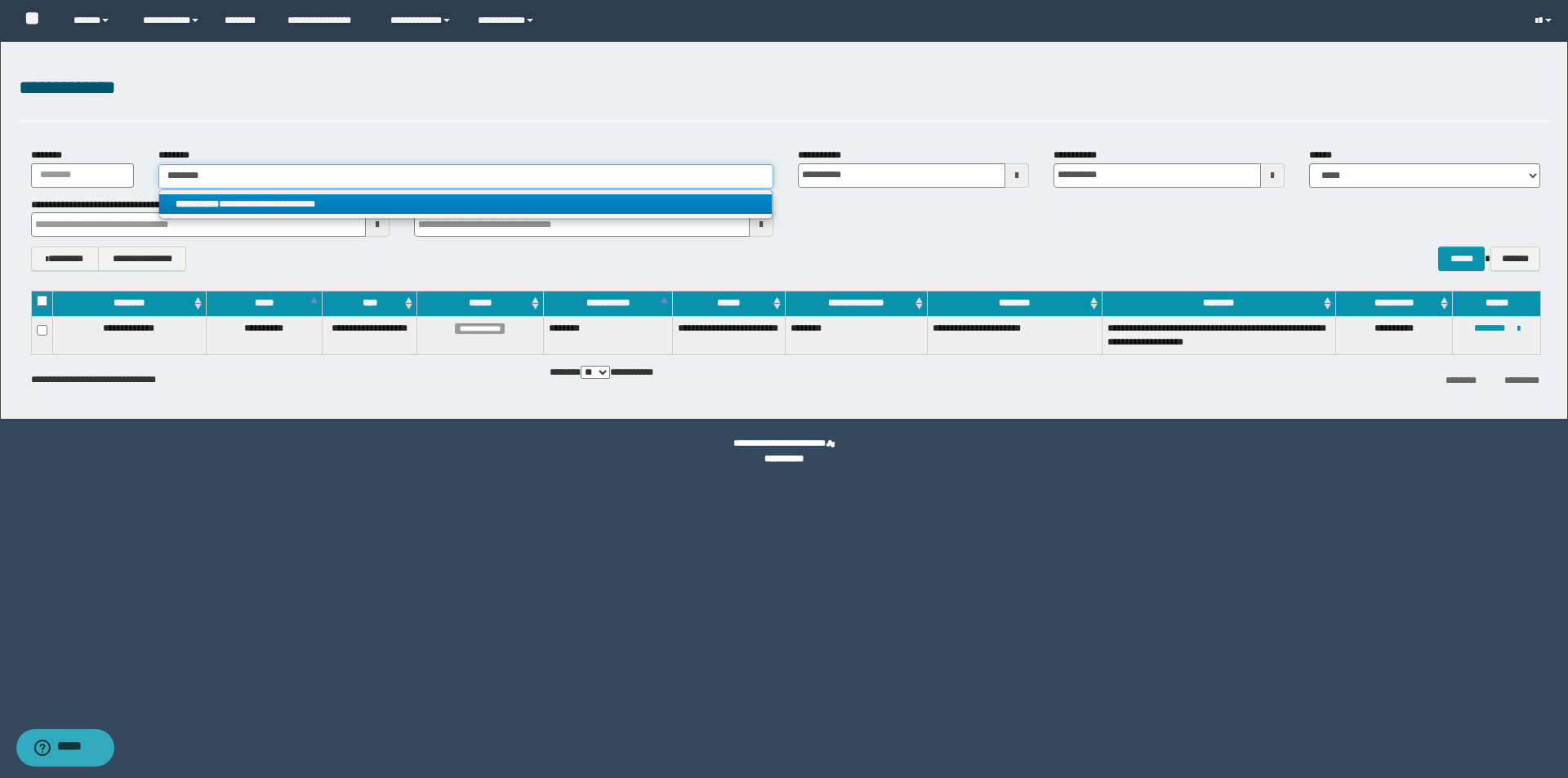 type 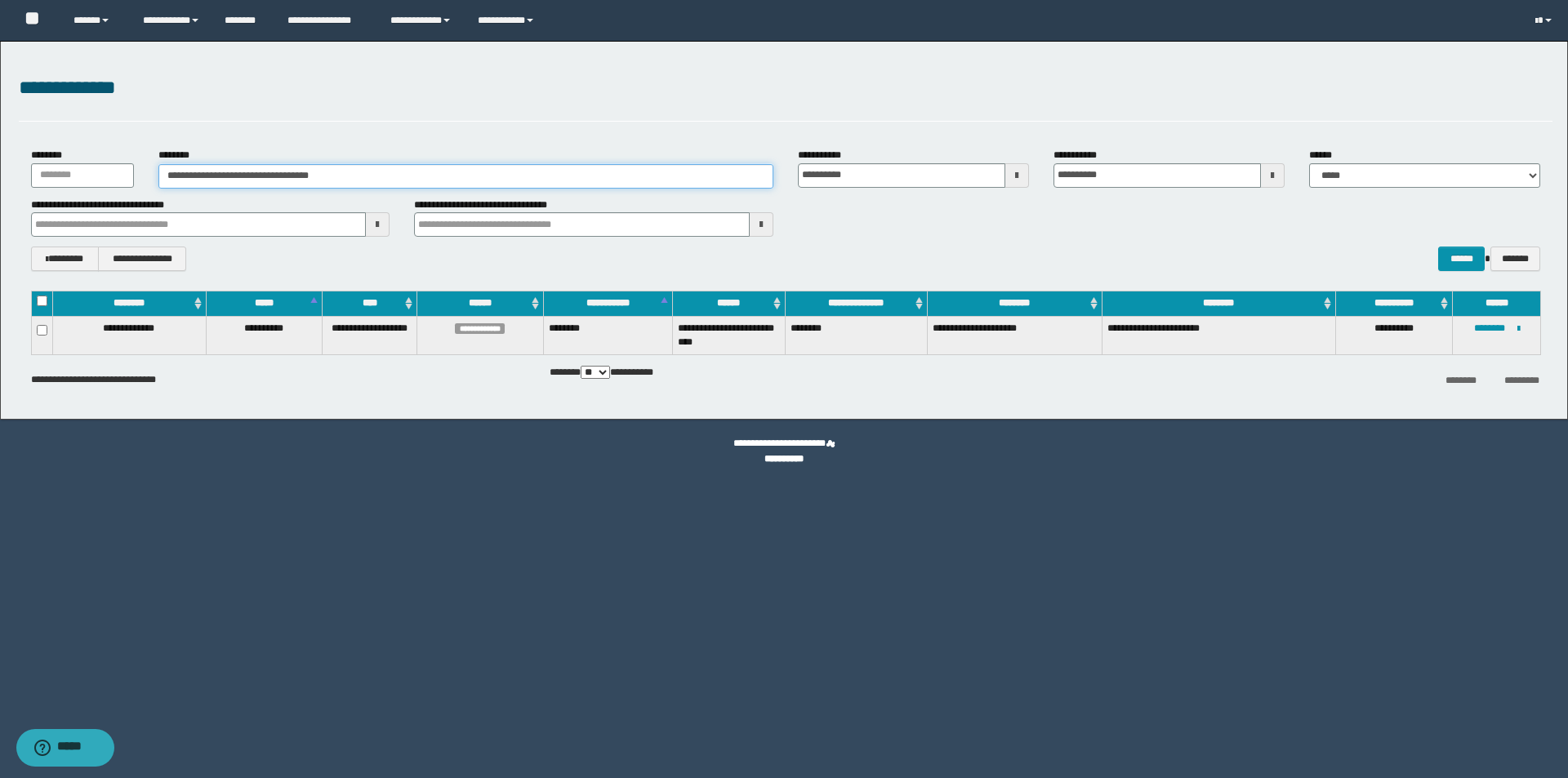 drag, startPoint x: 382, startPoint y: 177, endPoint x: 182, endPoint y: 176, distance: 200.0025 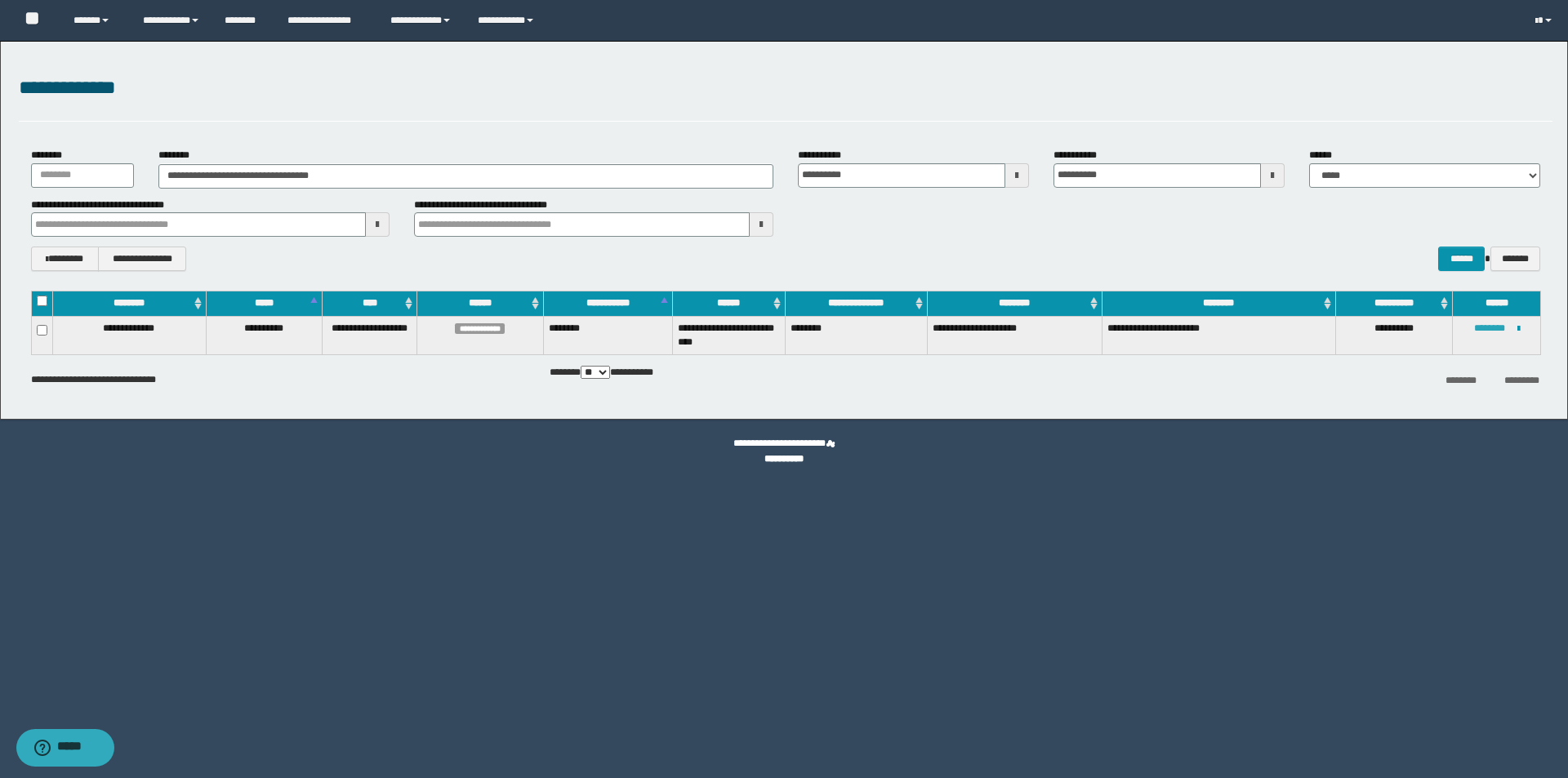 click on "********" at bounding box center [1490, 328] 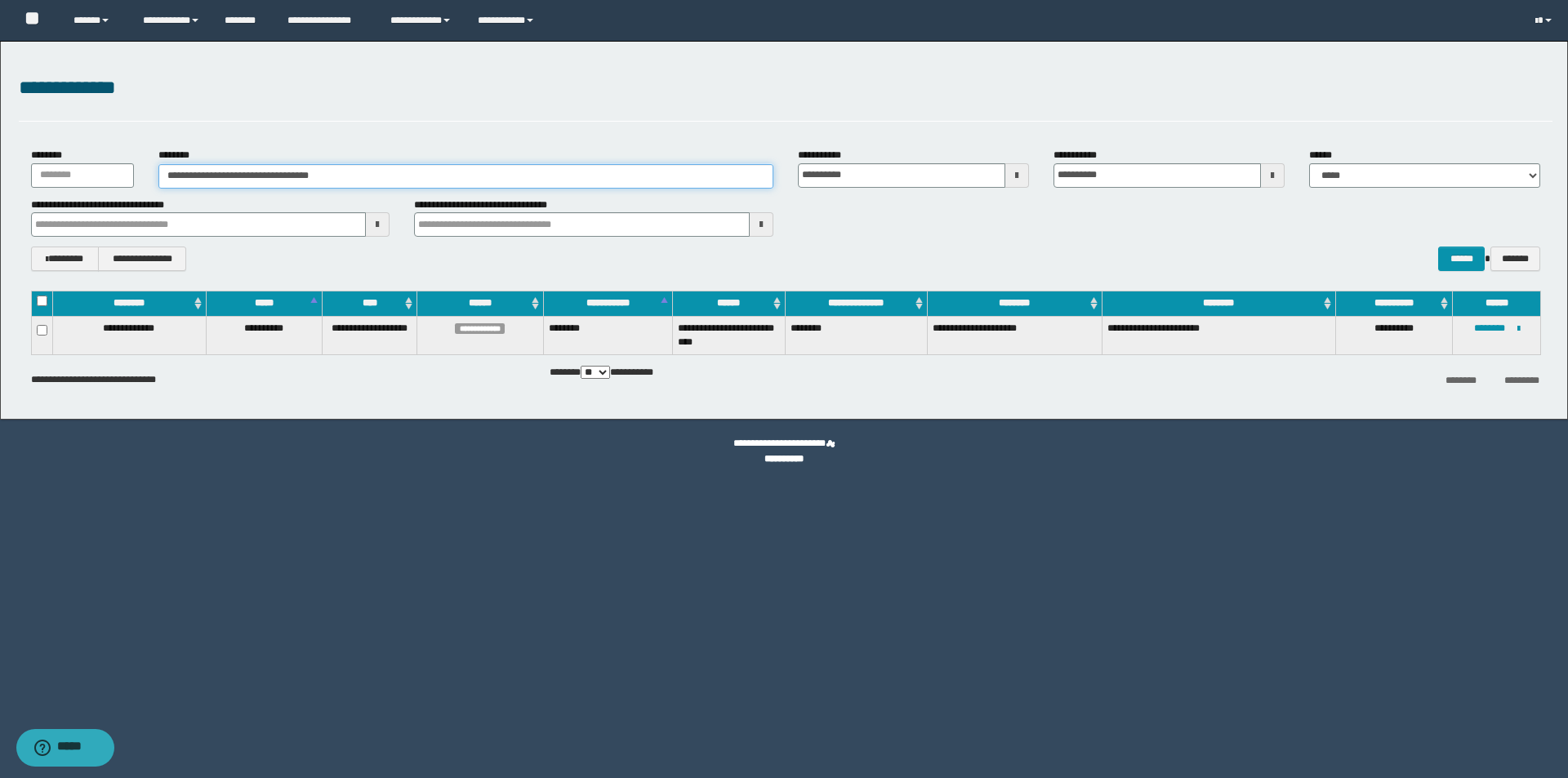 click on "**********" at bounding box center [466, 176] 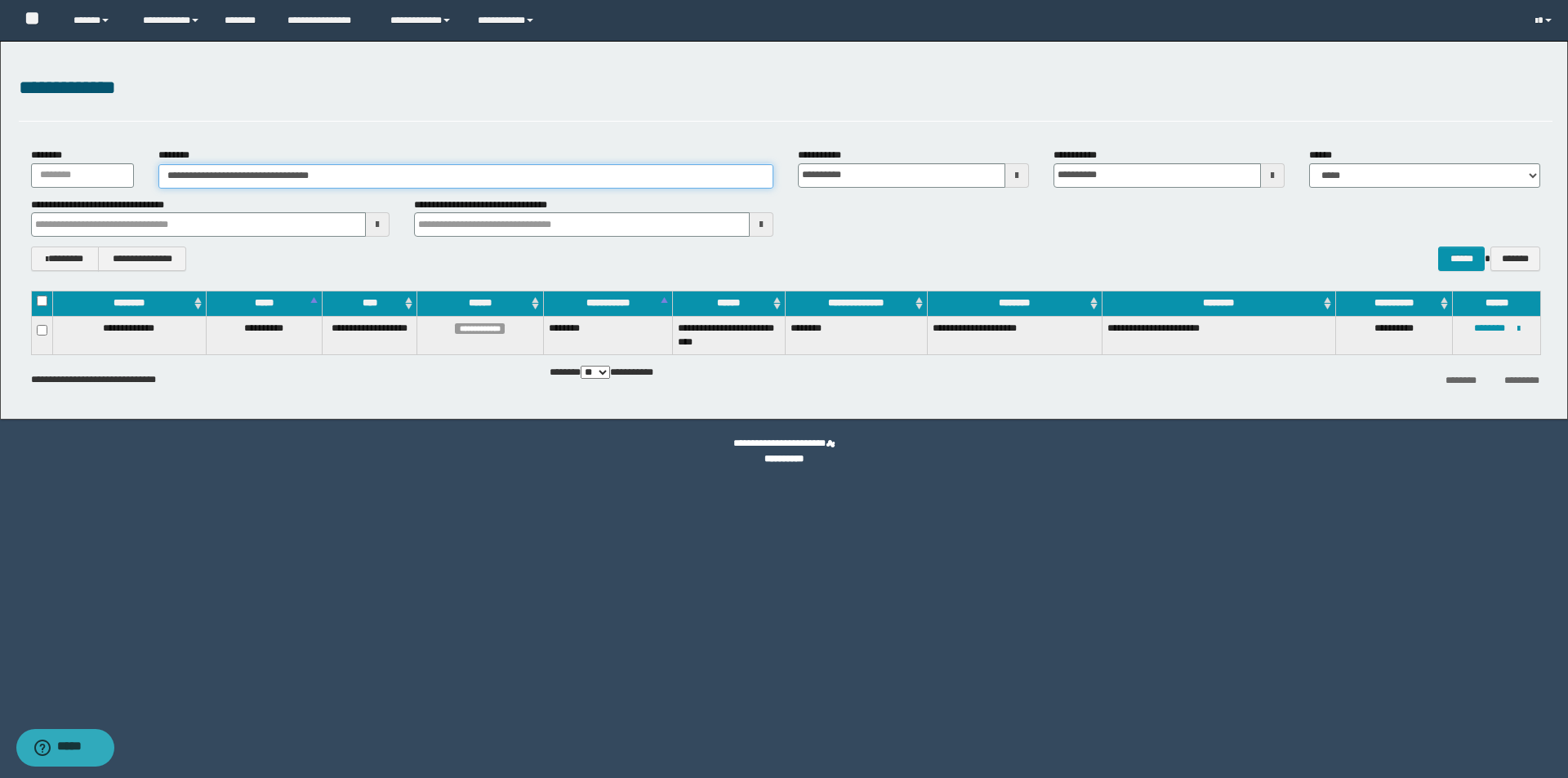 drag, startPoint x: 361, startPoint y: 178, endPoint x: 10, endPoint y: 177, distance: 351.00142 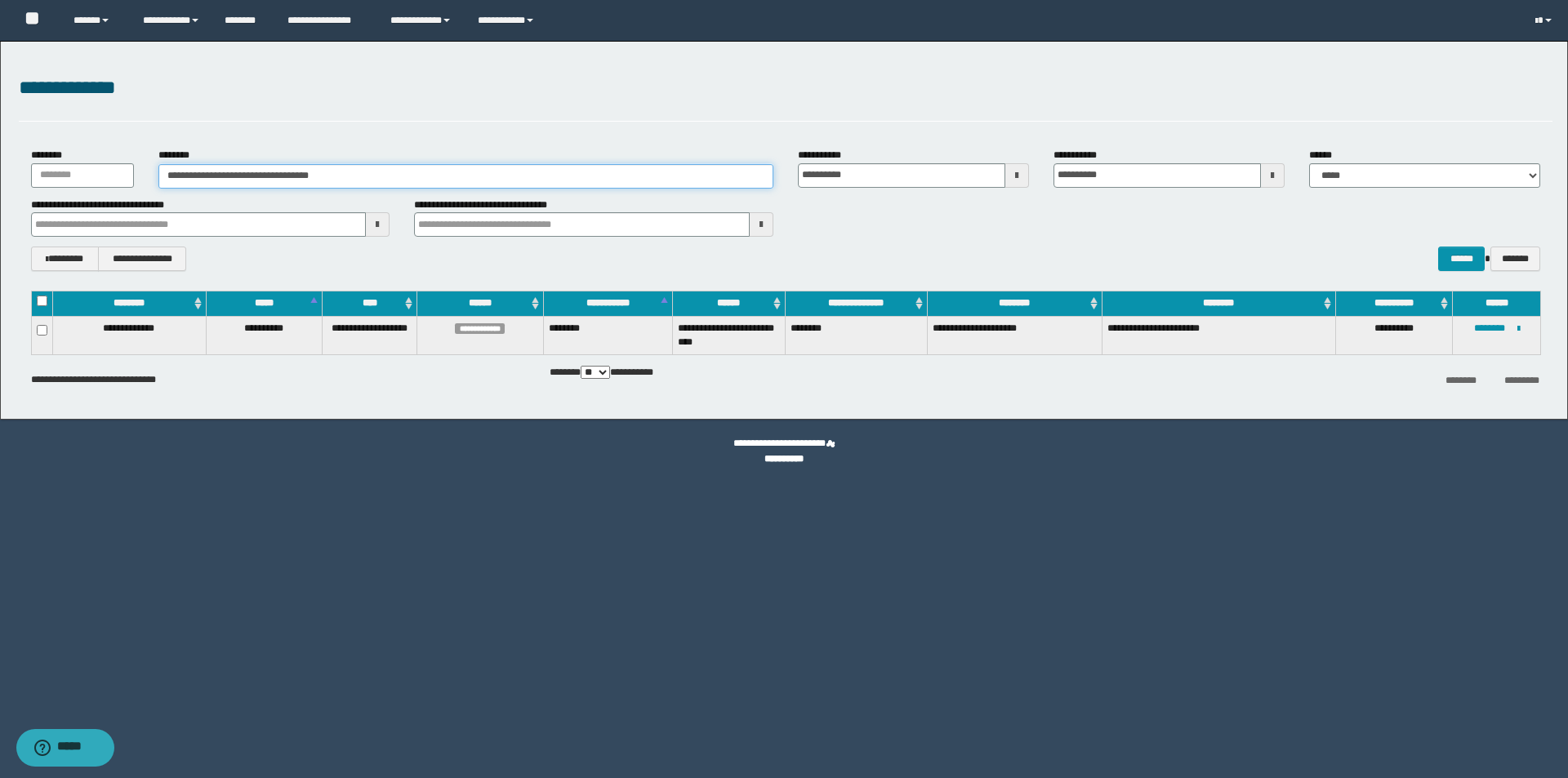 paste 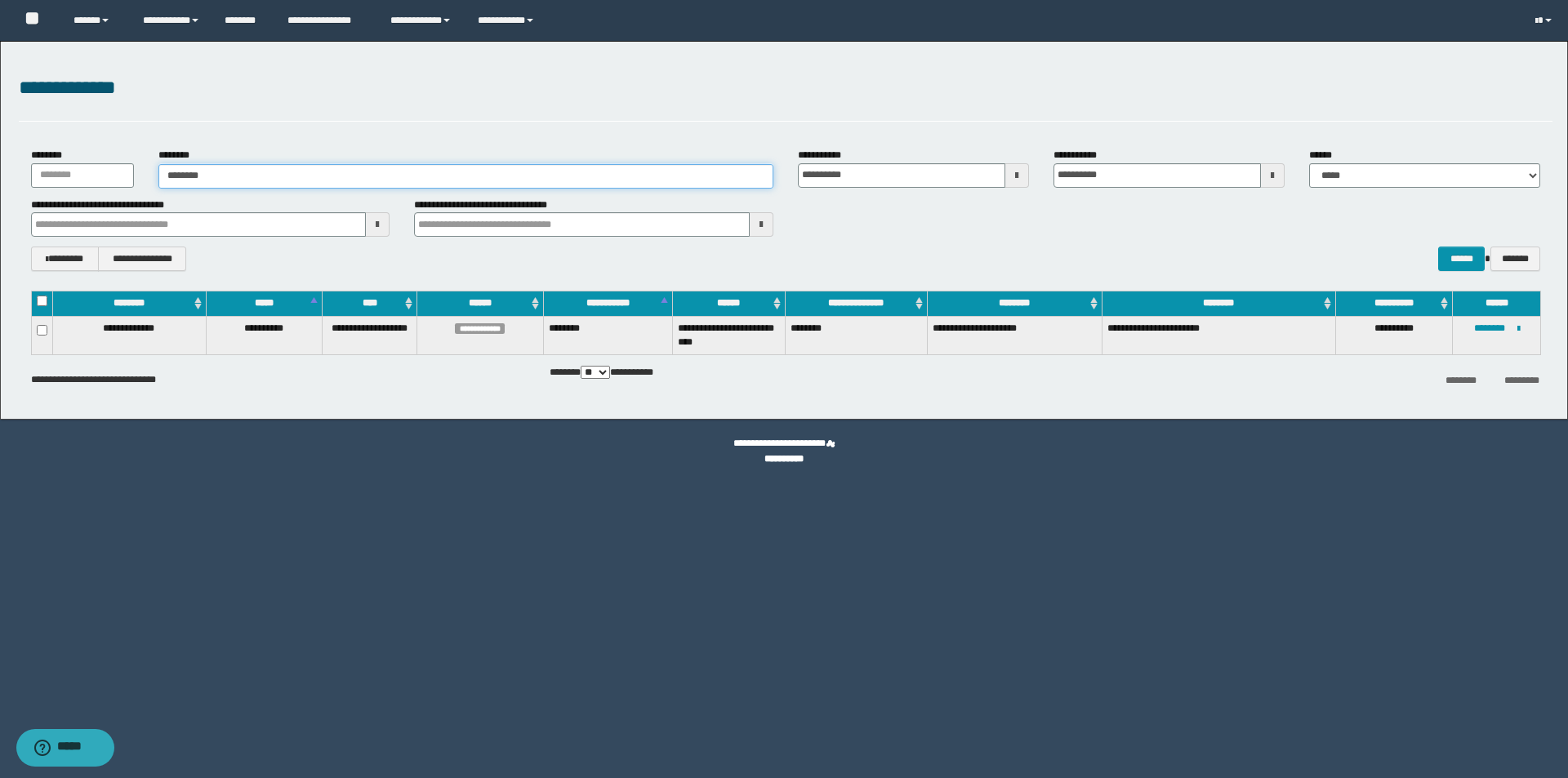 type on "********" 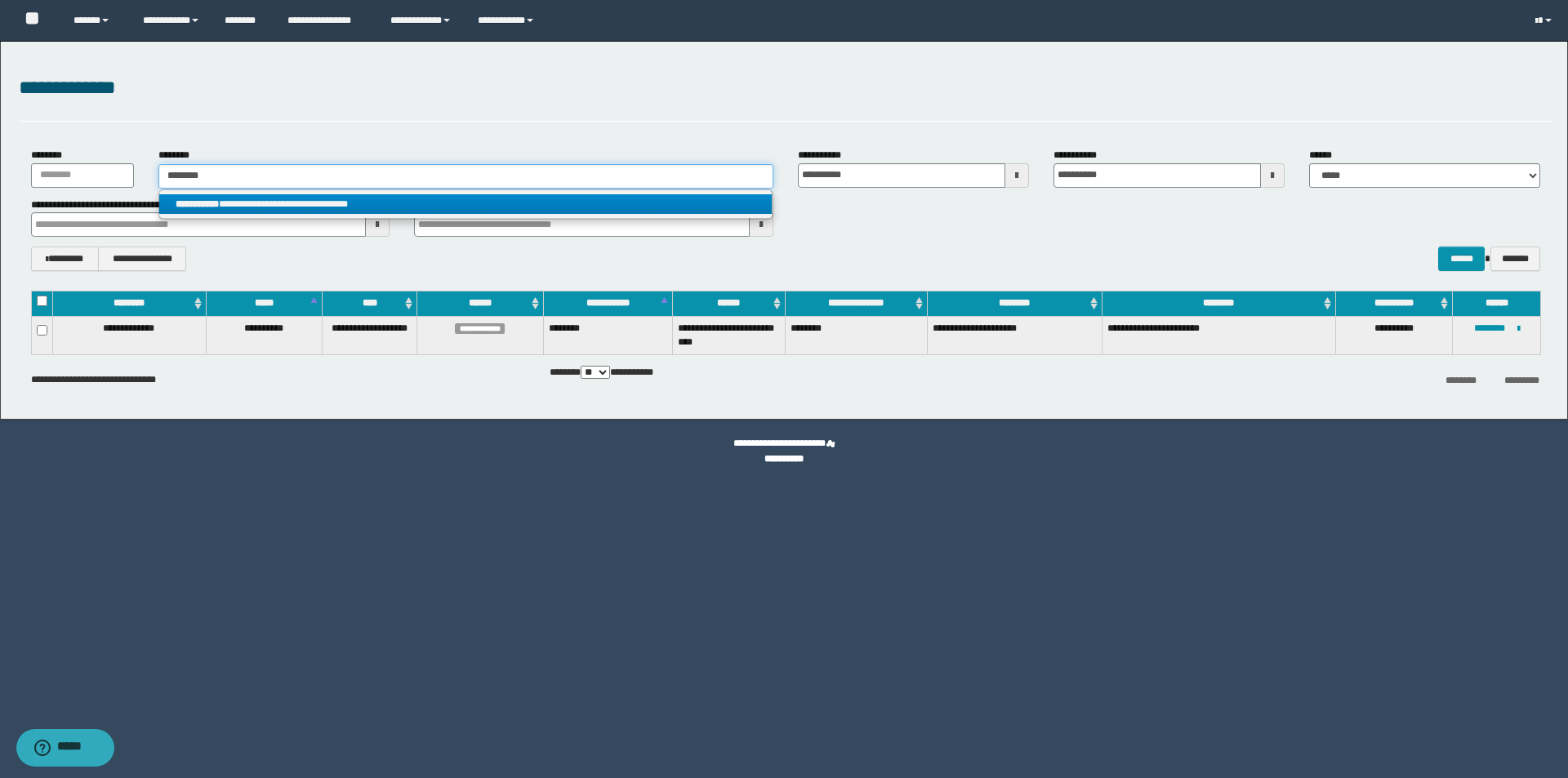 type on "********" 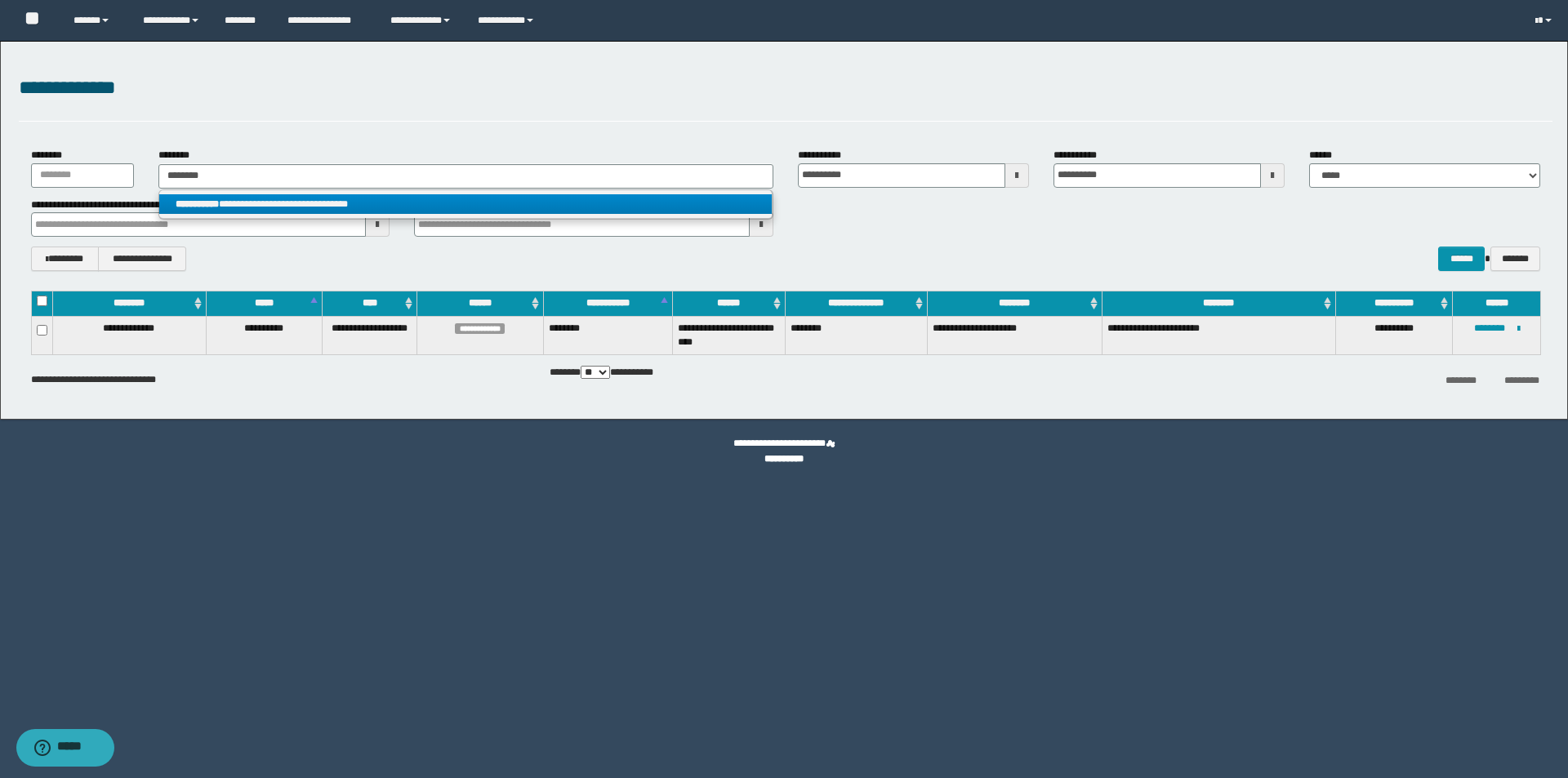 click on "**********" at bounding box center (466, 204) 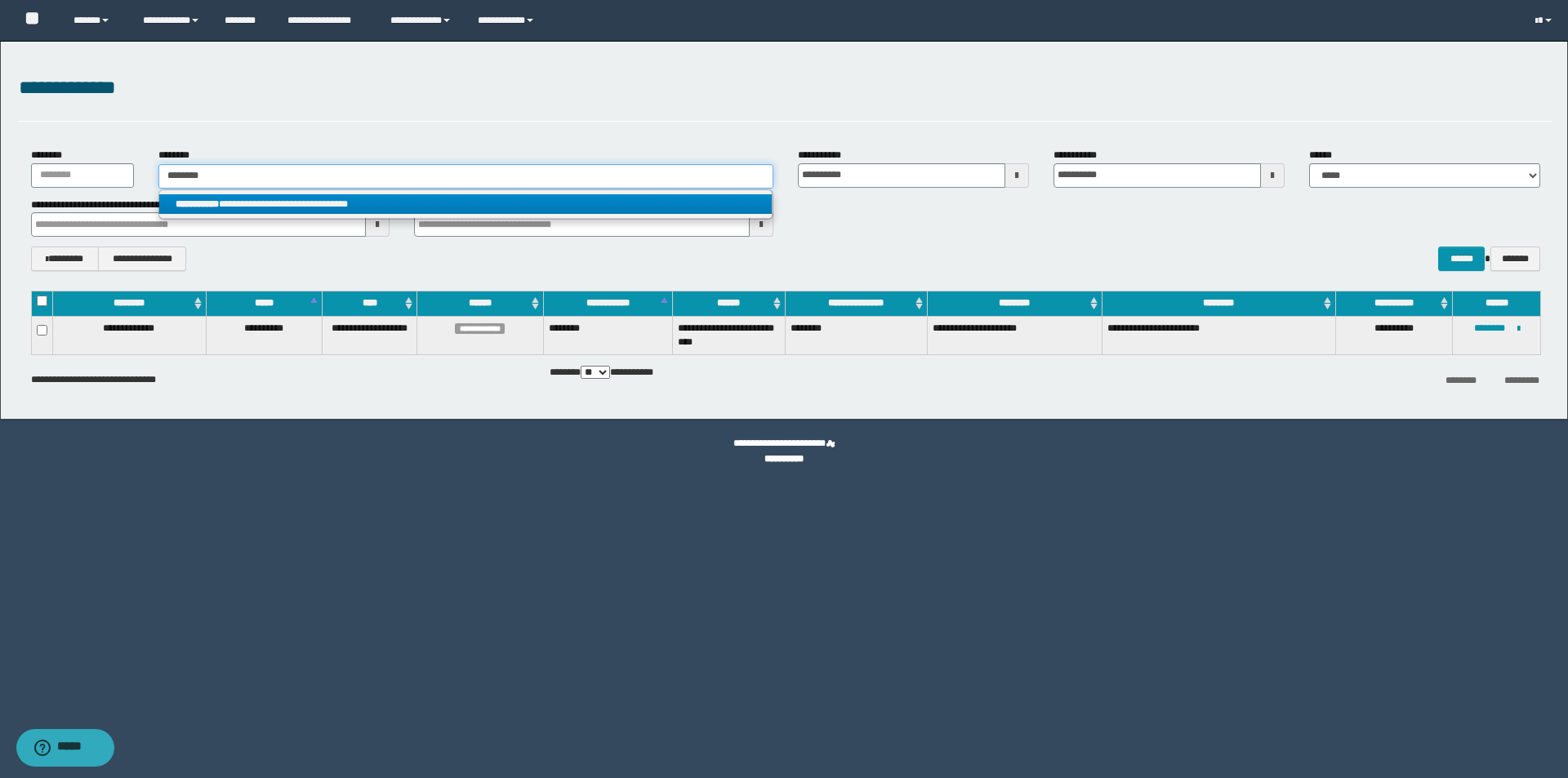type 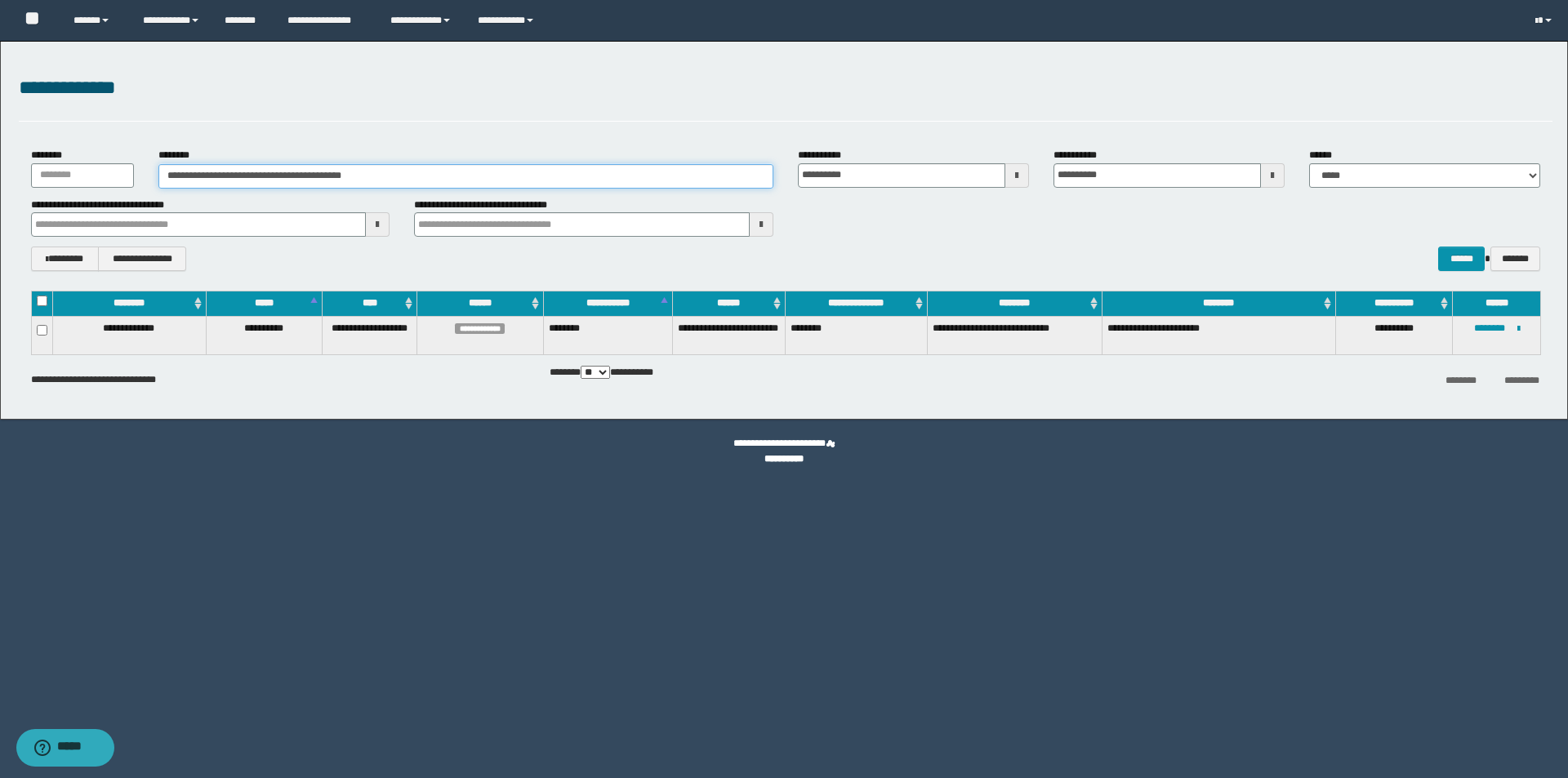 drag, startPoint x: 411, startPoint y: 171, endPoint x: 184, endPoint y: 177, distance: 227.07928 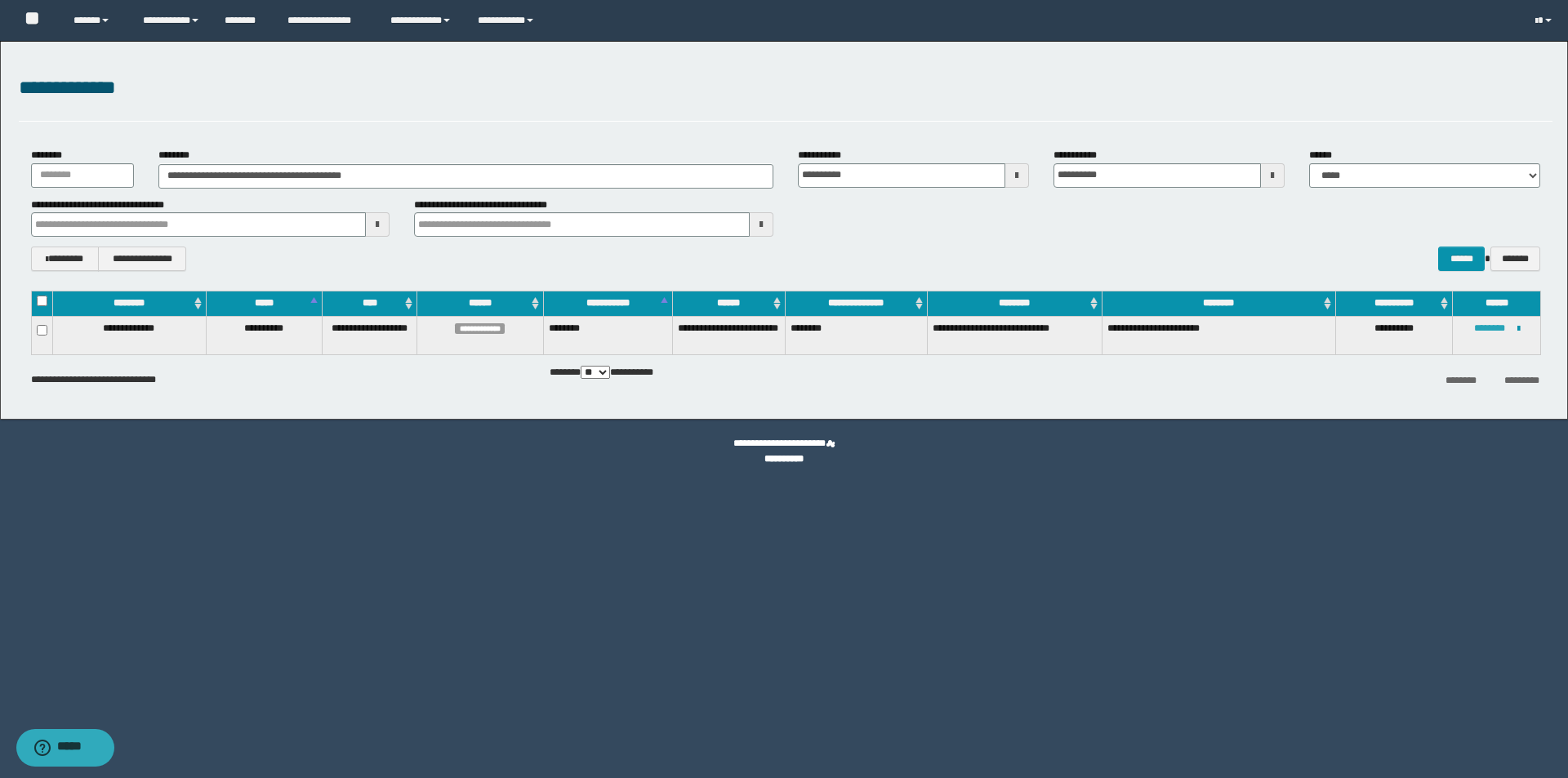 click on "********" at bounding box center [1490, 328] 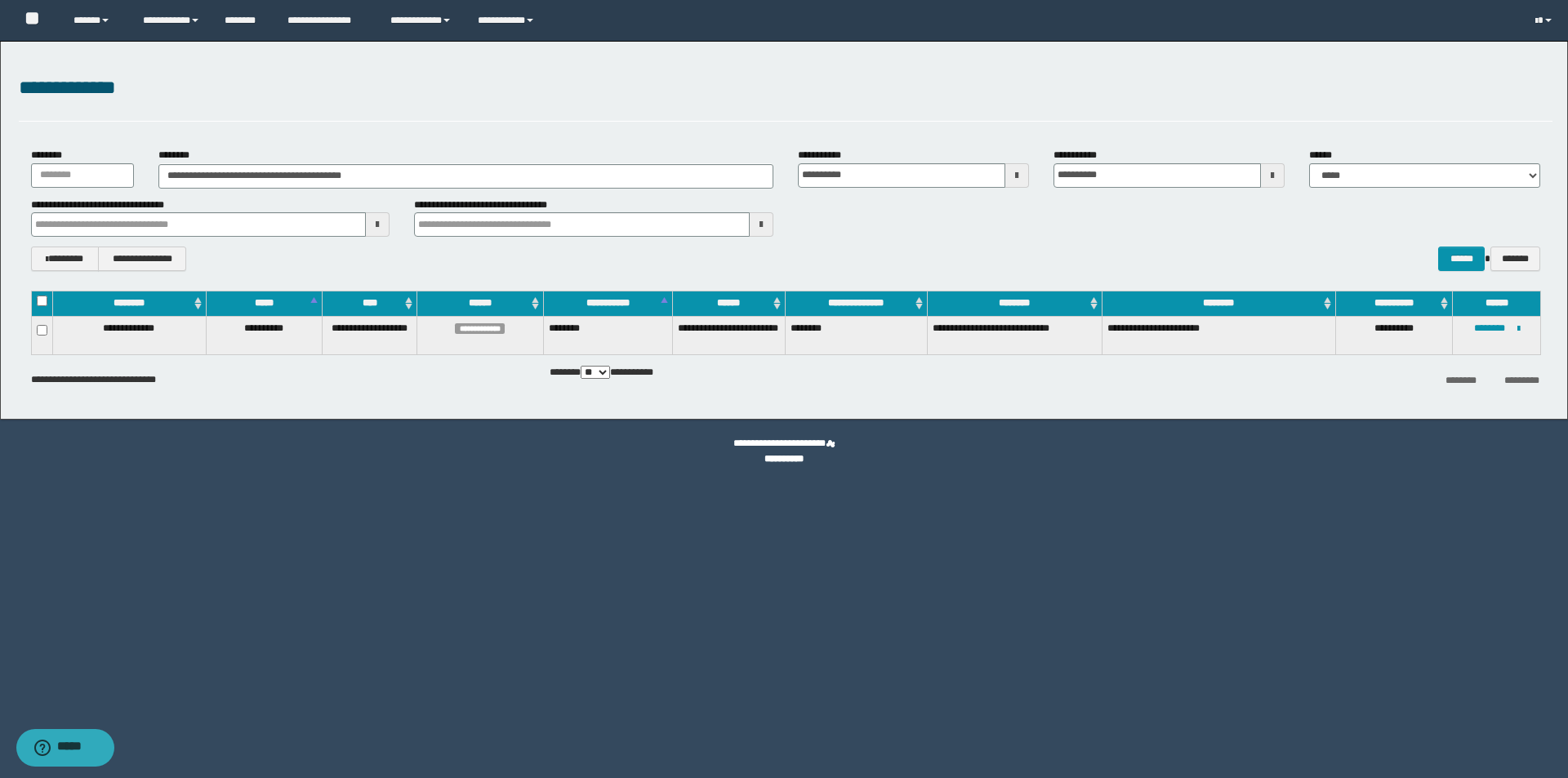 click on "**********" at bounding box center (274, 376) 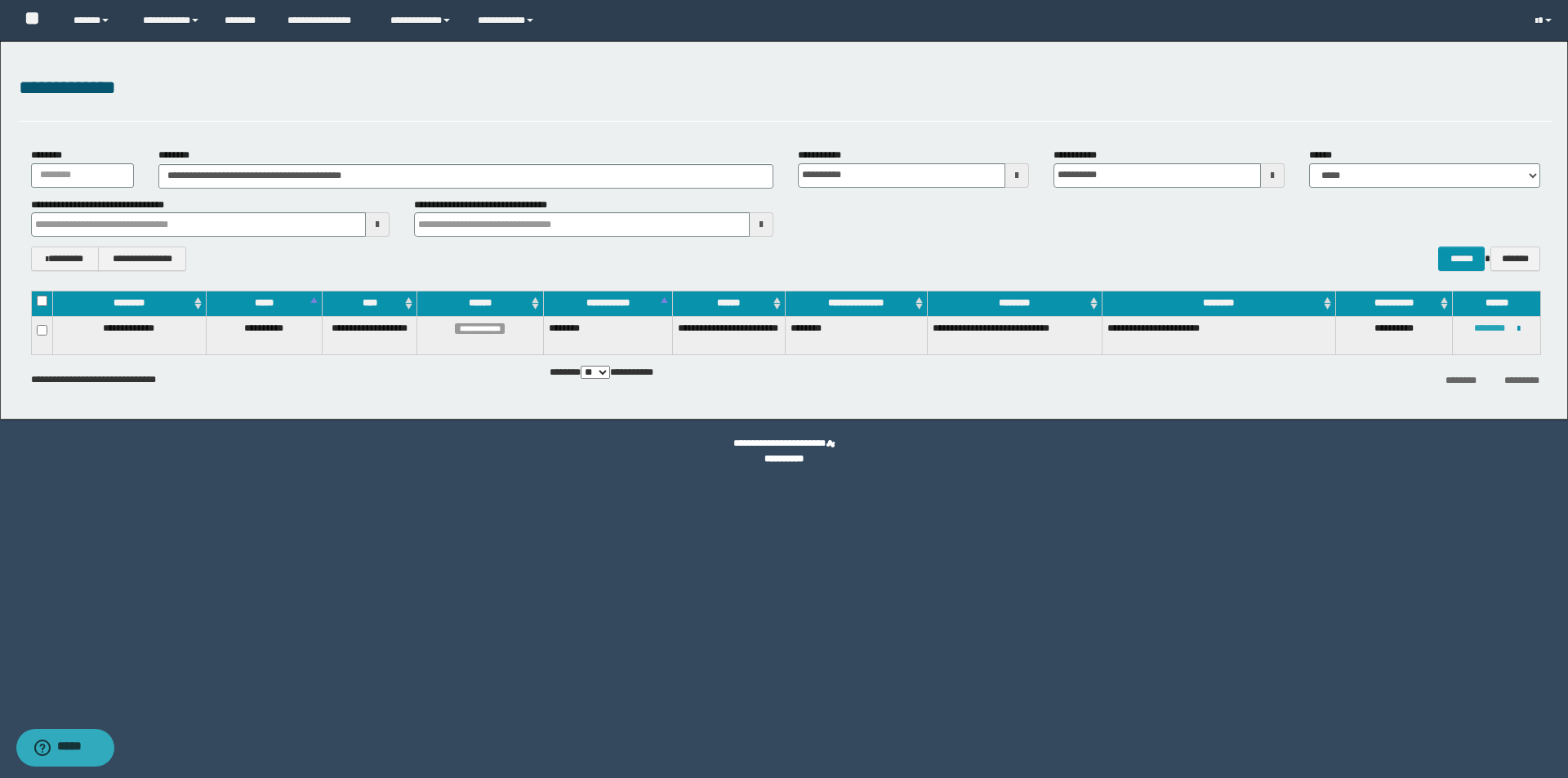 click on "********" at bounding box center (1490, 328) 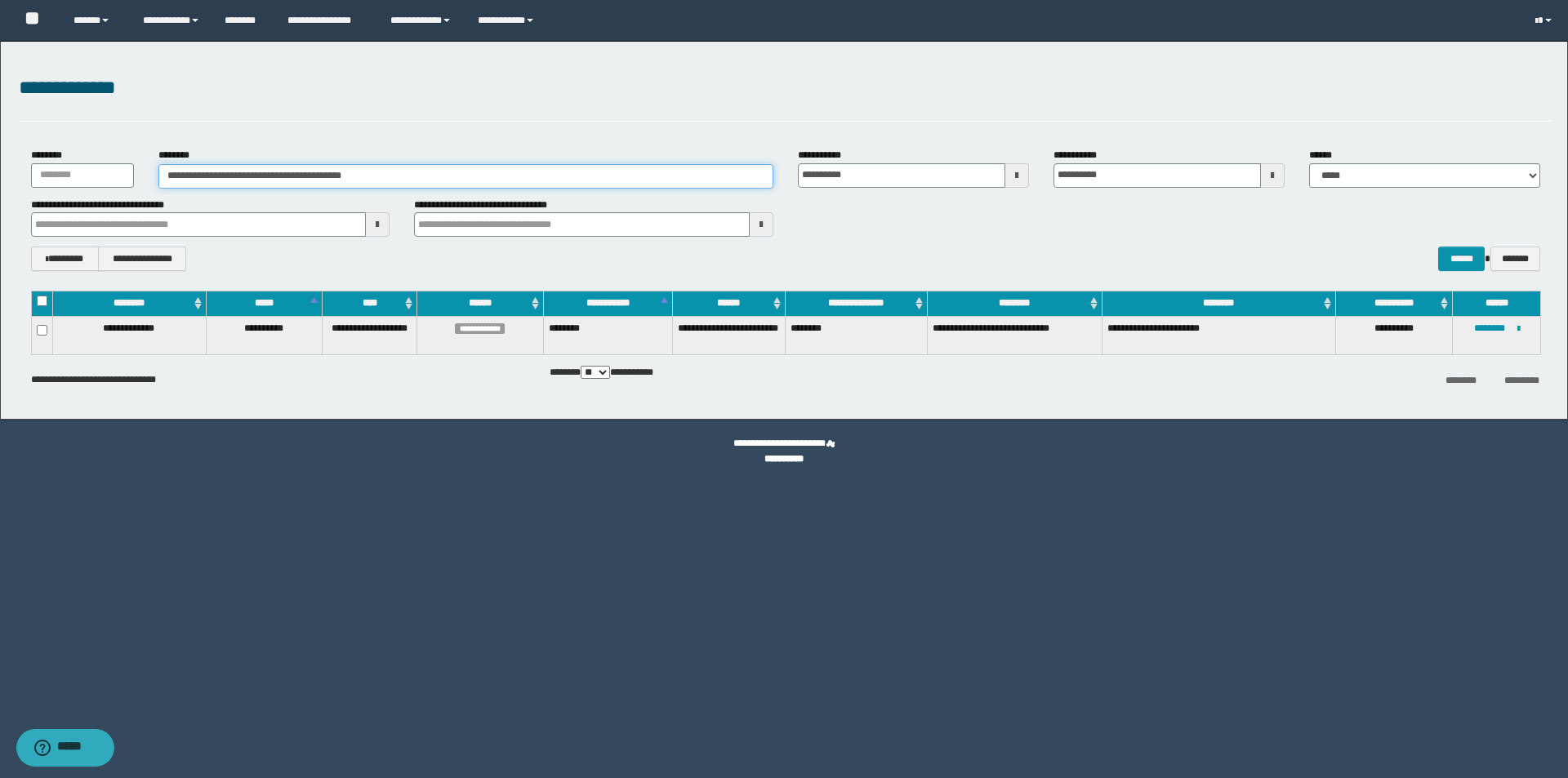 click on "**********" at bounding box center (466, 176) 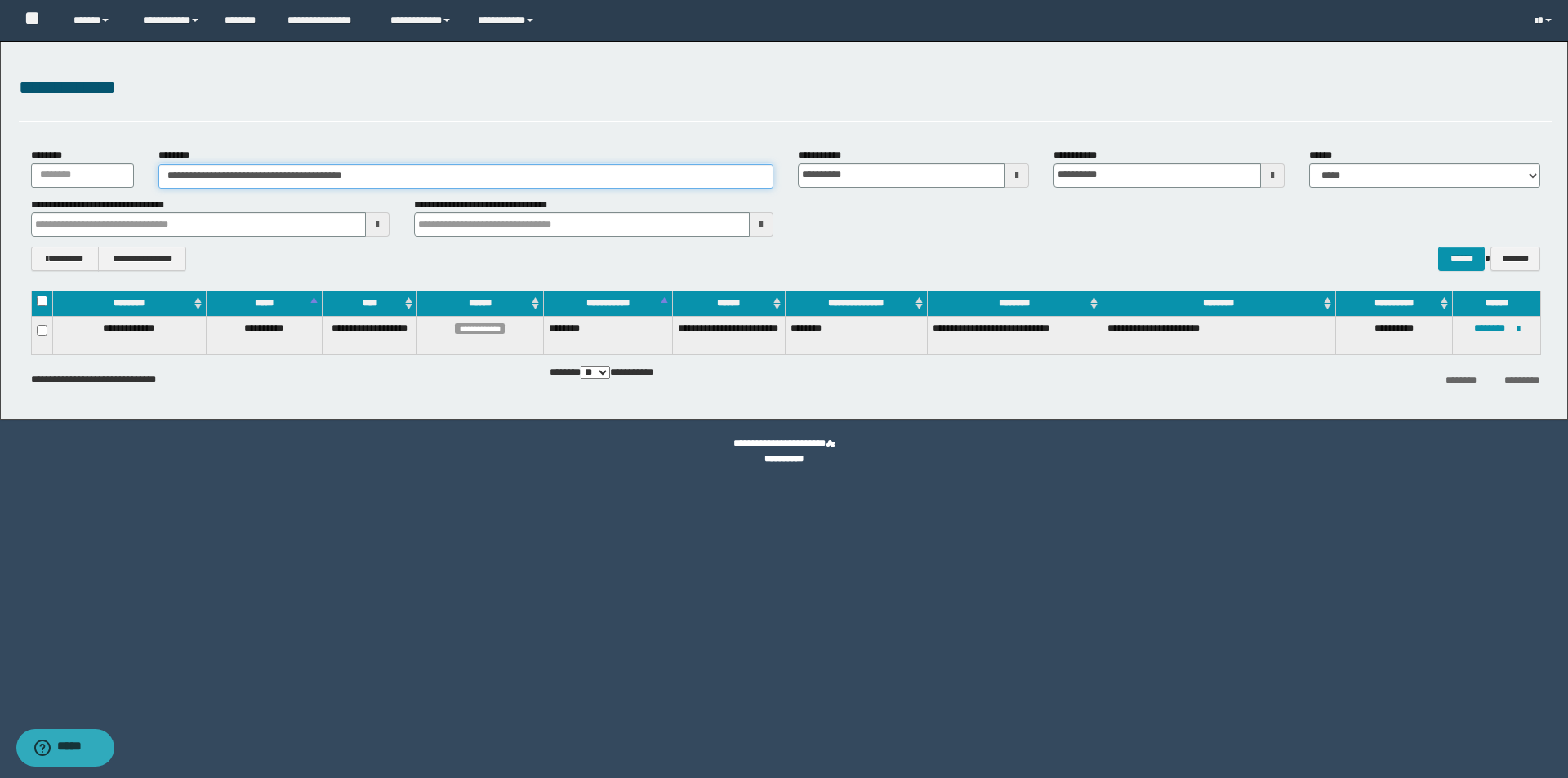 drag, startPoint x: 405, startPoint y: 172, endPoint x: 0, endPoint y: 172, distance: 405 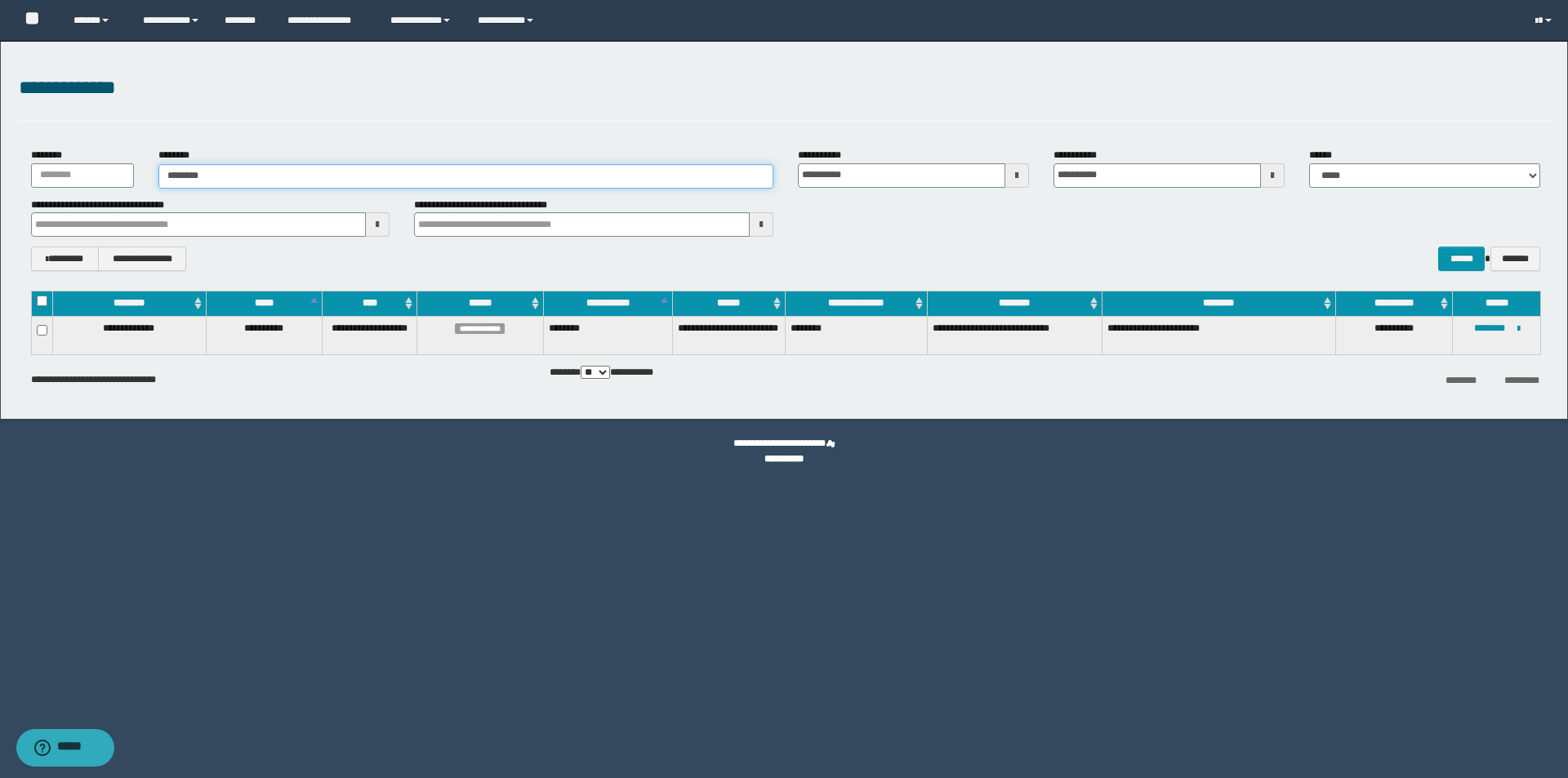 type on "********" 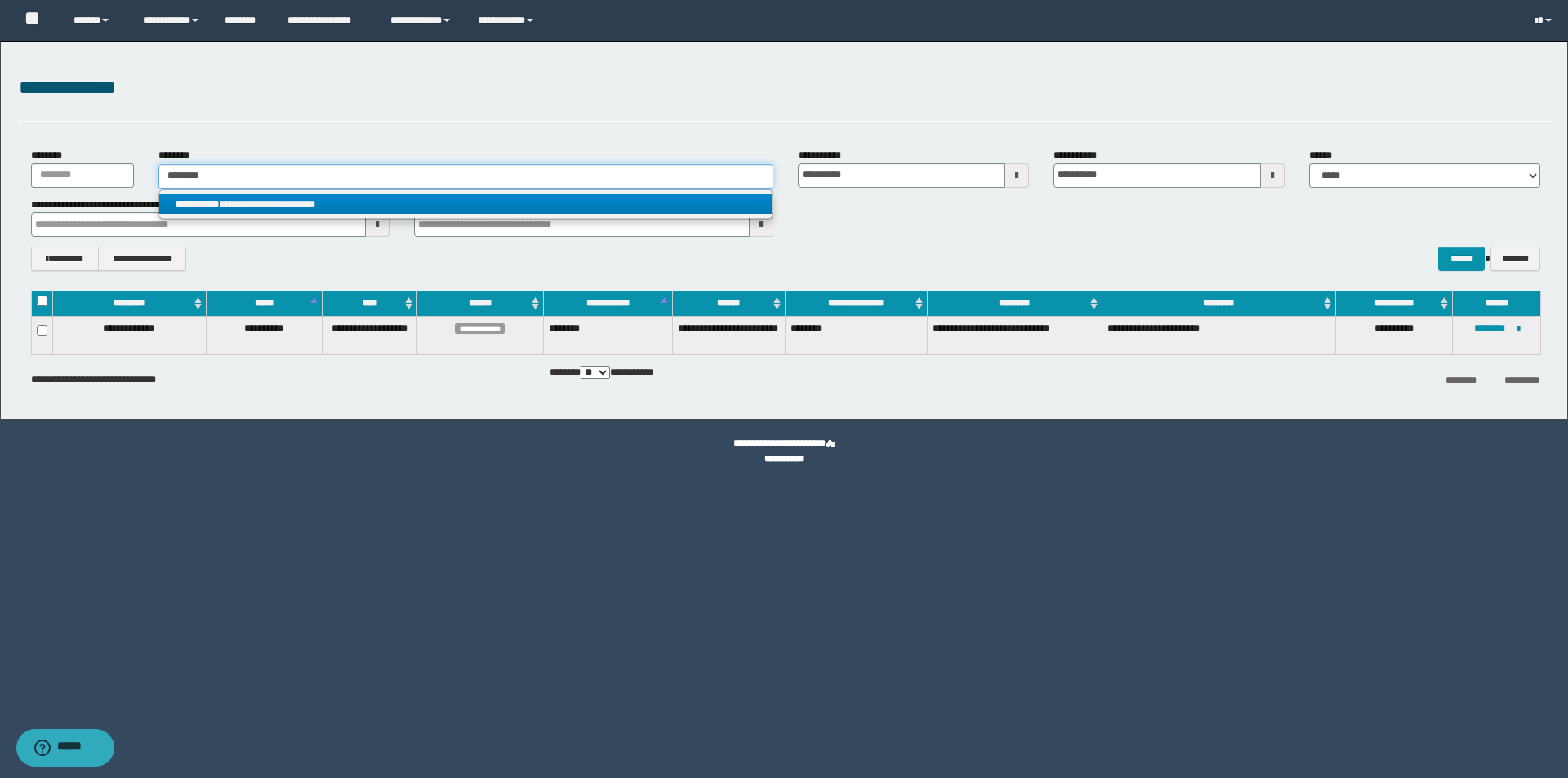 type on "********" 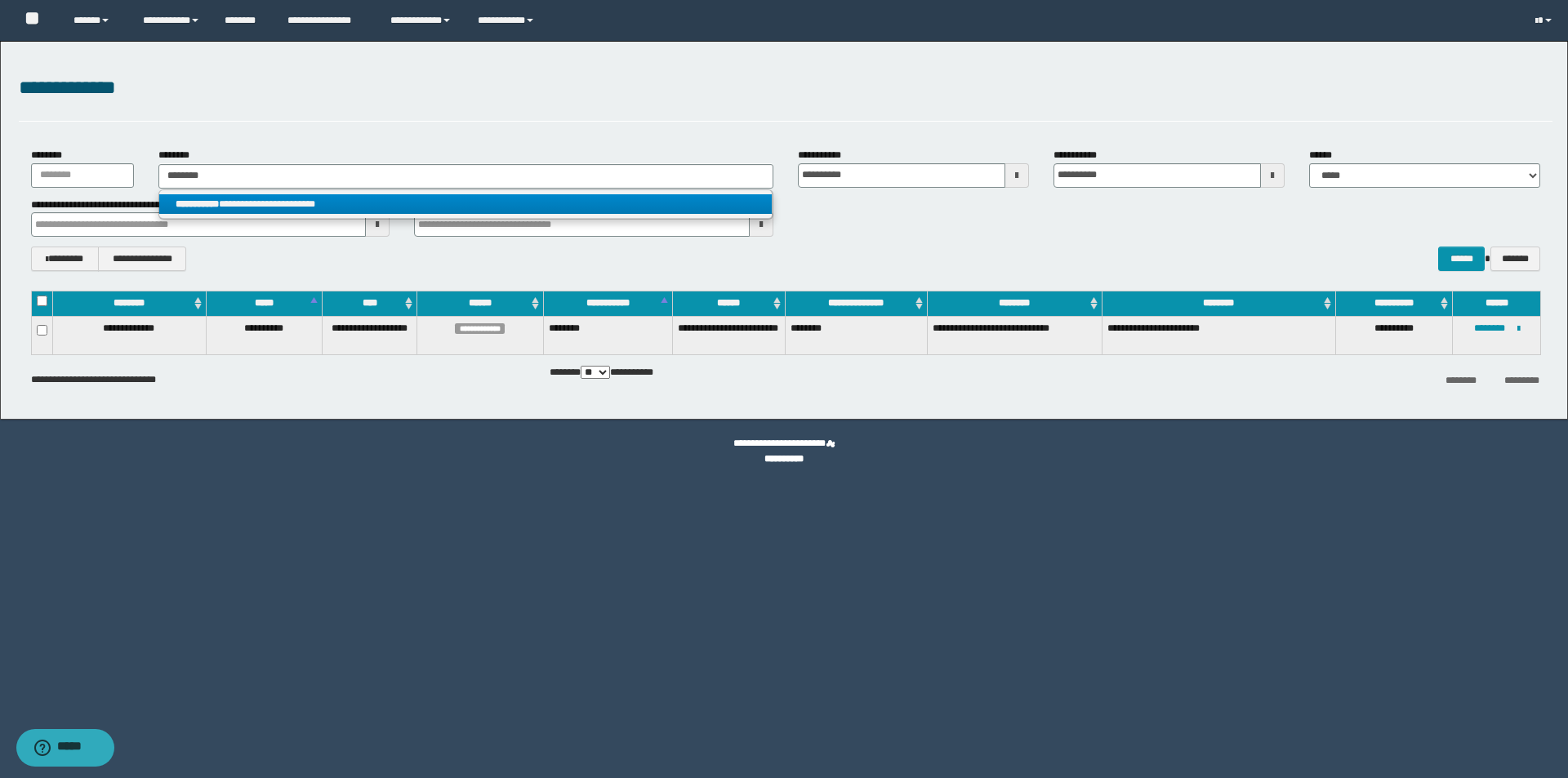 click on "**********" at bounding box center (466, 204) 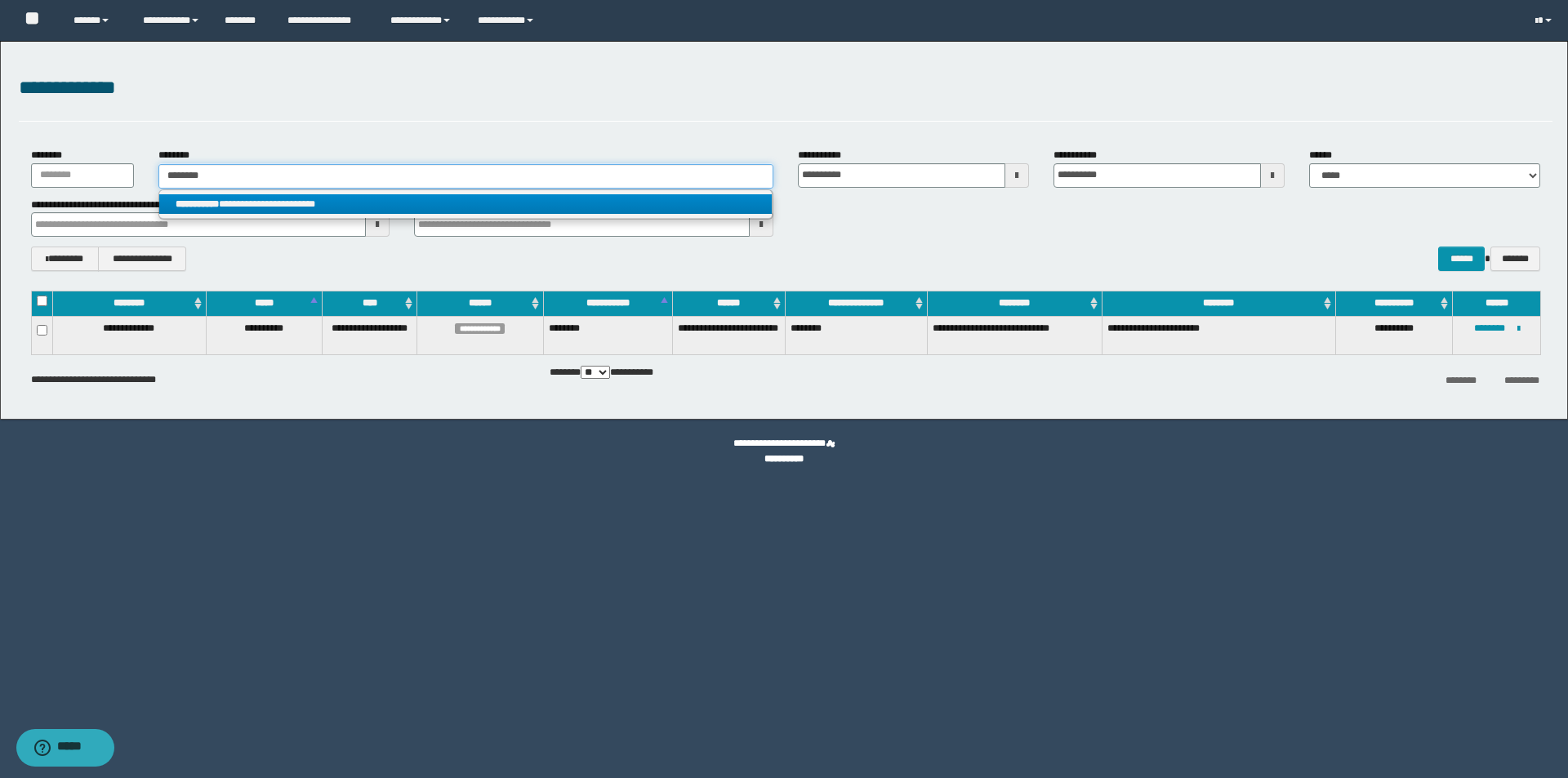 type 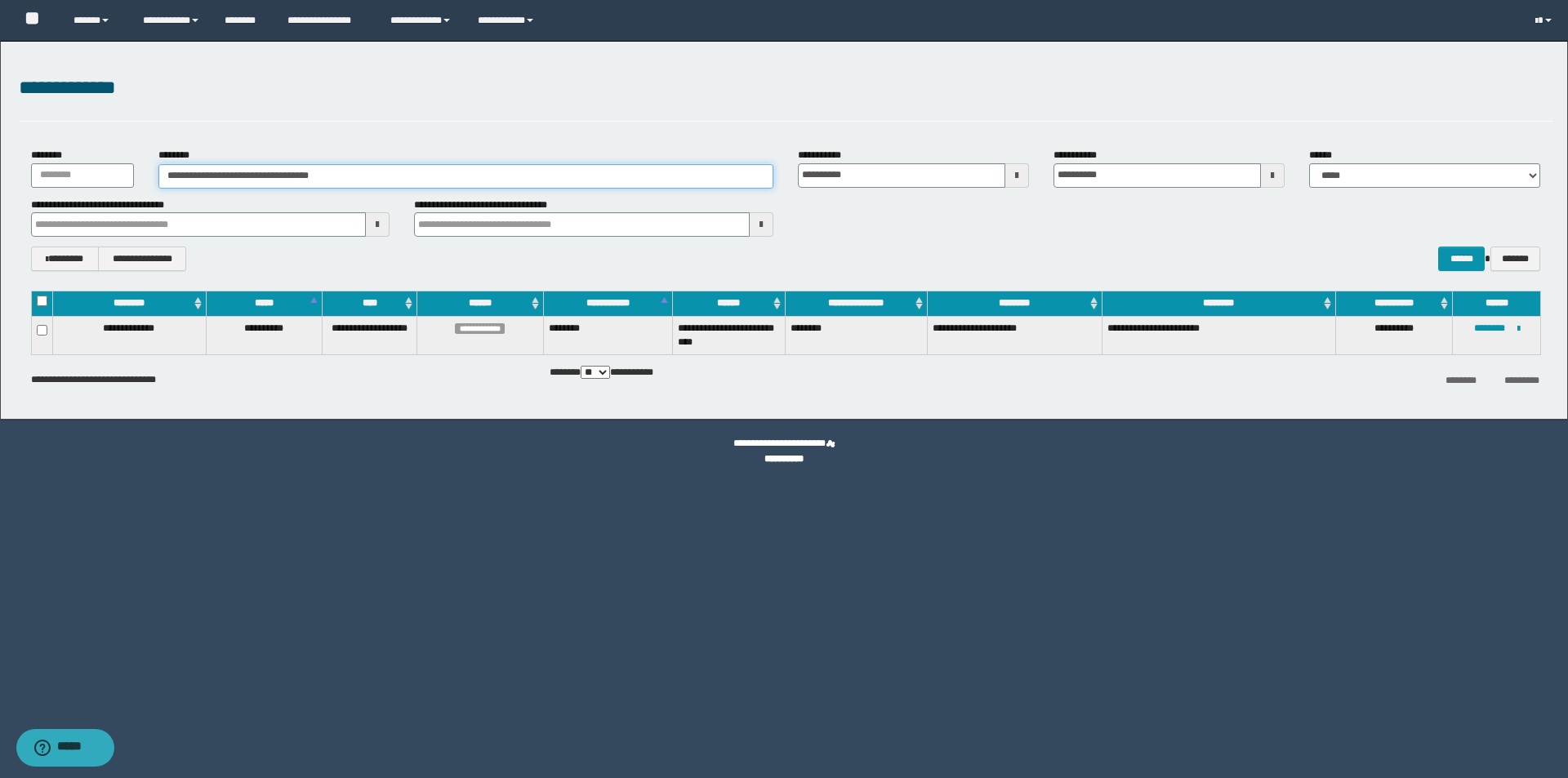 click on "**********" at bounding box center (466, 176) 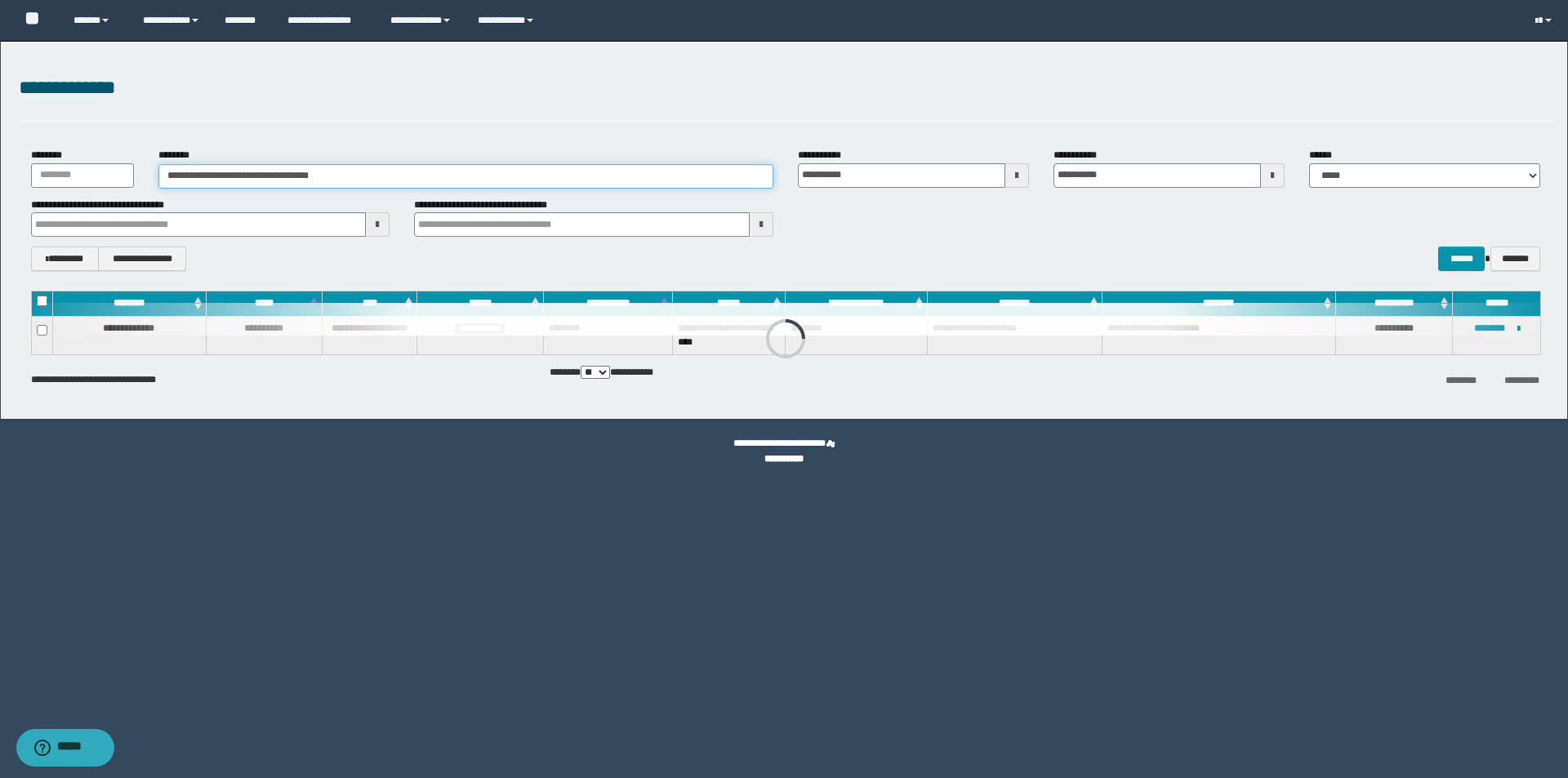 drag, startPoint x: 373, startPoint y: 179, endPoint x: 37, endPoint y: 177, distance: 336.00595 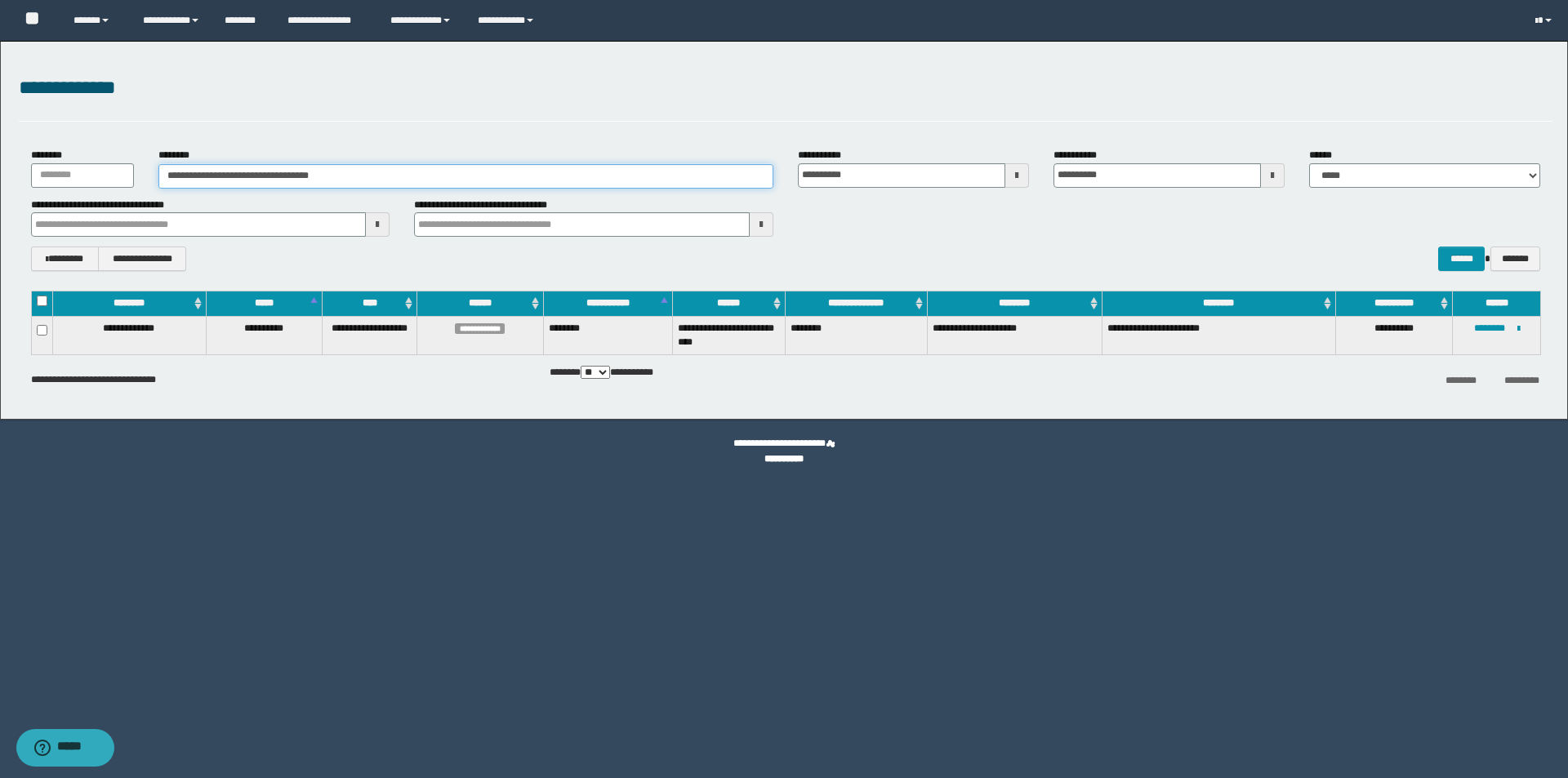 paste 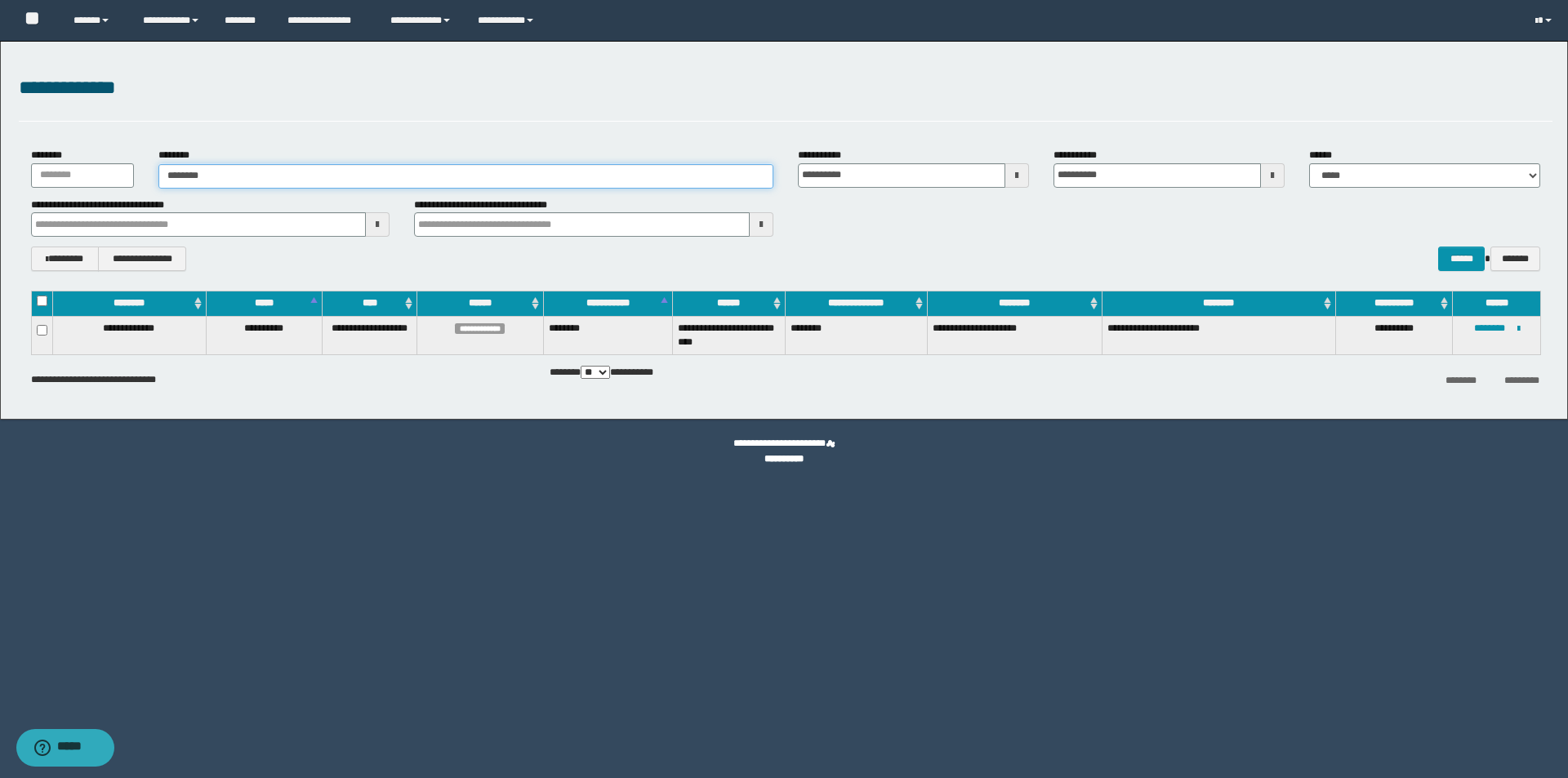 type on "********" 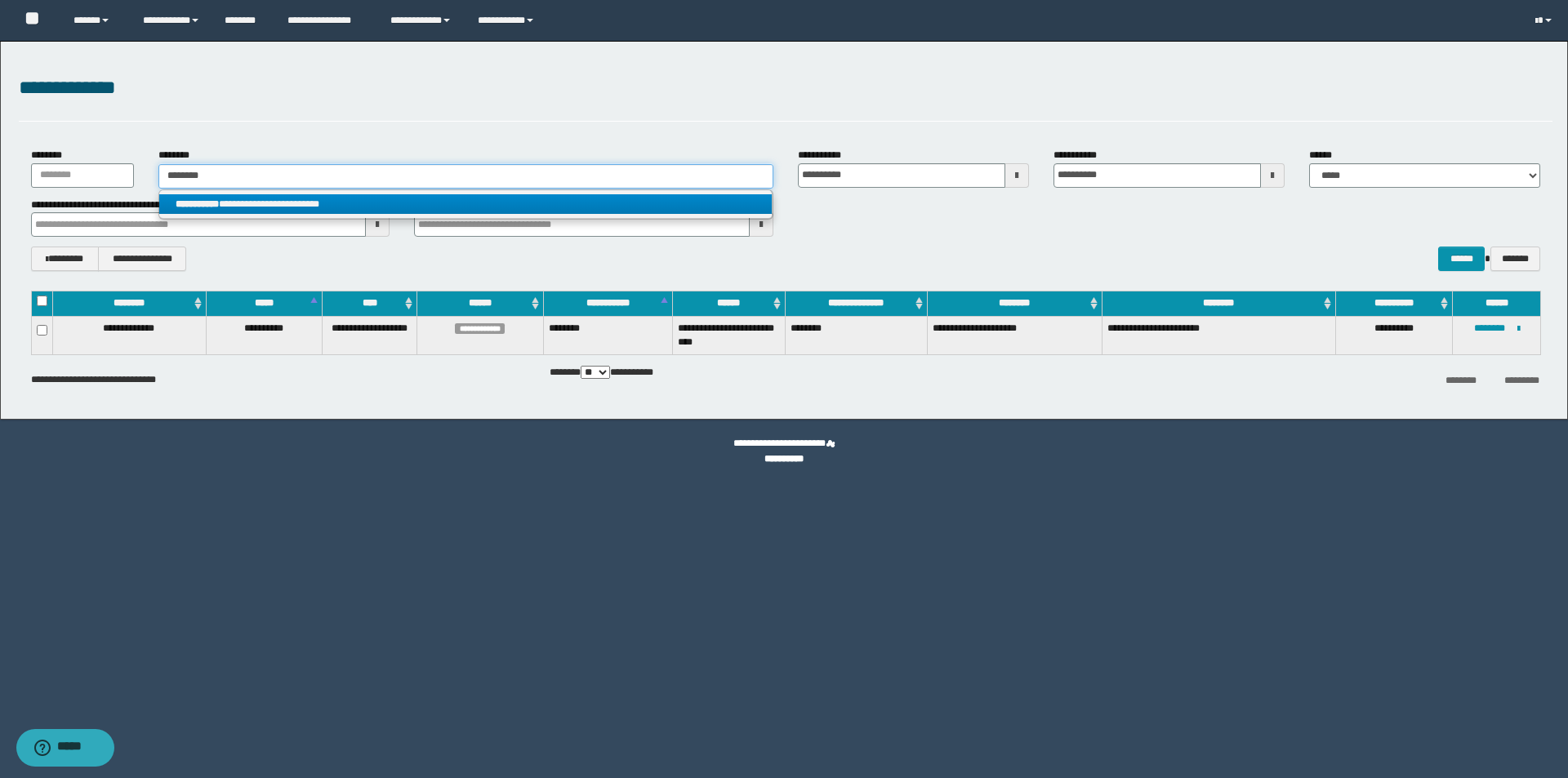 type on "********" 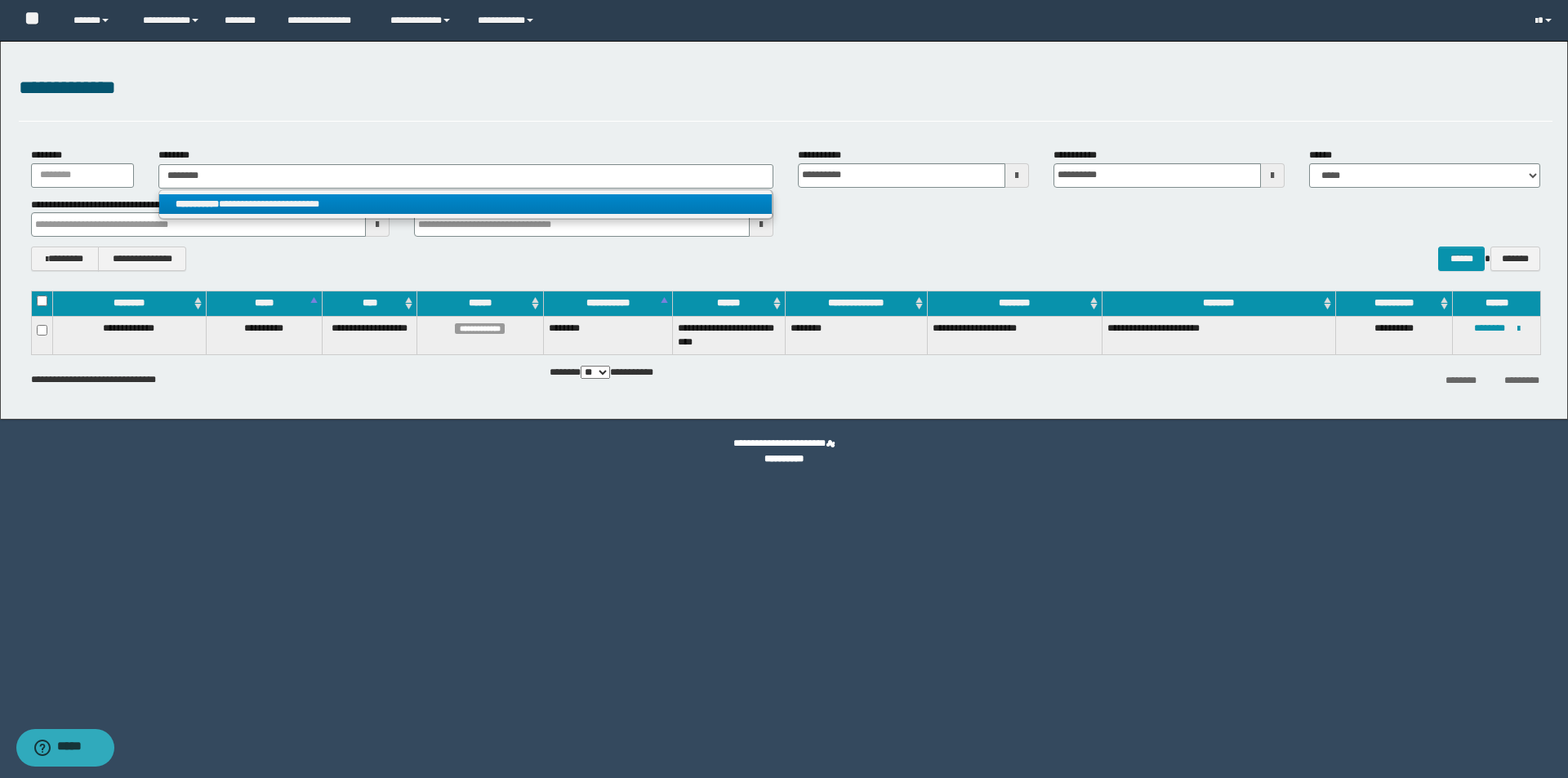 click on "**********" at bounding box center (466, 204) 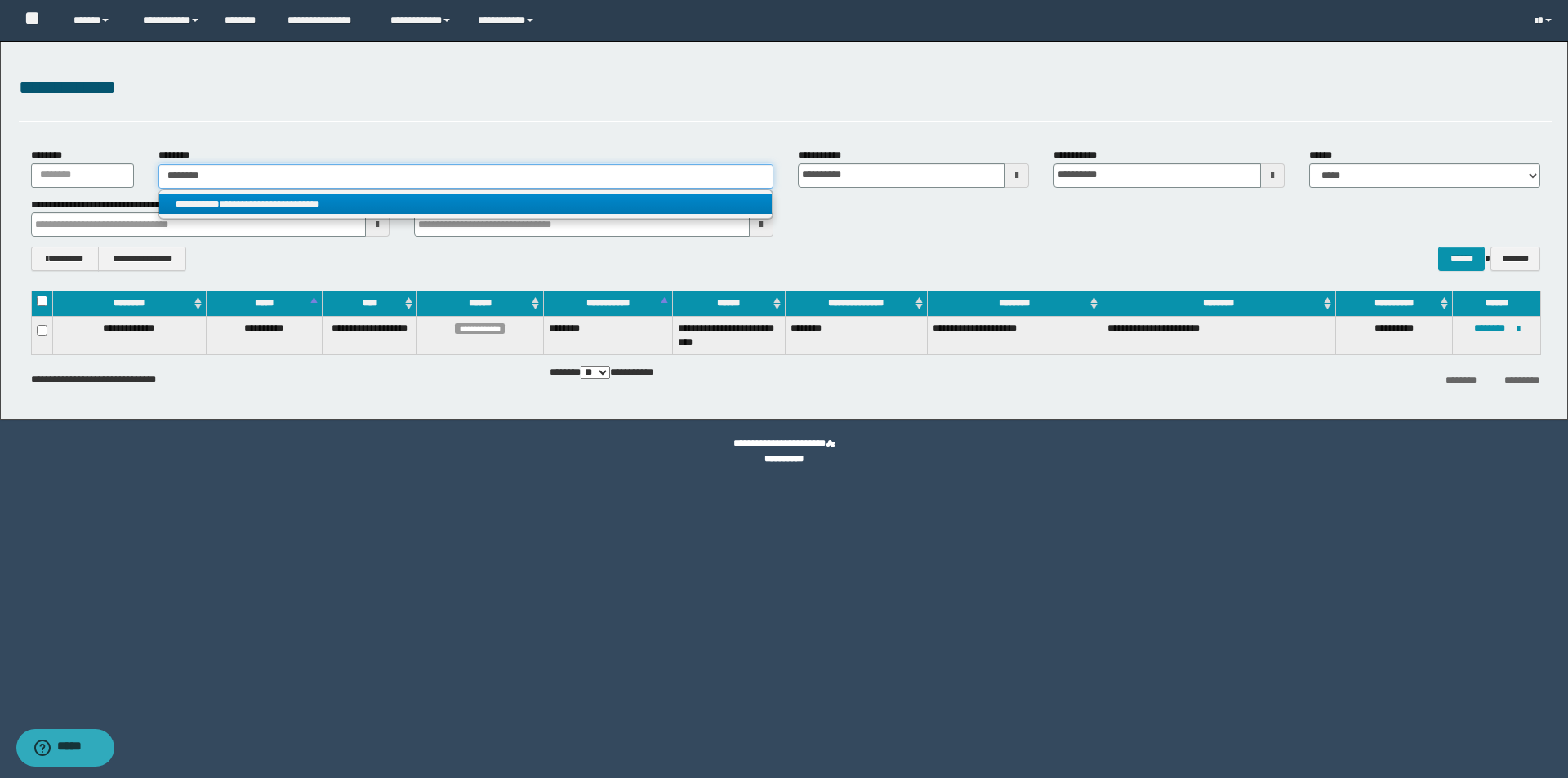 type 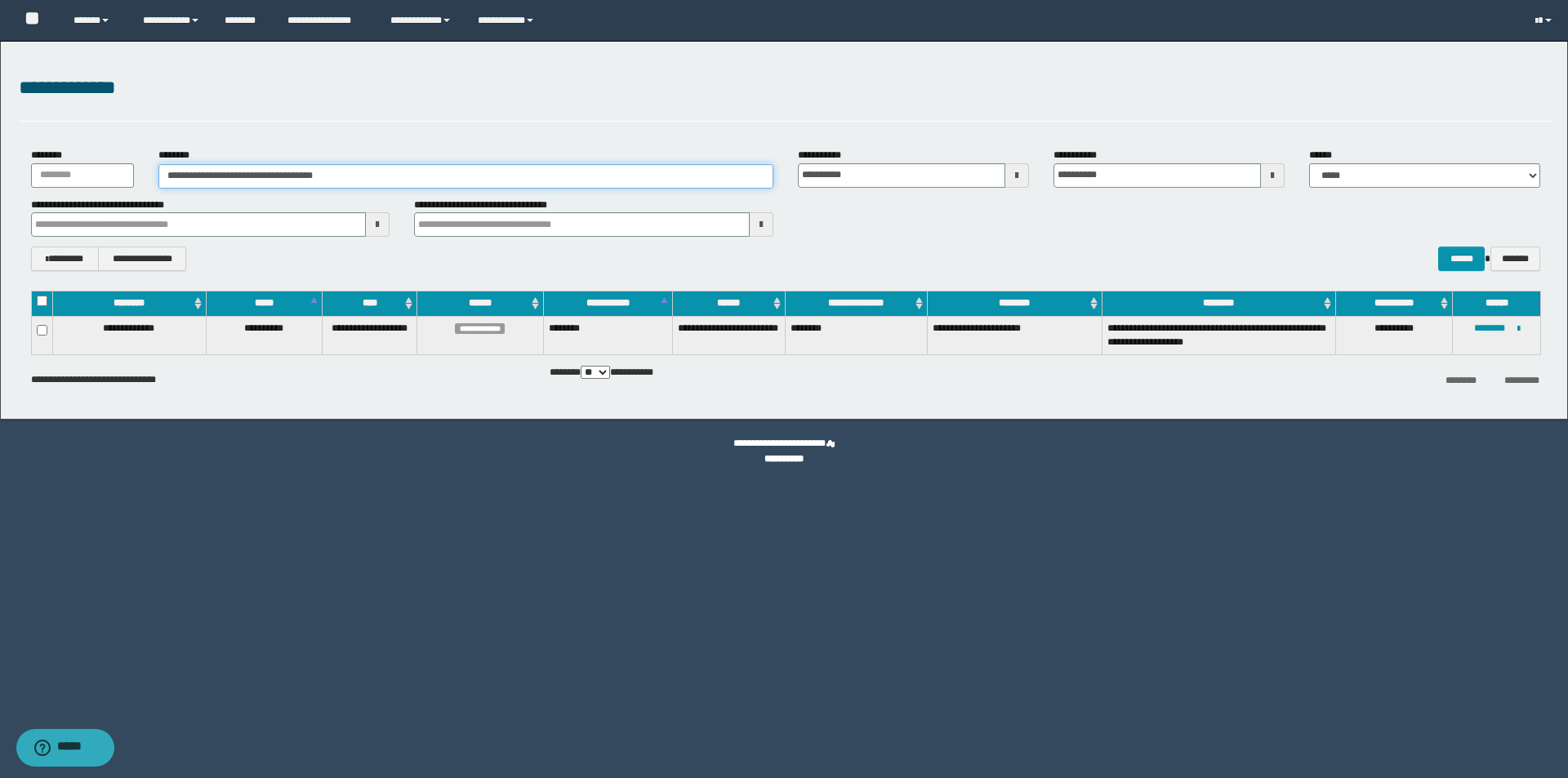 drag, startPoint x: 376, startPoint y: 181, endPoint x: 239, endPoint y: 196, distance: 137.81872 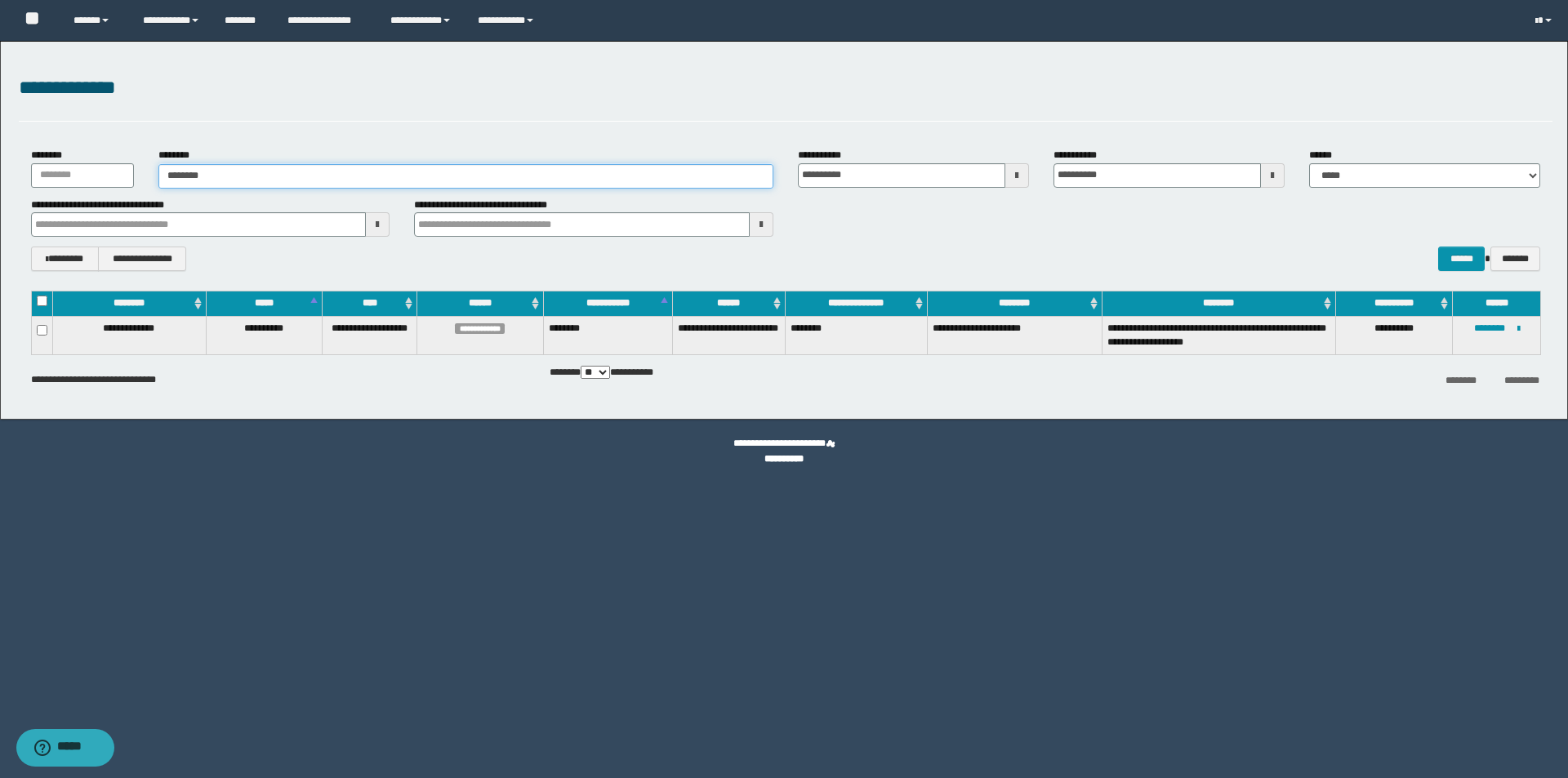 type on "********" 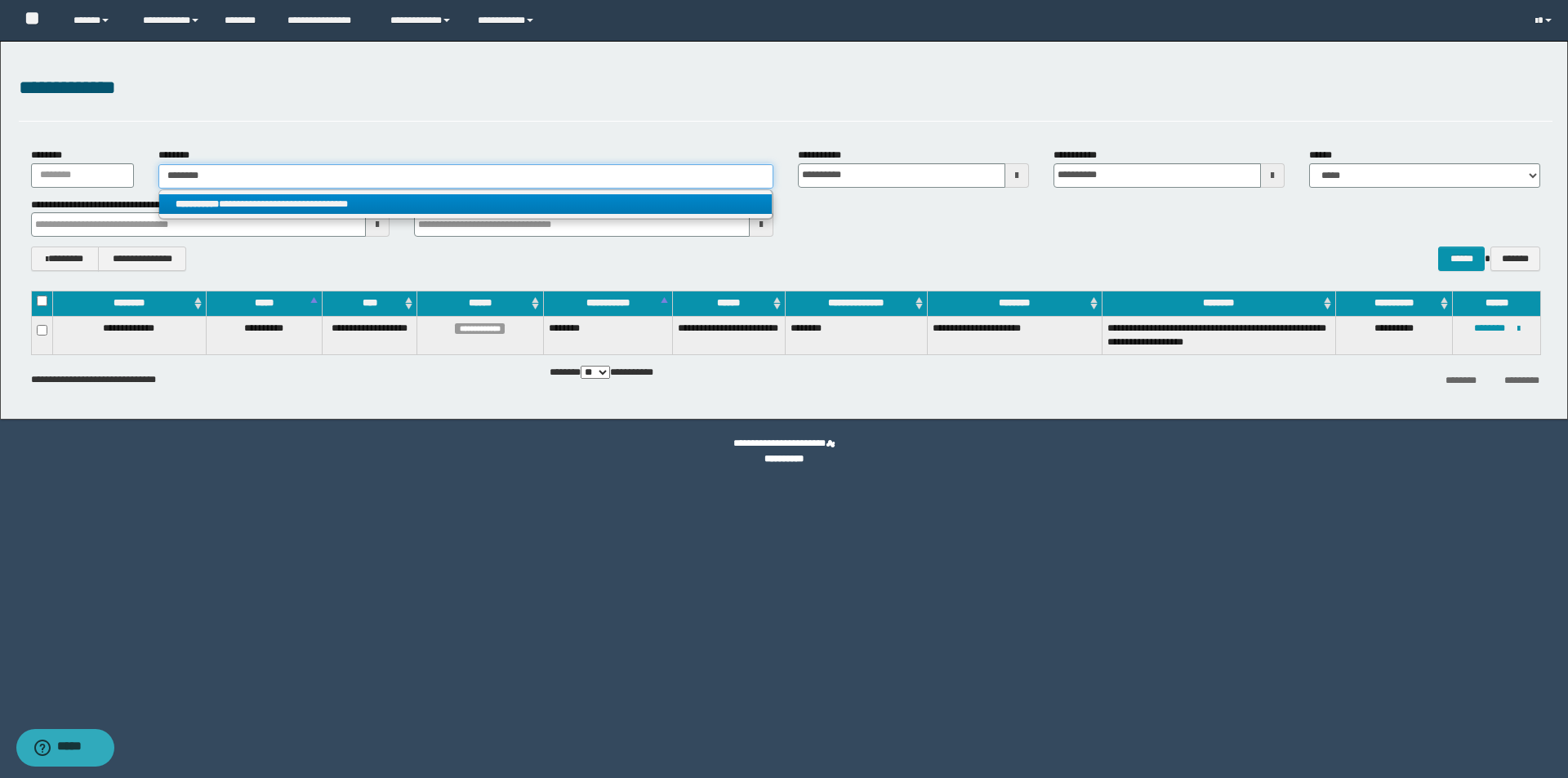 type on "********" 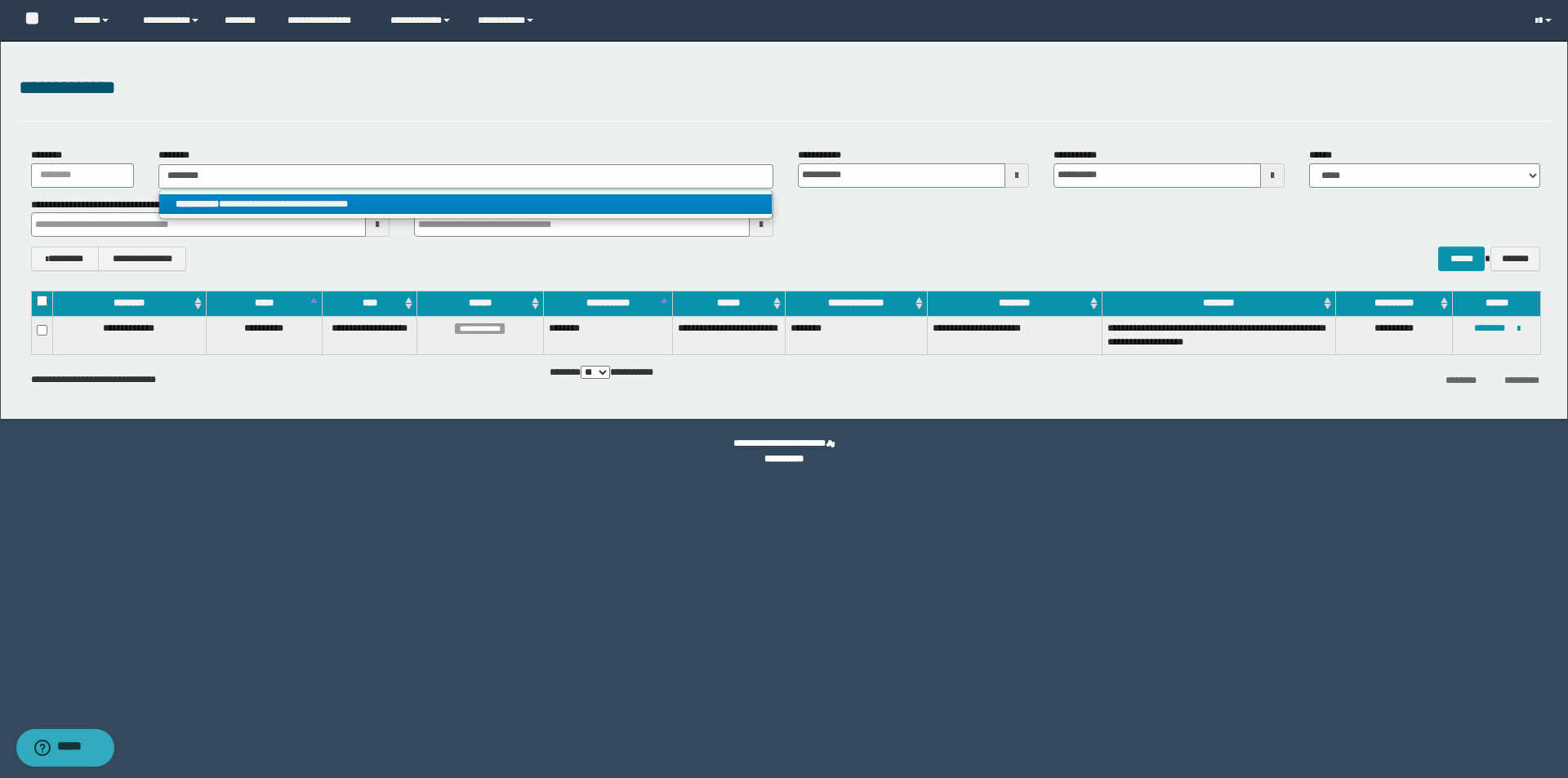 click on "**********" at bounding box center (466, 204) 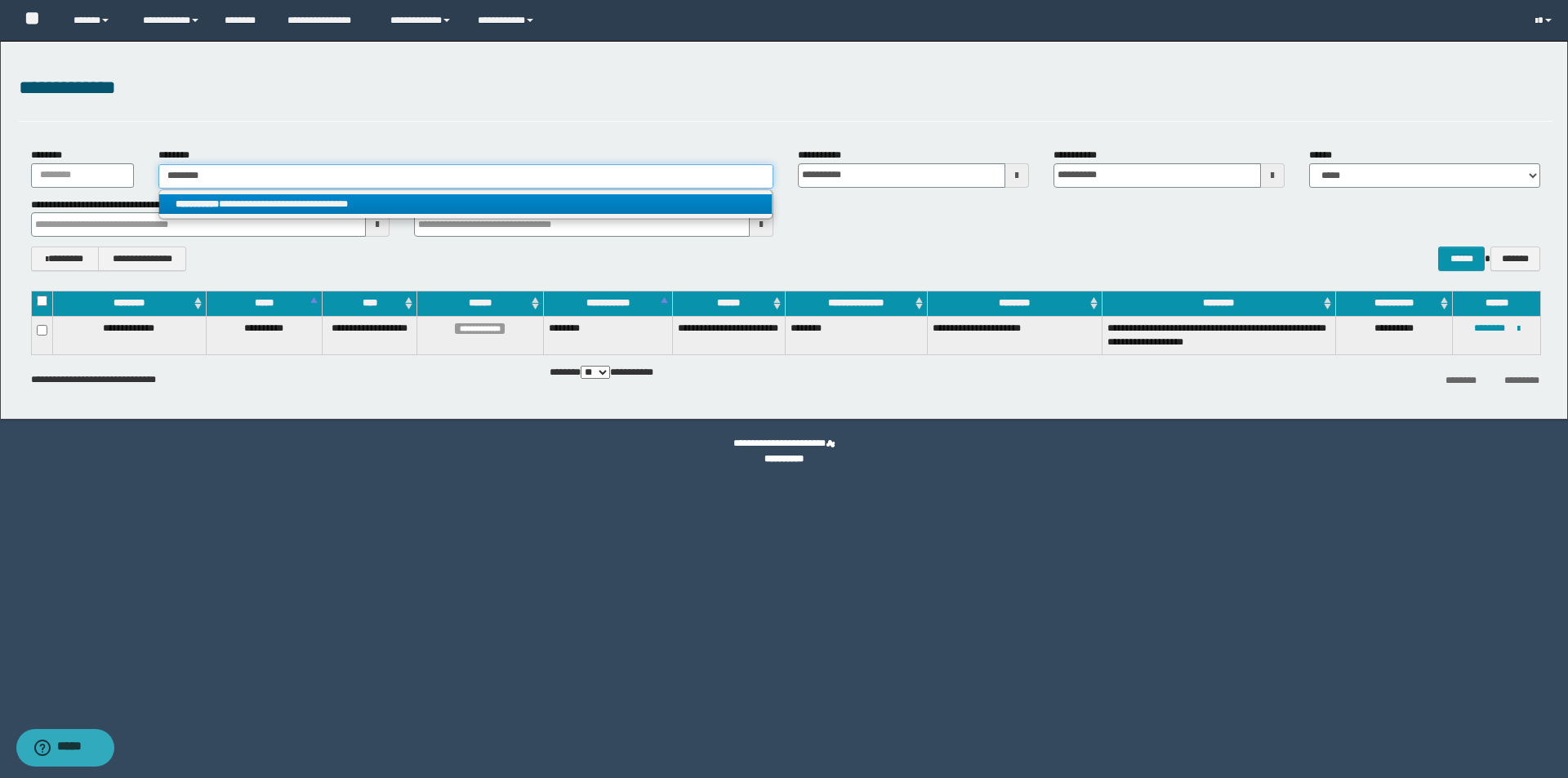 type 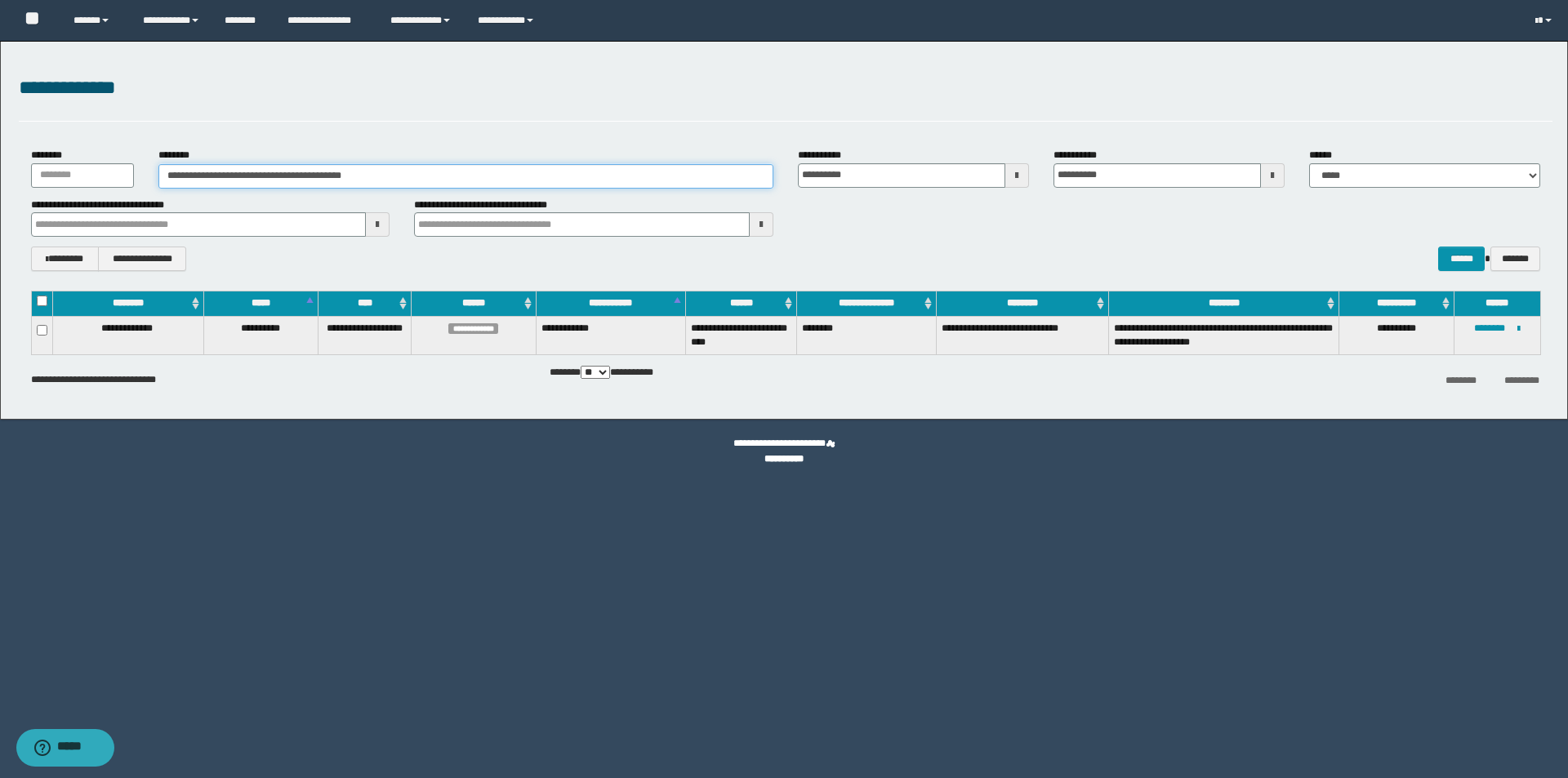 drag, startPoint x: 439, startPoint y: 176, endPoint x: 185, endPoint y: 178, distance: 254.00787 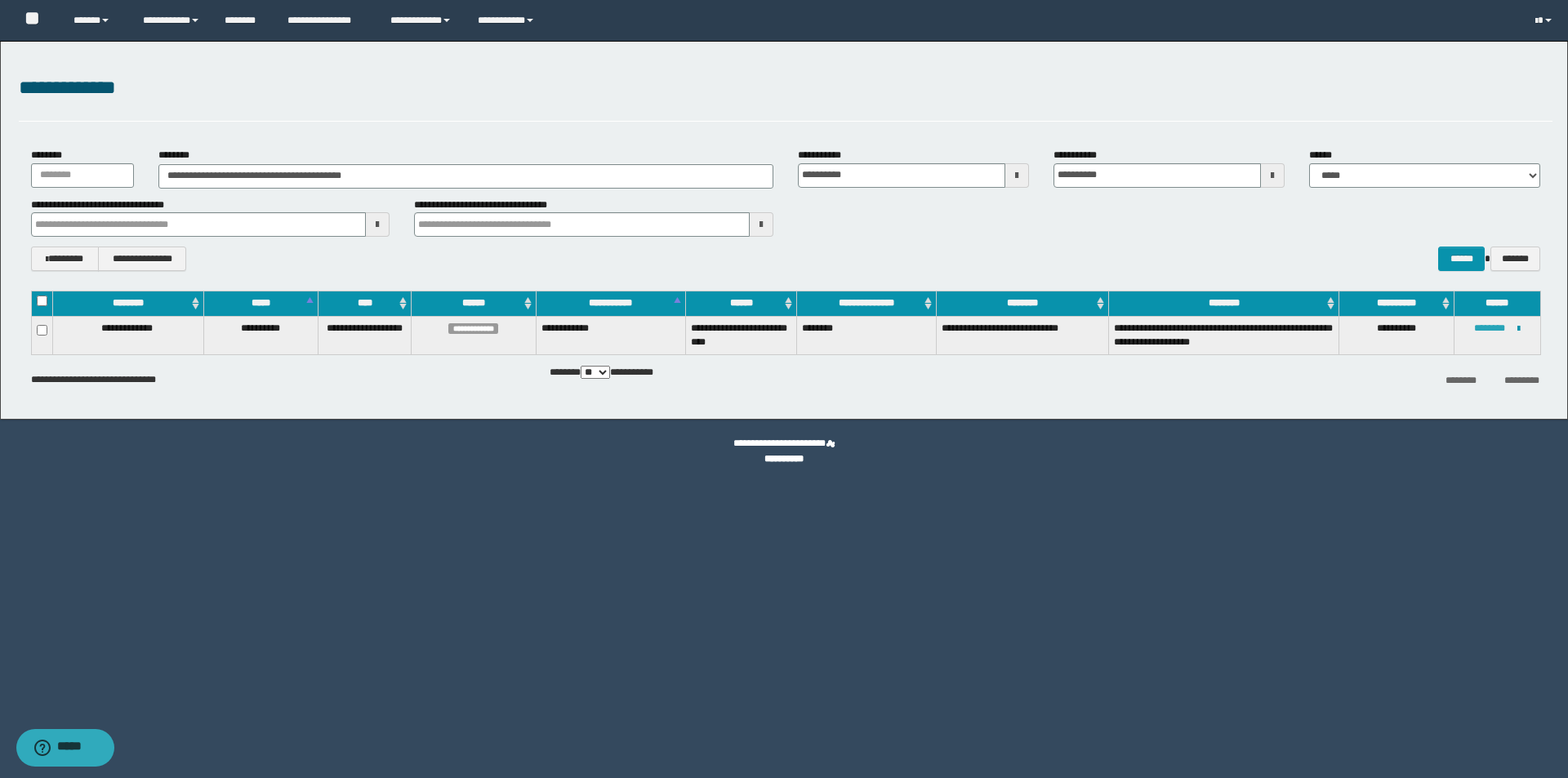 click on "********" at bounding box center [1490, 328] 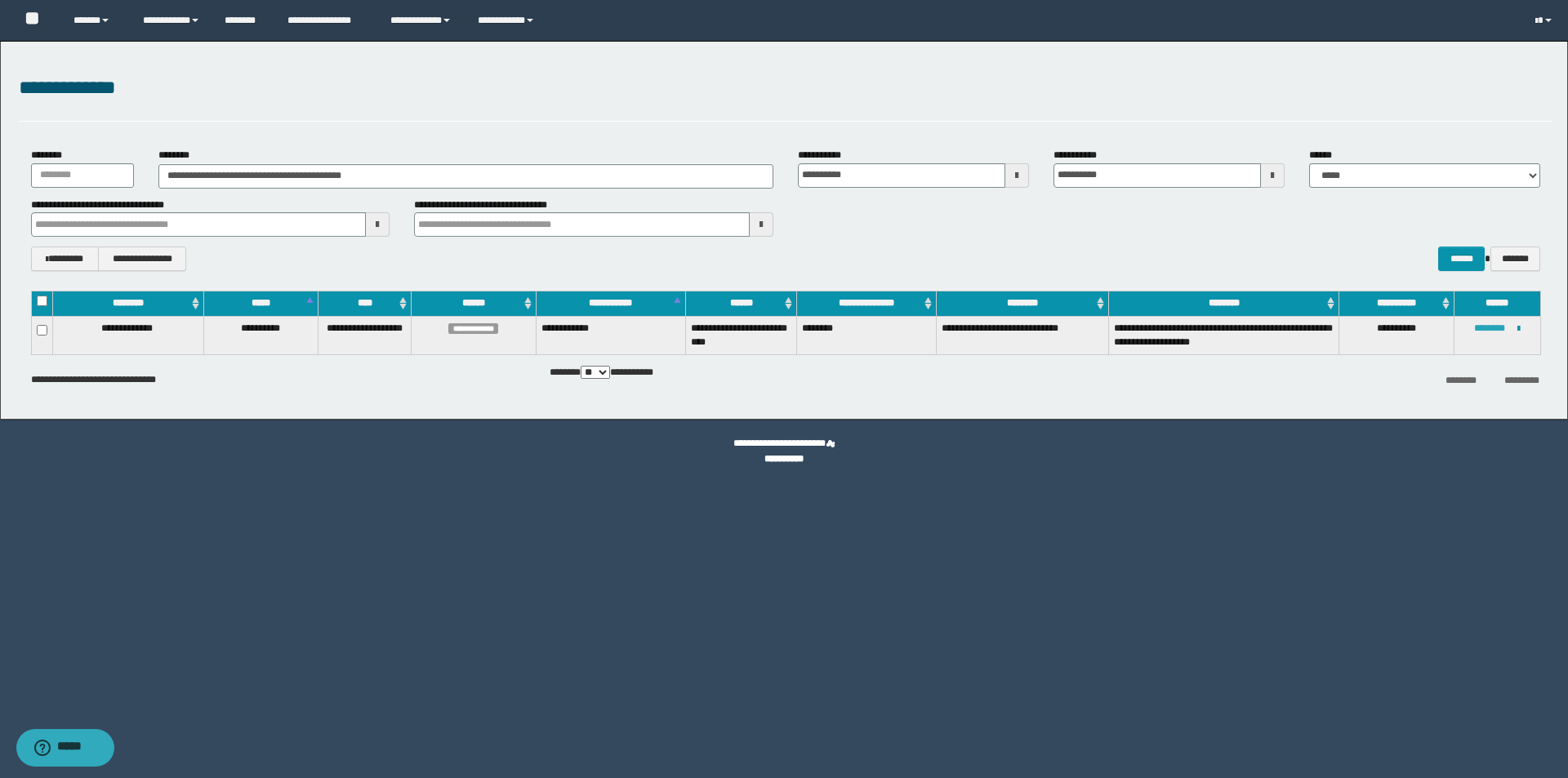 click on "********" at bounding box center [1490, 328] 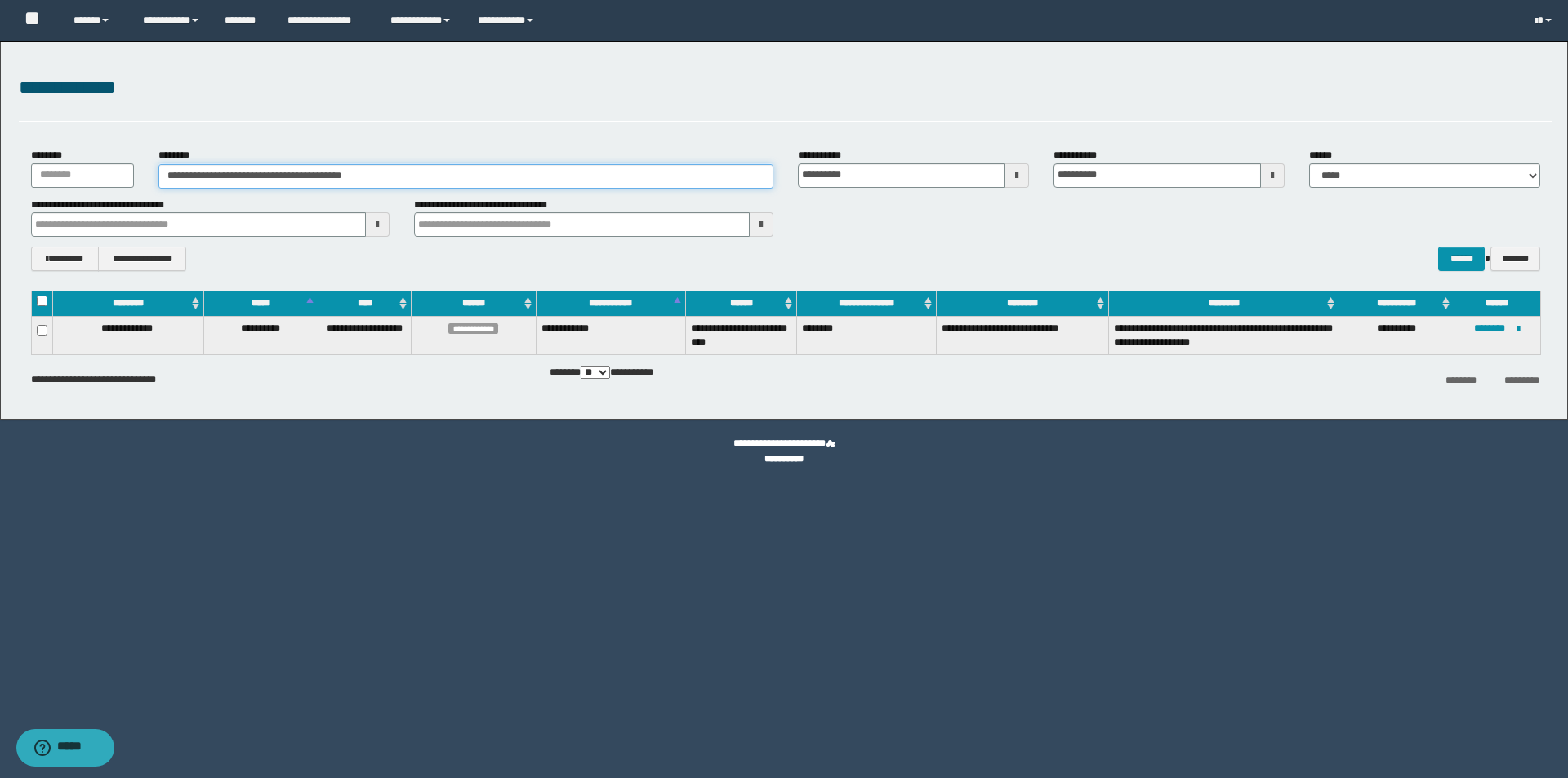 click on "**********" at bounding box center [466, 176] 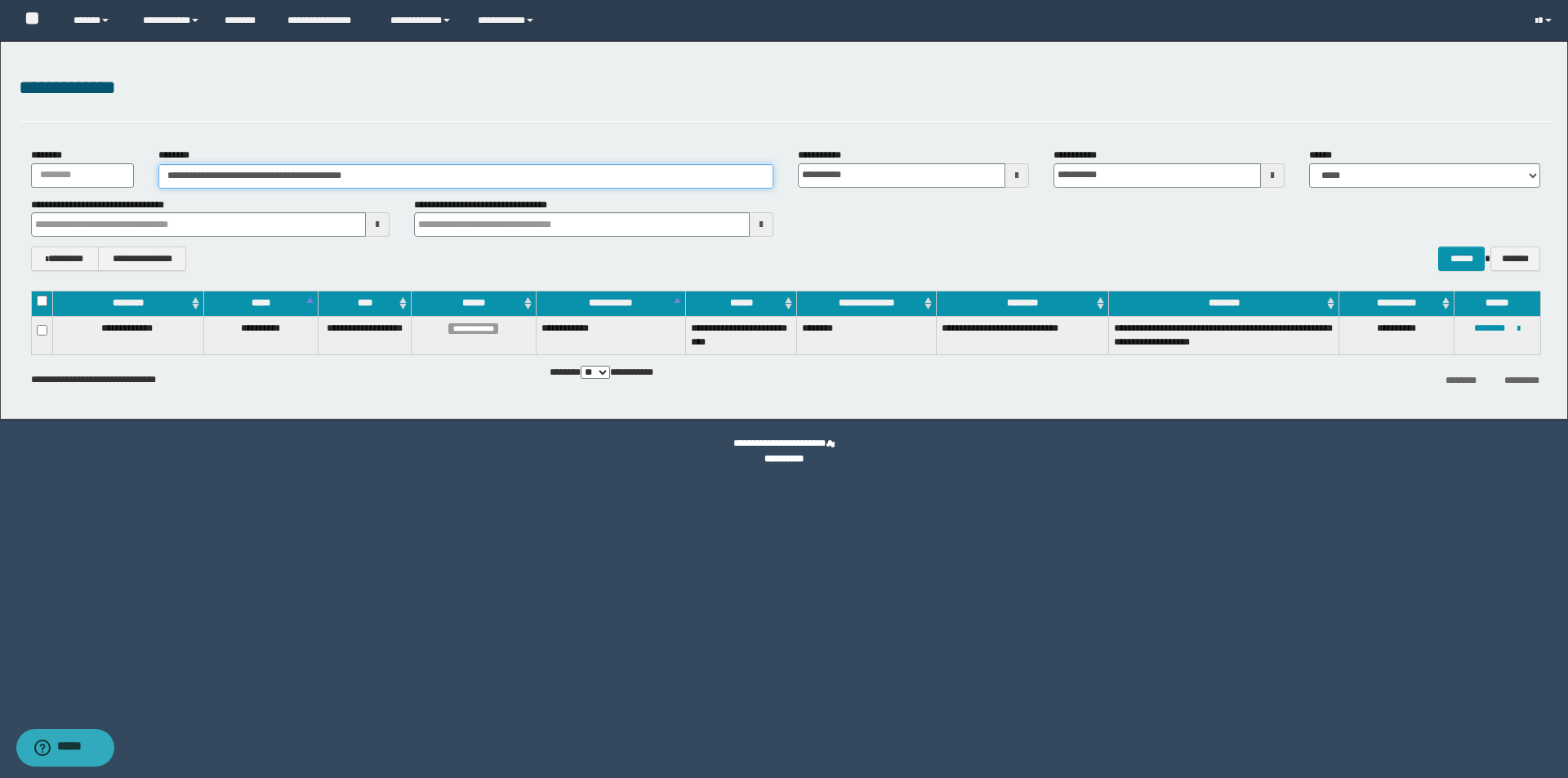 drag, startPoint x: 414, startPoint y: 179, endPoint x: 7, endPoint y: 176, distance: 407.01106 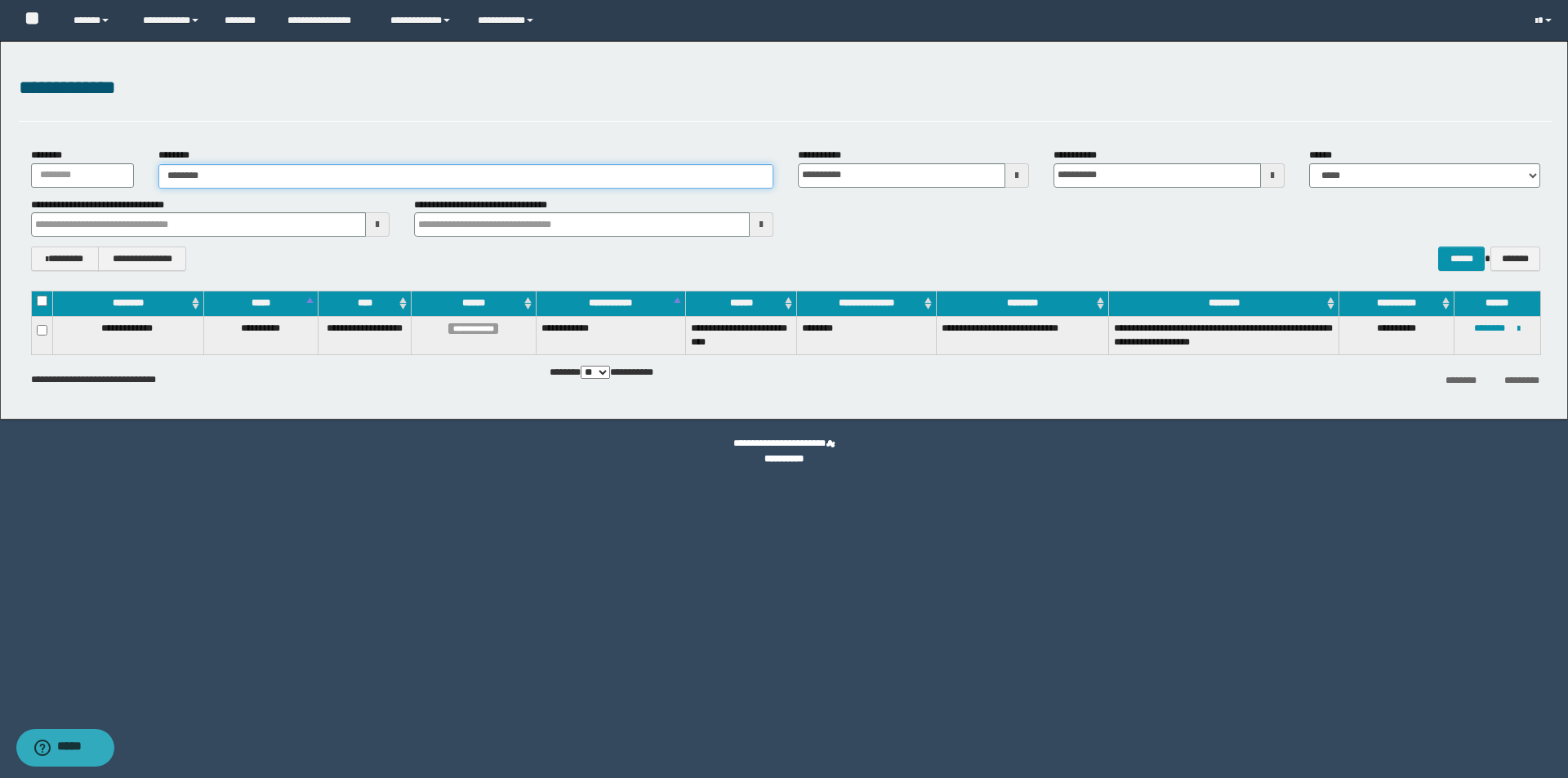 type on "********" 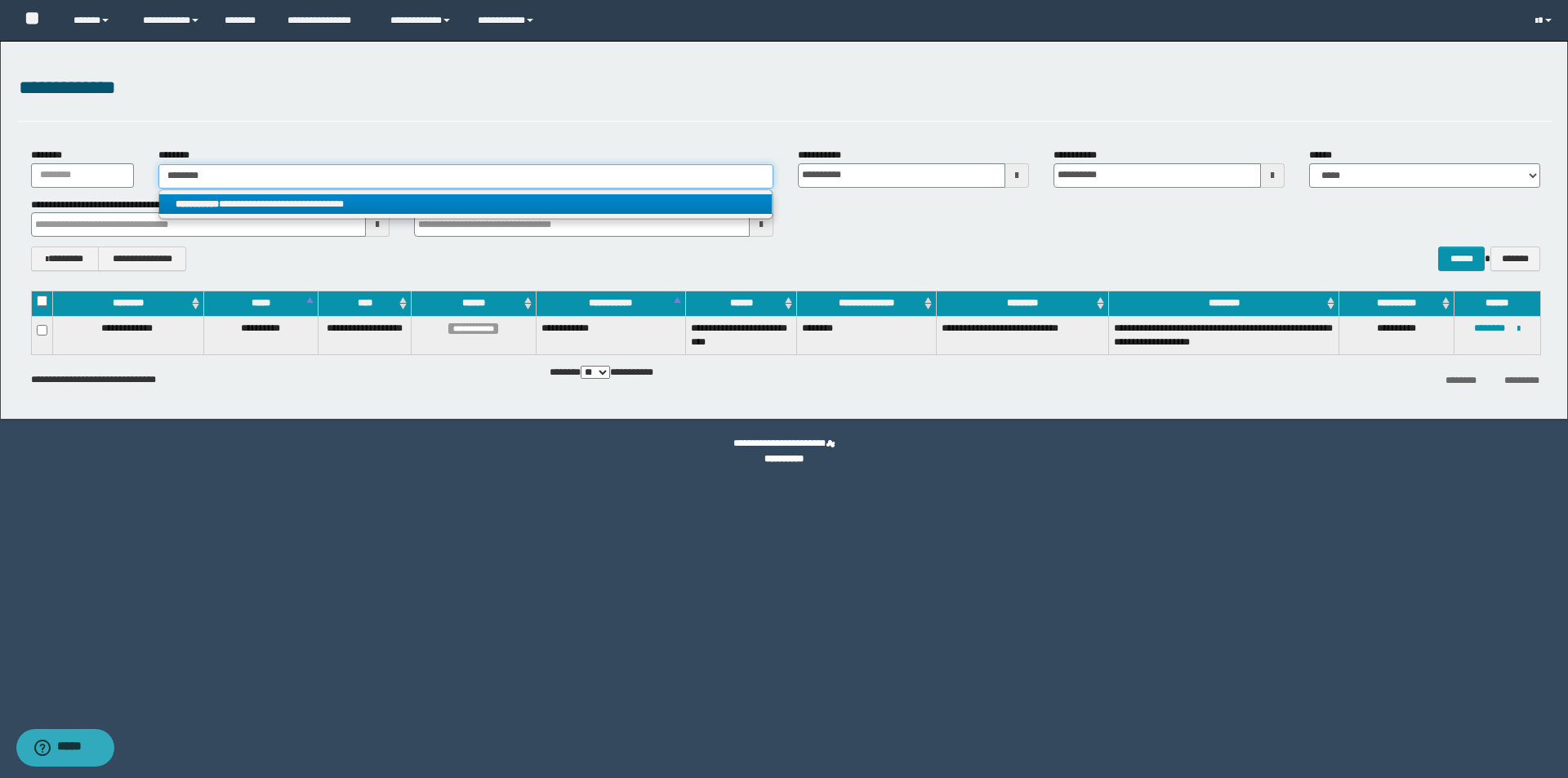 type on "********" 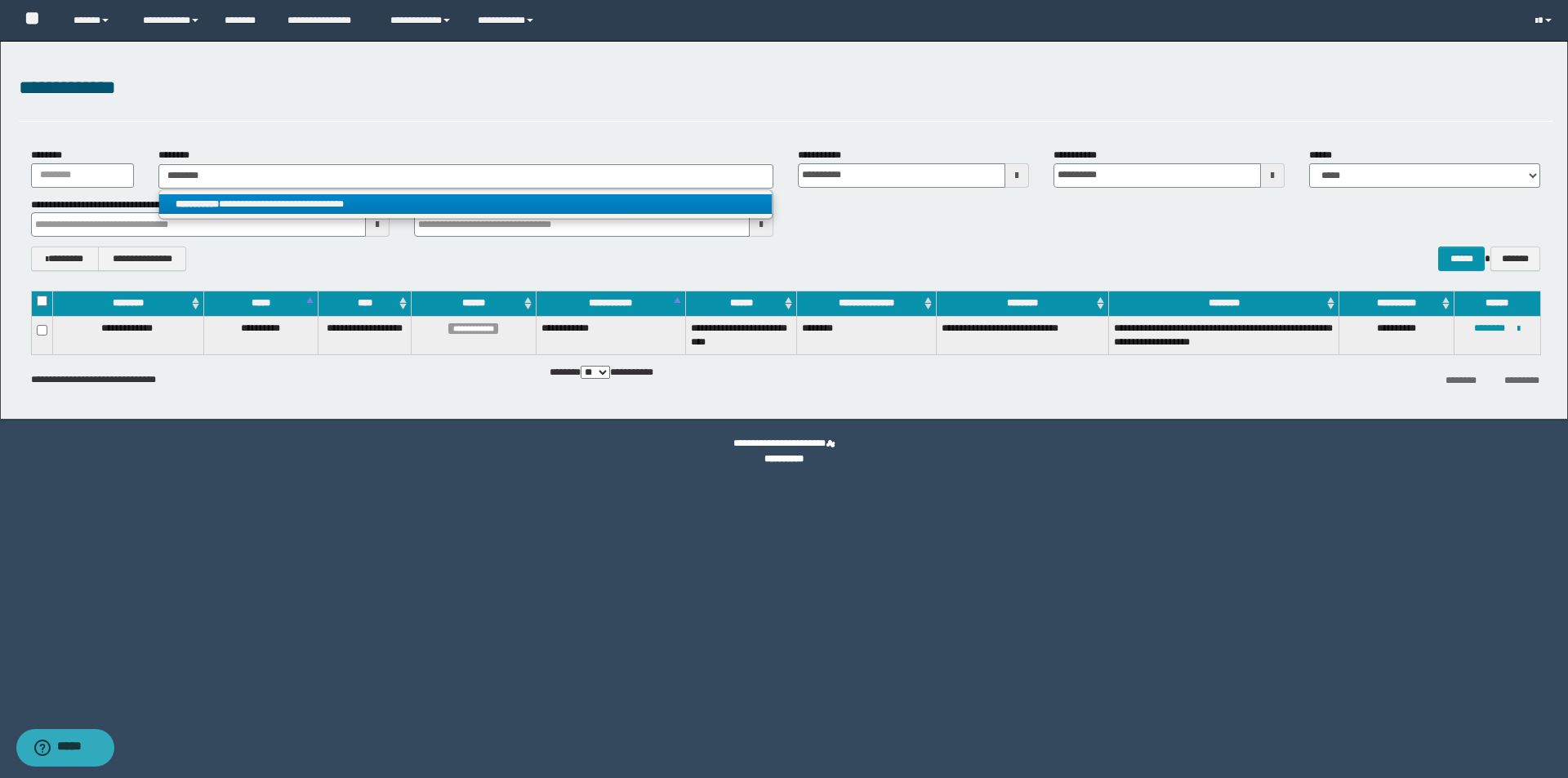click on "**********" at bounding box center (466, 204) 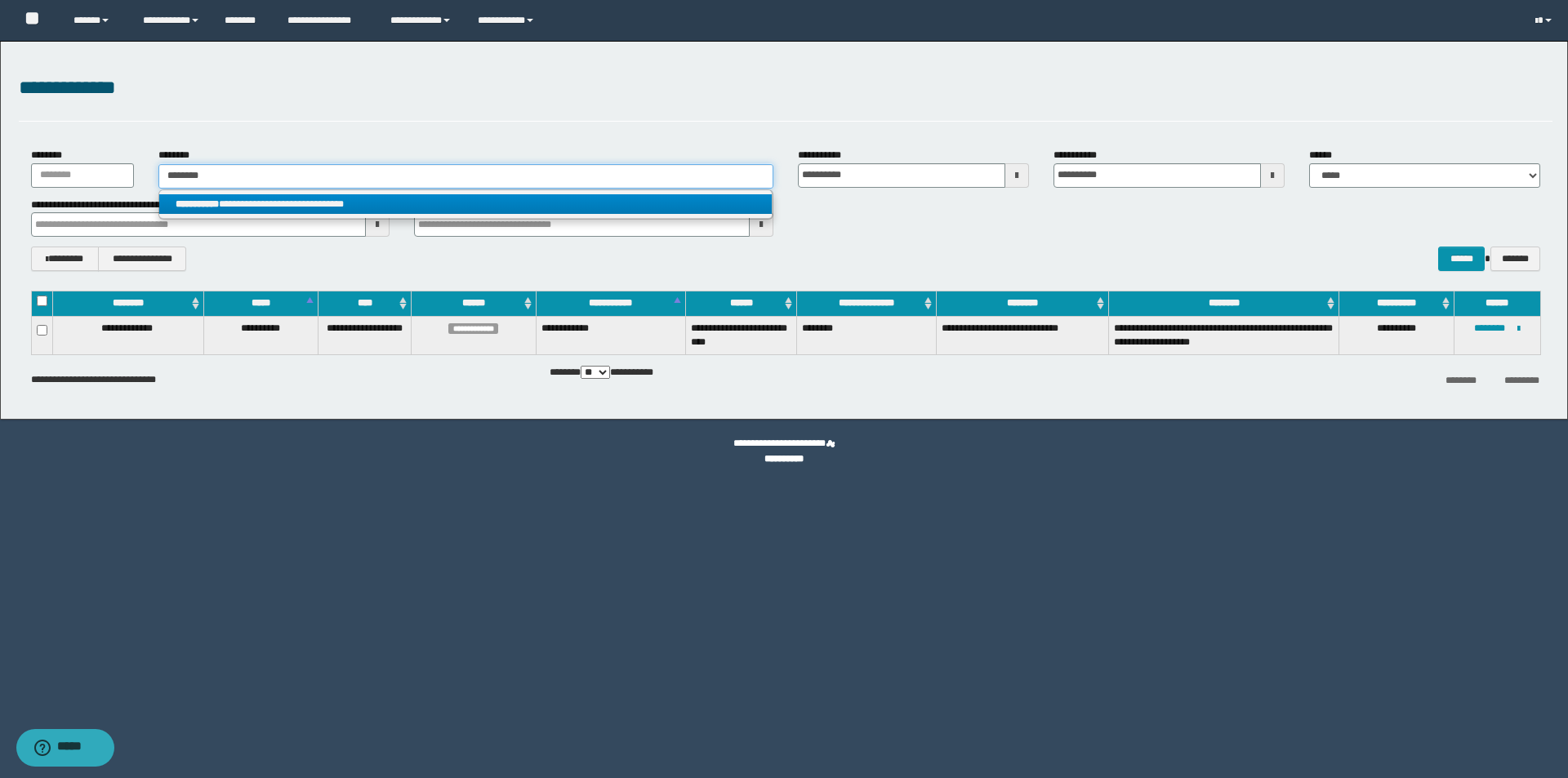type 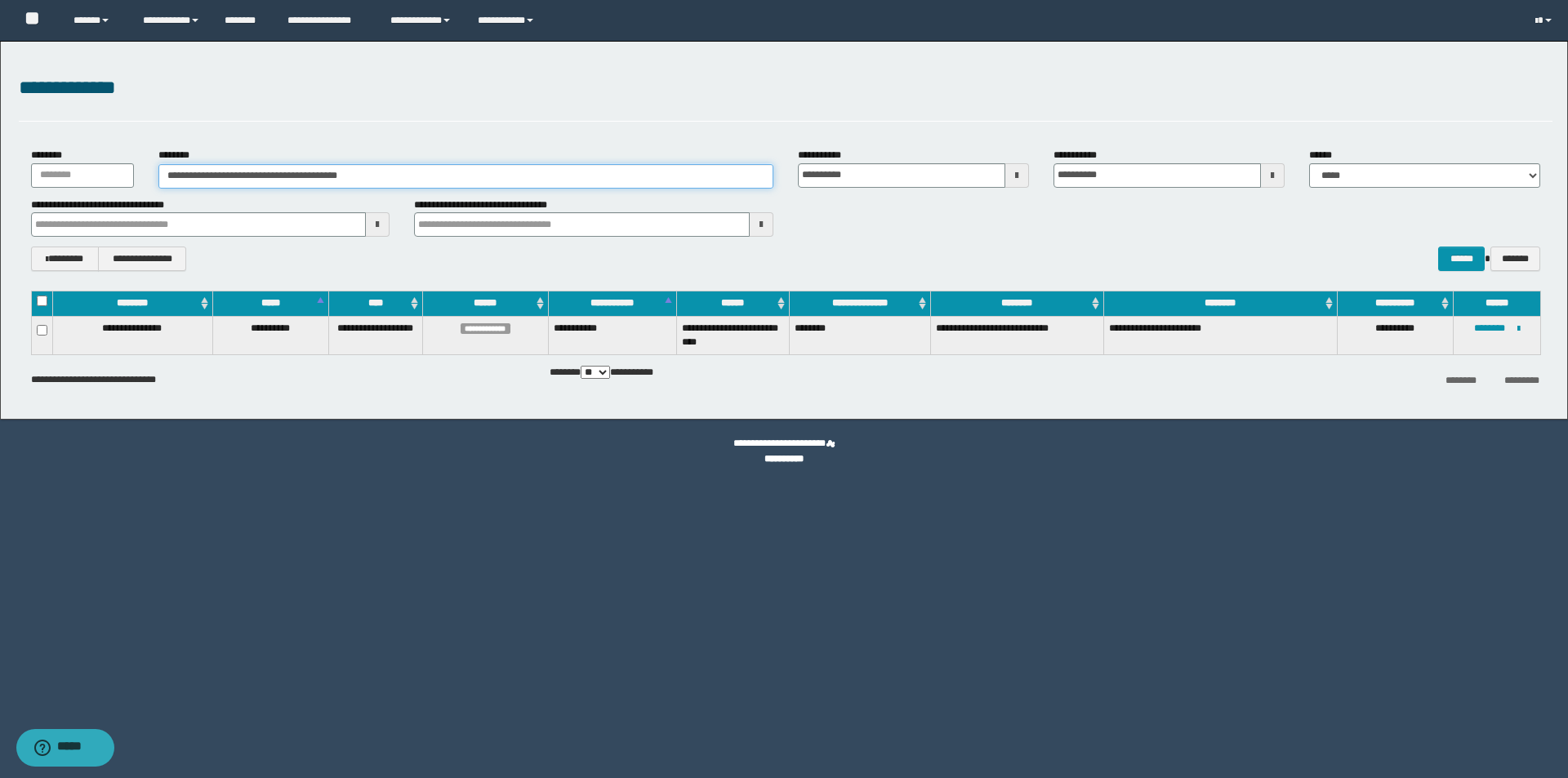 drag, startPoint x: 408, startPoint y: 177, endPoint x: 180, endPoint y: 177, distance: 228 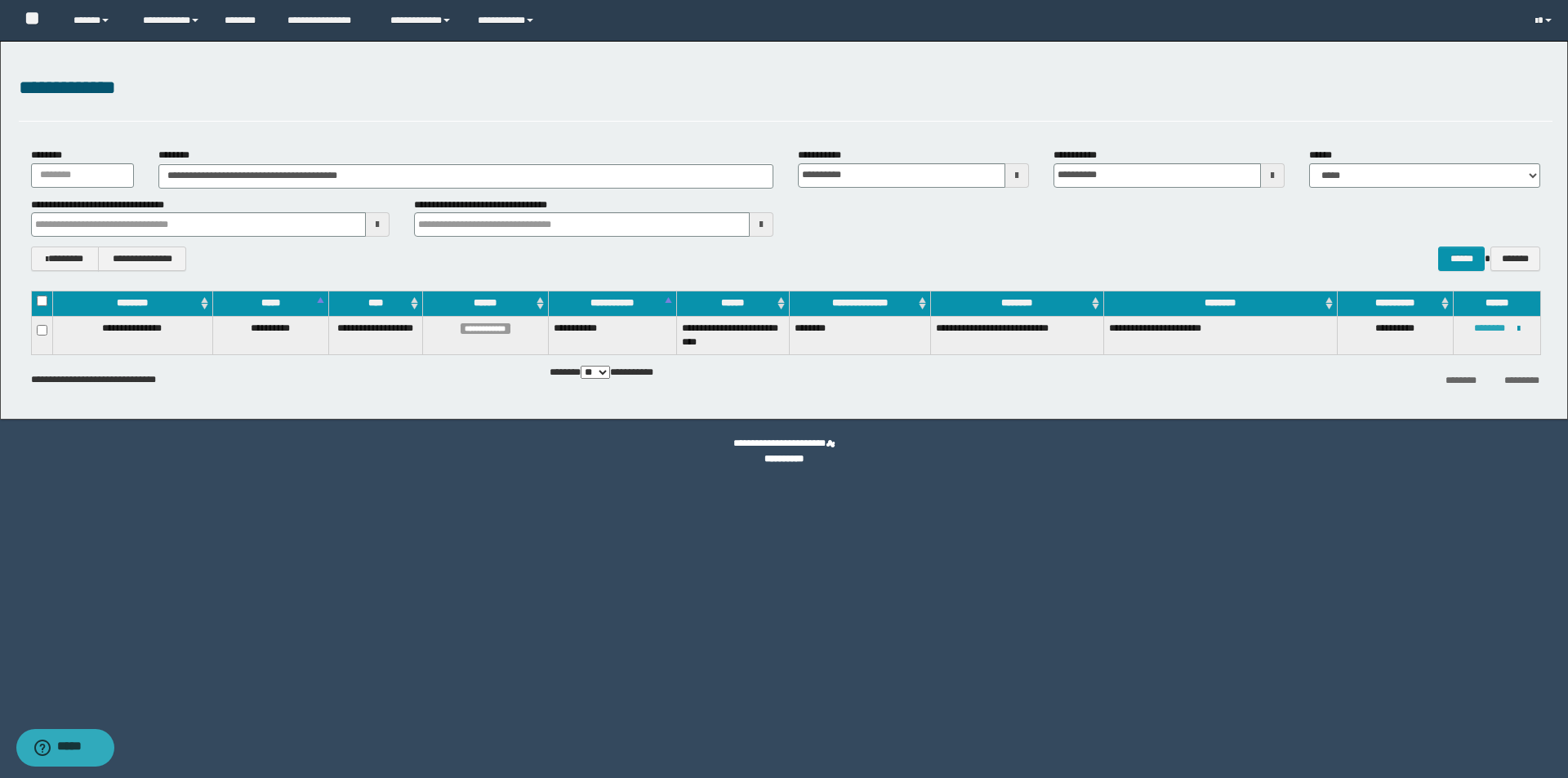 click on "********" at bounding box center (1490, 328) 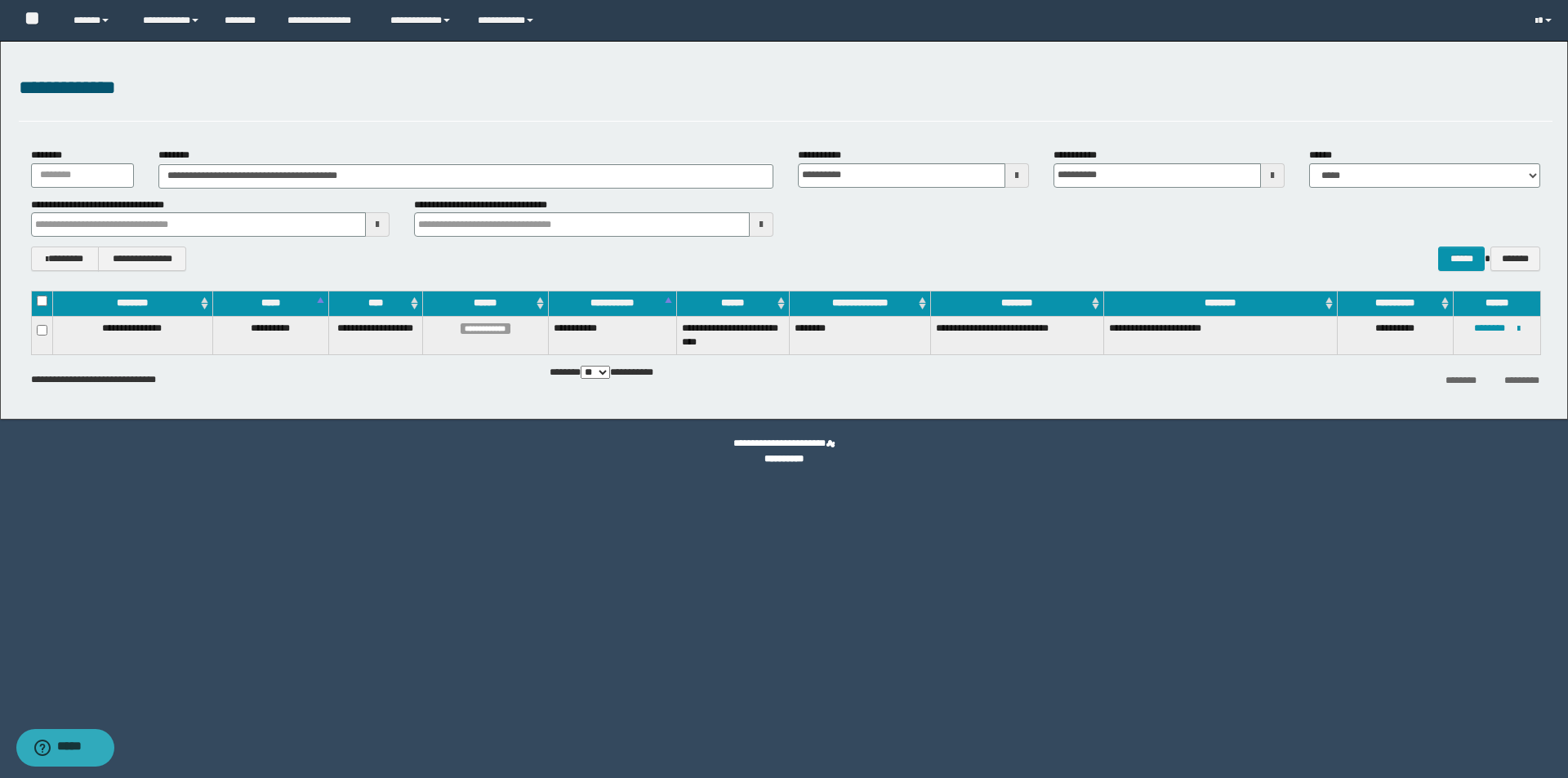 click on "**********" at bounding box center [786, 347] 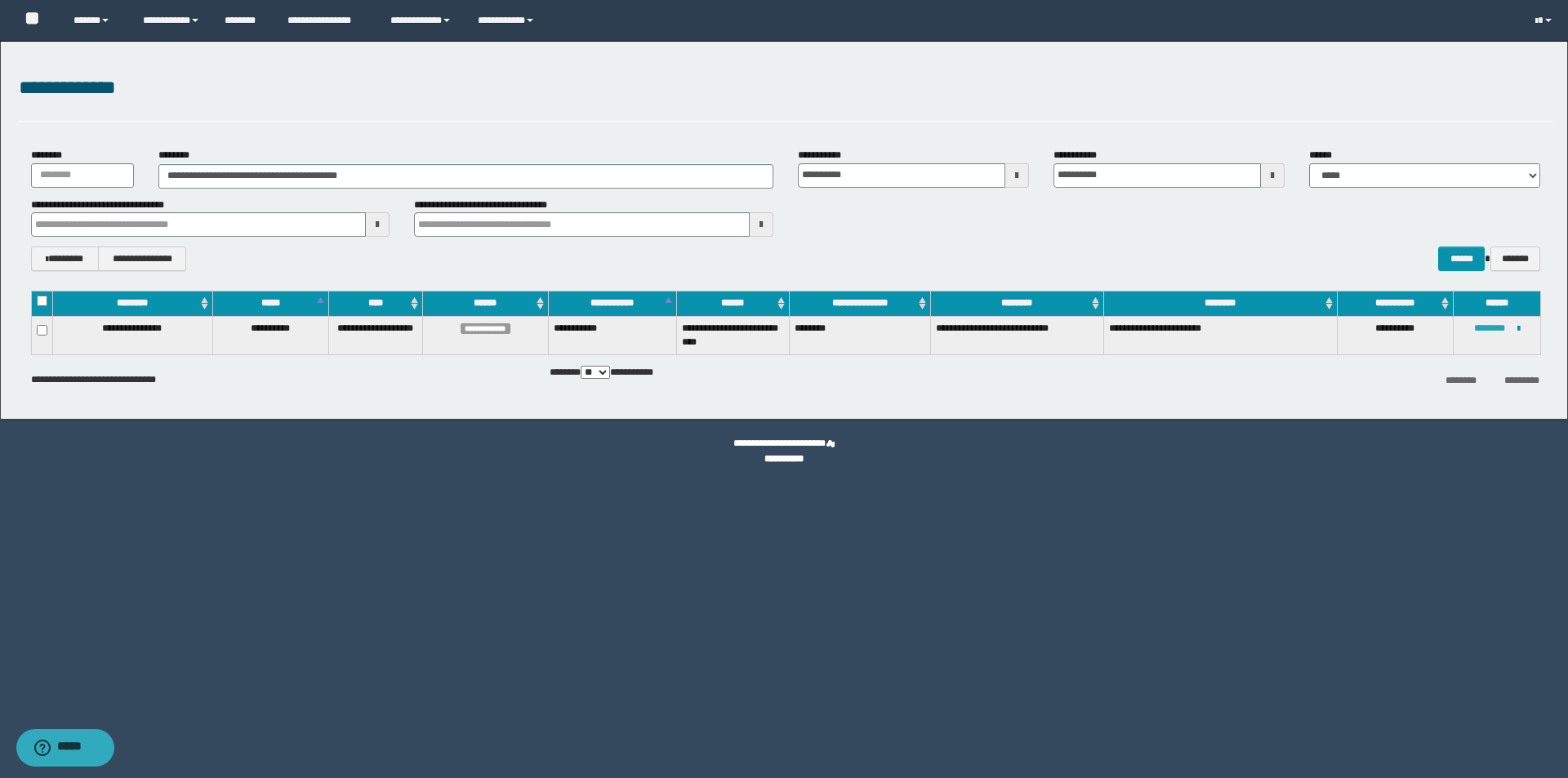 click on "********" at bounding box center (1490, 328) 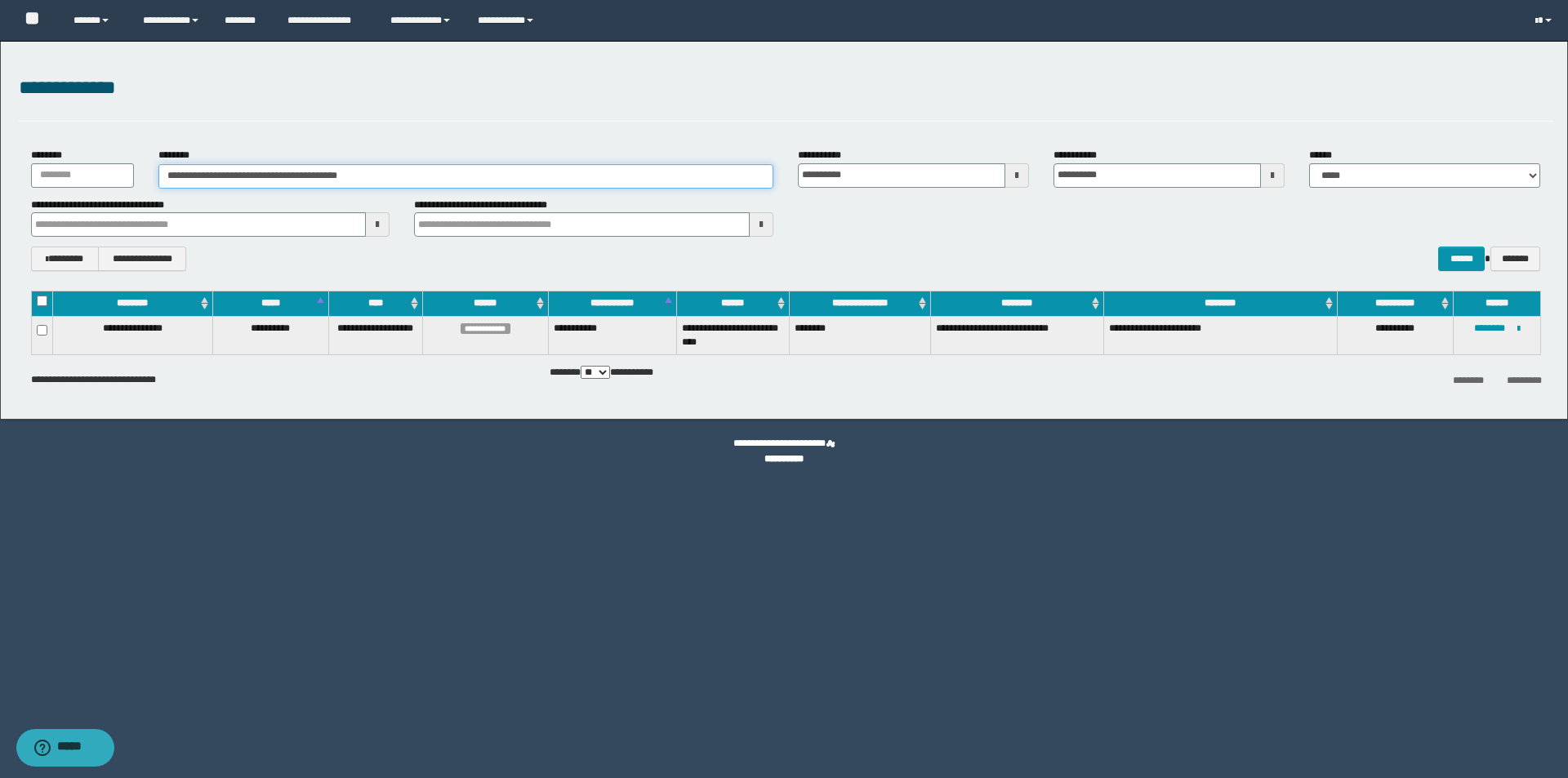 drag, startPoint x: 397, startPoint y: 179, endPoint x: 149, endPoint y: 184, distance: 248.0504 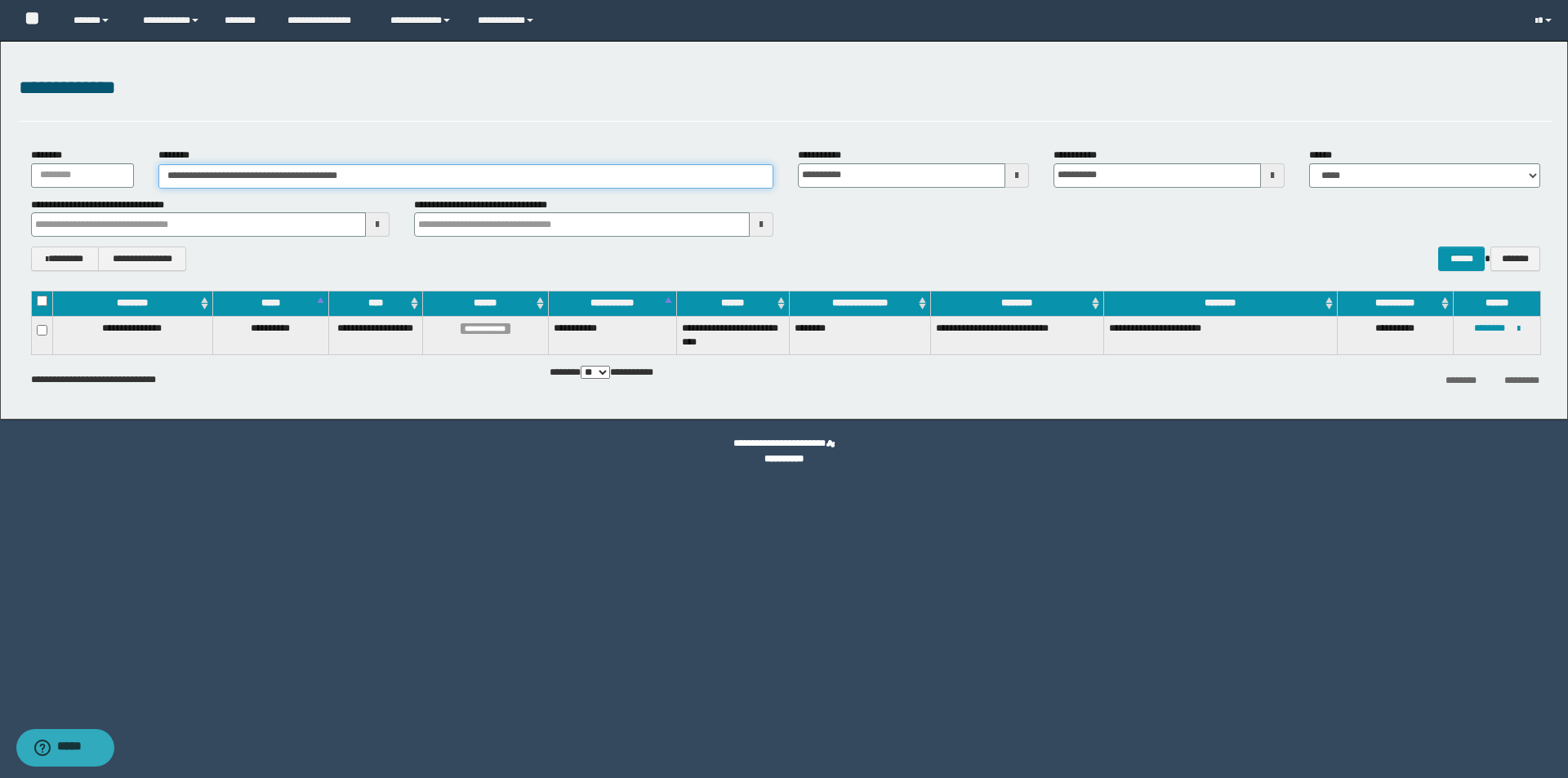 paste 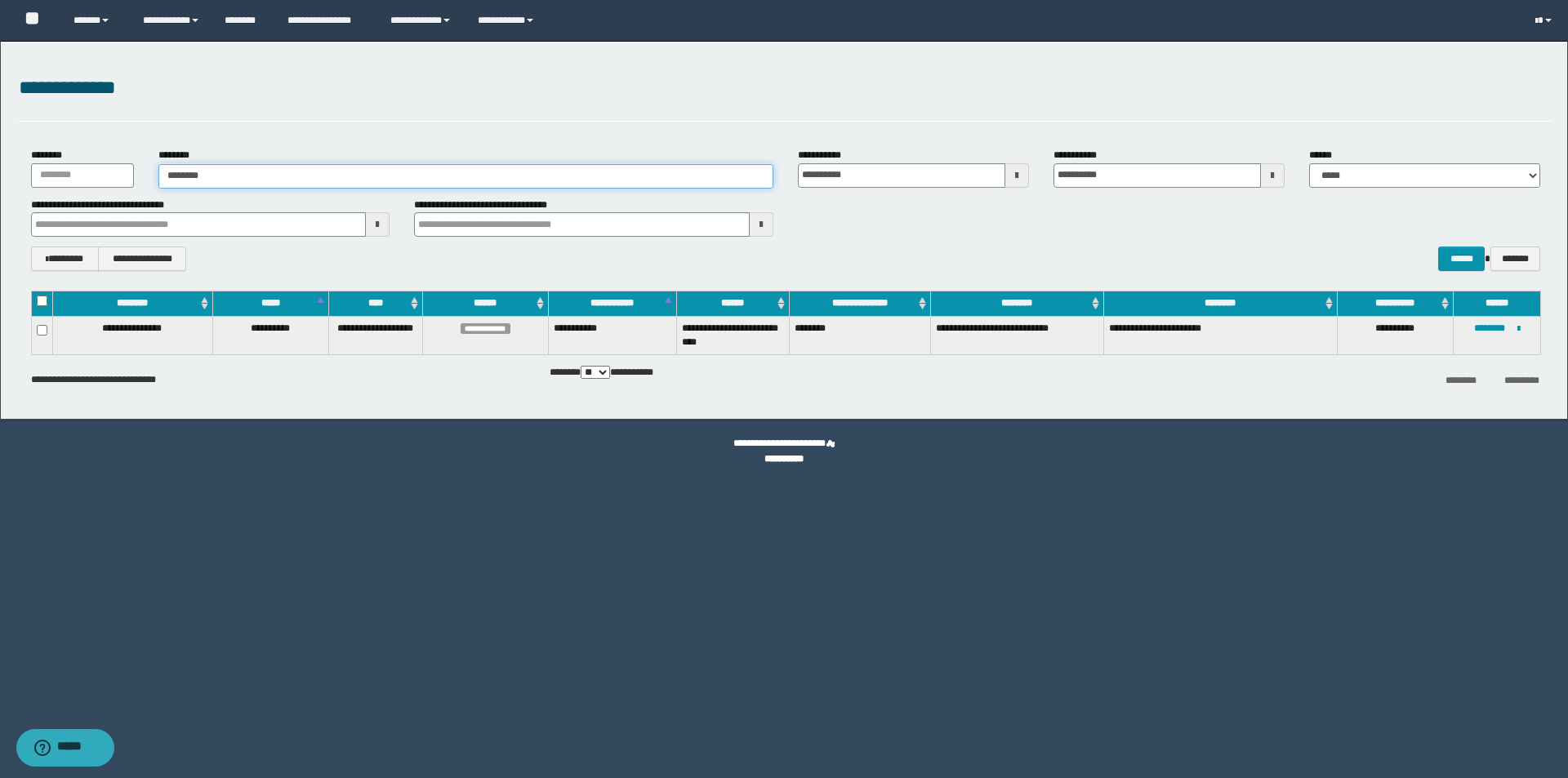 type on "********" 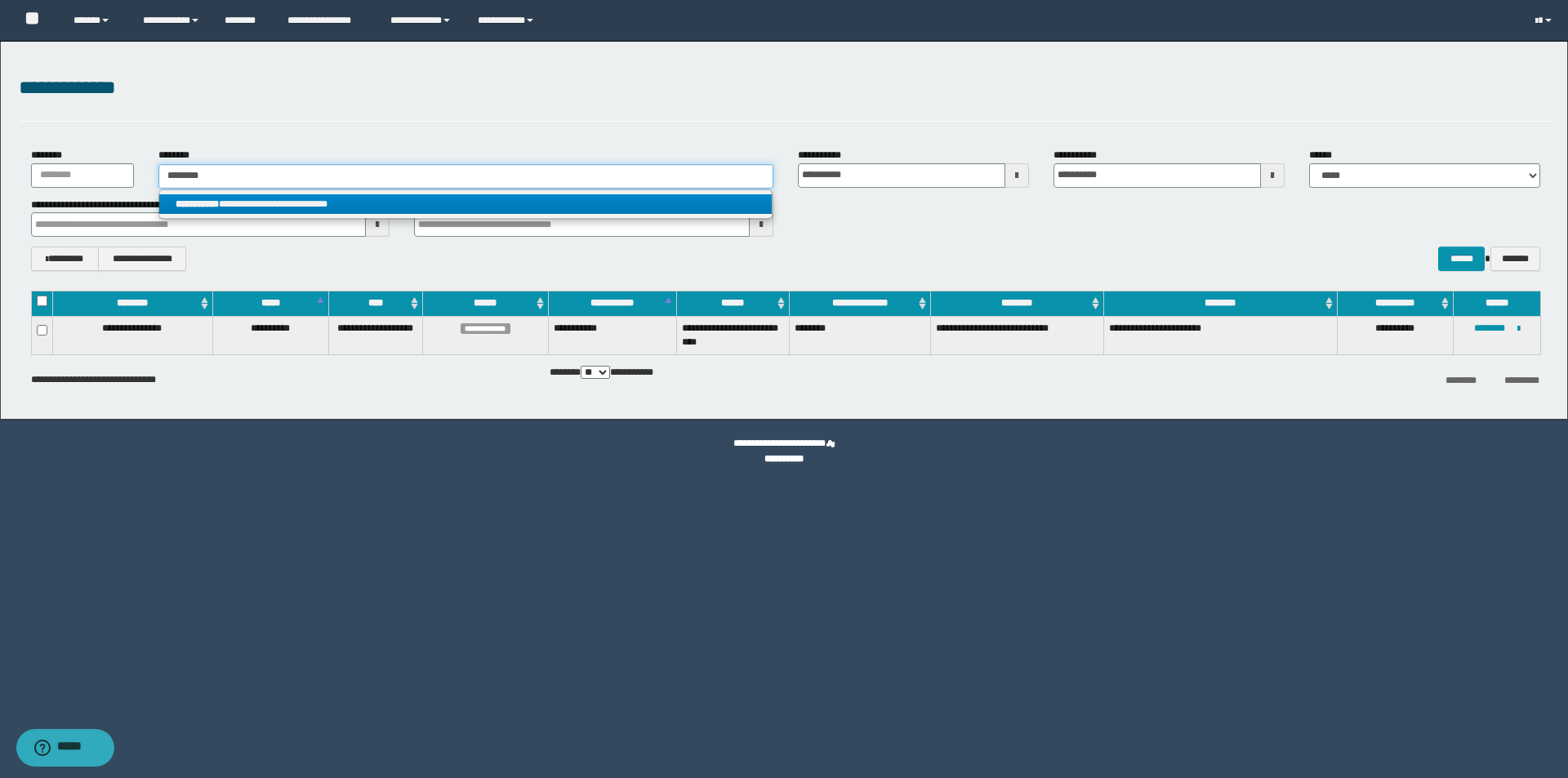 type on "********" 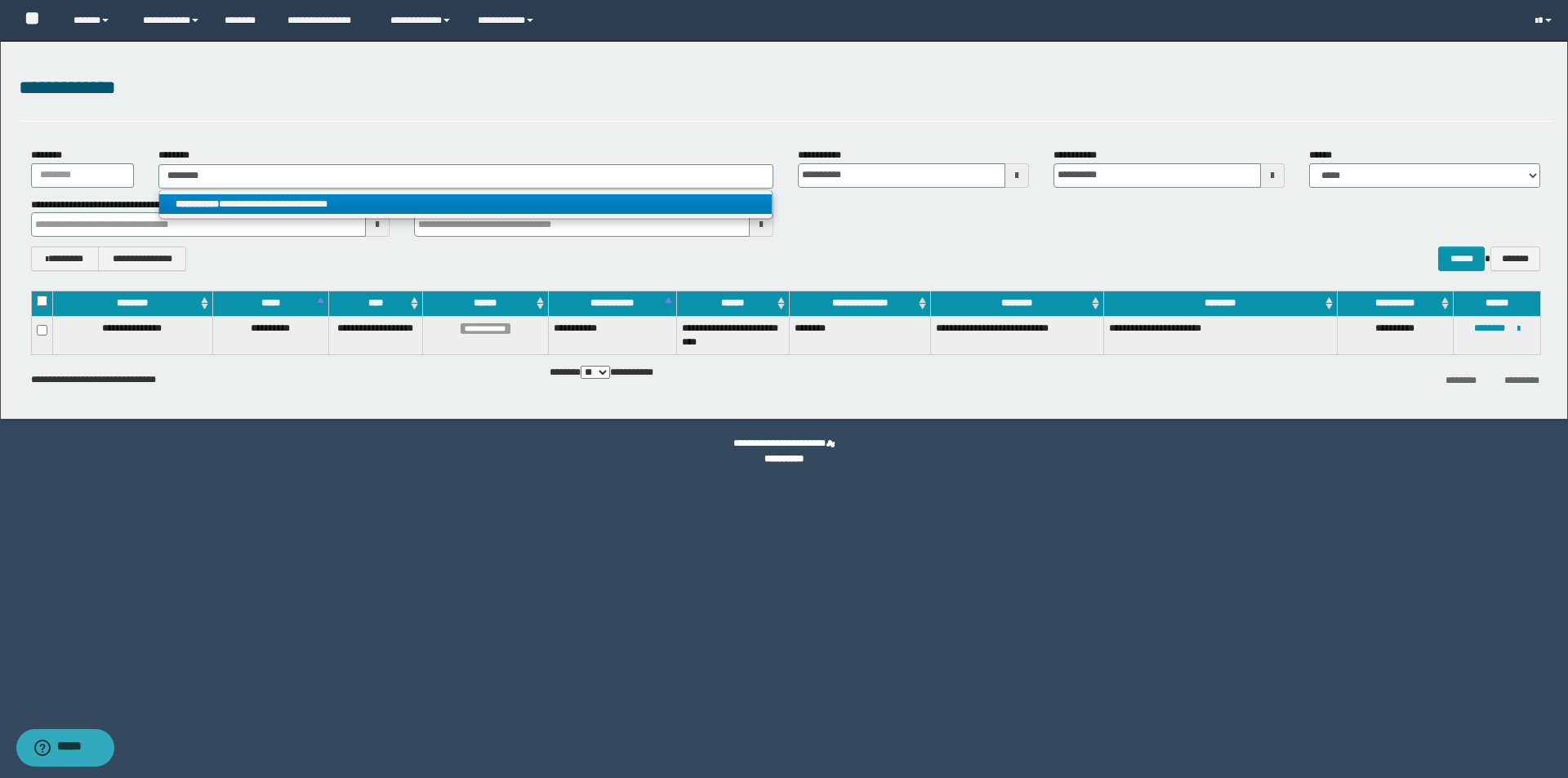 click on "**********" at bounding box center [466, 204] 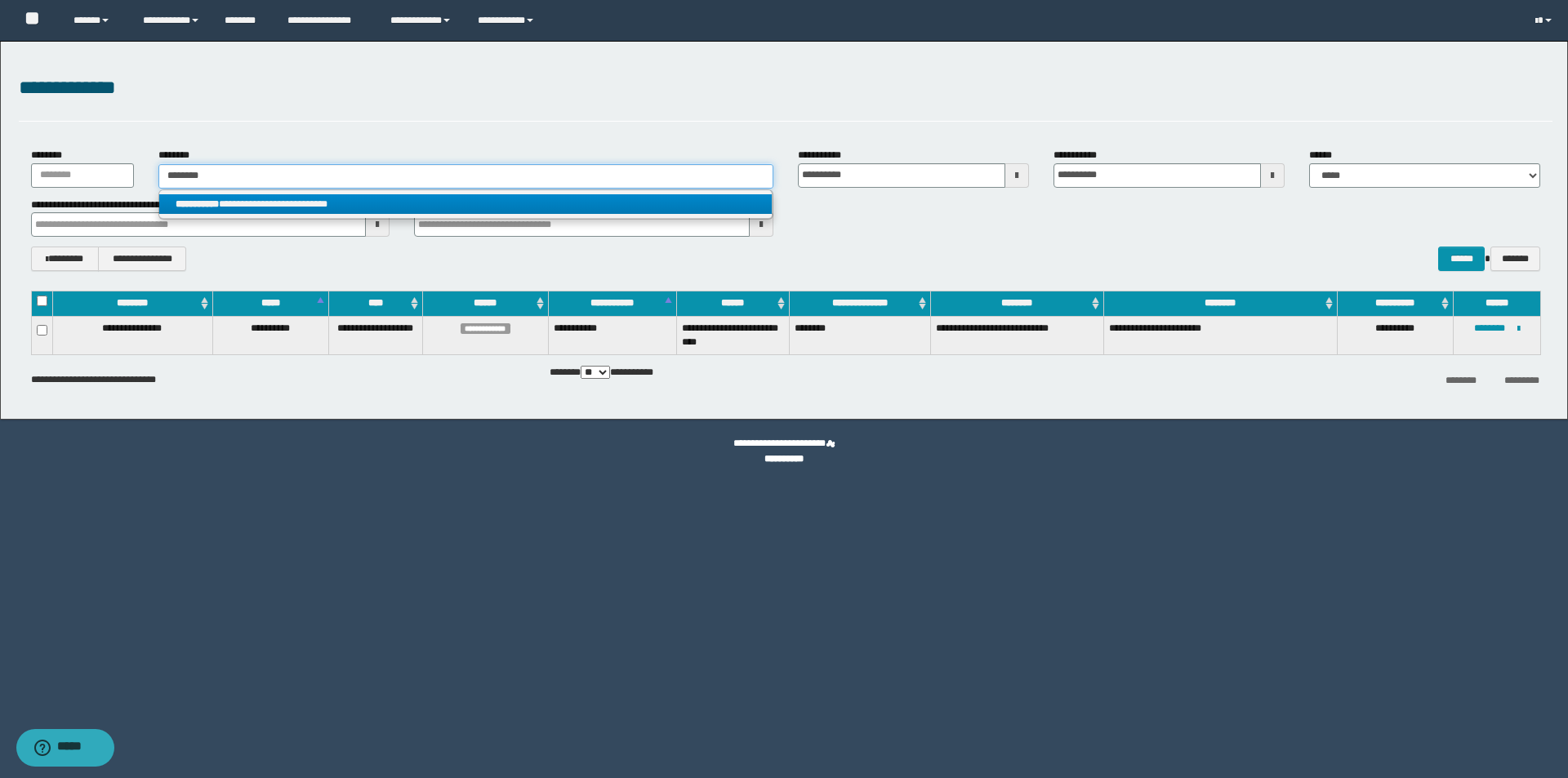 type 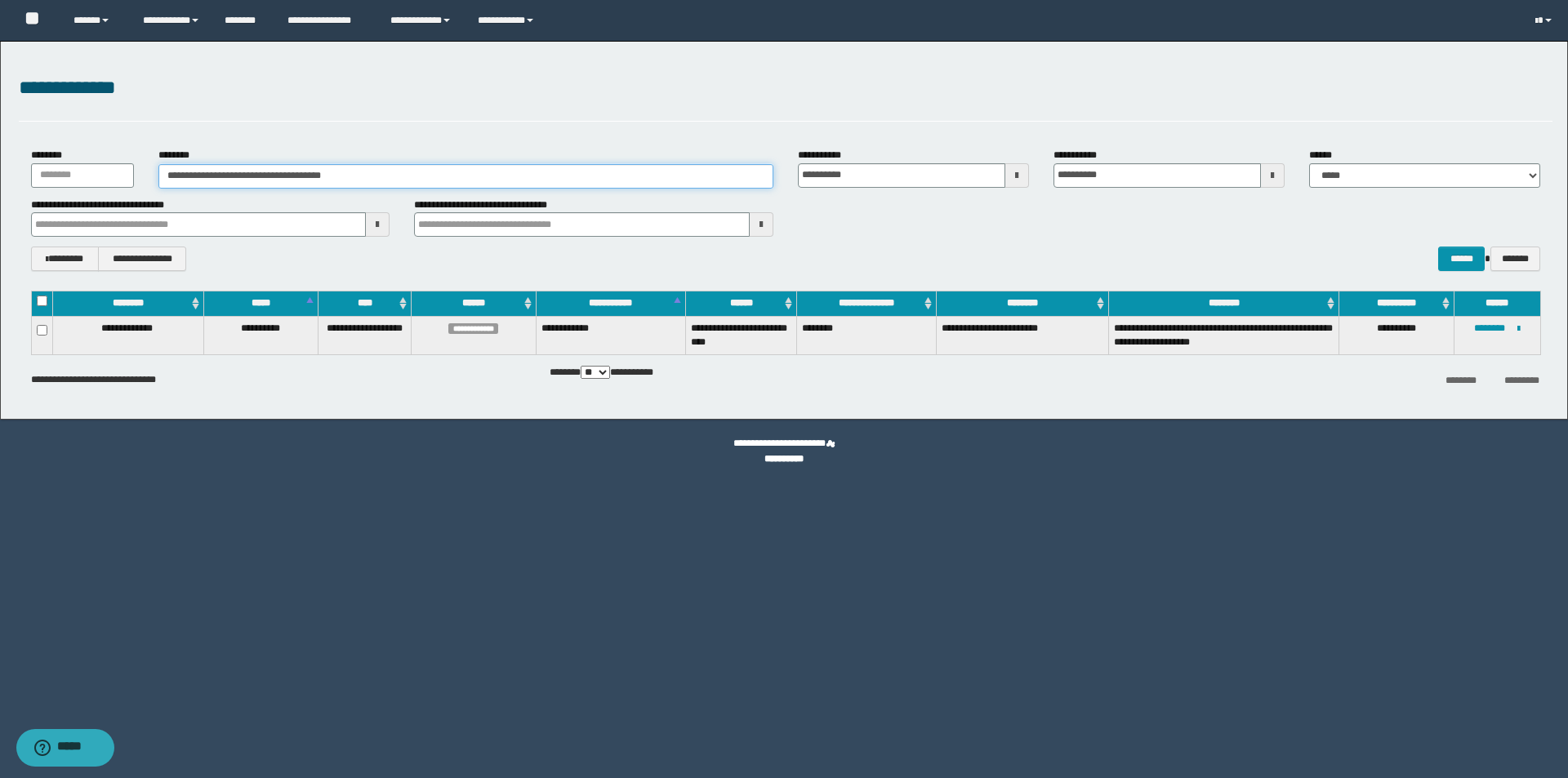 drag, startPoint x: 412, startPoint y: 174, endPoint x: 183, endPoint y: 176, distance: 229.00873 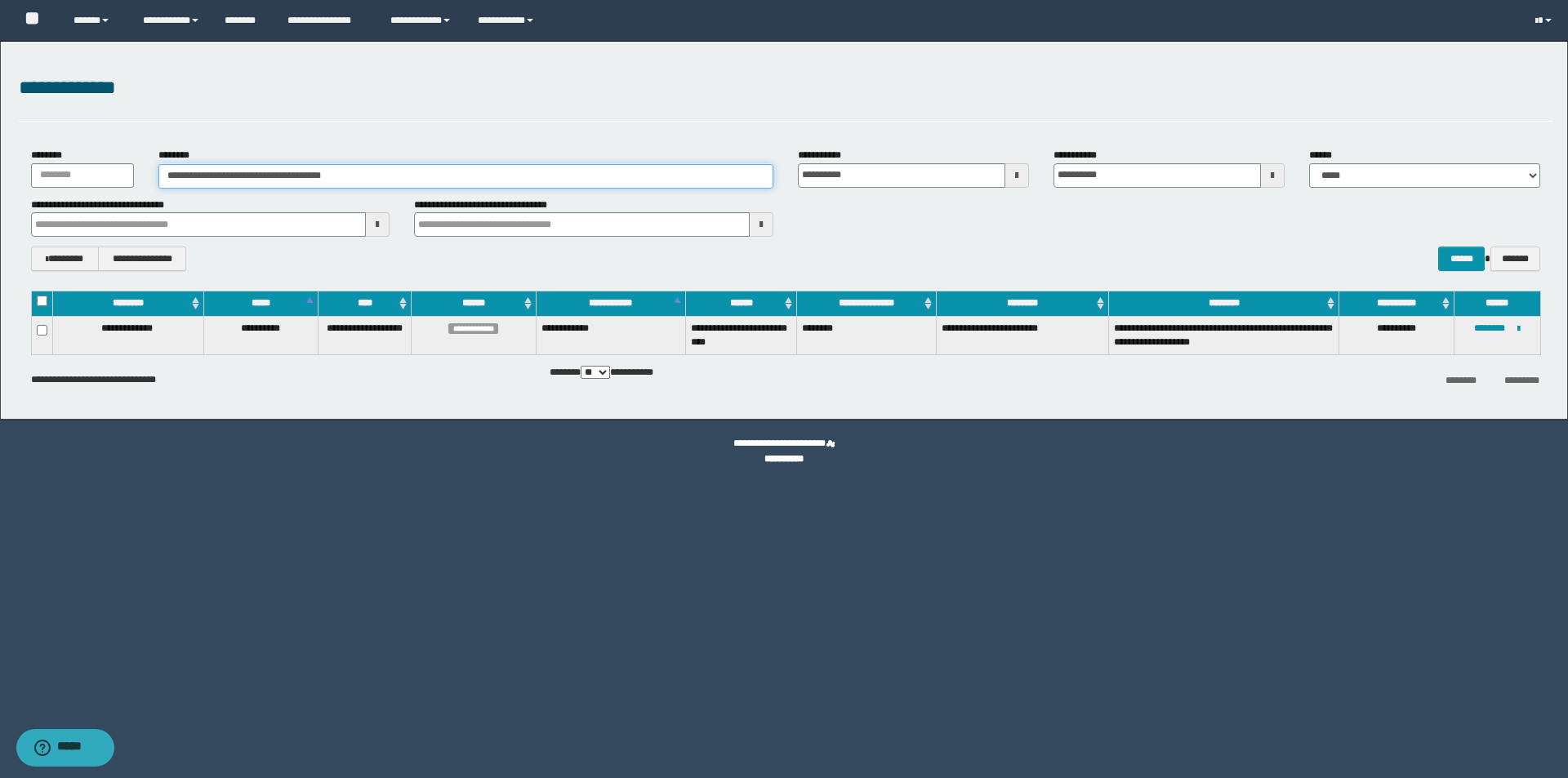 click on "**********" at bounding box center [466, 176] 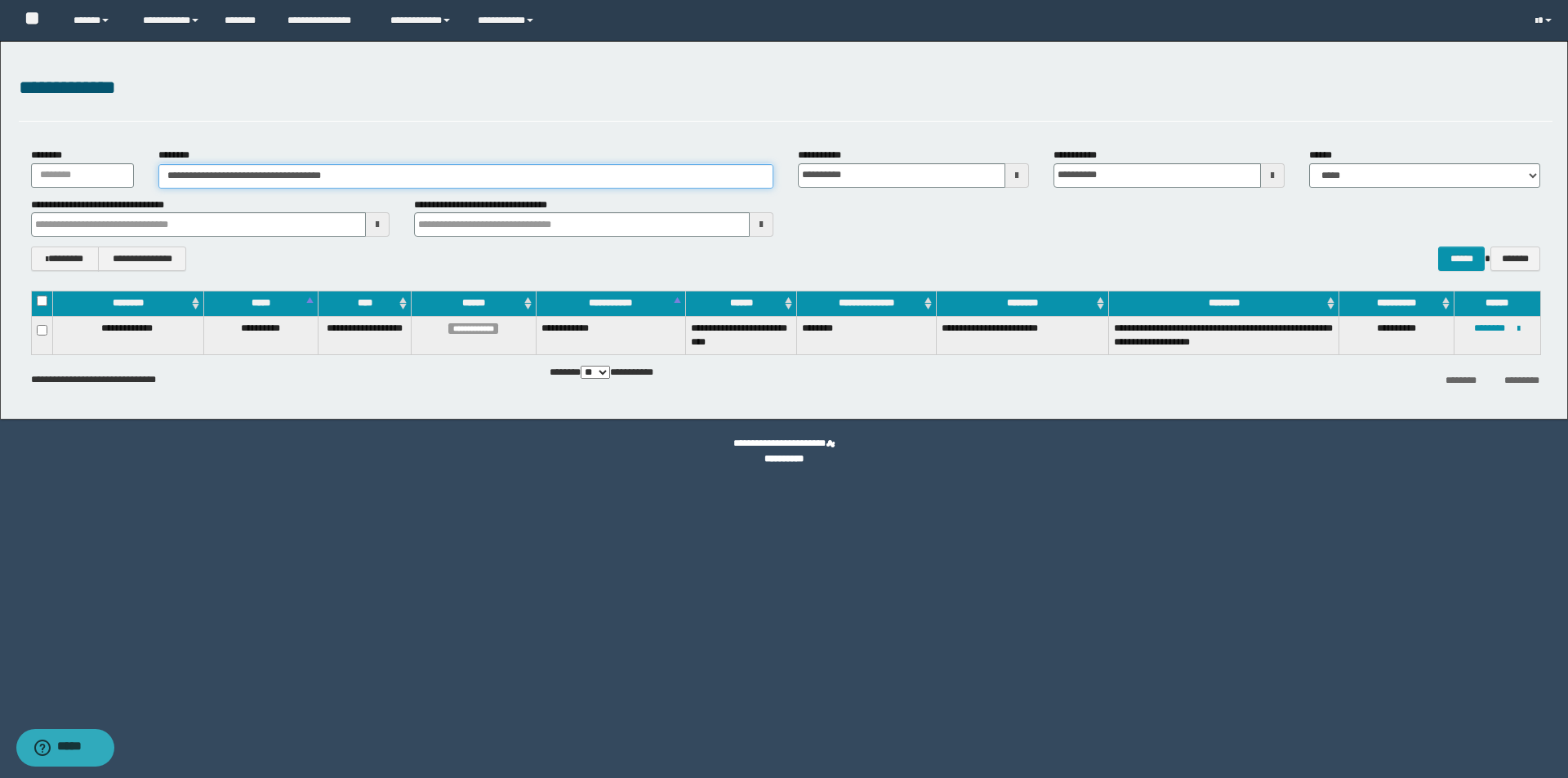 drag, startPoint x: 225, startPoint y: 176, endPoint x: 184, endPoint y: 179, distance: 41.10961 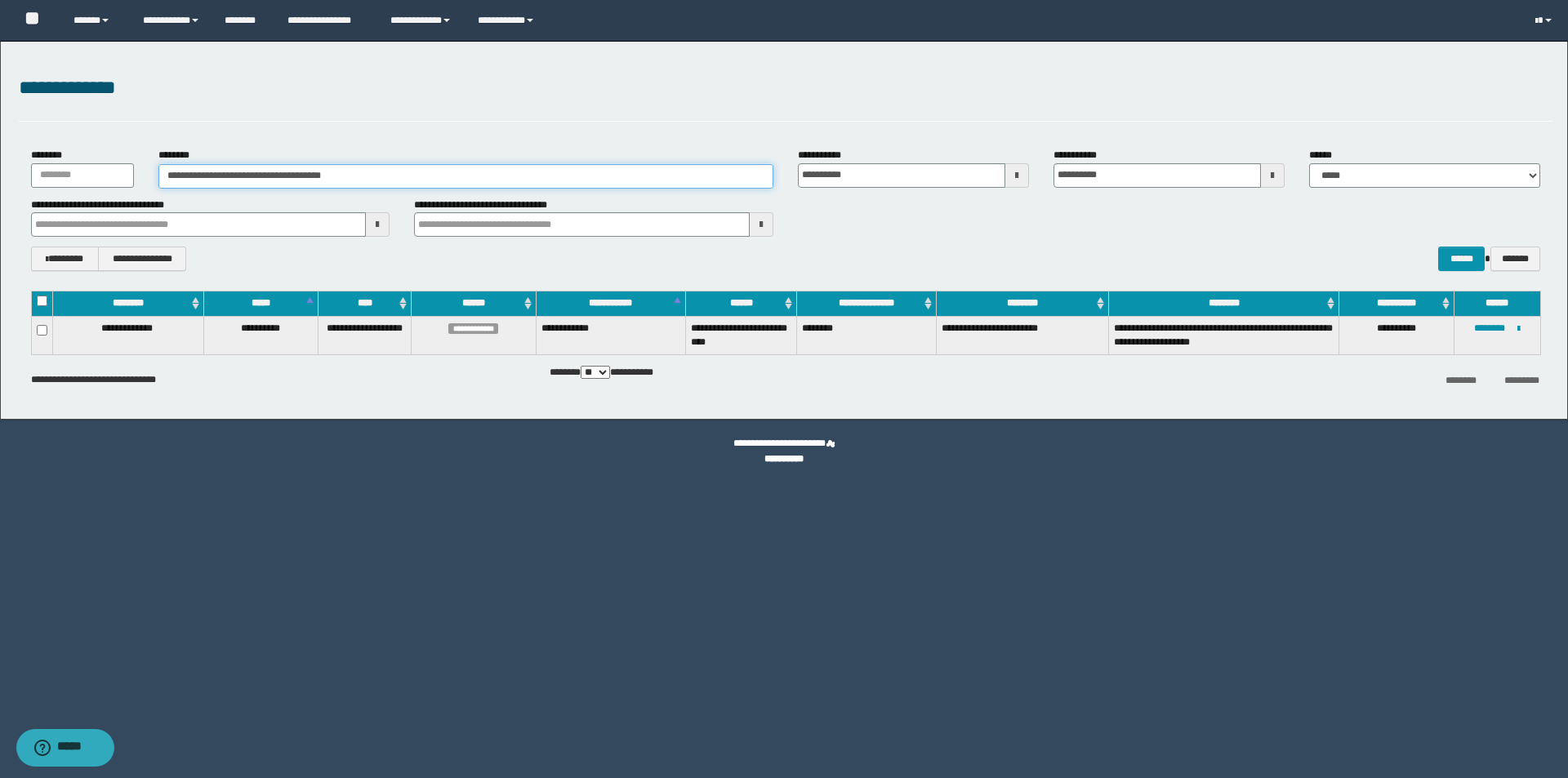 click on "**********" at bounding box center [466, 176] 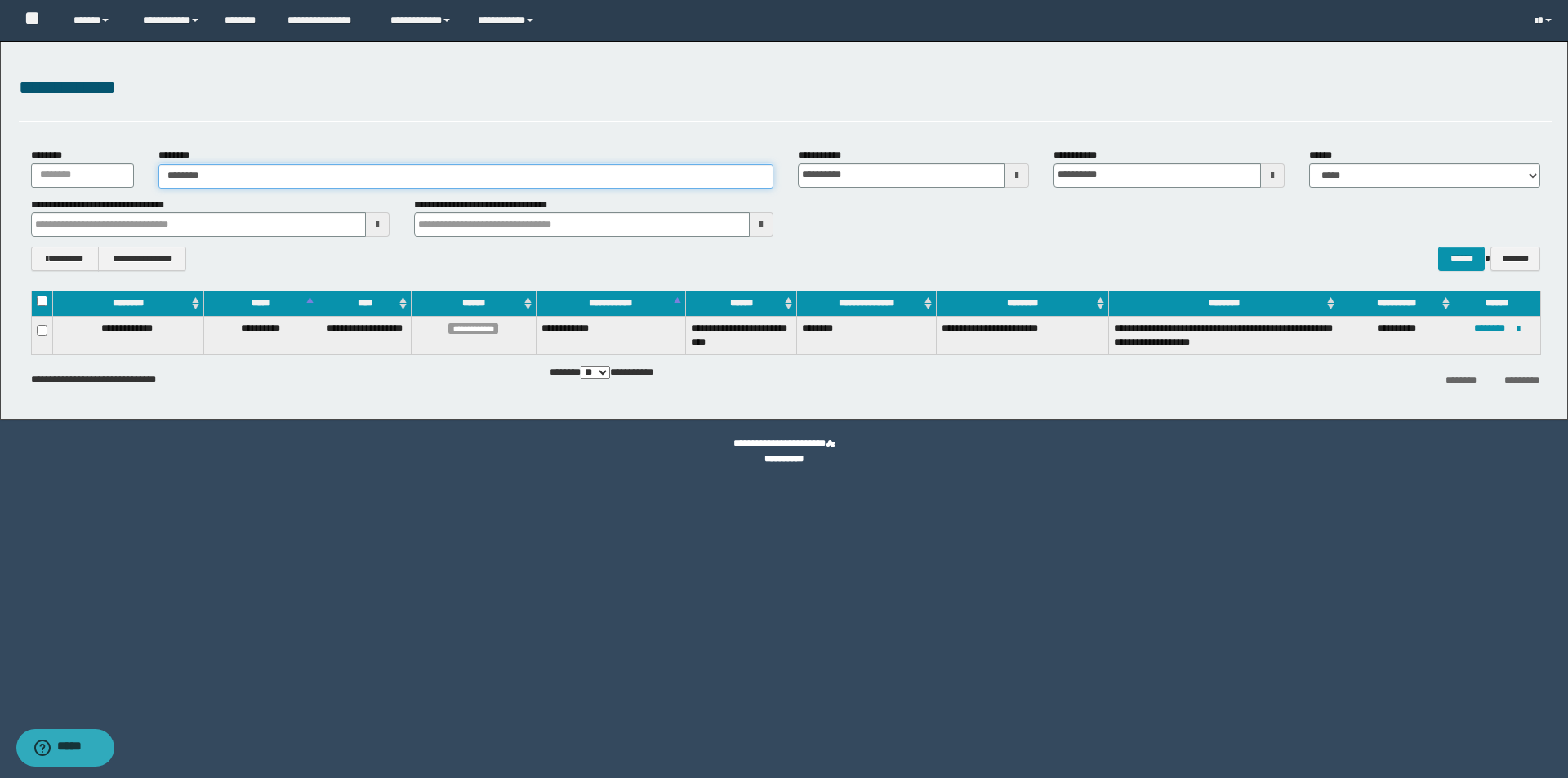 type on "********" 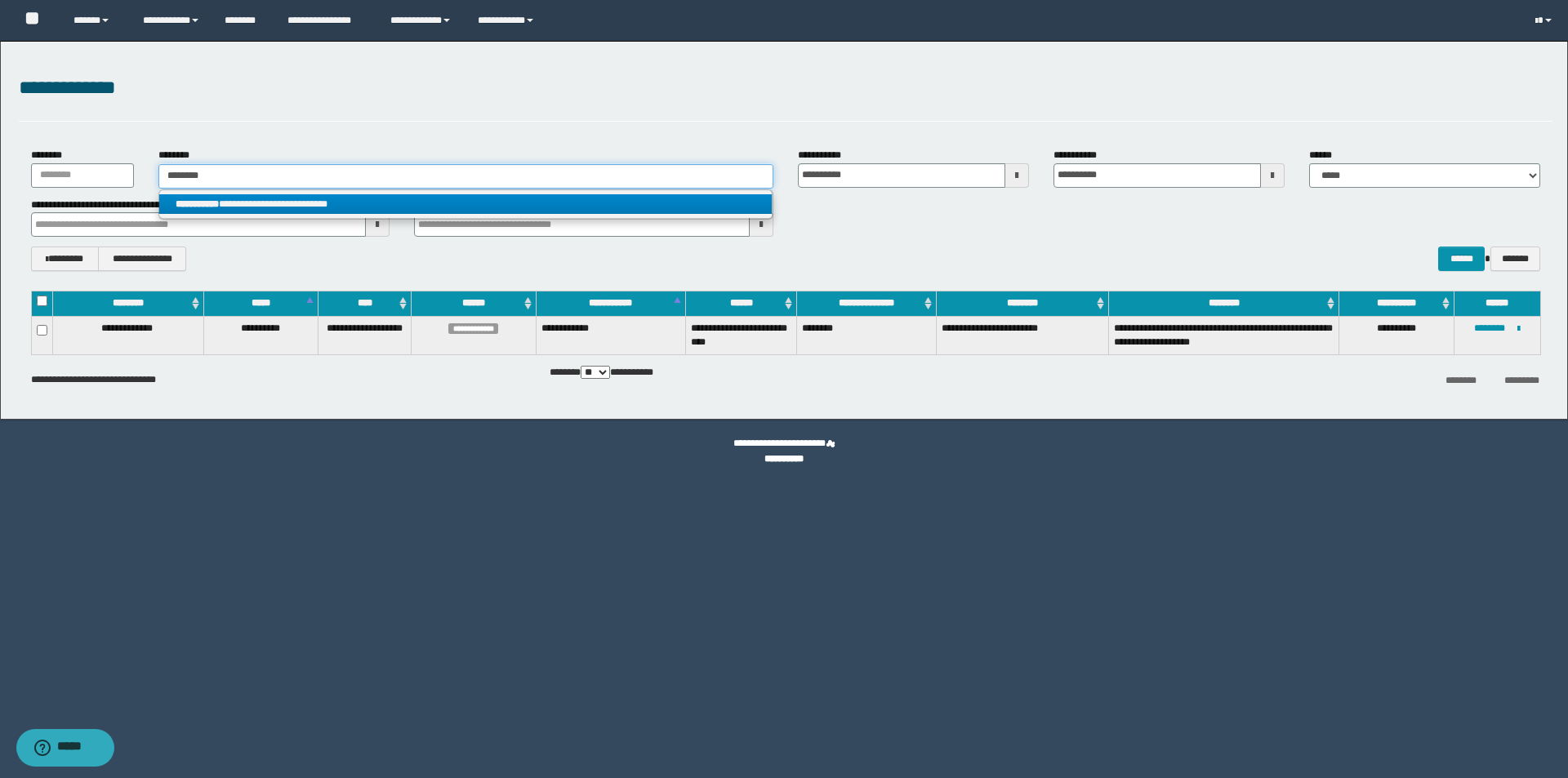 type on "********" 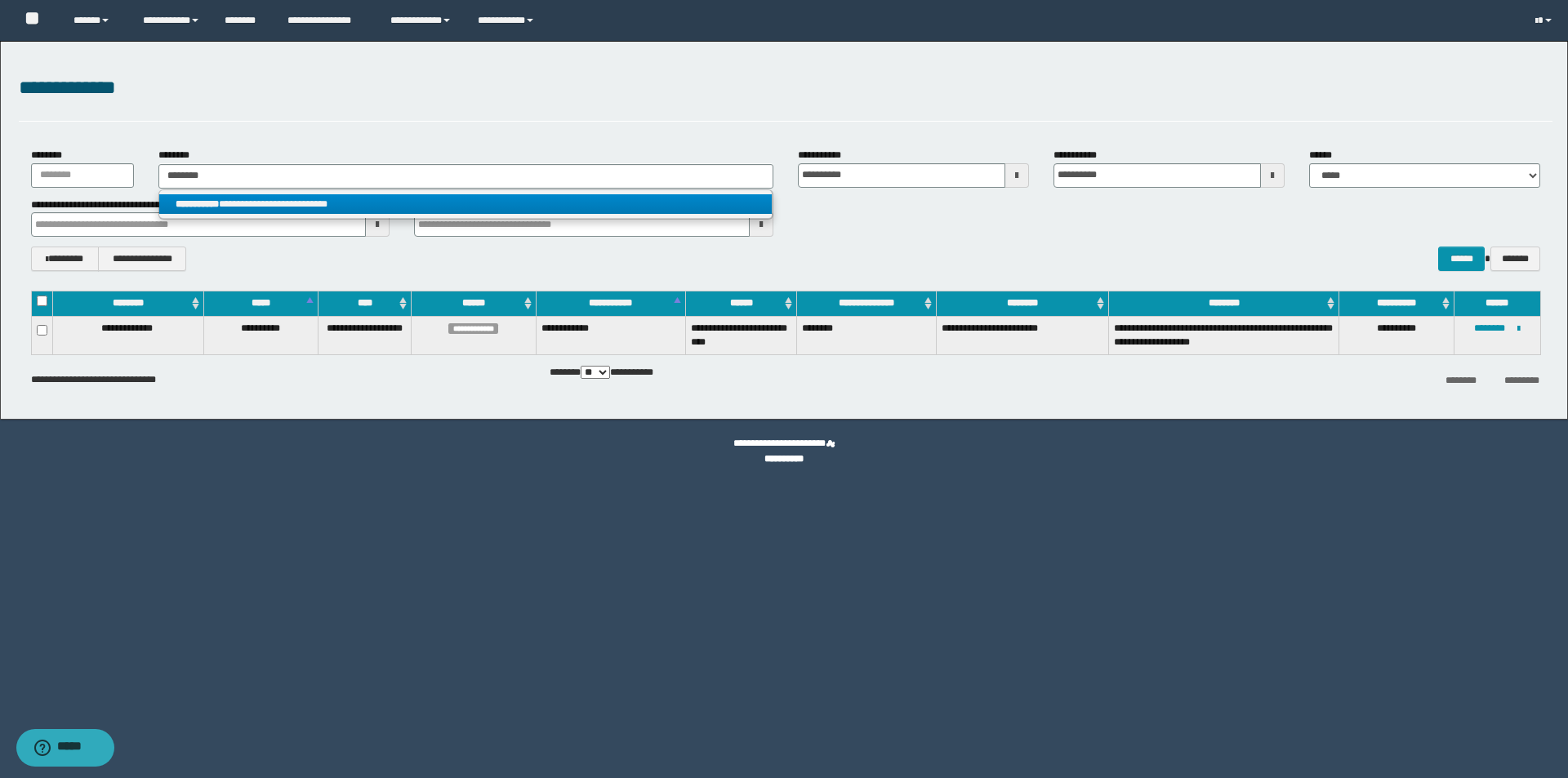 click on "**********" at bounding box center (466, 204) 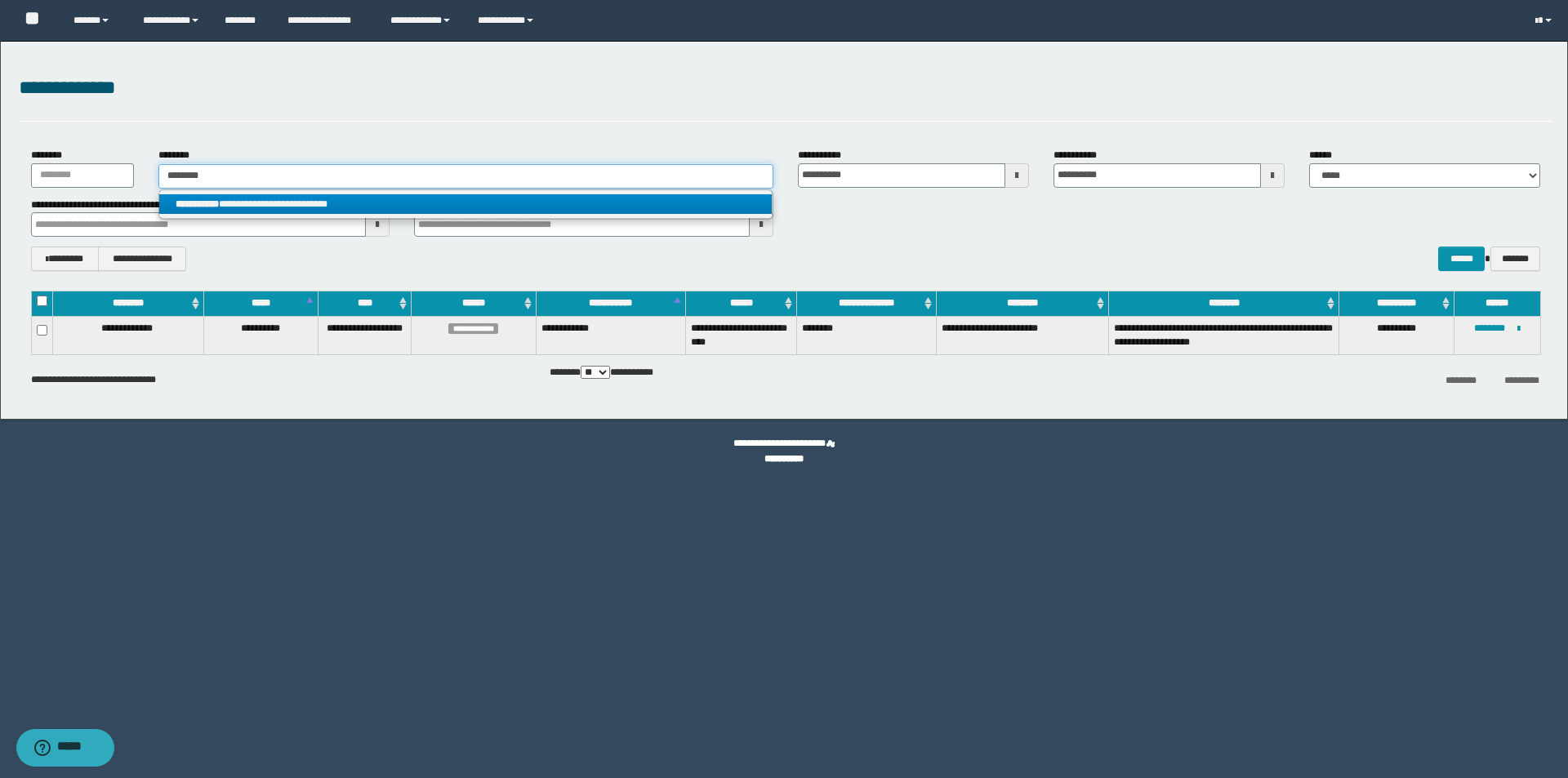 type 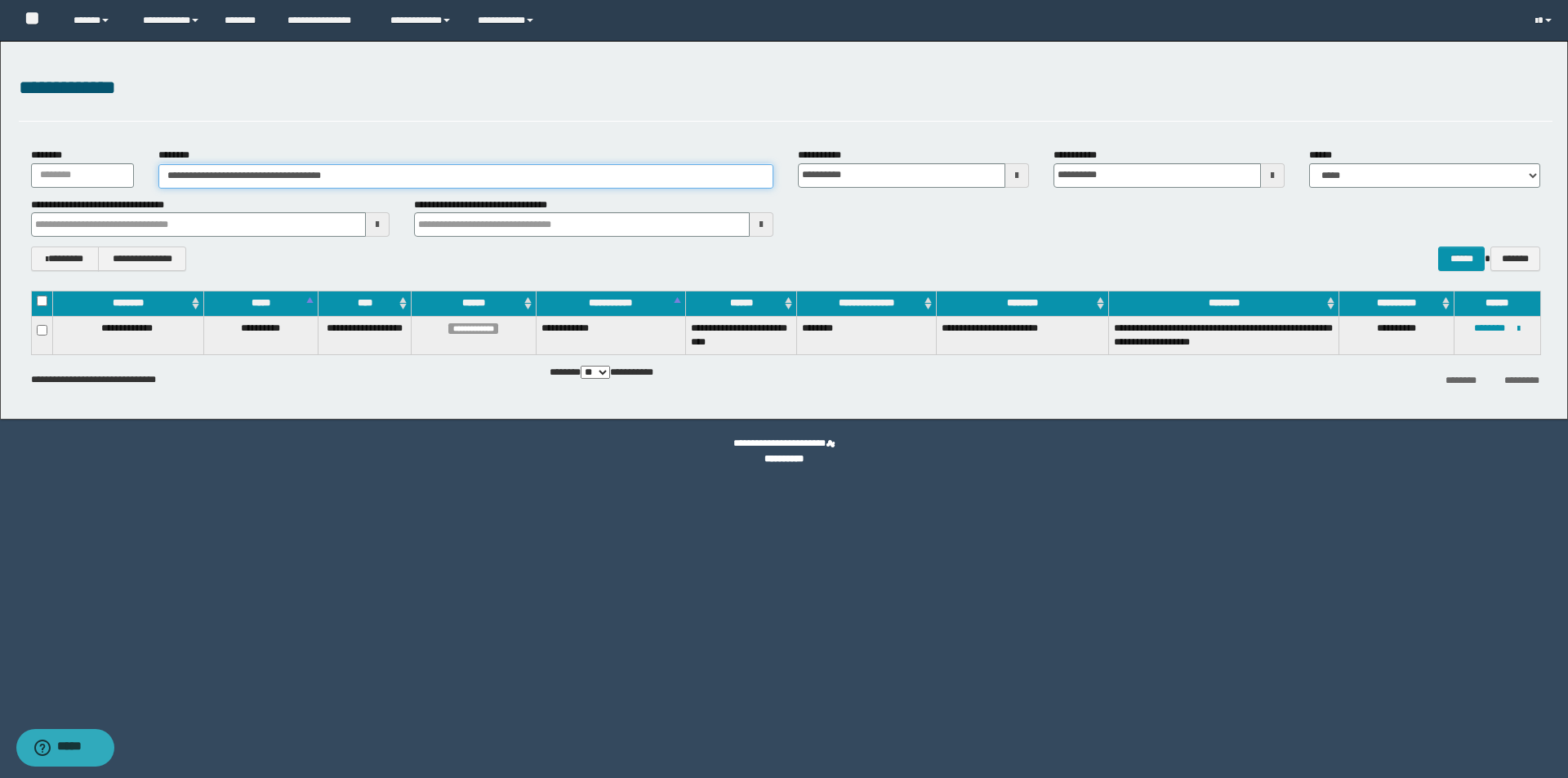 drag, startPoint x: 411, startPoint y: 179, endPoint x: 181, endPoint y: 175, distance: 230.0348 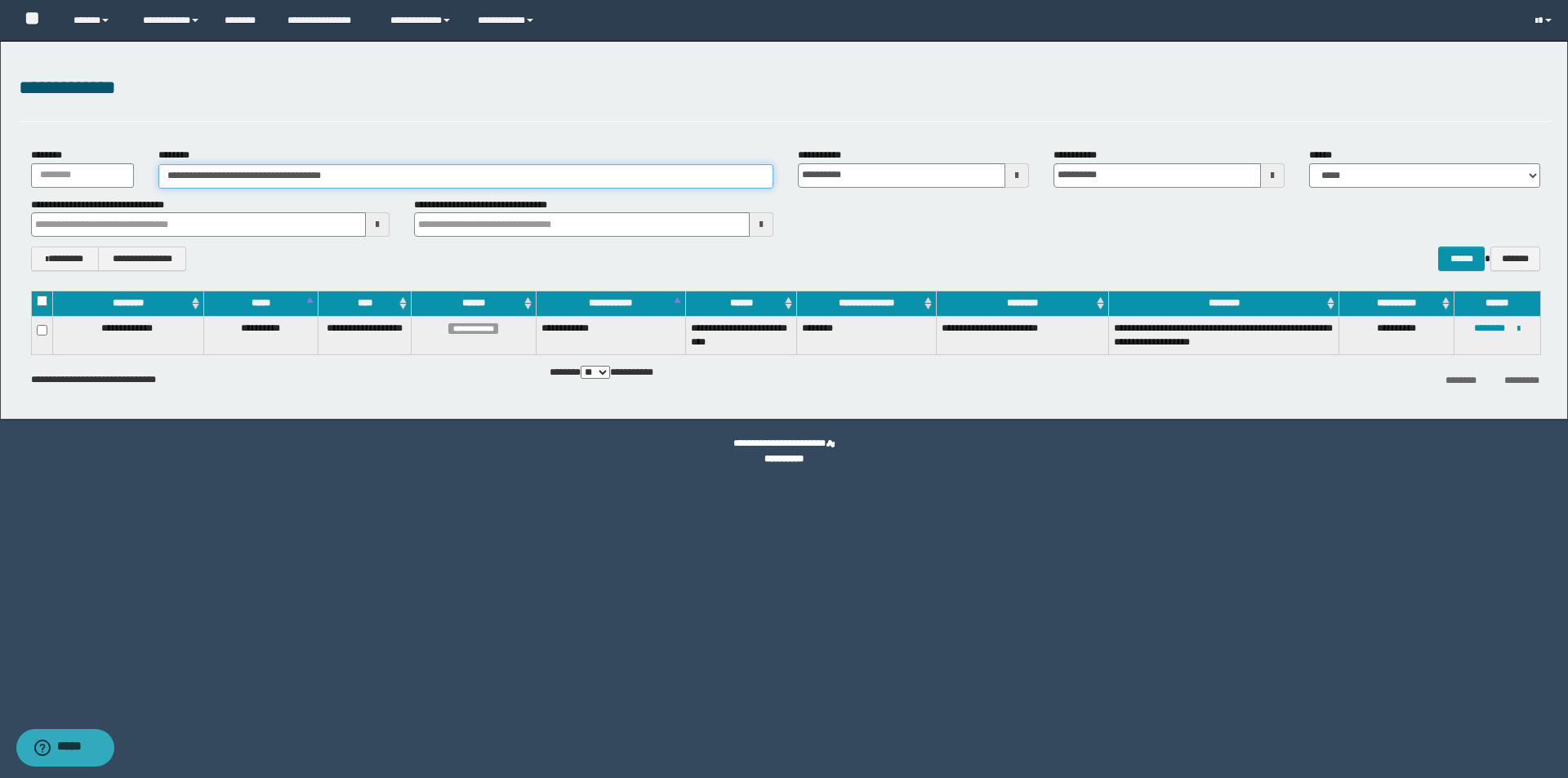 click on "**********" at bounding box center (466, 176) 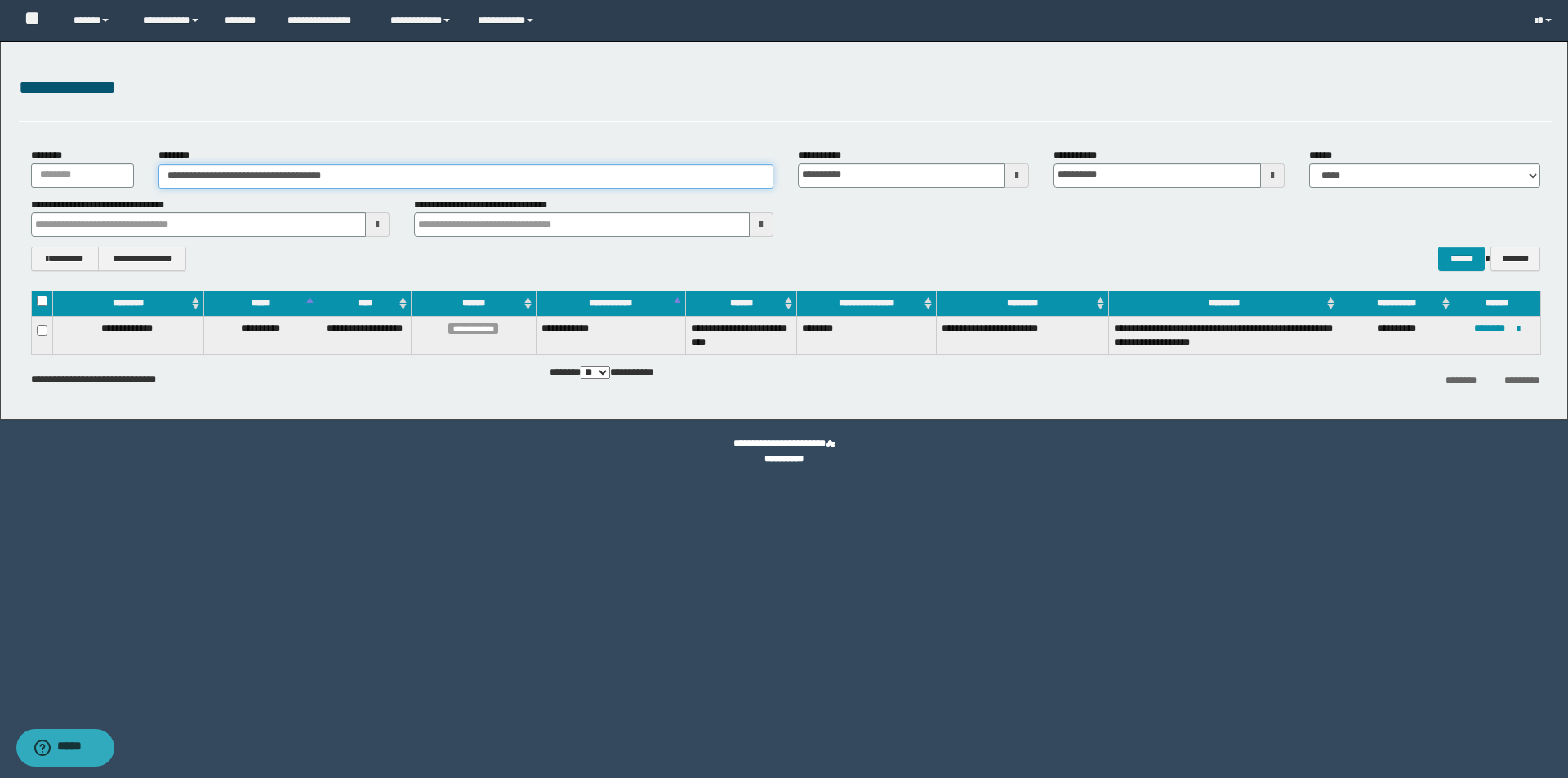 drag, startPoint x: 223, startPoint y: 173, endPoint x: 183, endPoint y: 178, distance: 40.311289 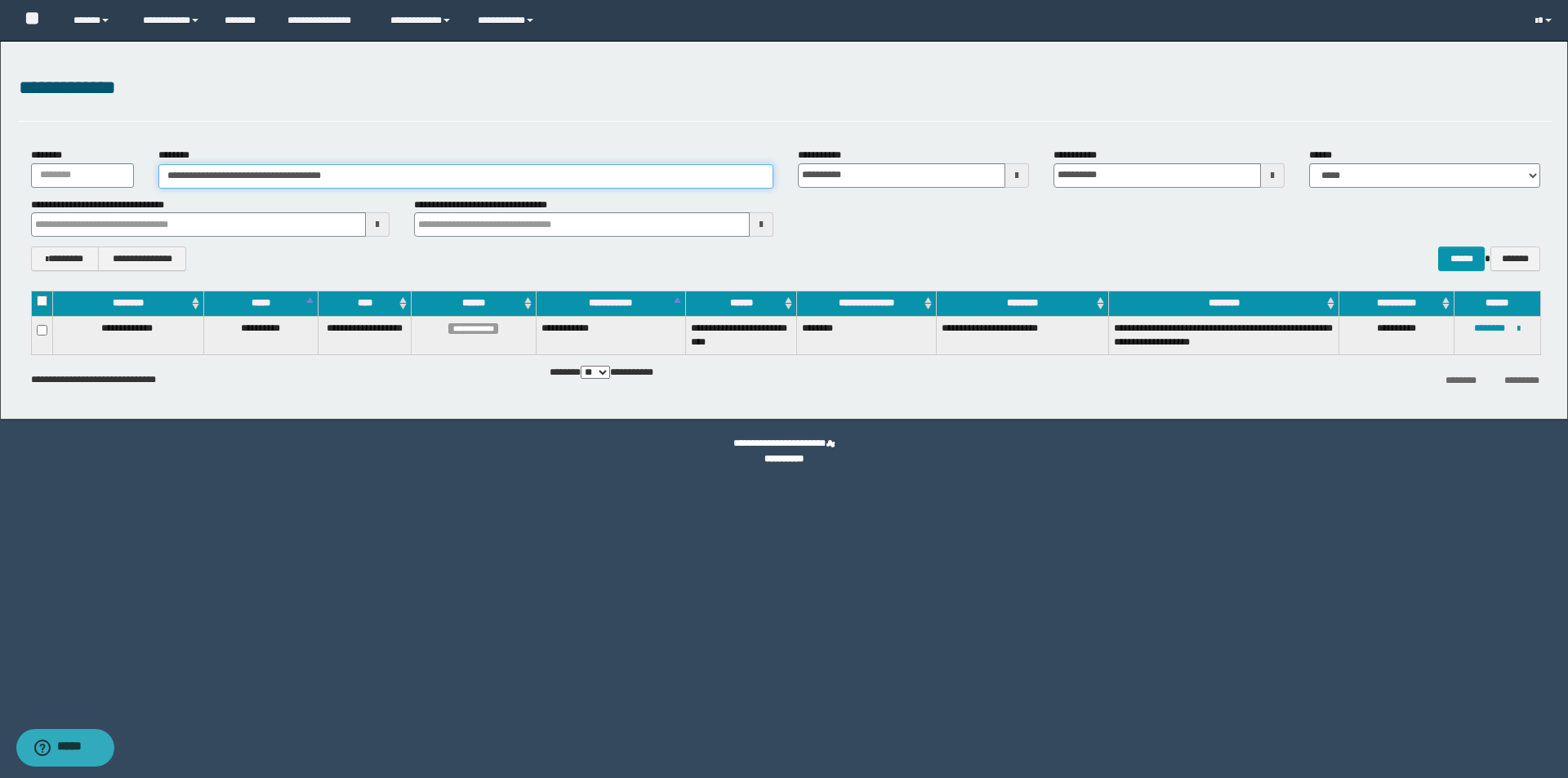 drag, startPoint x: 364, startPoint y: 173, endPoint x: 383, endPoint y: 178, distance: 19.646883 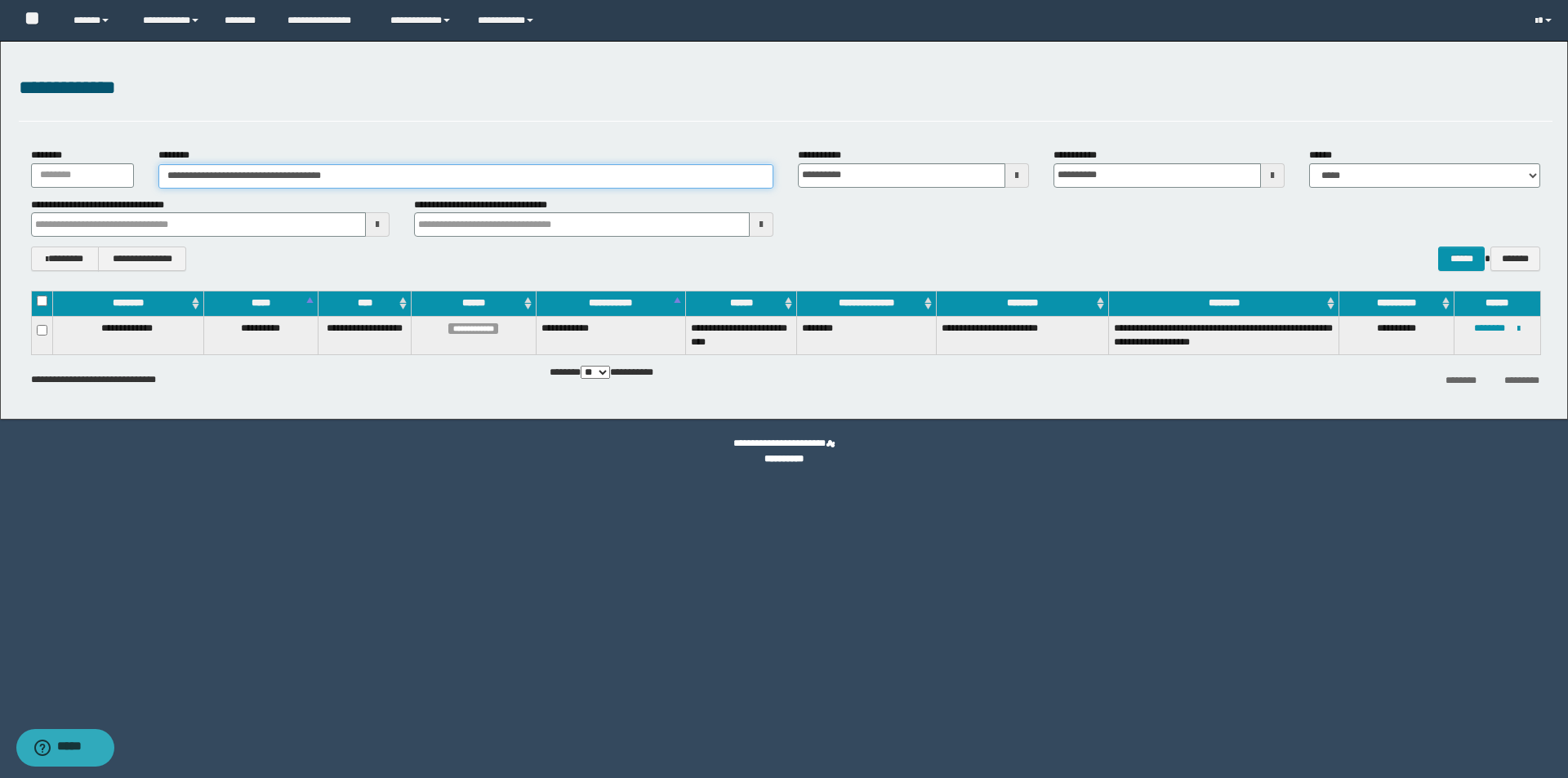 paste 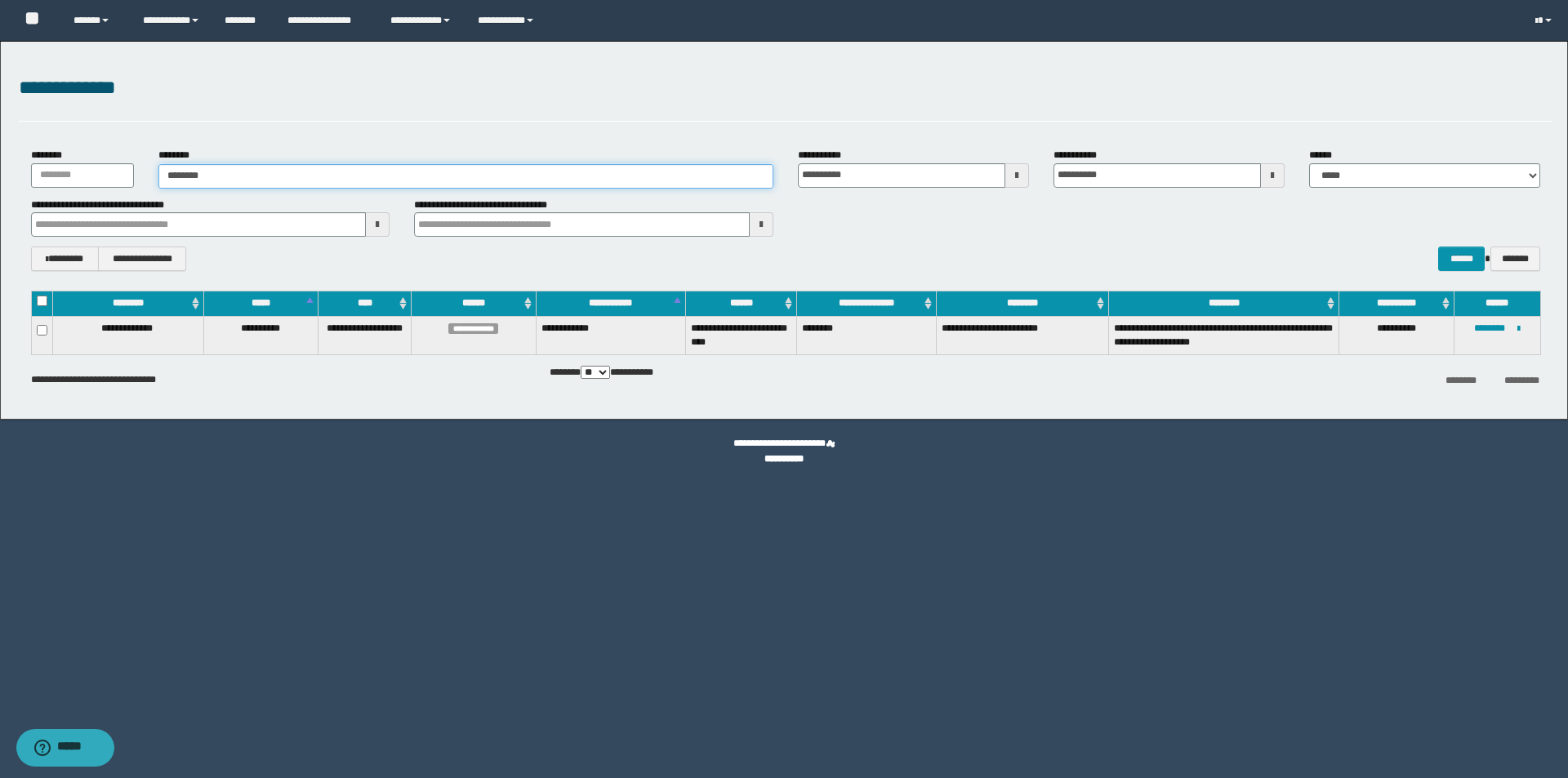 type on "********" 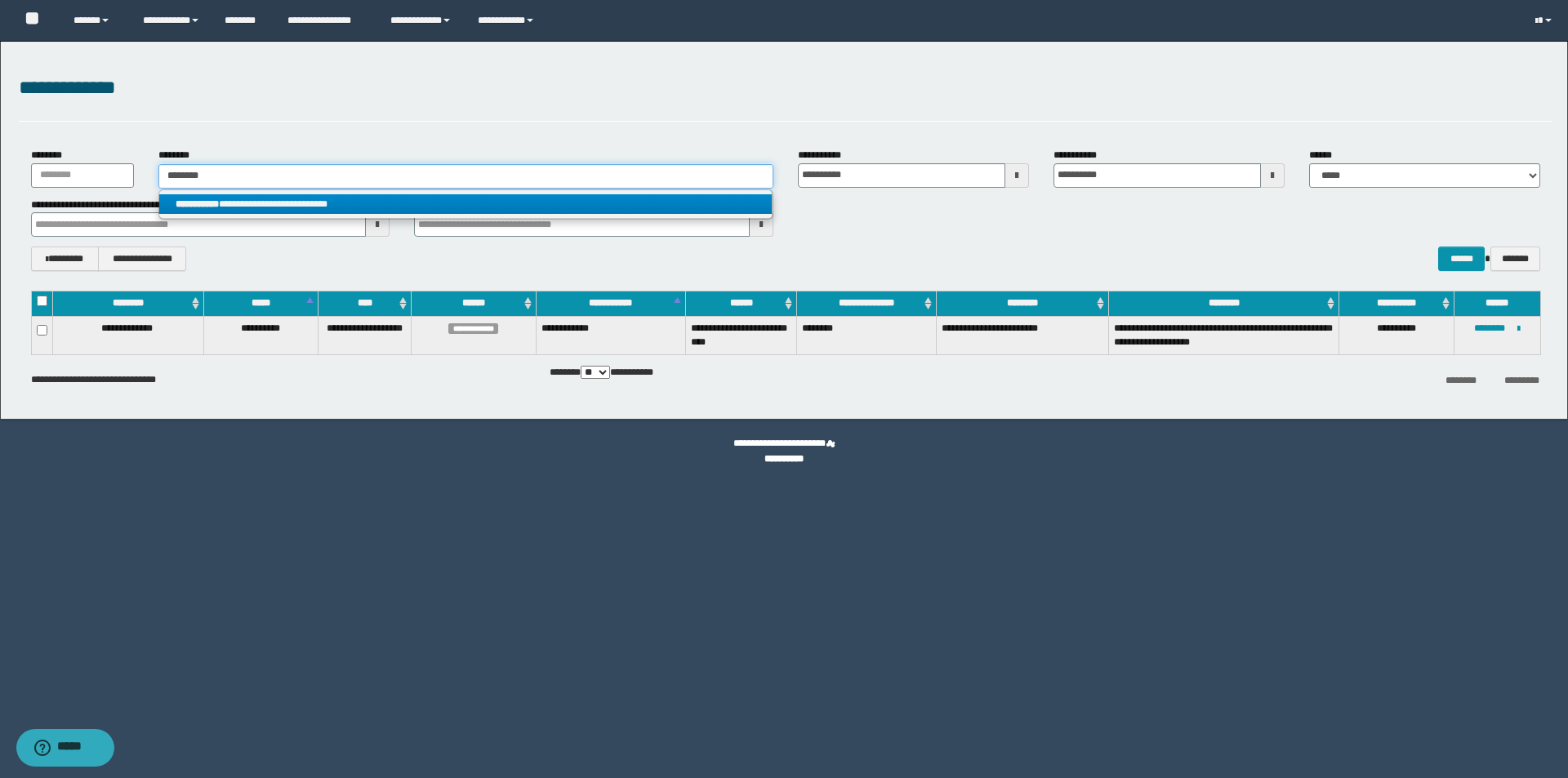 type on "********" 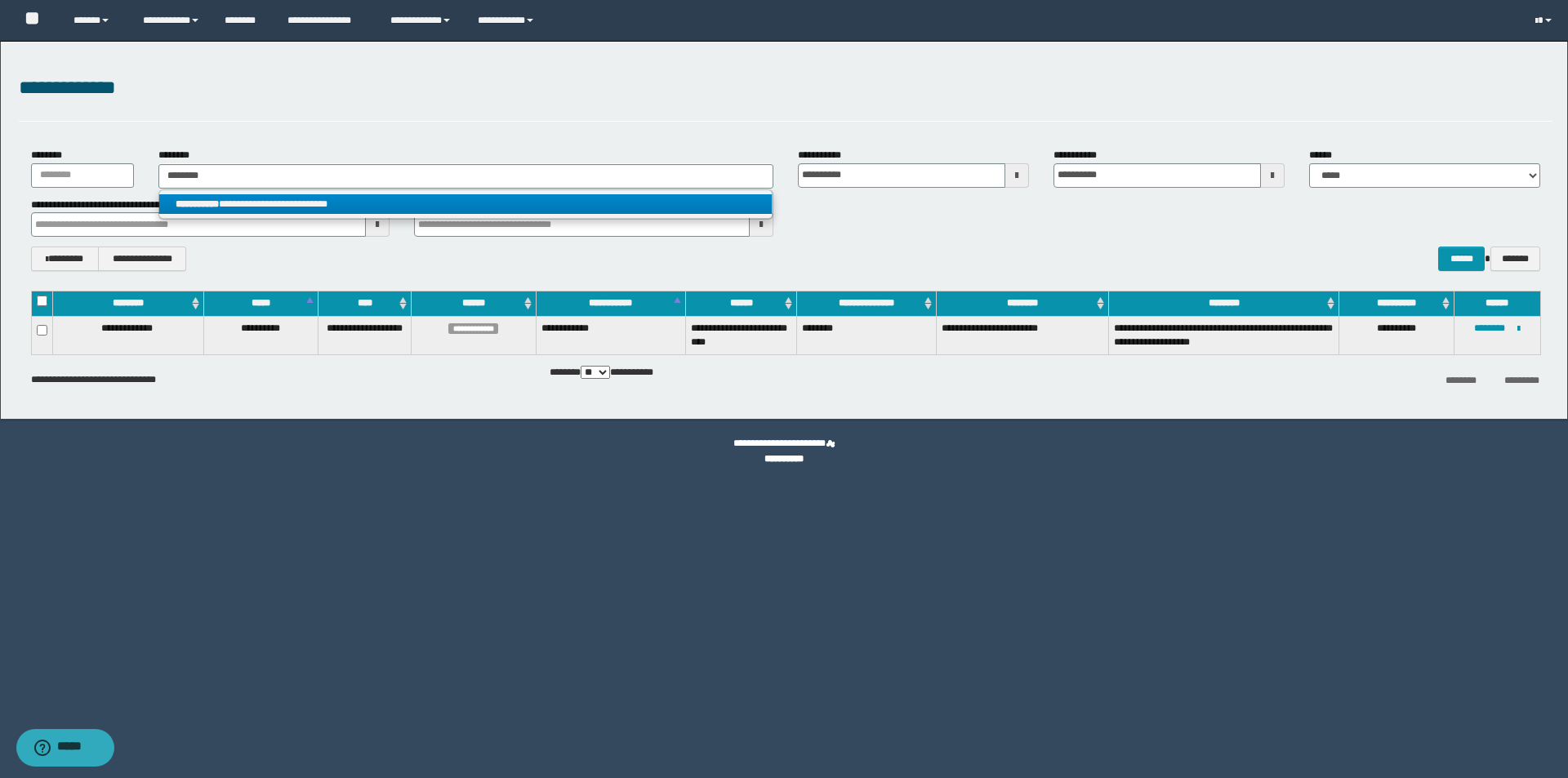click on "**********" at bounding box center (466, 204) 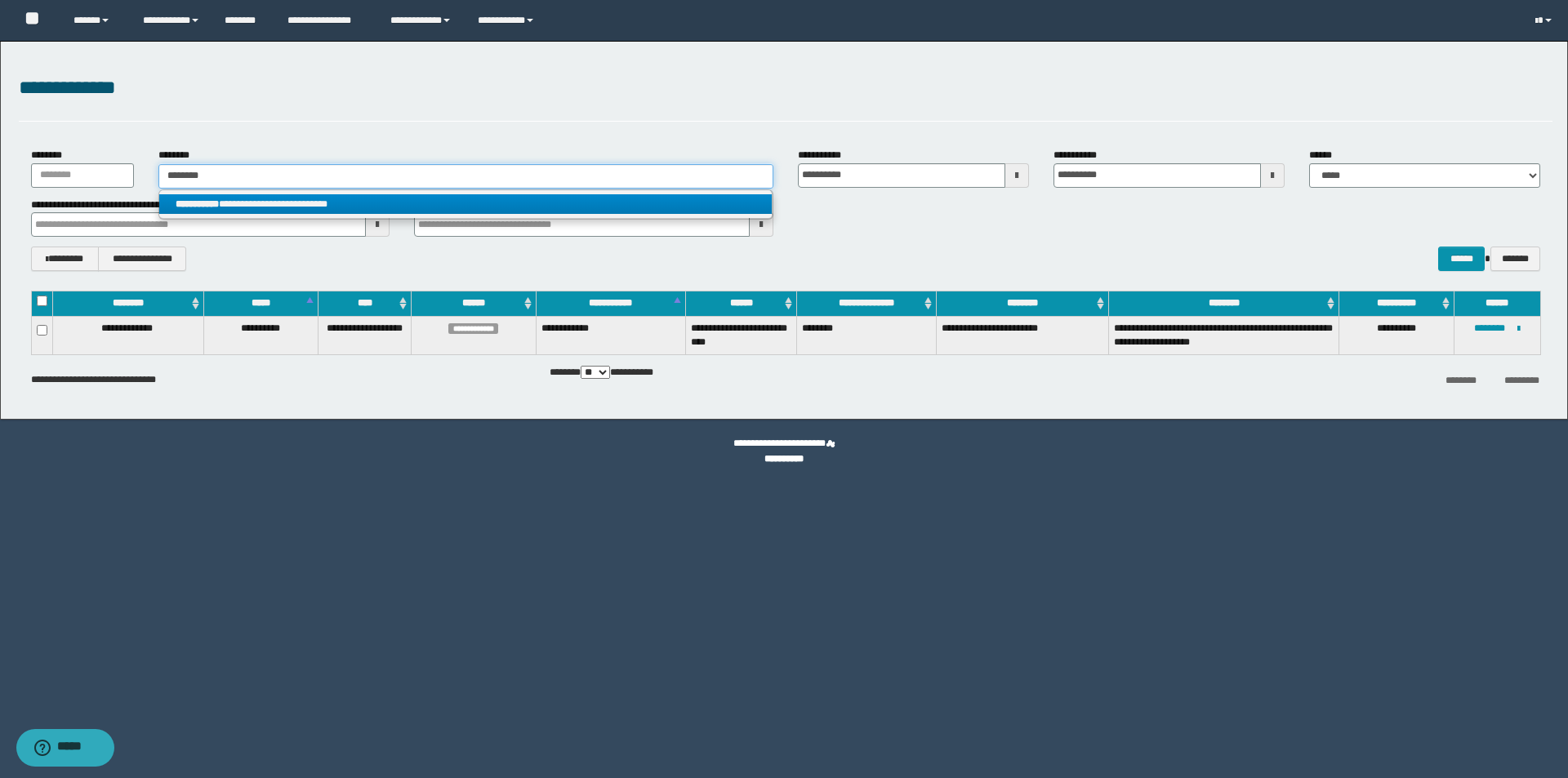 type 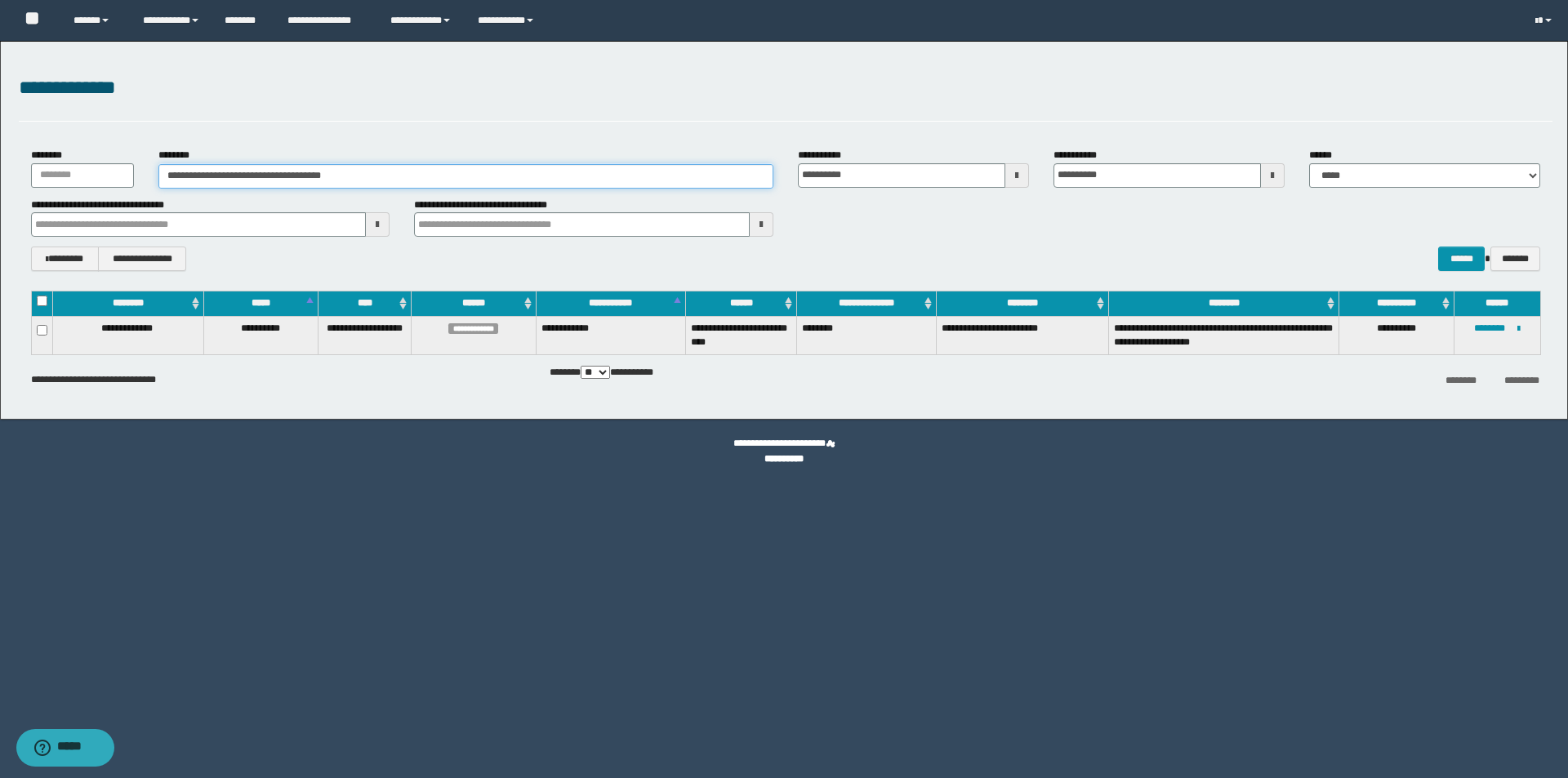 drag, startPoint x: 382, startPoint y: 183, endPoint x: 163, endPoint y: 174, distance: 219.18485 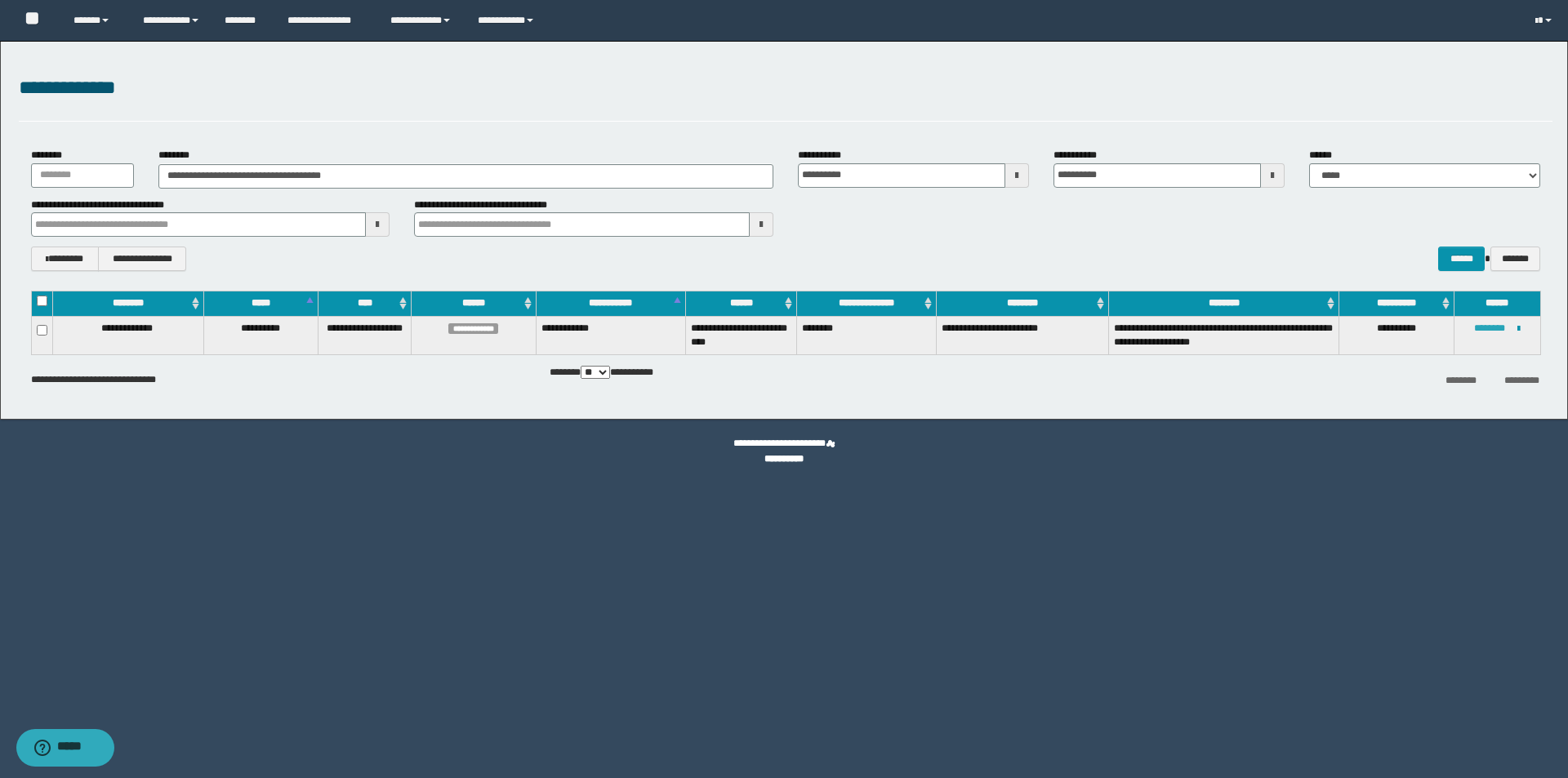 click on "********" at bounding box center (1490, 328) 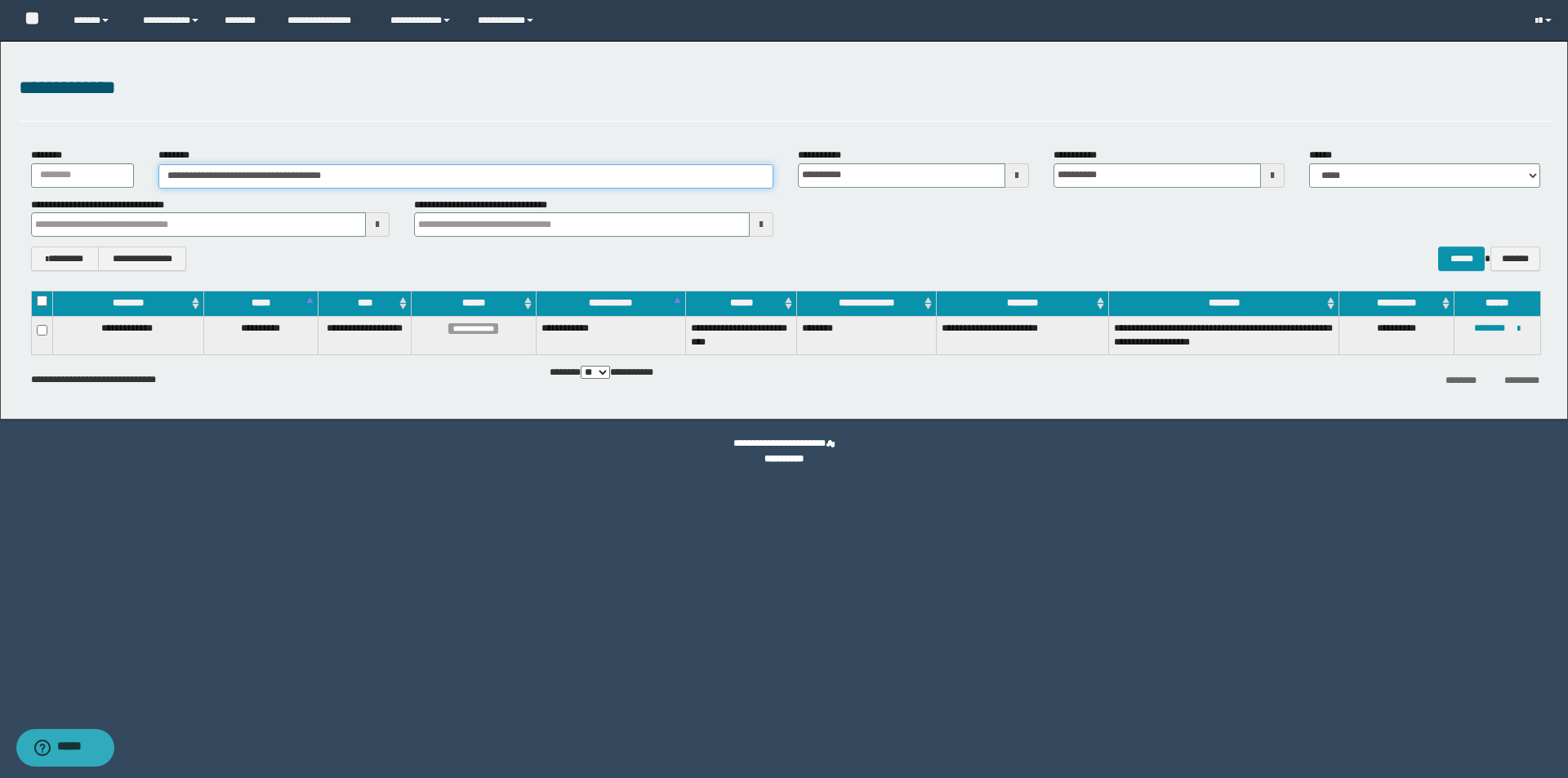drag, startPoint x: 376, startPoint y: 180, endPoint x: 185, endPoint y: 176, distance: 191.04188 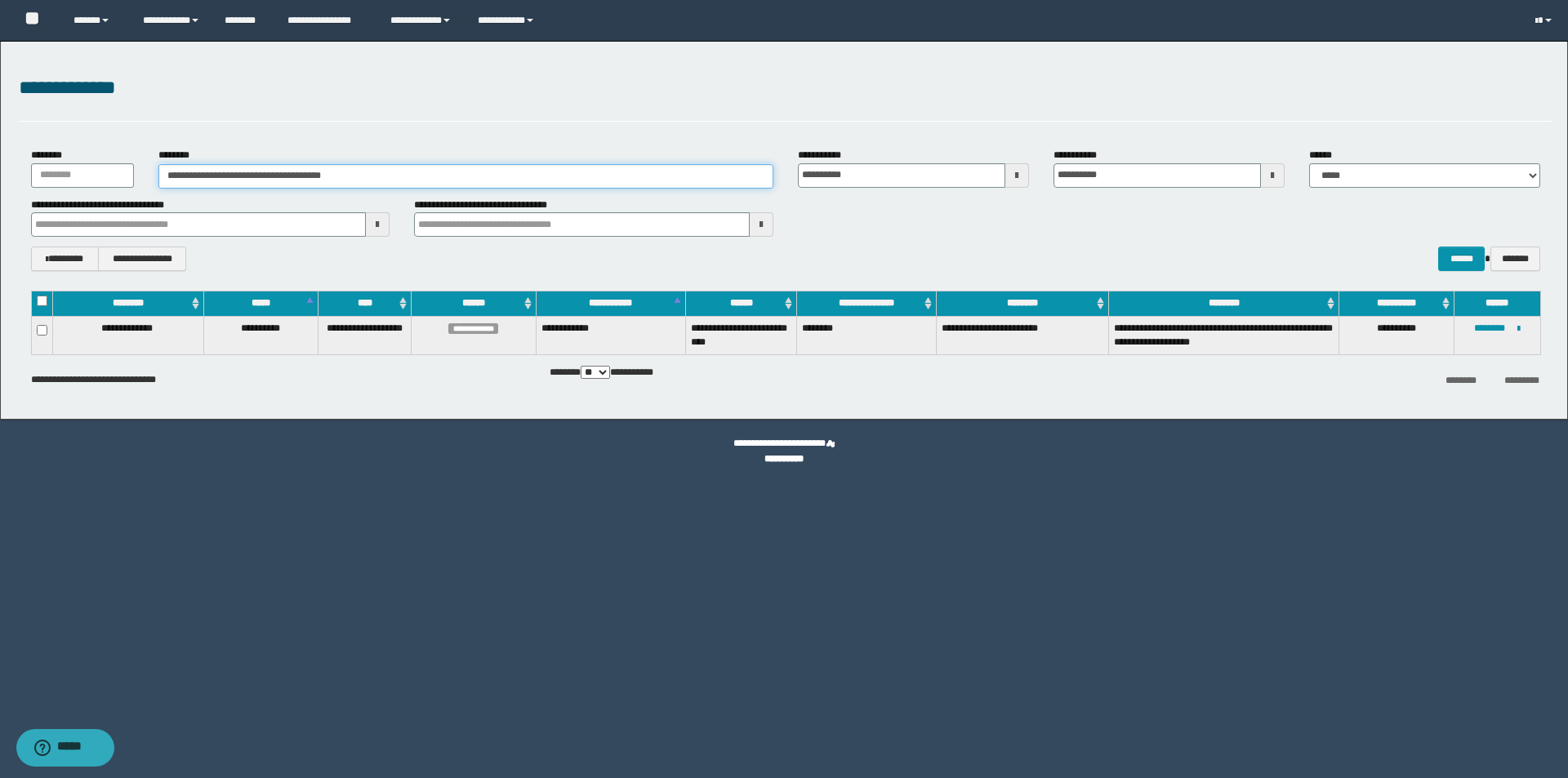 click on "**********" at bounding box center [466, 176] 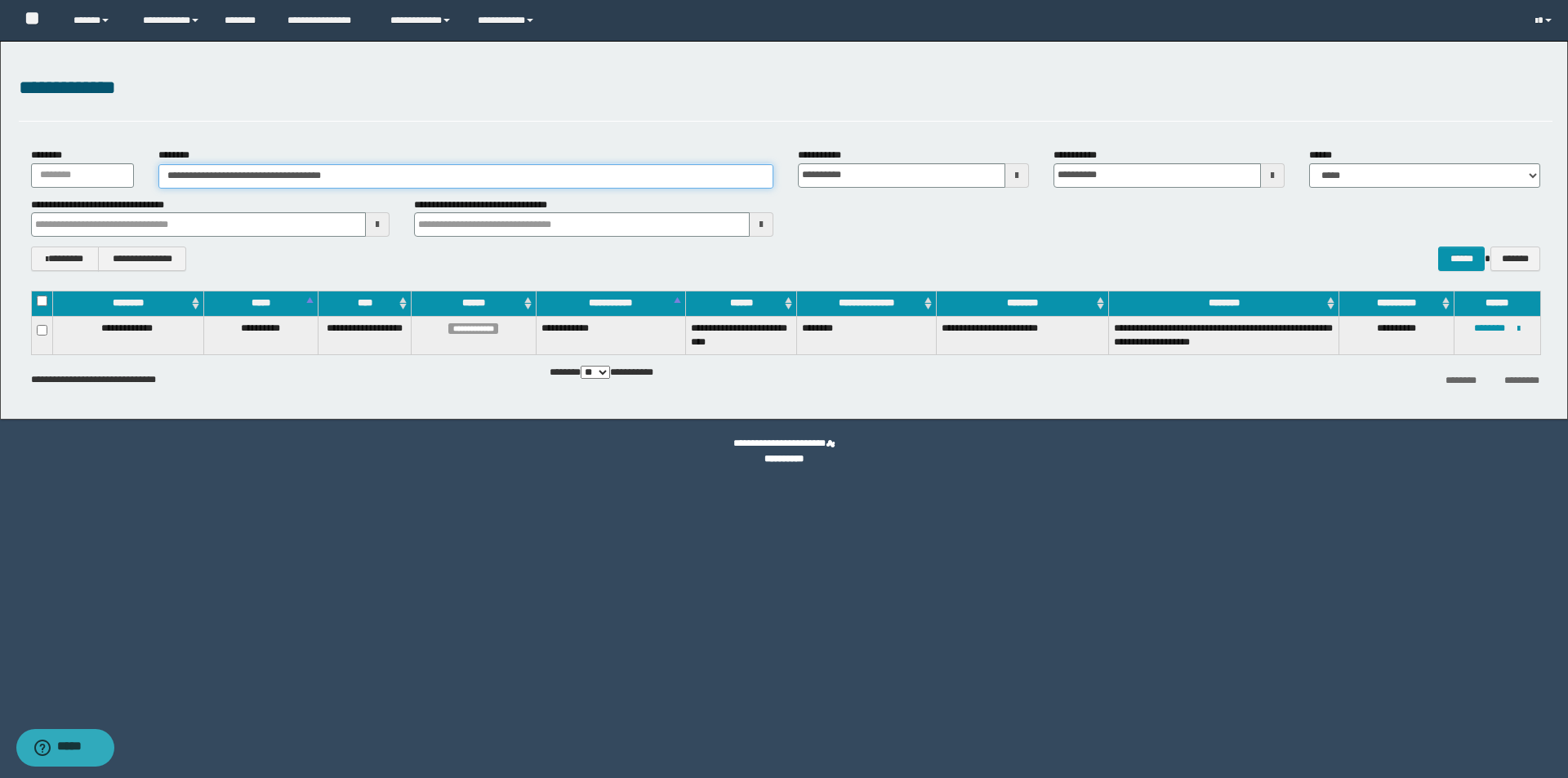 drag, startPoint x: 389, startPoint y: 175, endPoint x: 657, endPoint y: 298, distance: 294.87794 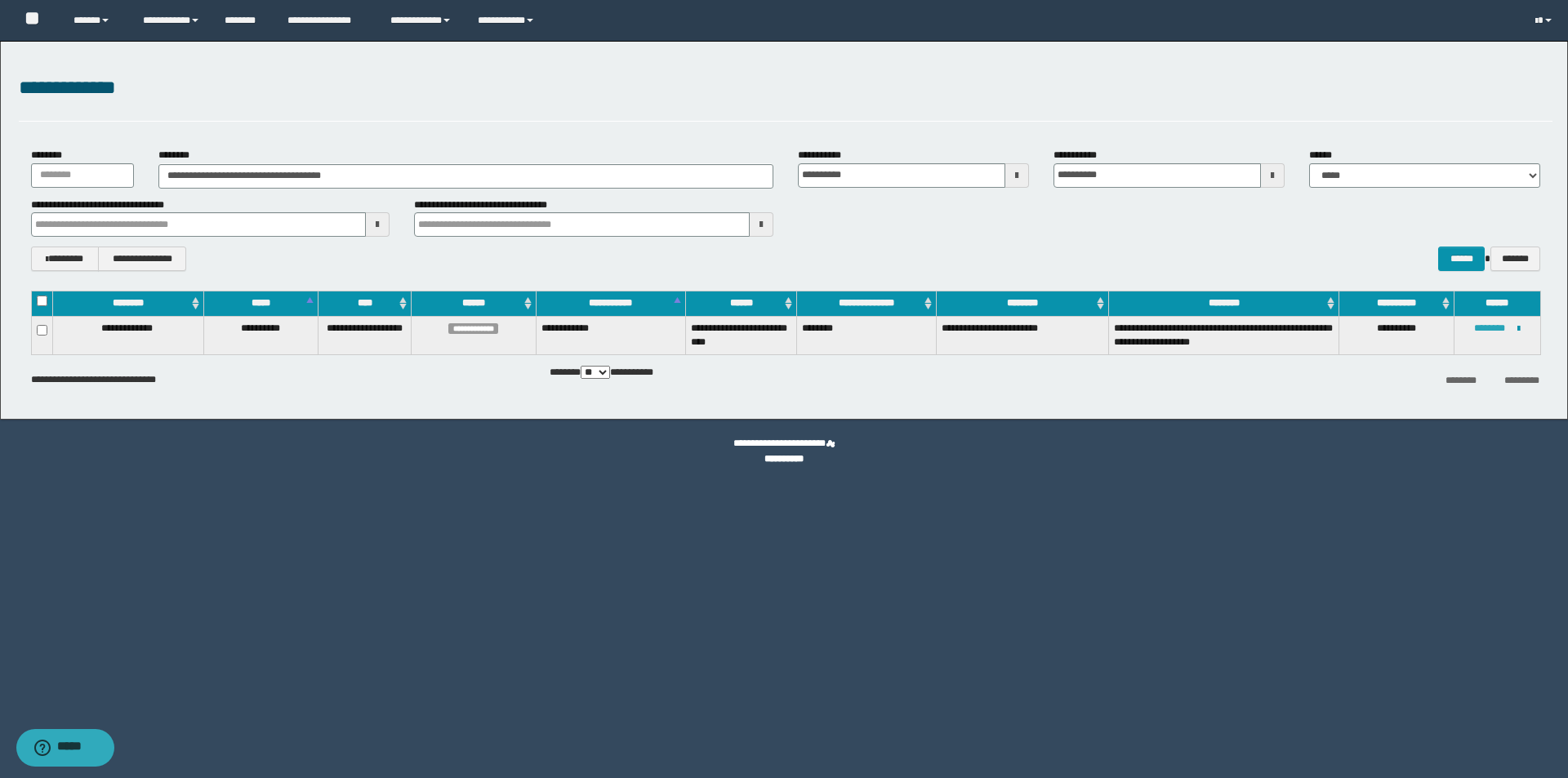 click on "********" at bounding box center (1490, 328) 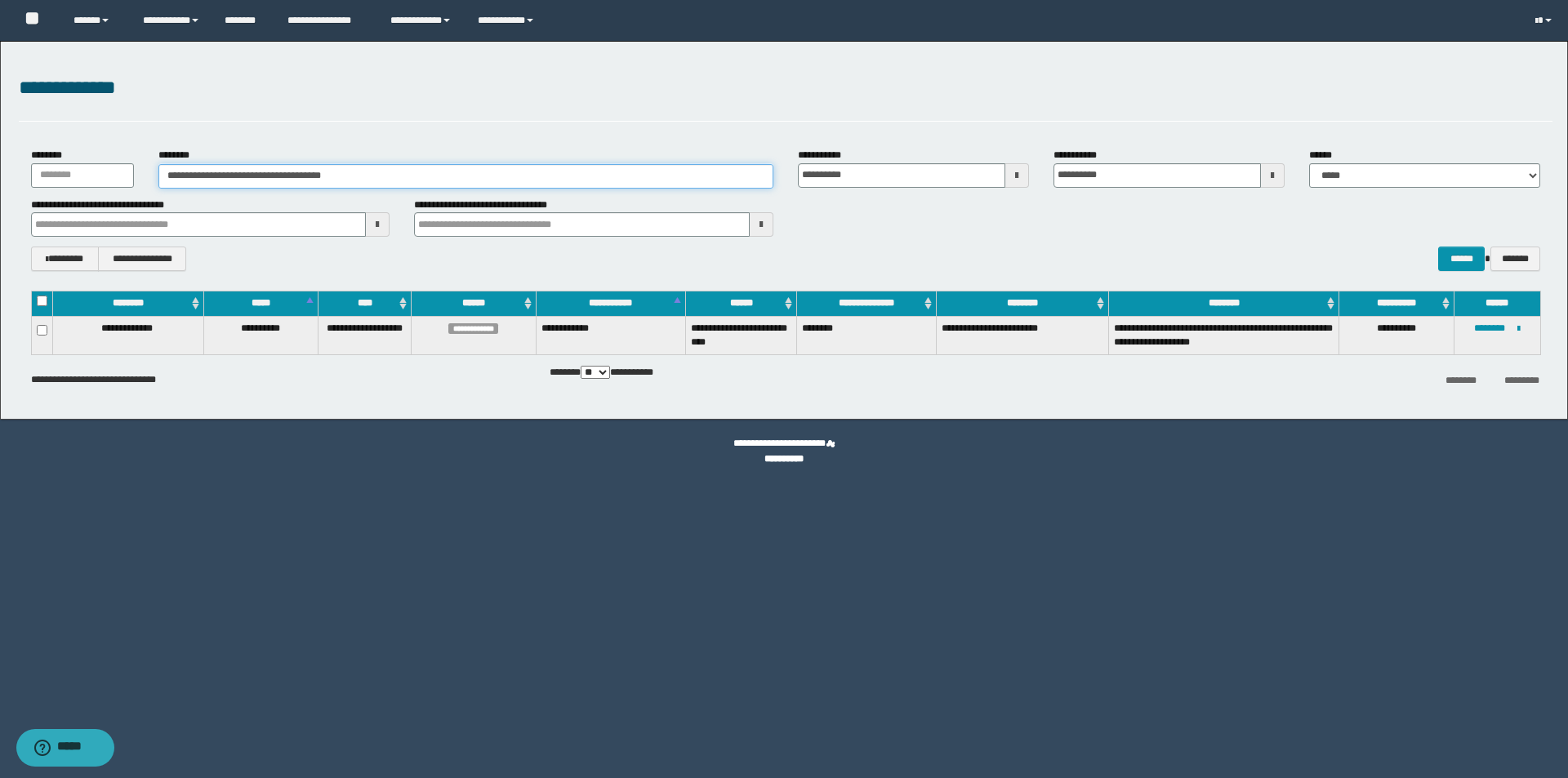 paste 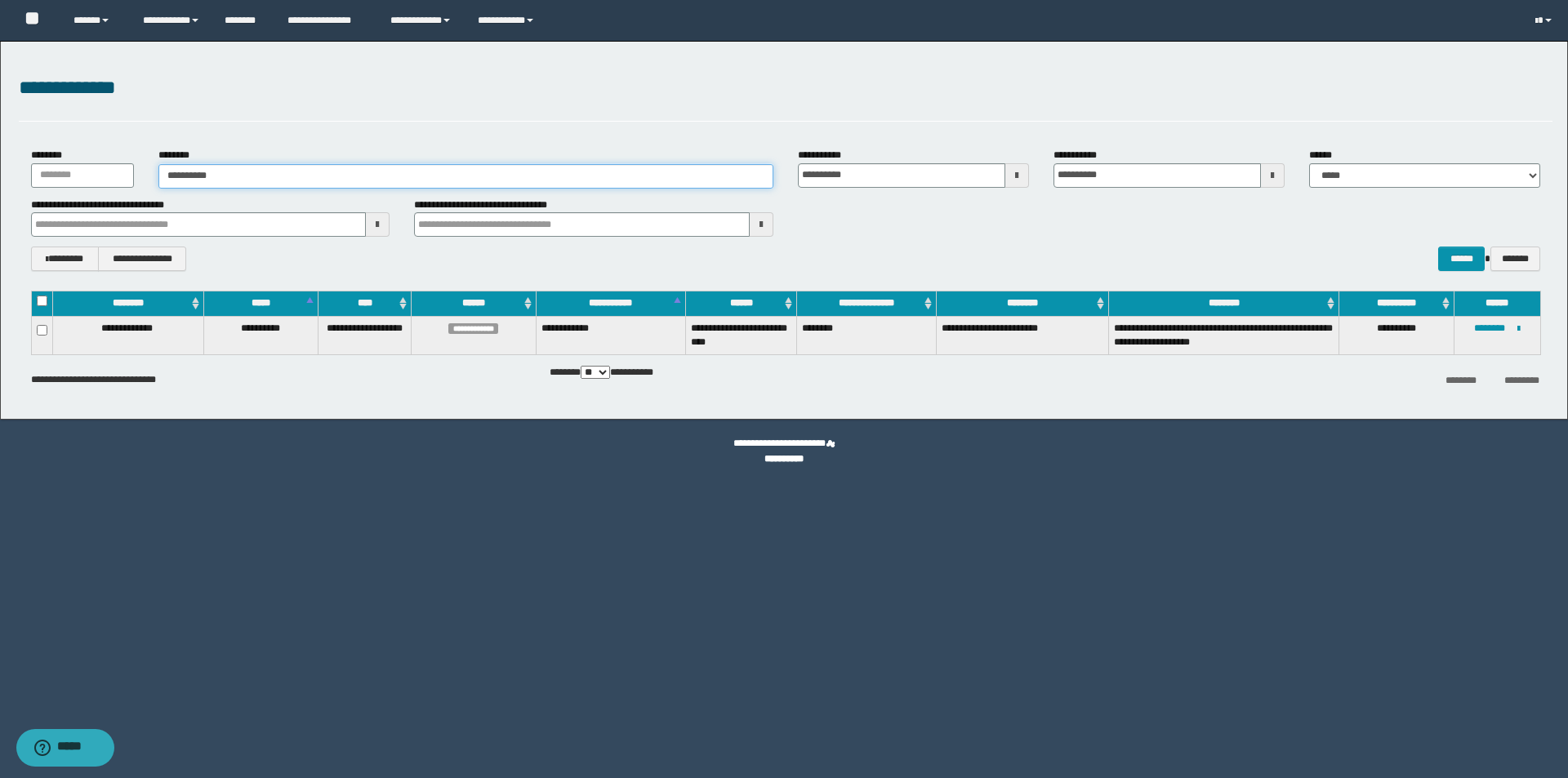 type on "**********" 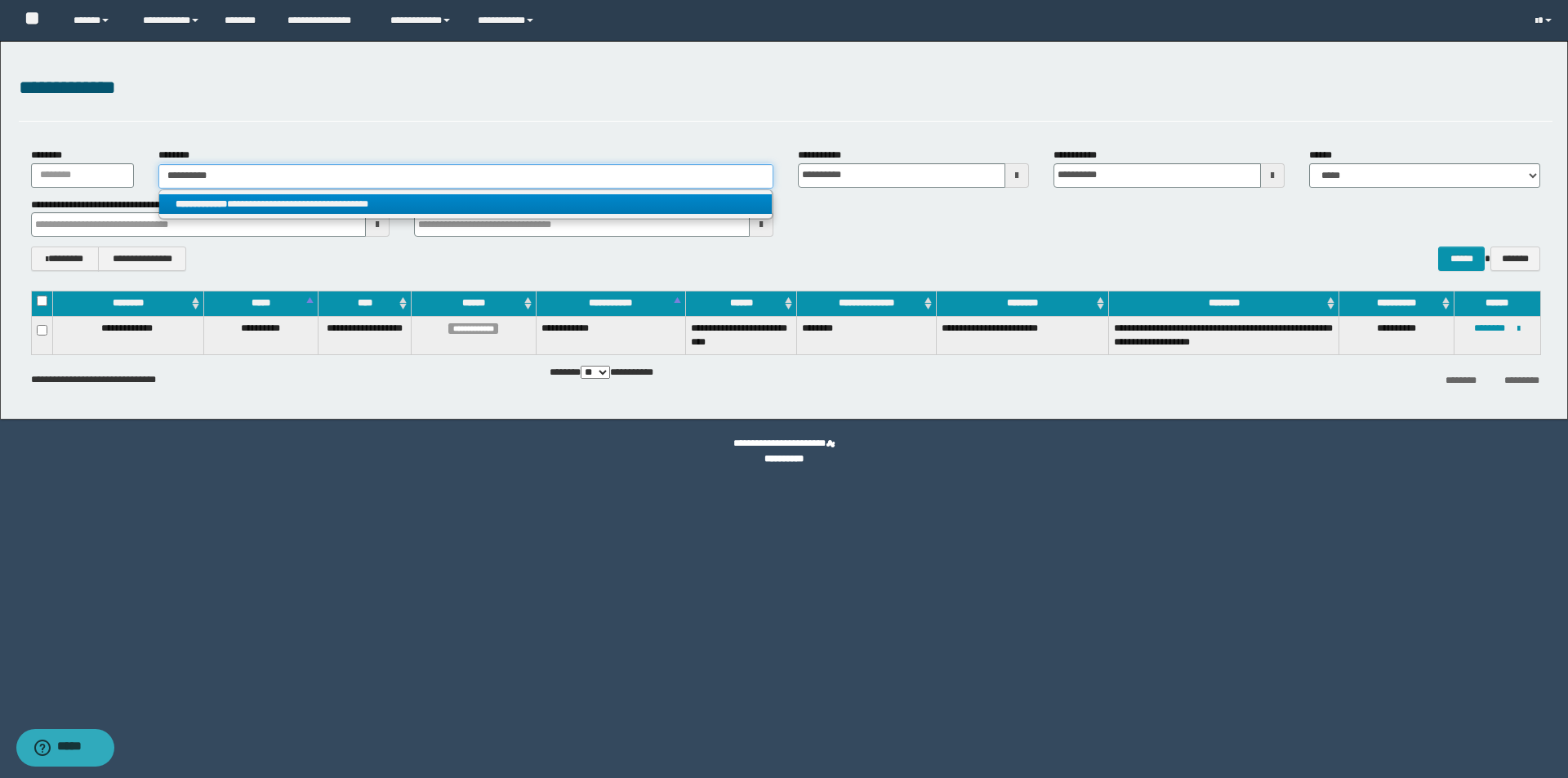 type on "**********" 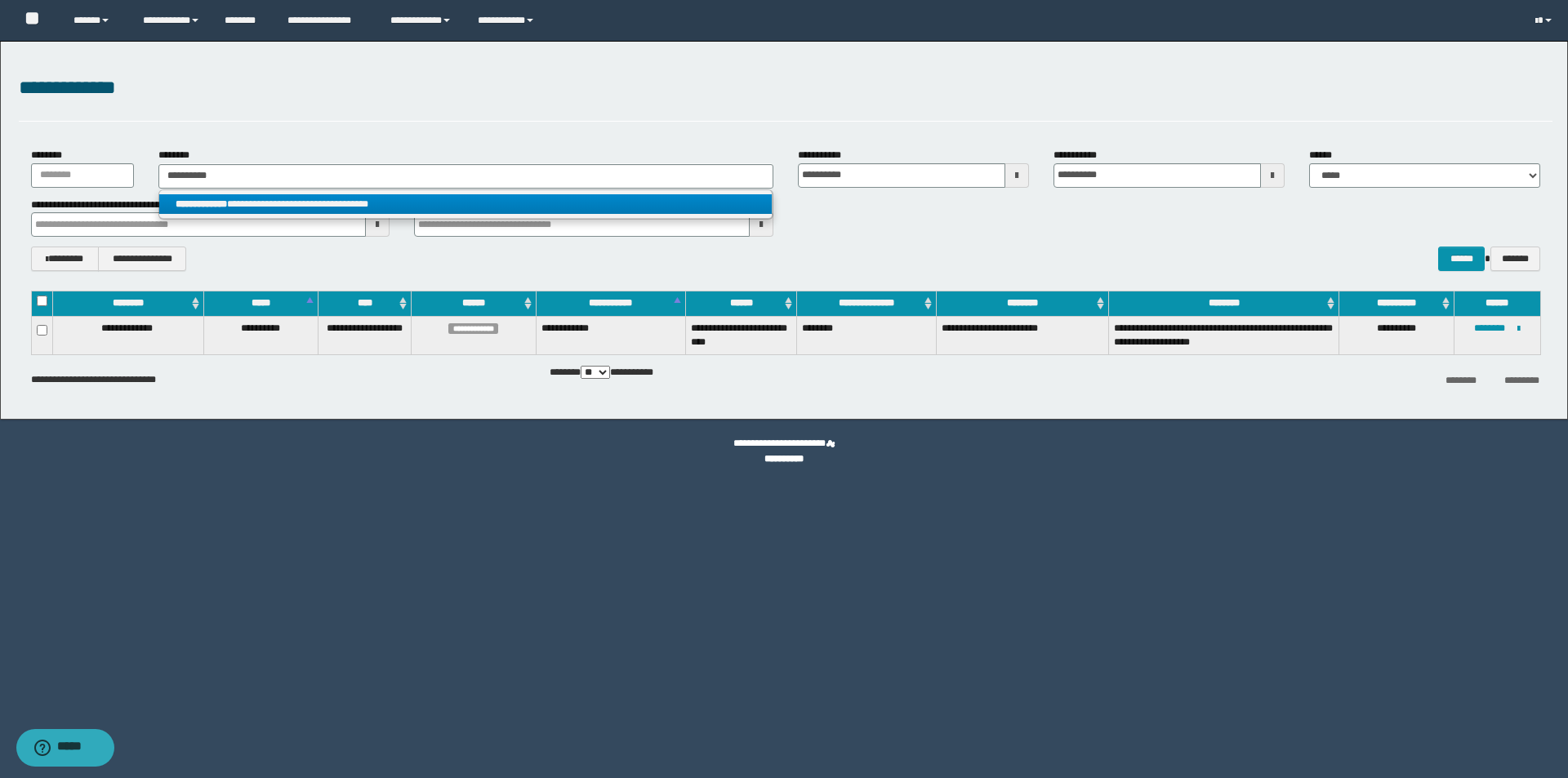 click on "**********" at bounding box center [466, 204] 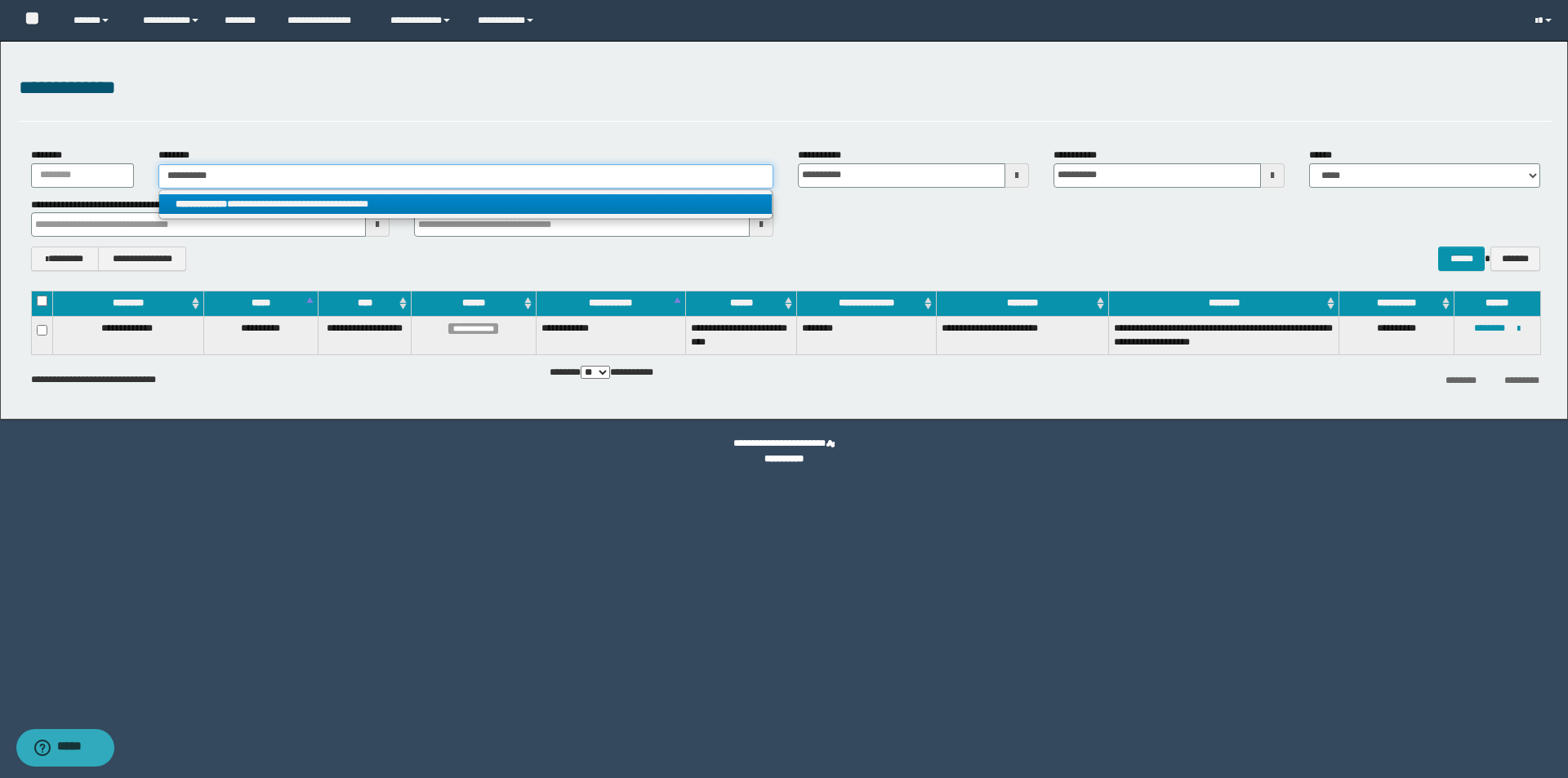 type 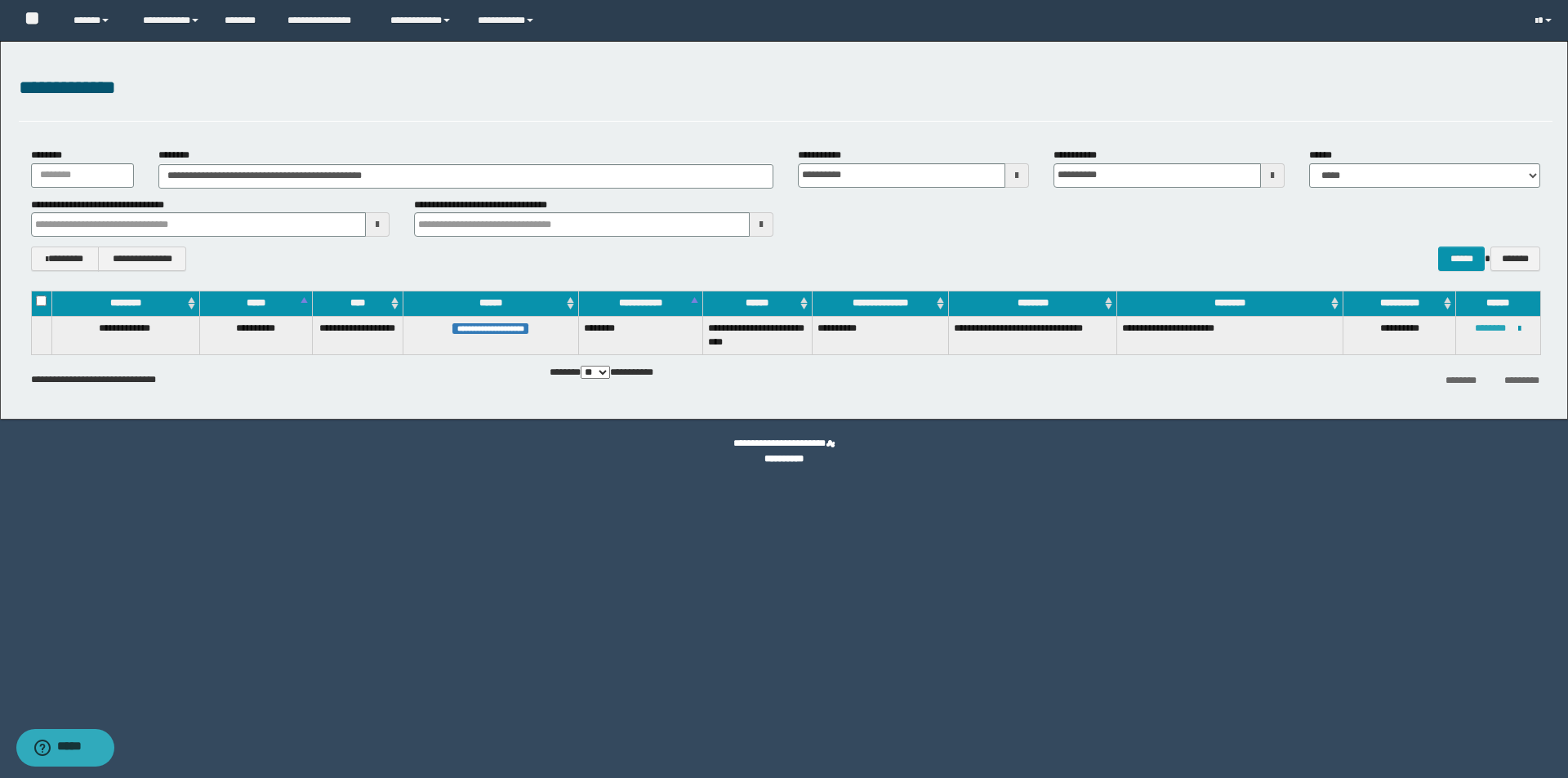 click on "********" at bounding box center (1490, 328) 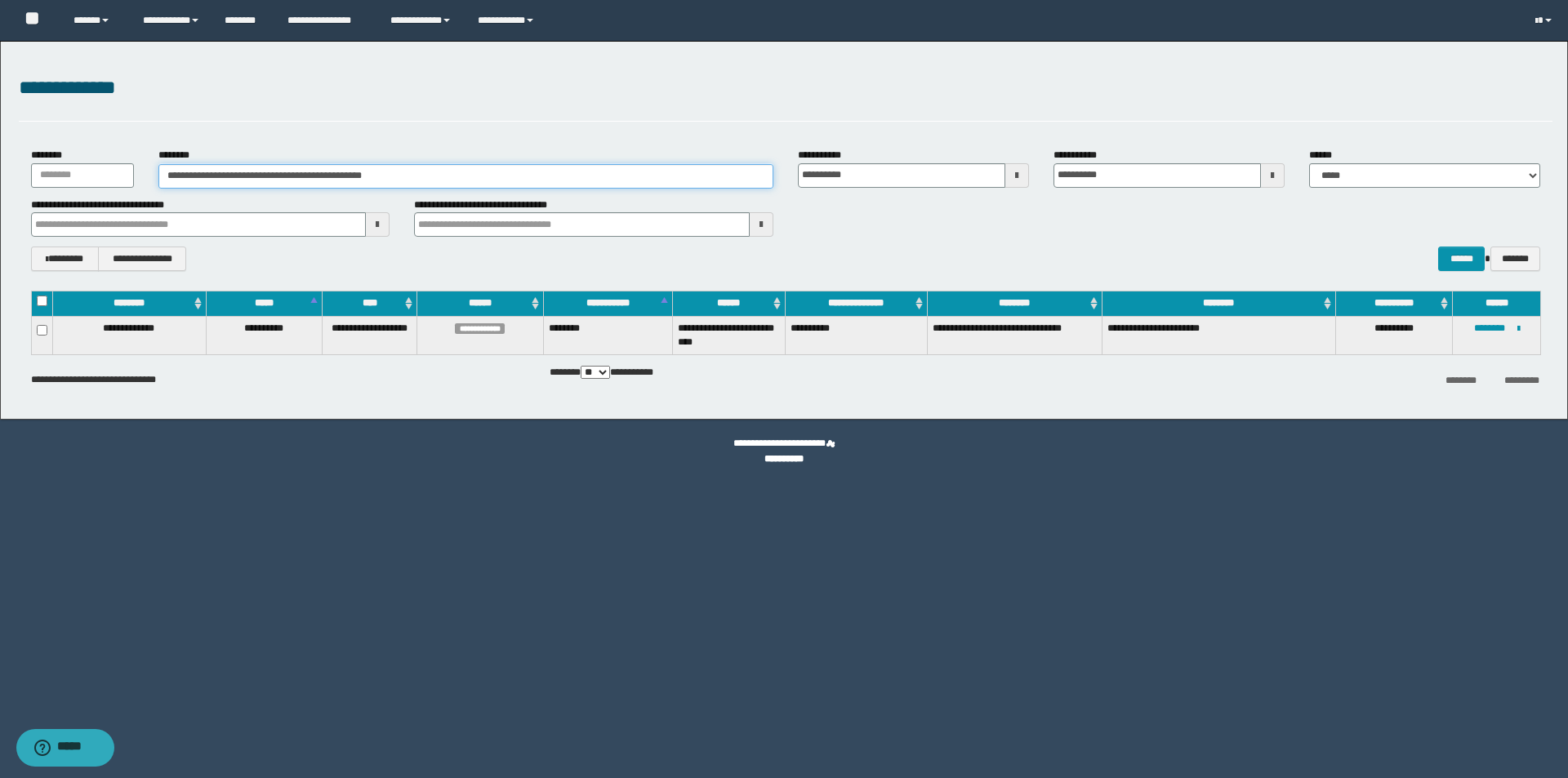 drag, startPoint x: 444, startPoint y: 173, endPoint x: 184, endPoint y: 179, distance: 260.06922 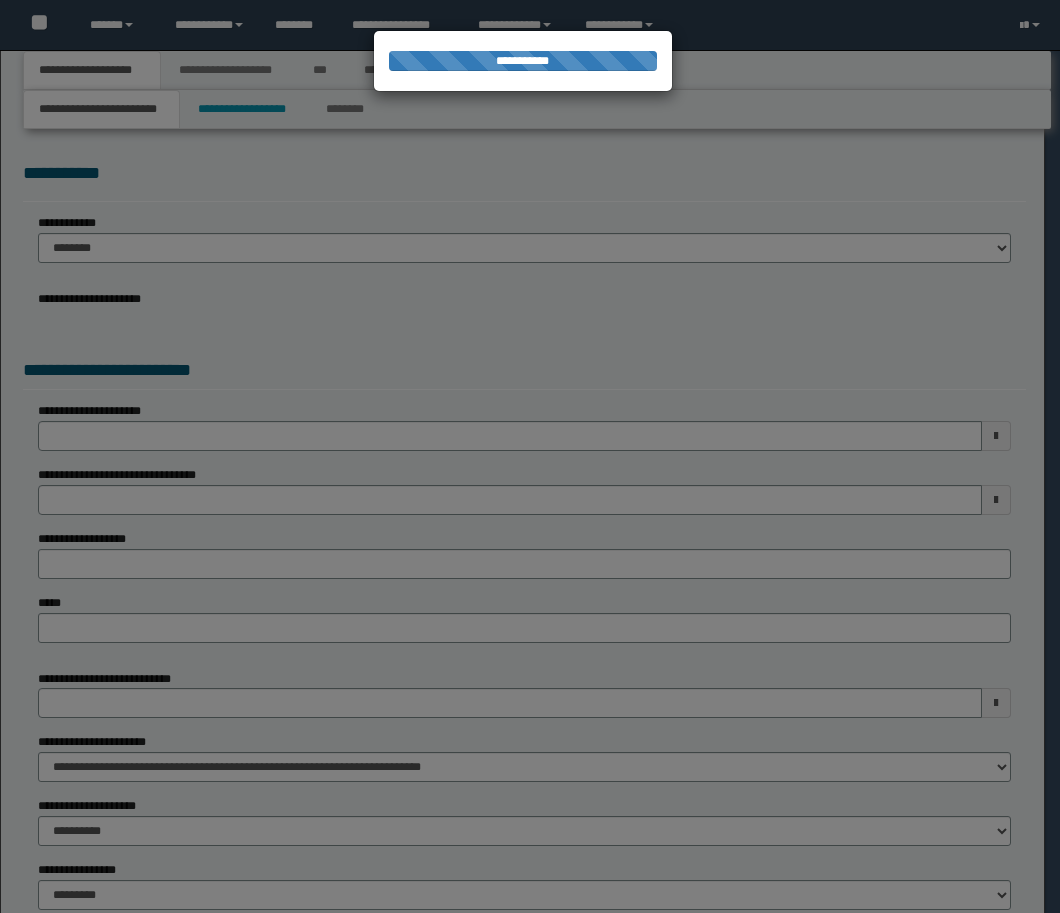 scroll, scrollTop: 0, scrollLeft: 0, axis: both 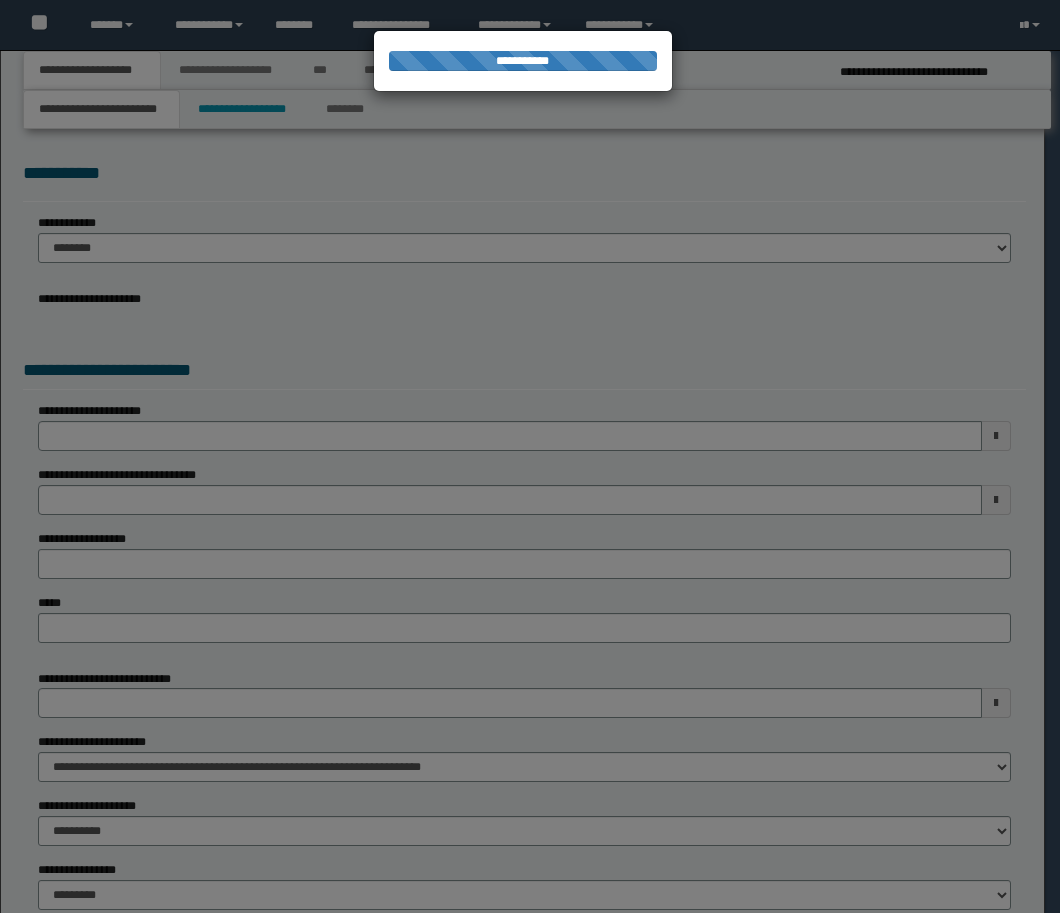 select on "*" 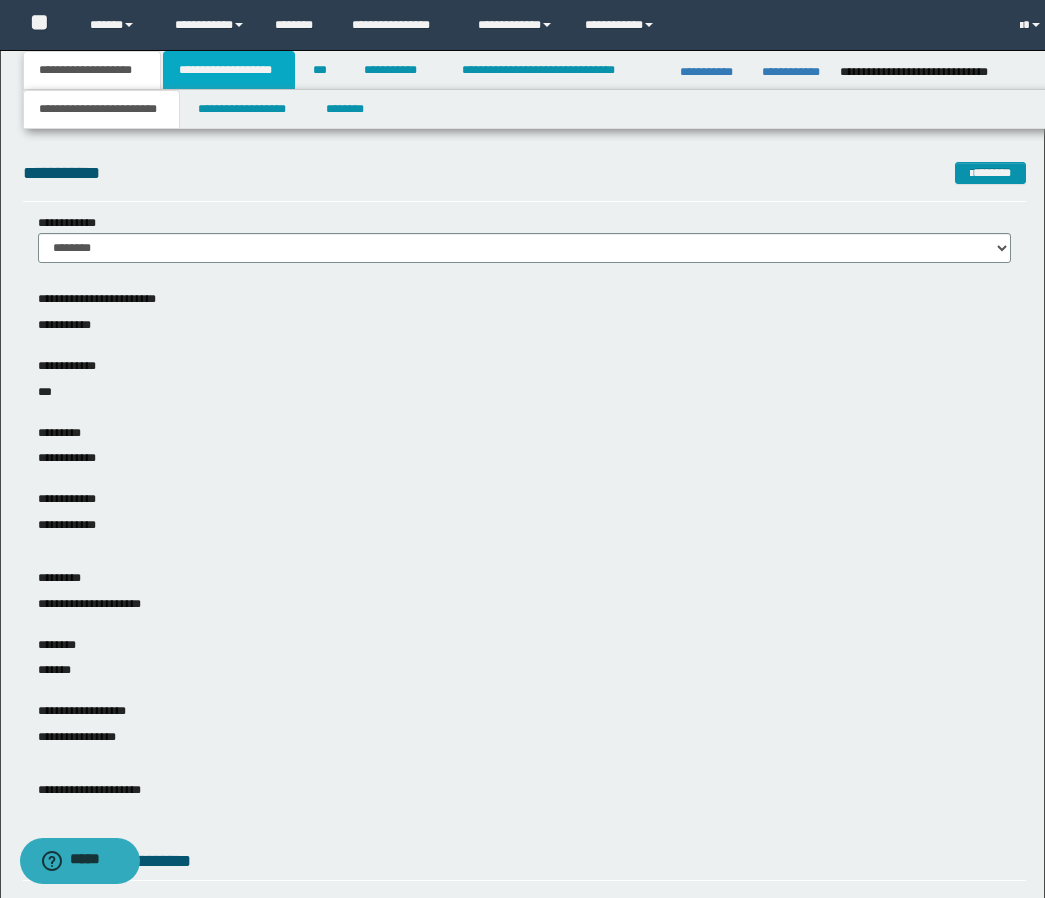 click on "**********" at bounding box center (229, 70) 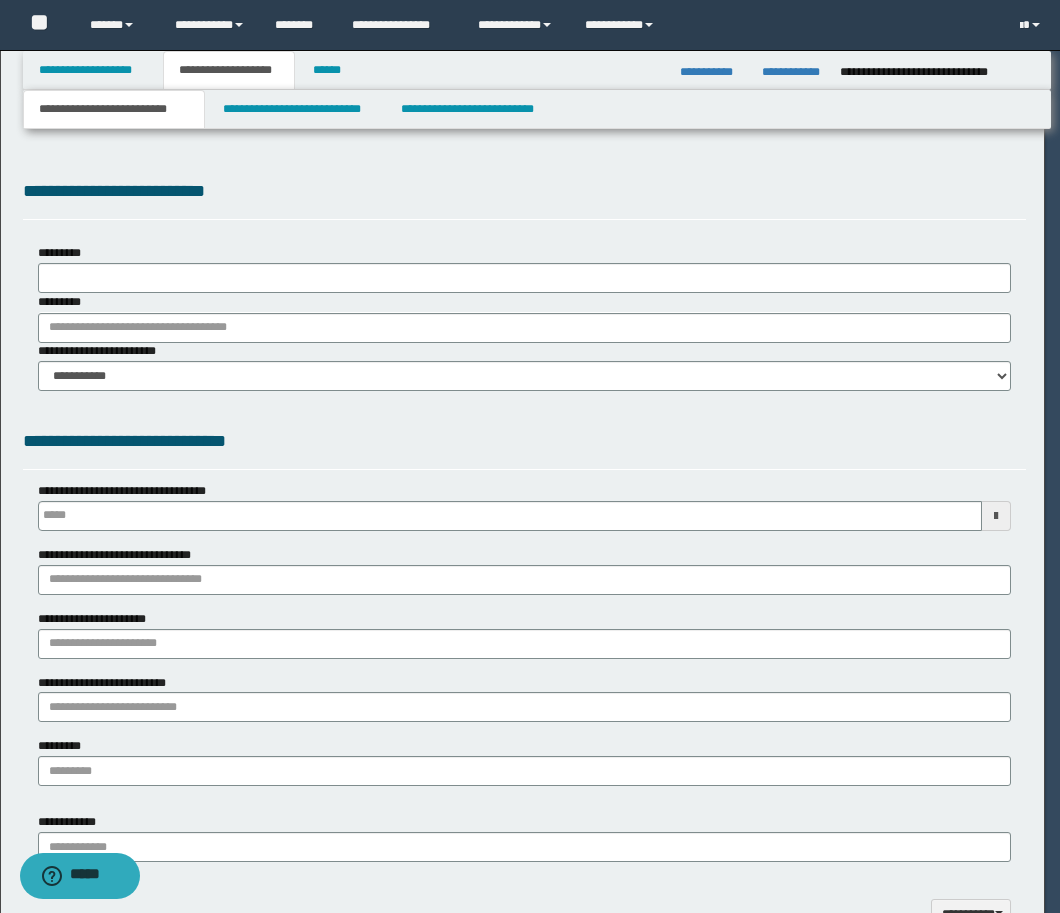 type 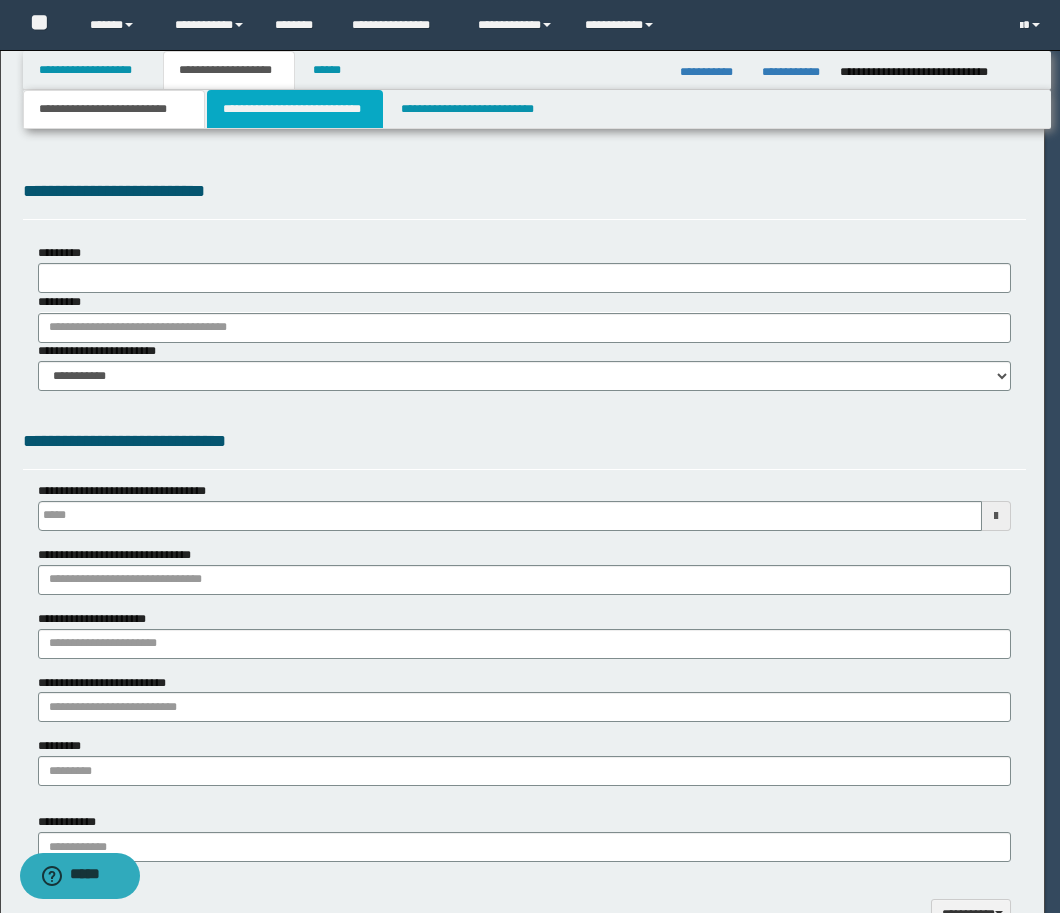 scroll, scrollTop: 0, scrollLeft: 0, axis: both 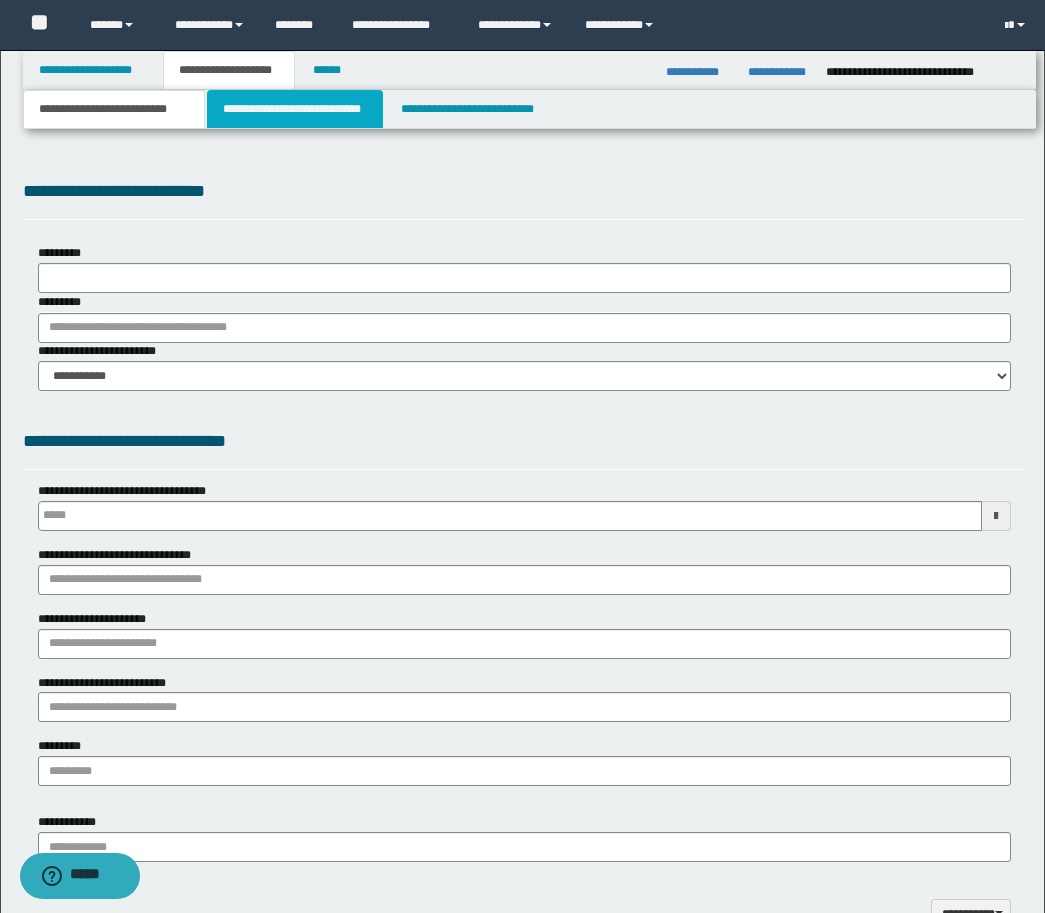 click on "**********" at bounding box center (295, 109) 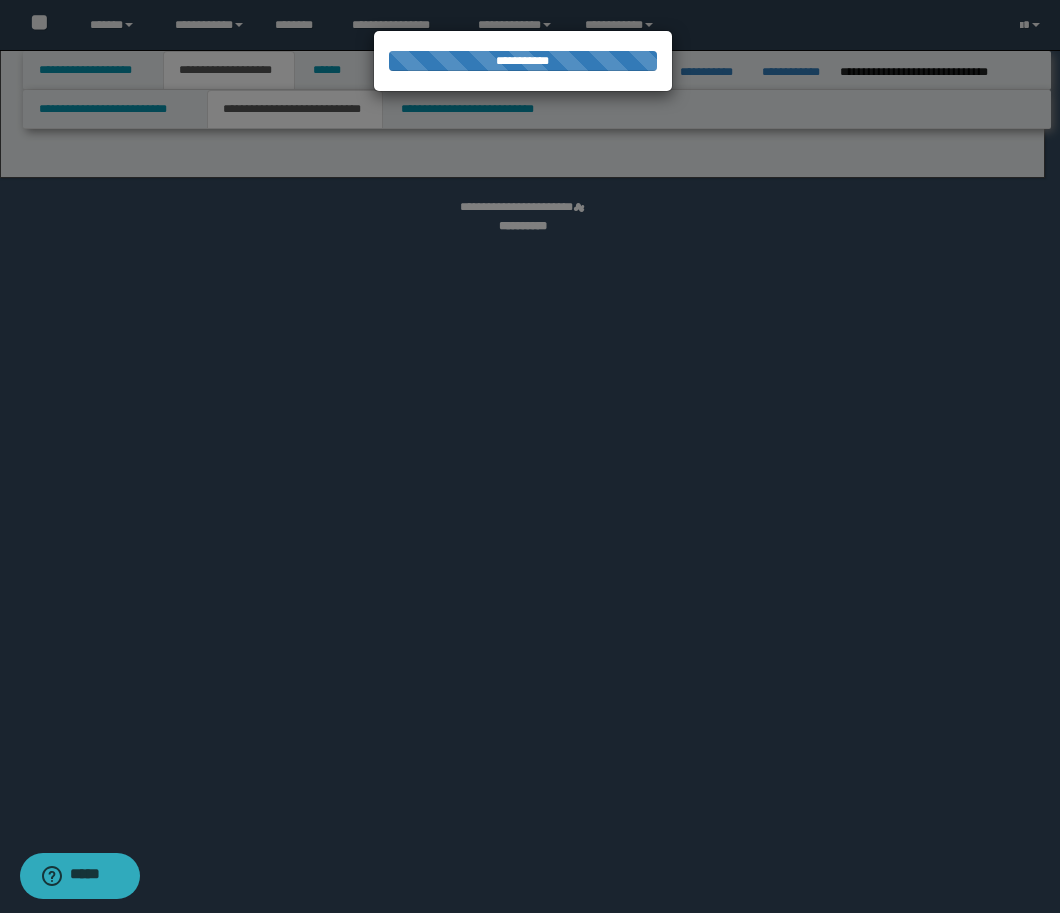 select on "*" 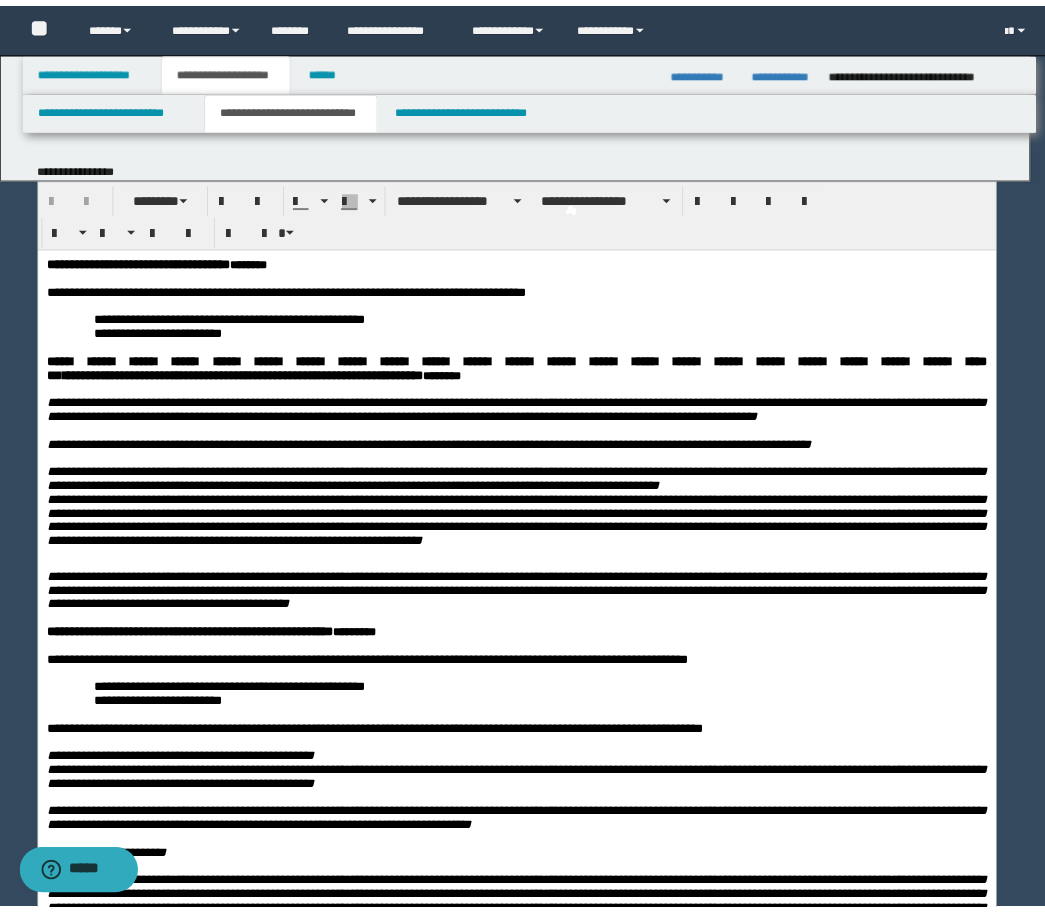 scroll, scrollTop: 0, scrollLeft: 0, axis: both 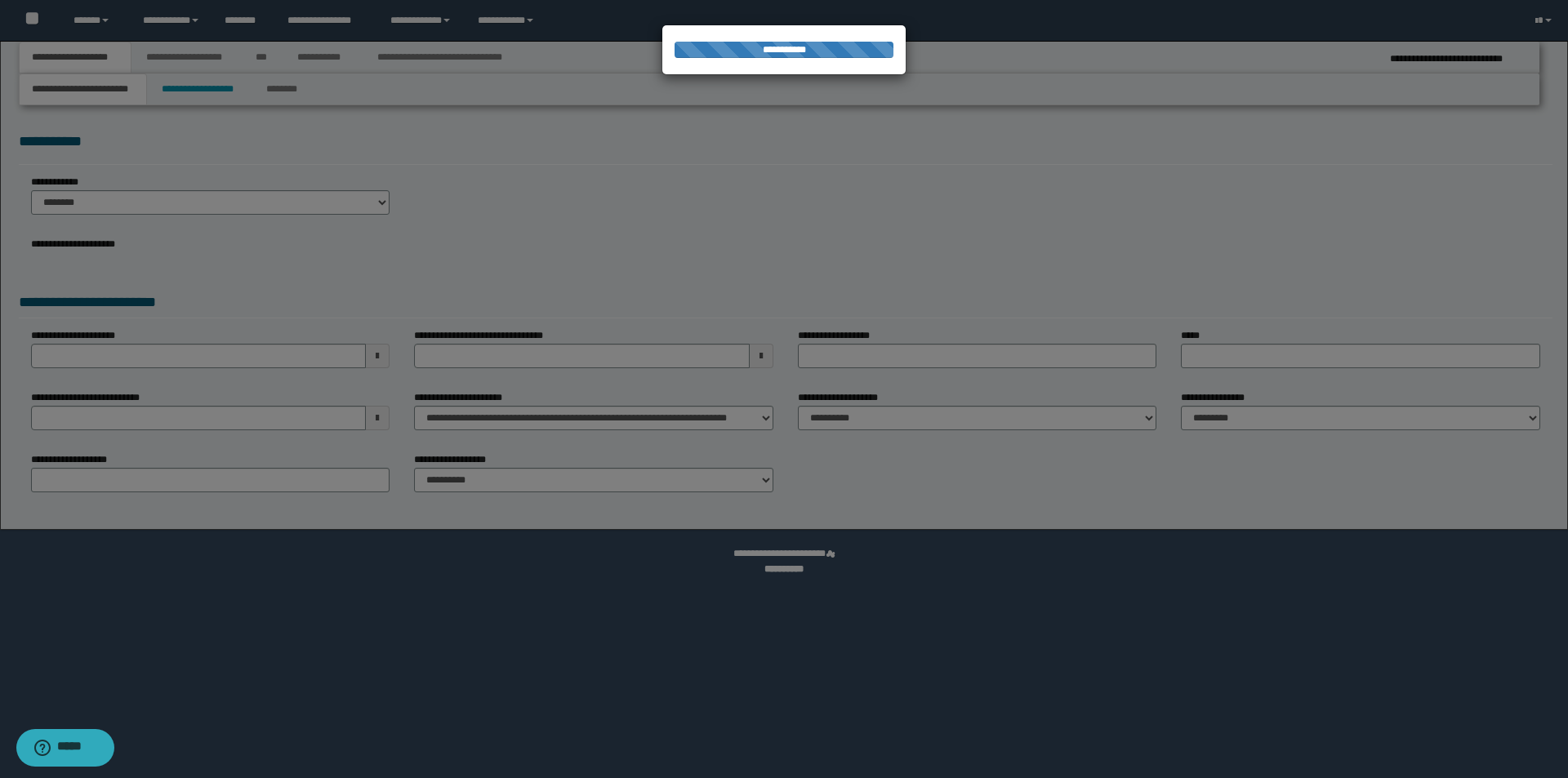 select on "*" 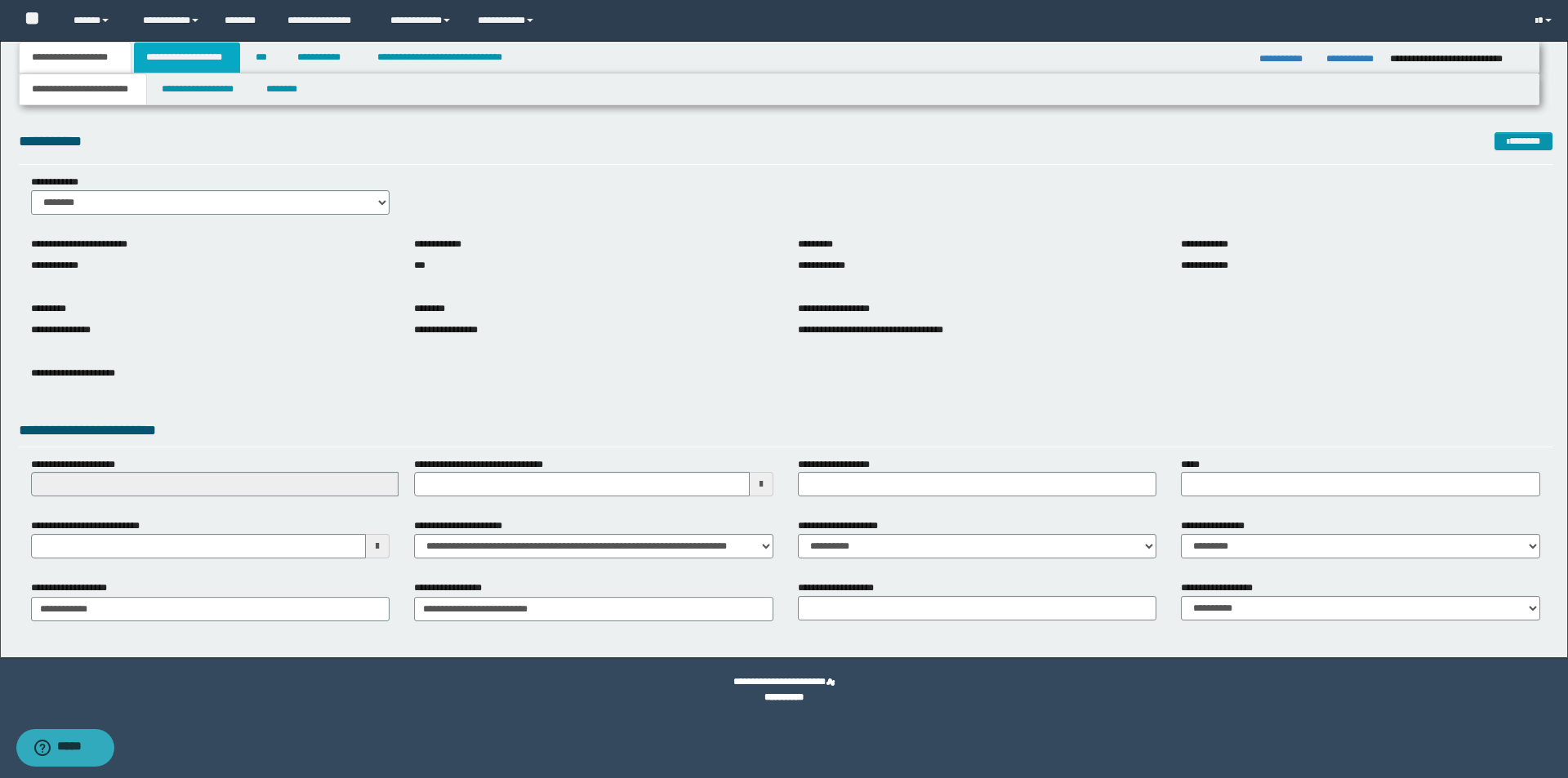 click on "**********" at bounding box center (187, 57) 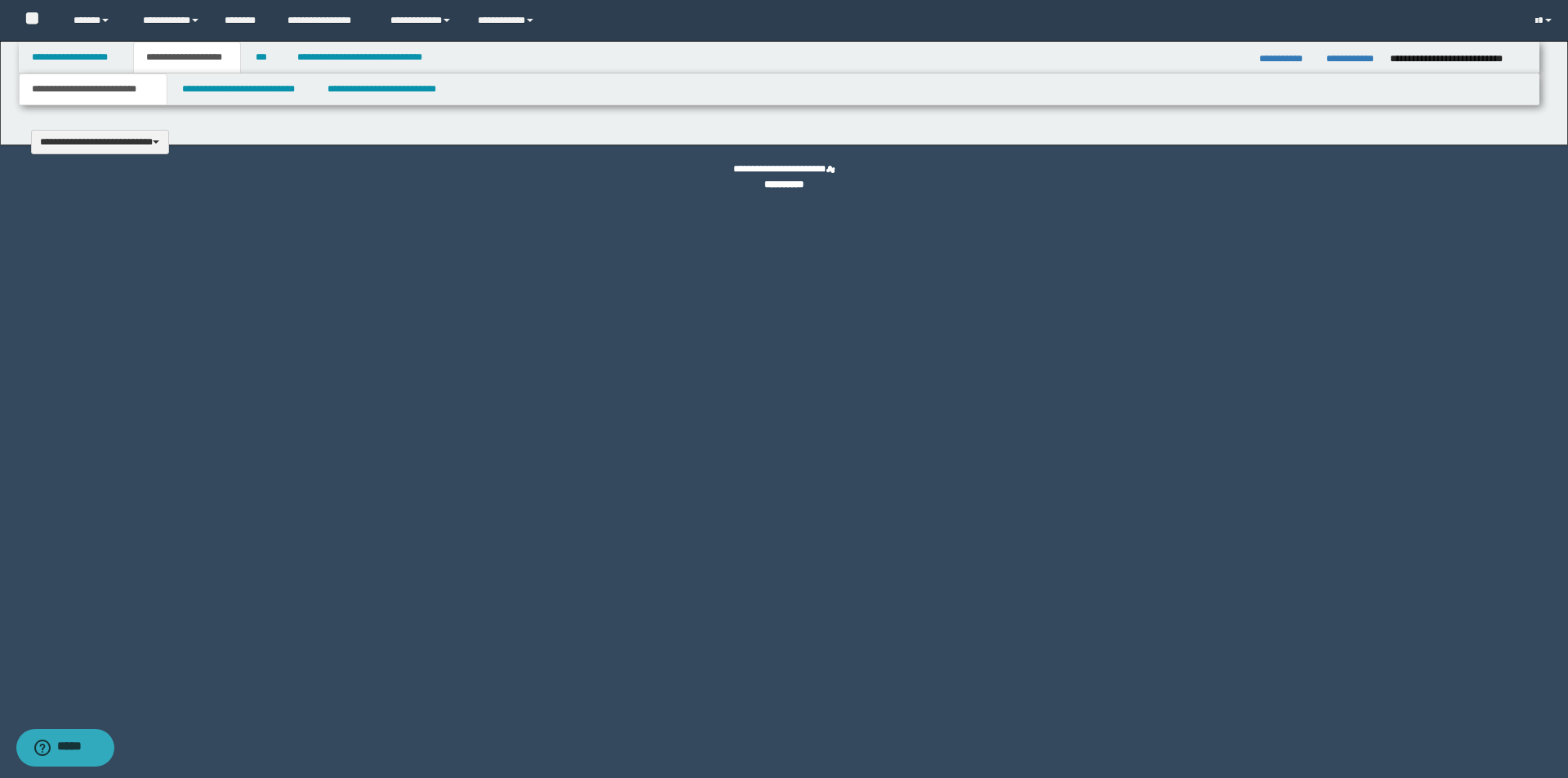 type 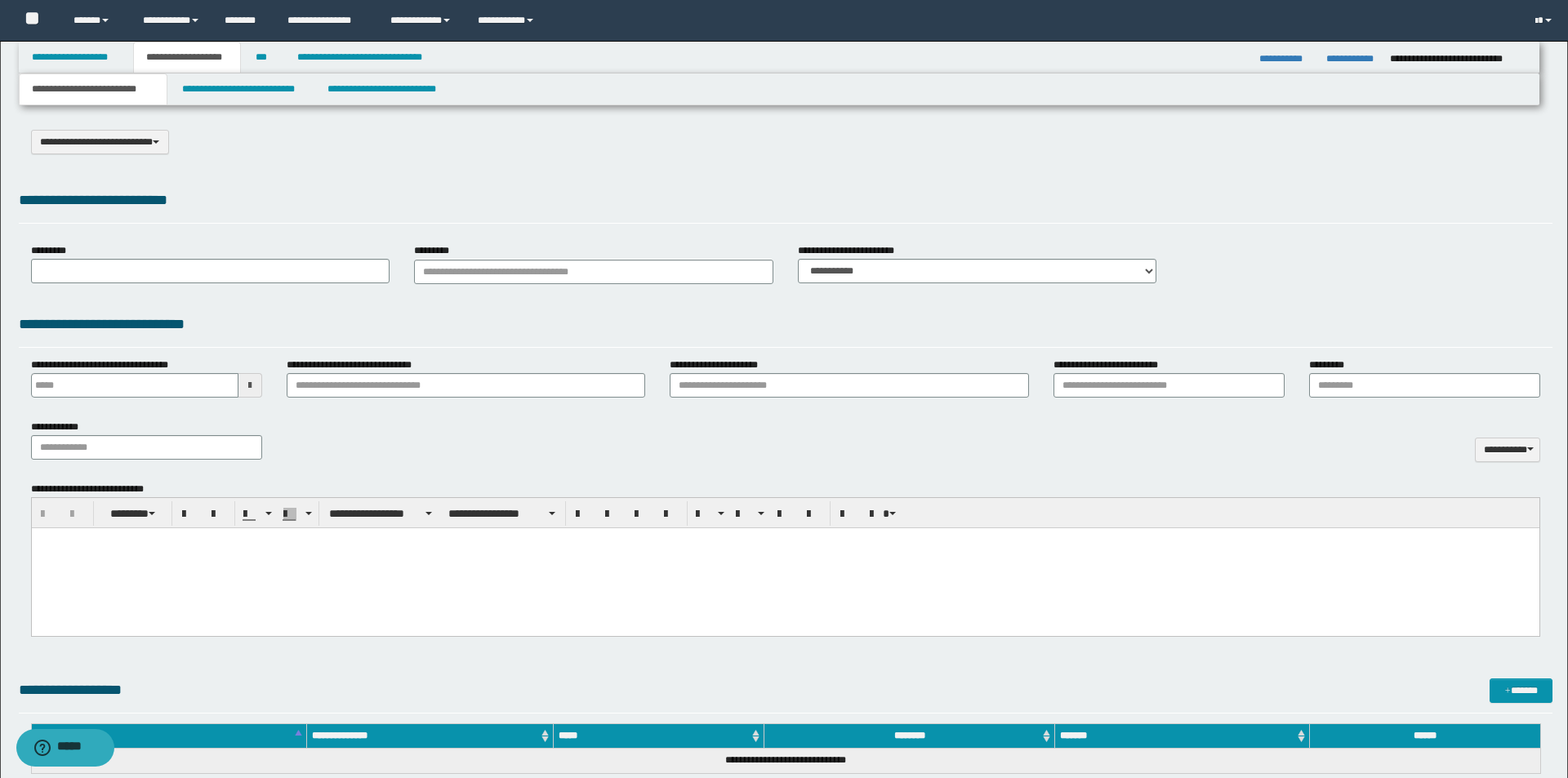 scroll, scrollTop: 0, scrollLeft: 0, axis: both 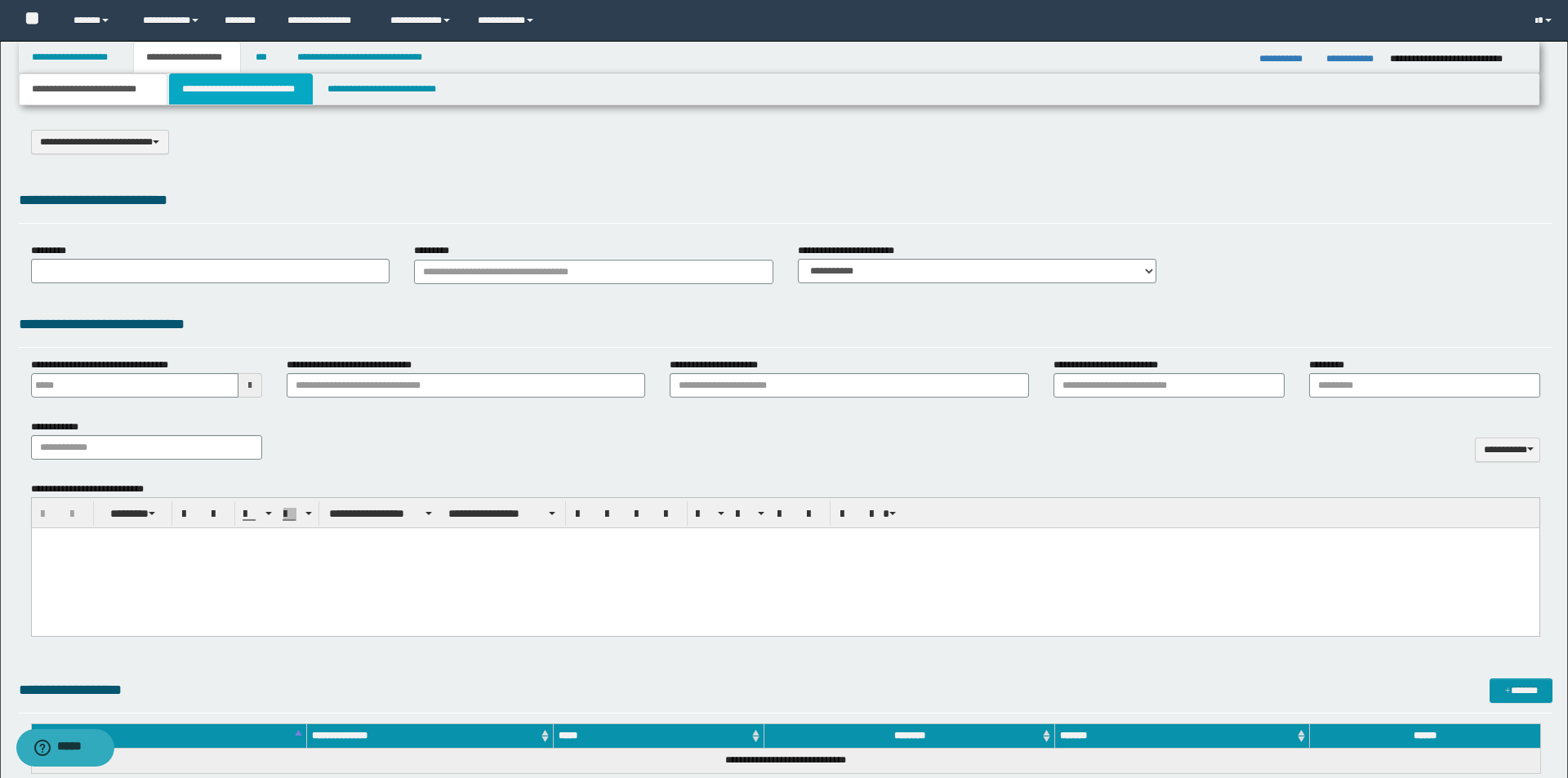 type on "**********" 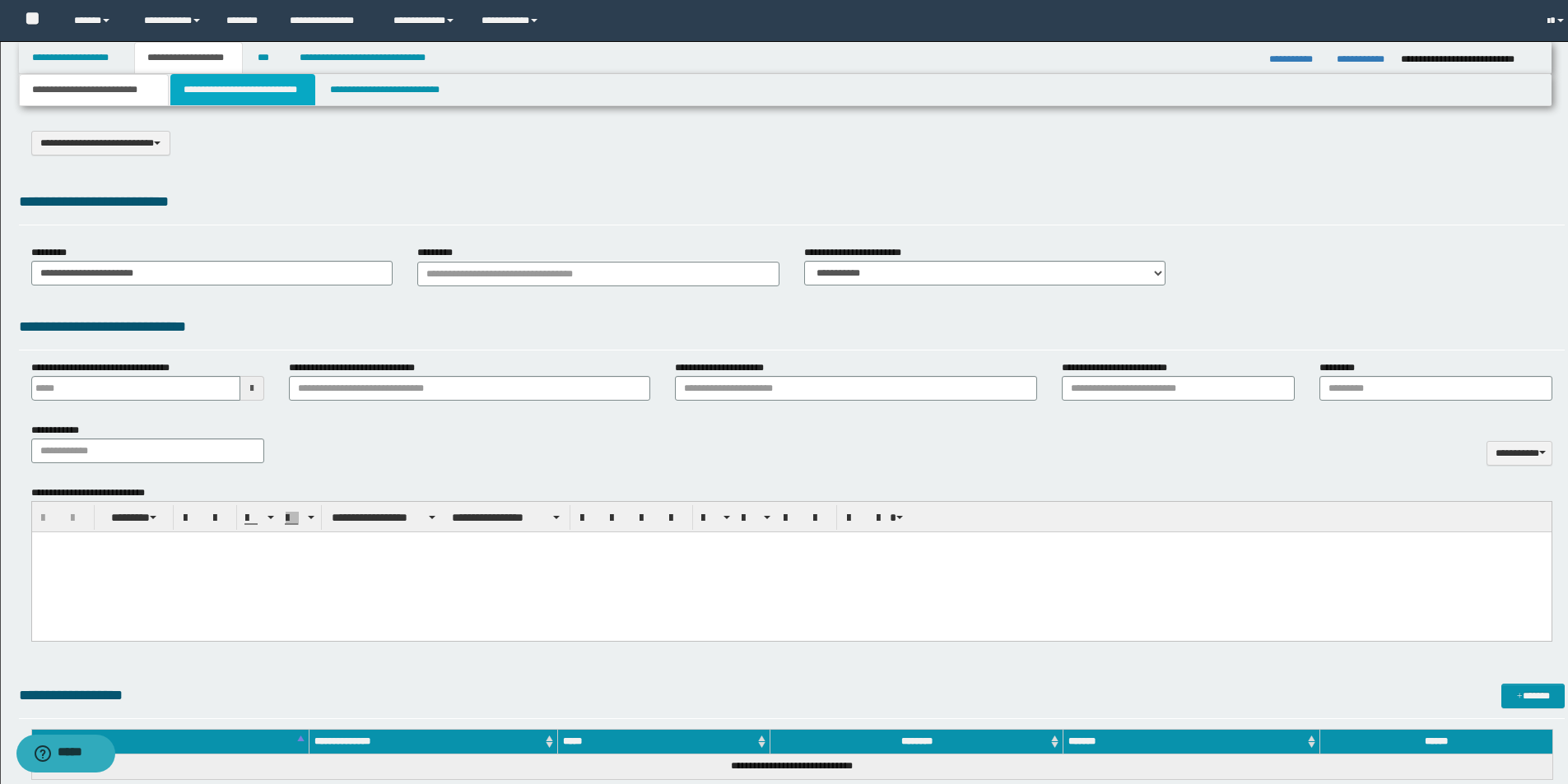 click on "**********" at bounding box center (243, 90) 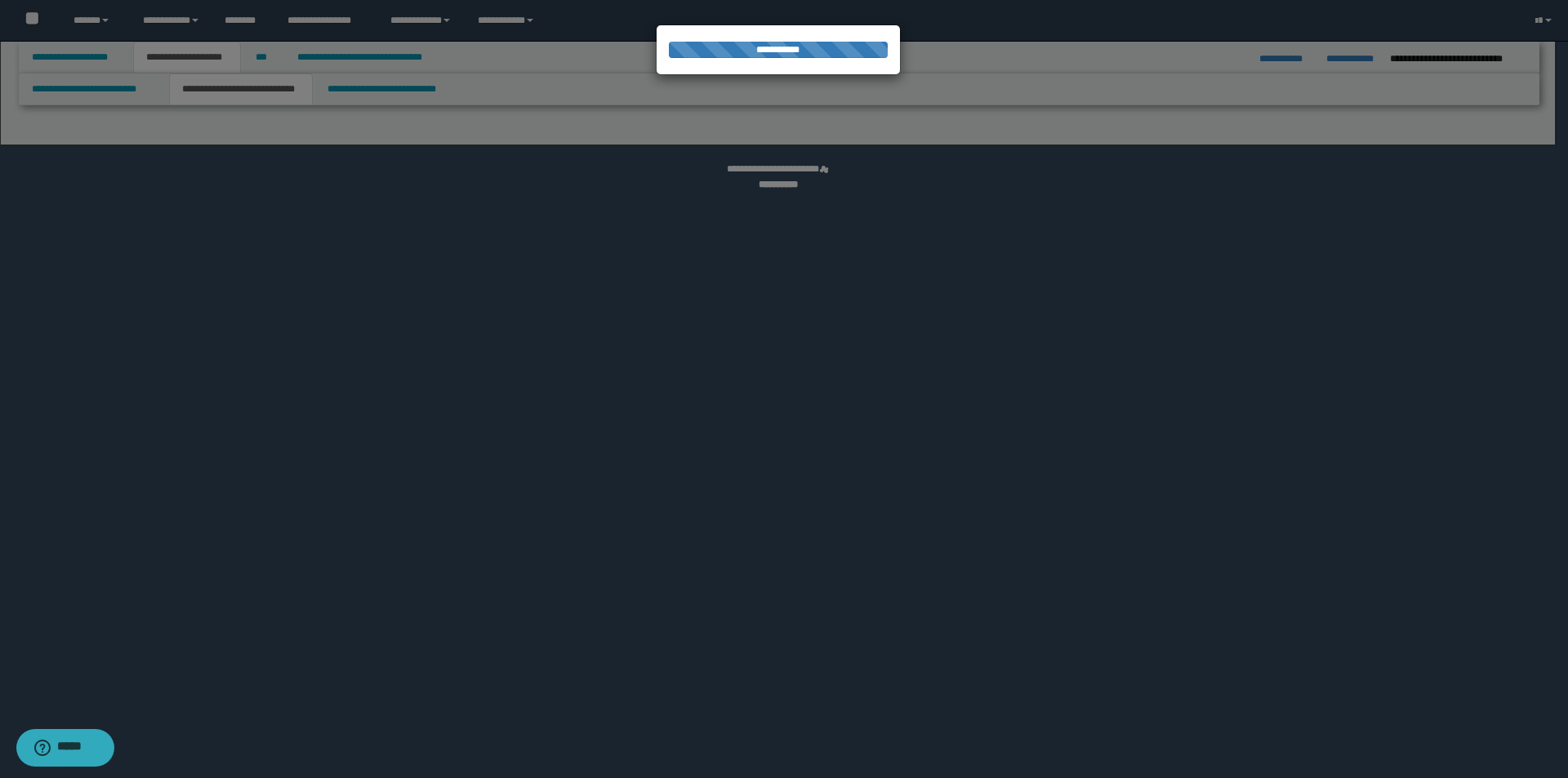 select on "*" 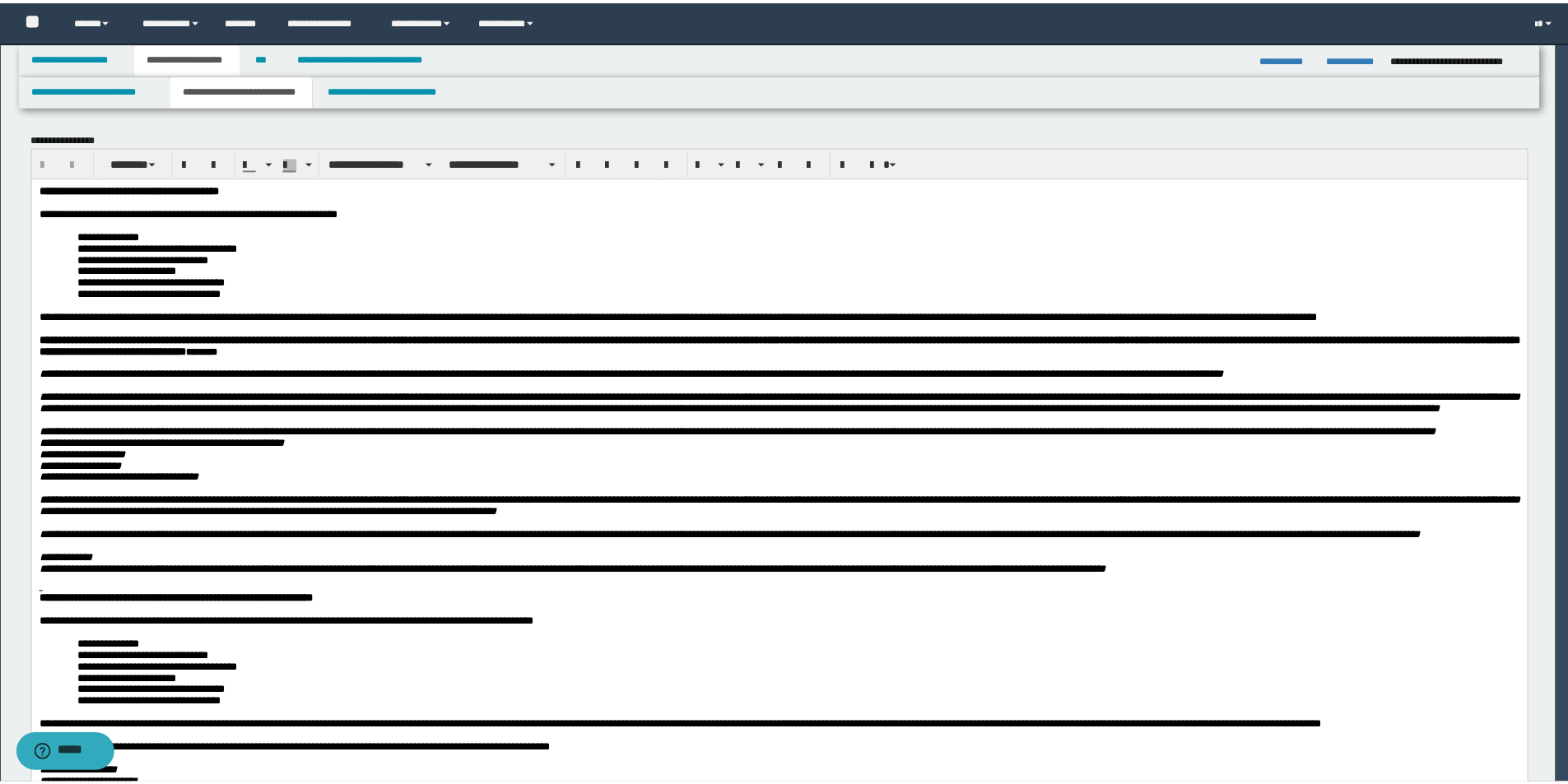 scroll, scrollTop: 0, scrollLeft: 0, axis: both 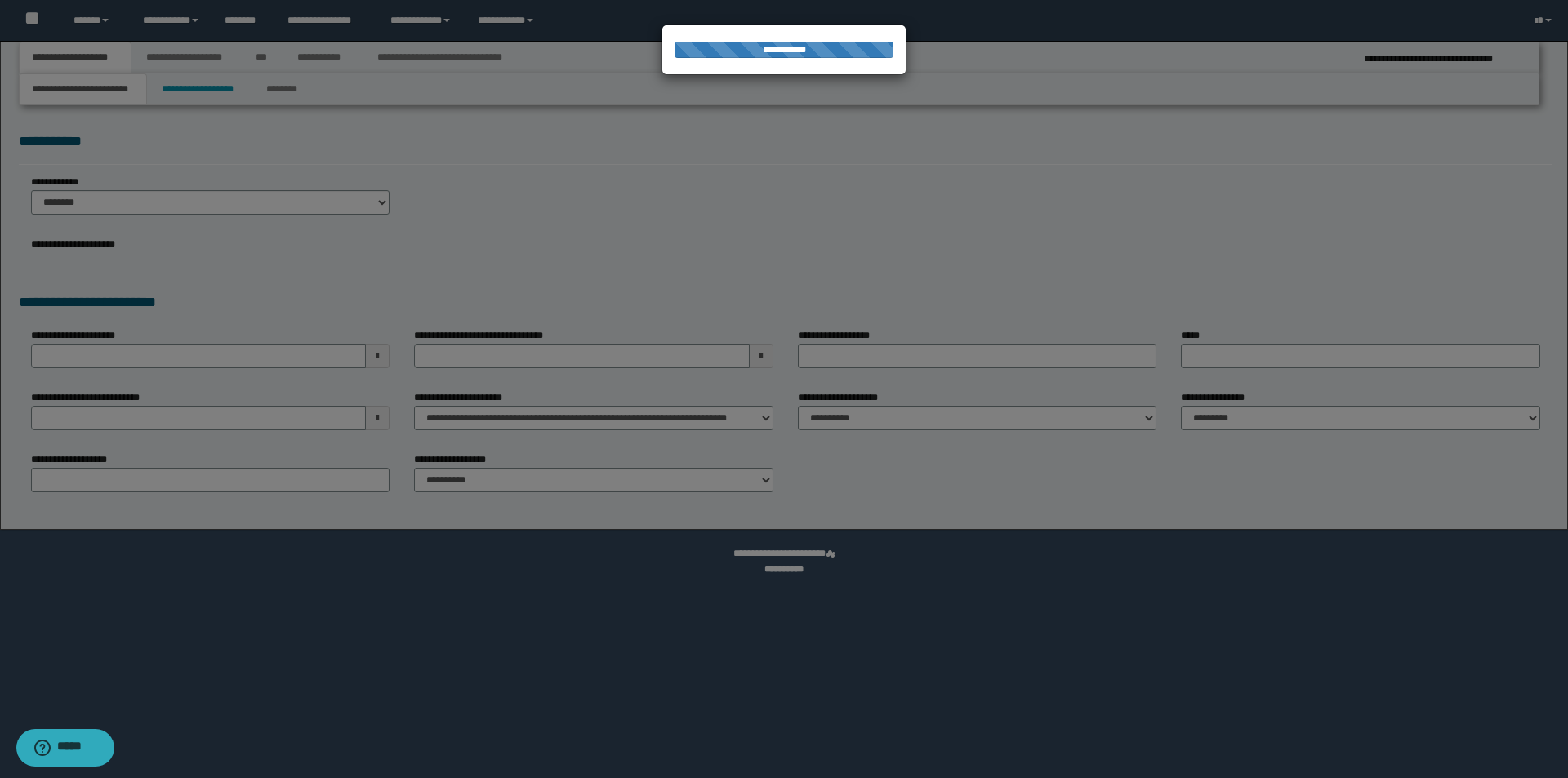select on "*" 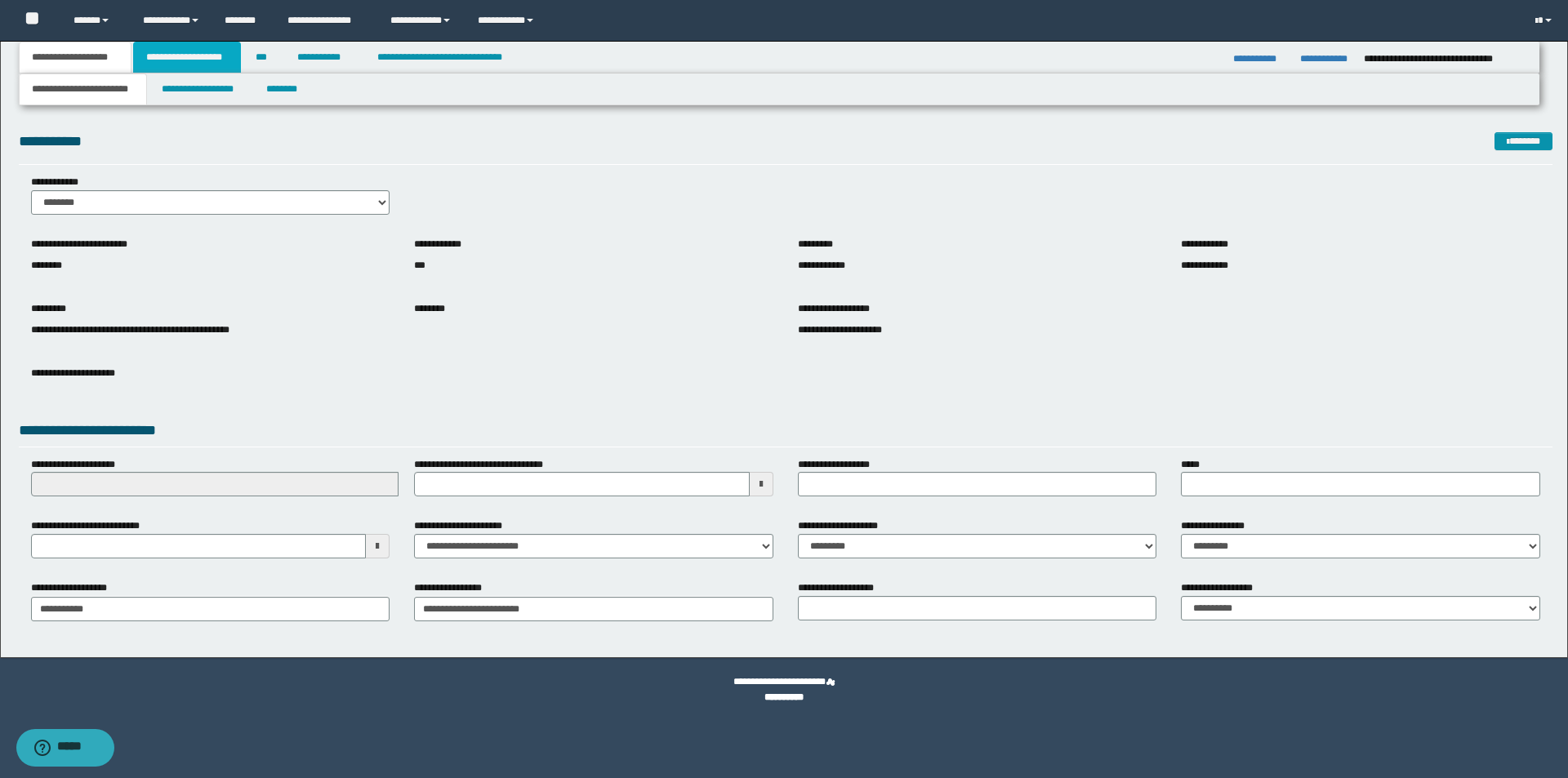 click on "**********" at bounding box center (187, 57) 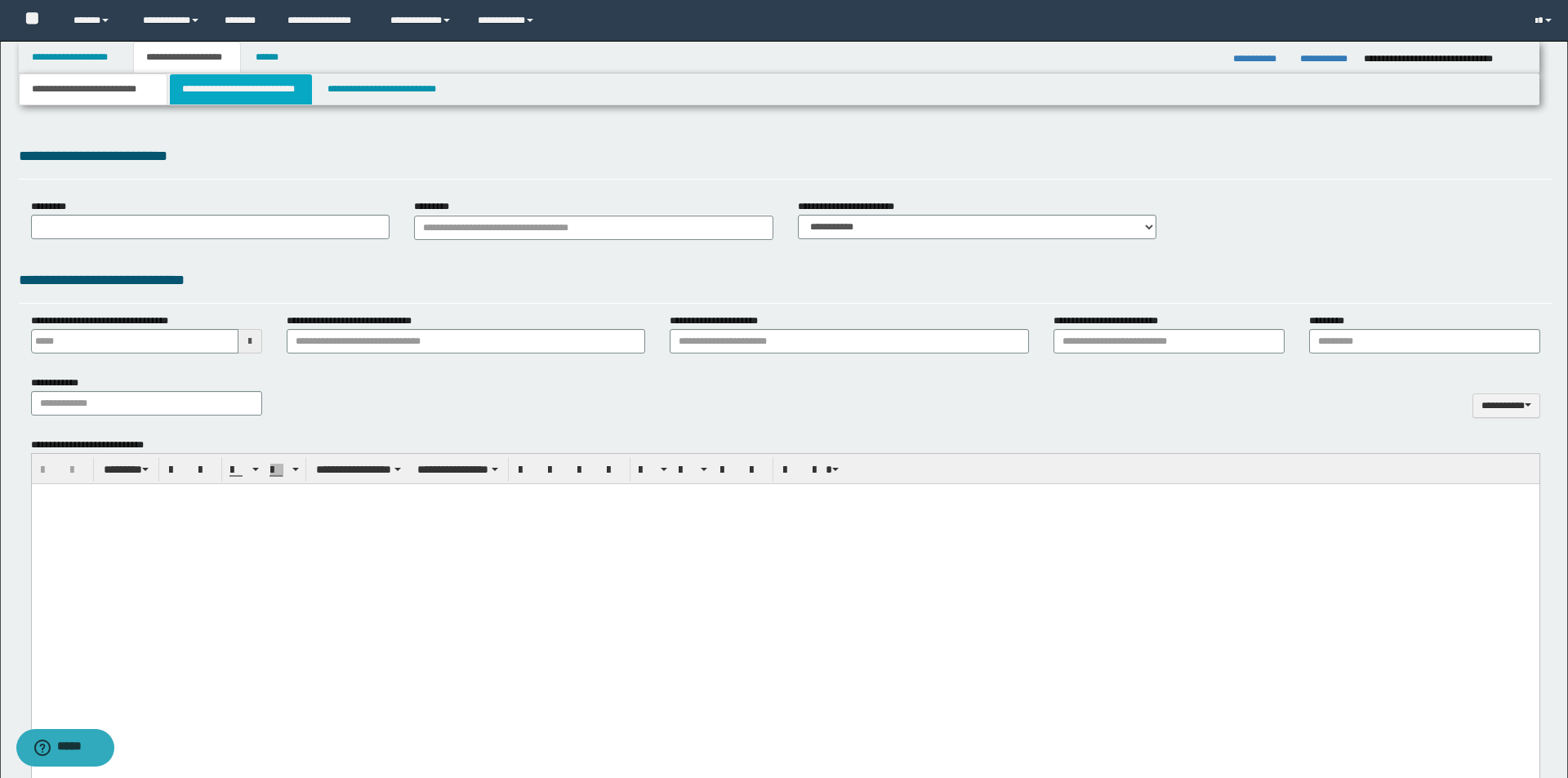 type 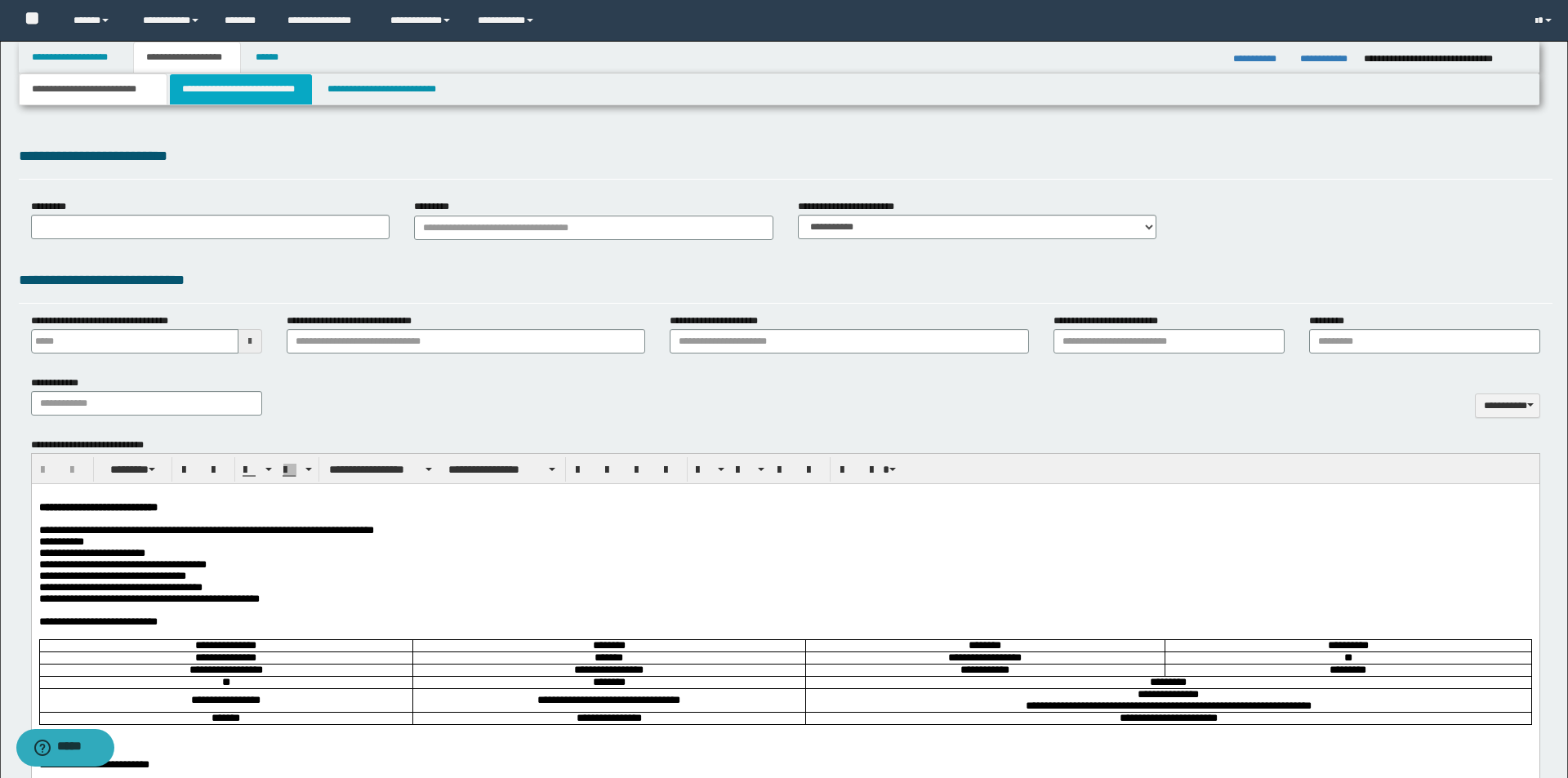 click on "**********" at bounding box center [784, 389] 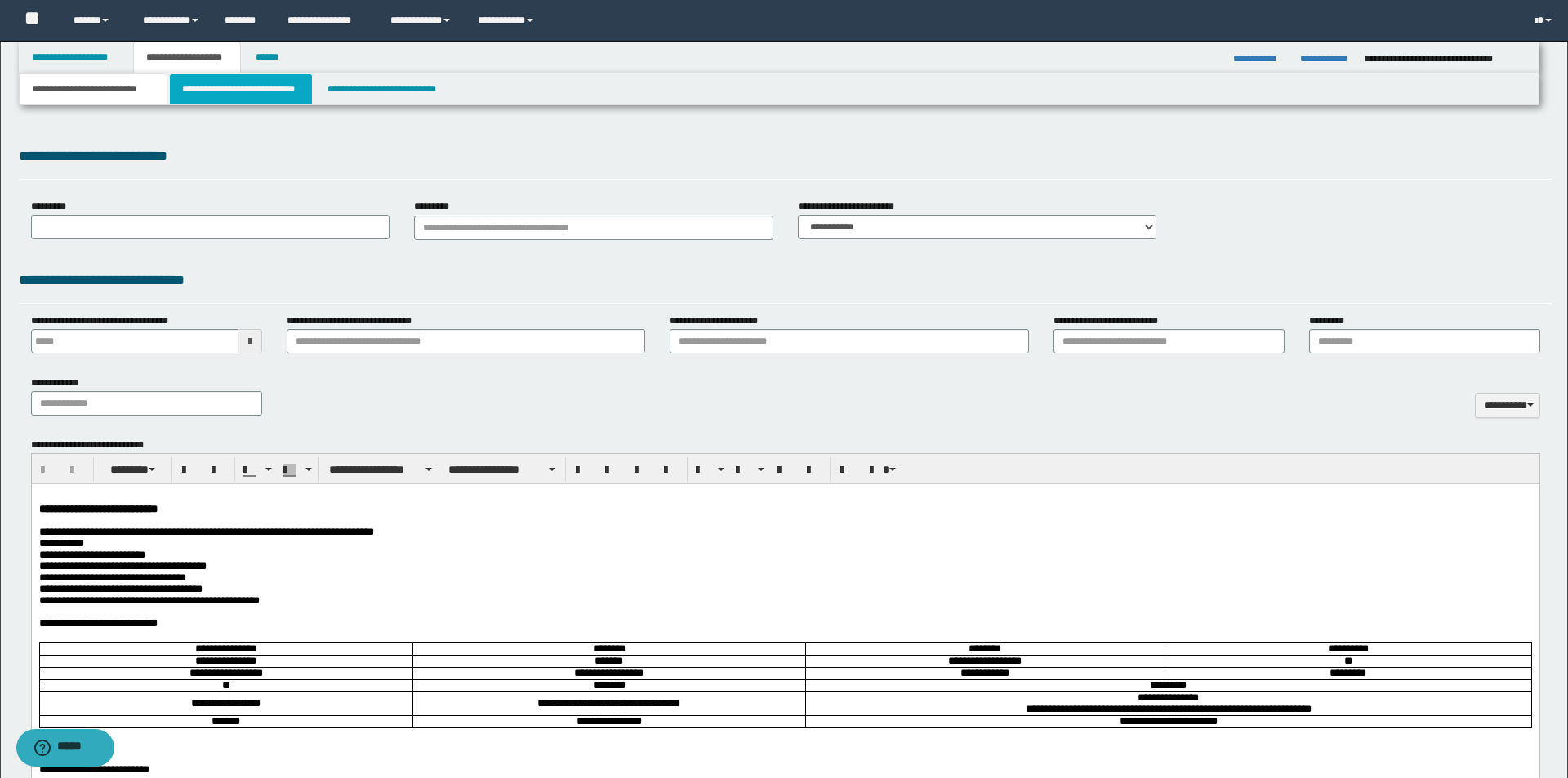 scroll, scrollTop: 0, scrollLeft: 0, axis: both 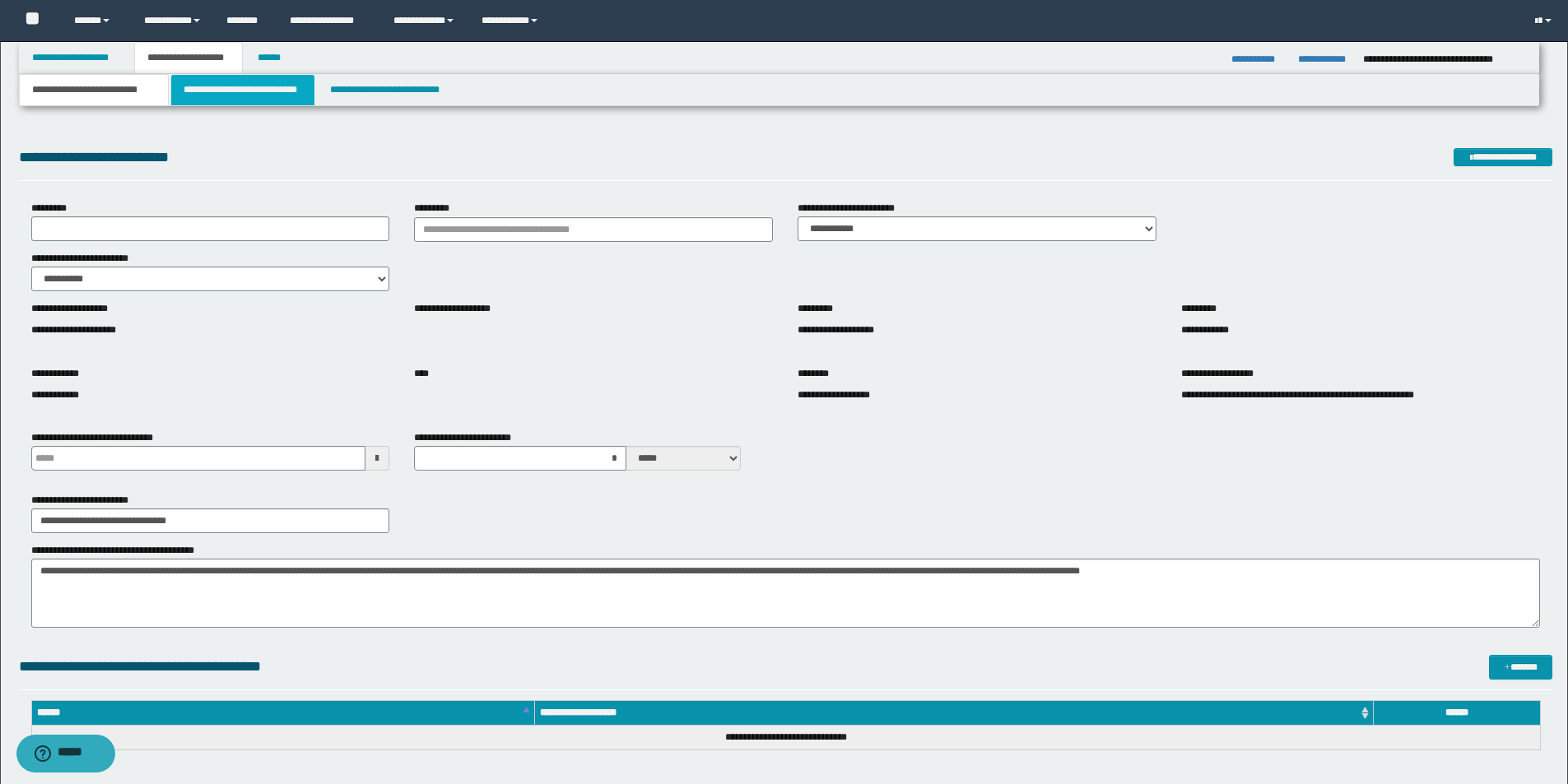 drag, startPoint x: 183, startPoint y: 97, endPoint x: 191, endPoint y: 95, distance: 8.246211 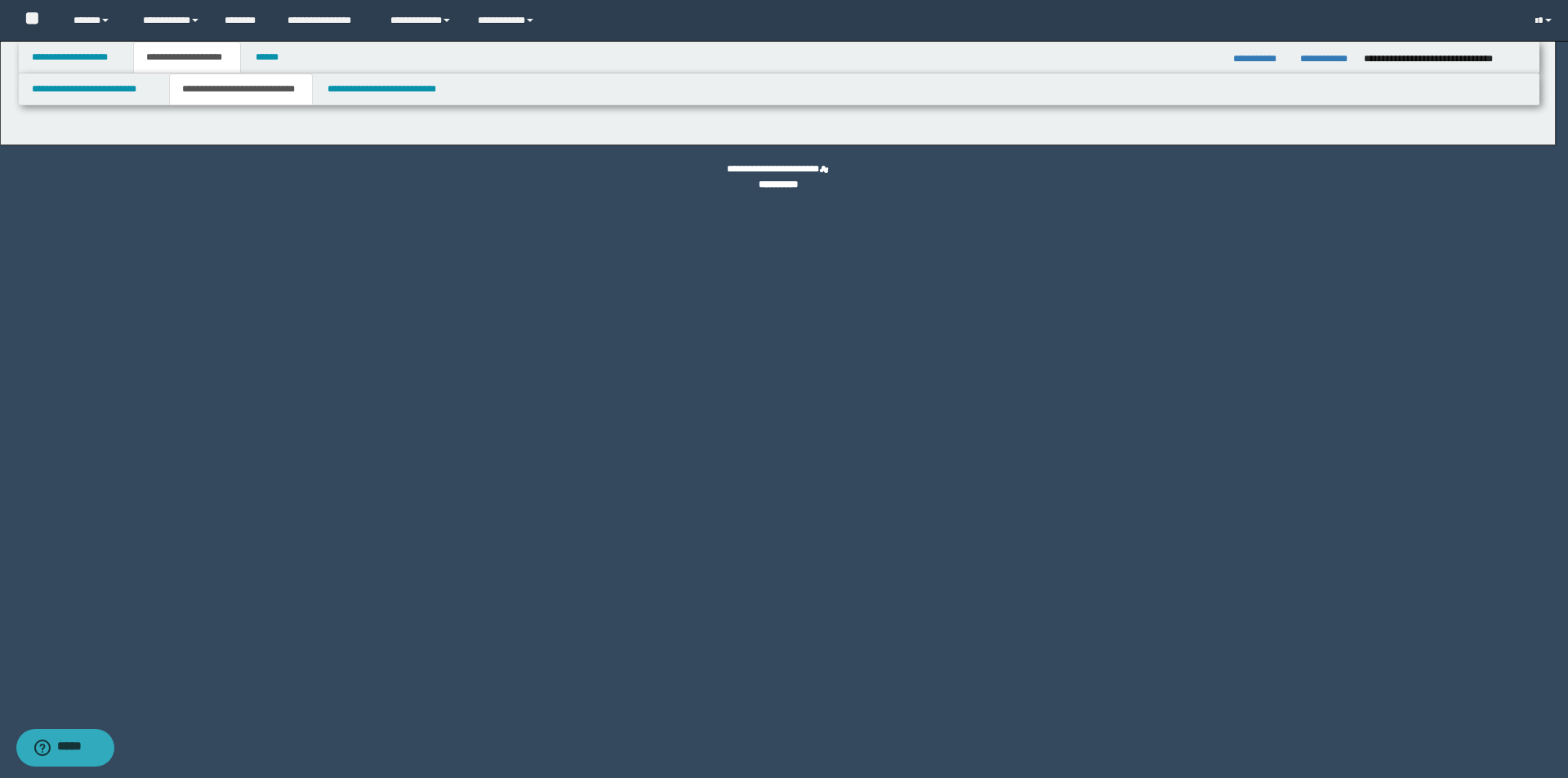 select on "*" 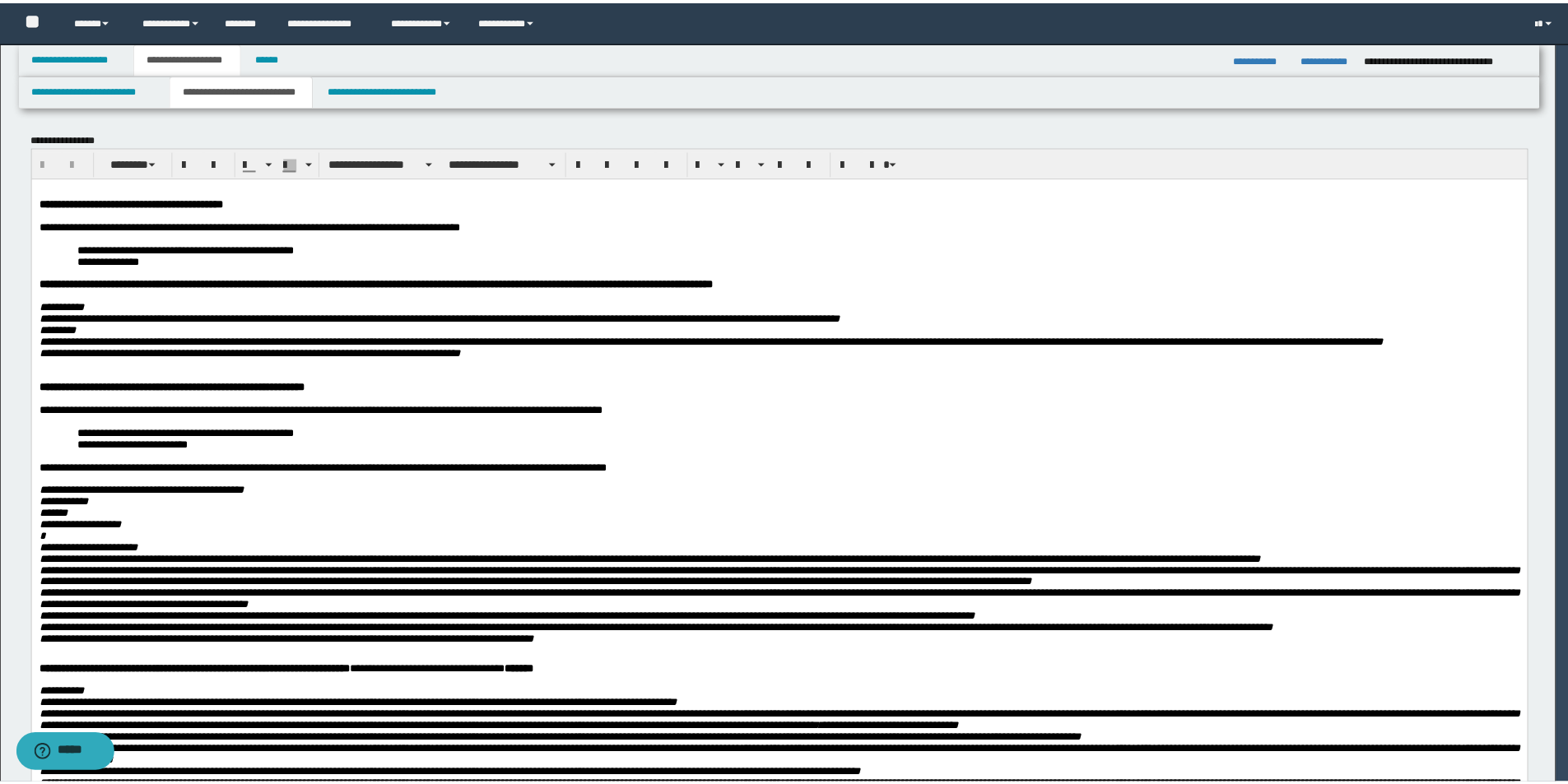 scroll, scrollTop: 0, scrollLeft: 0, axis: both 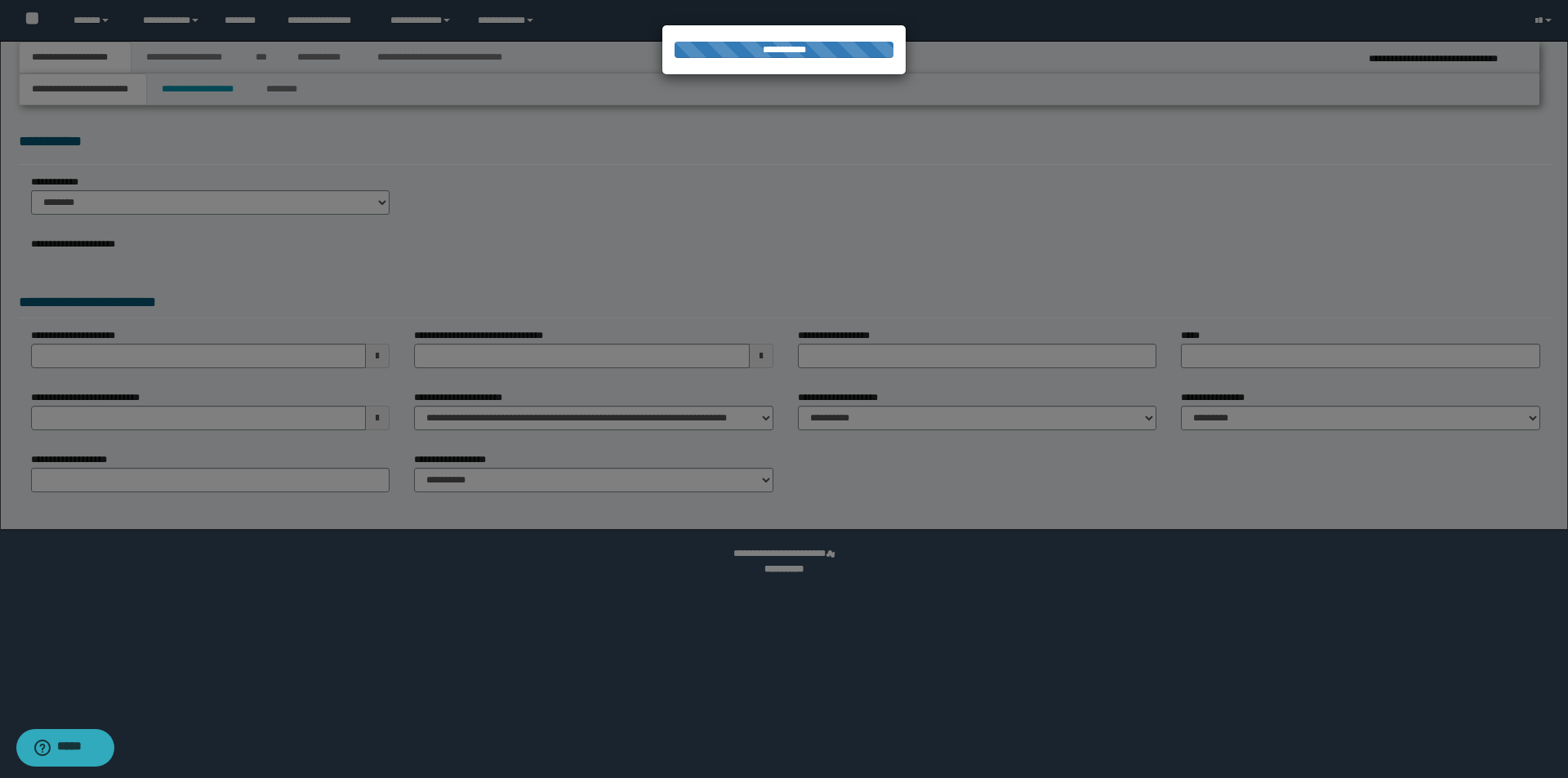 select on "*" 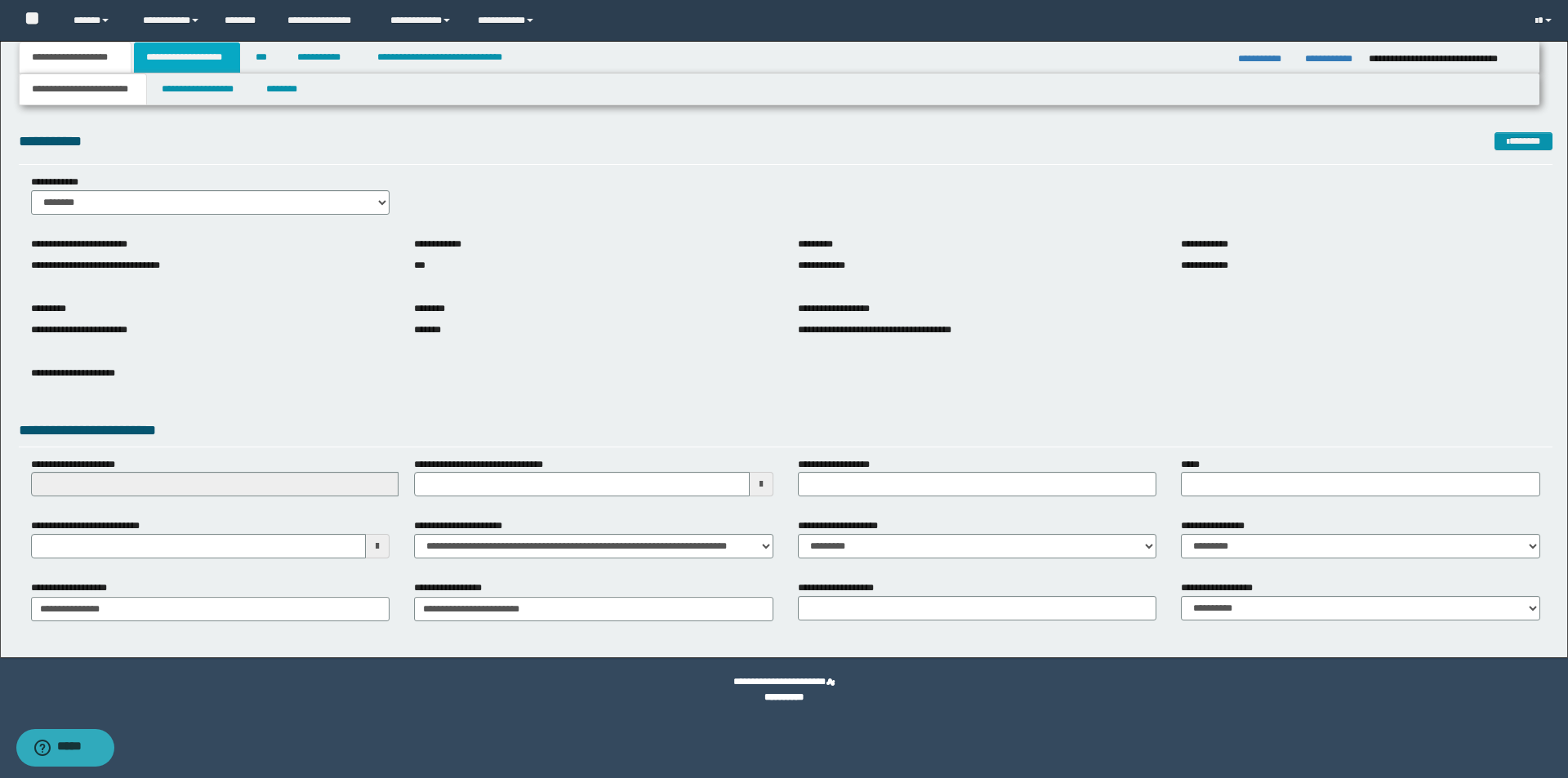 click on "**********" at bounding box center [187, 57] 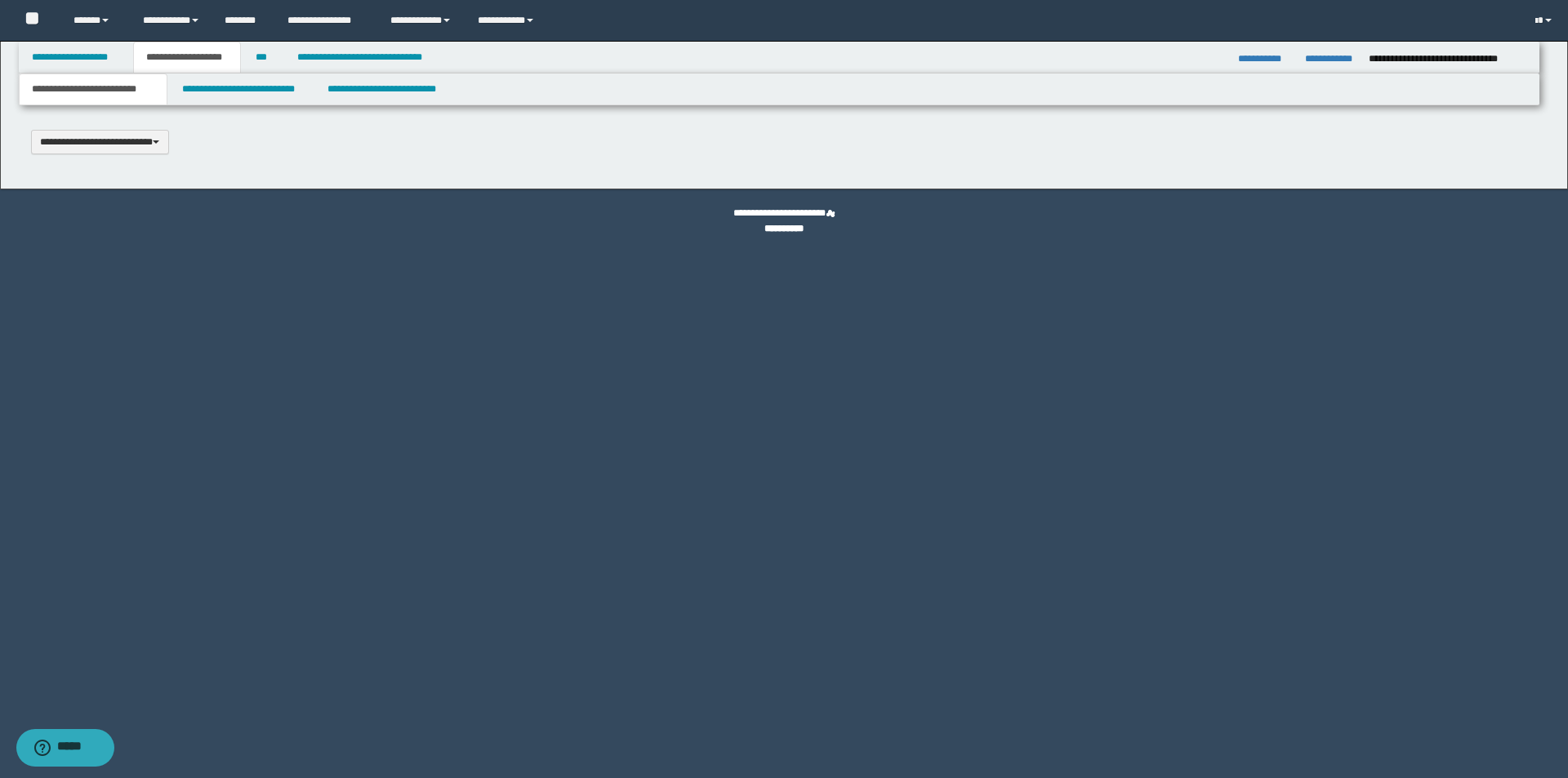 type 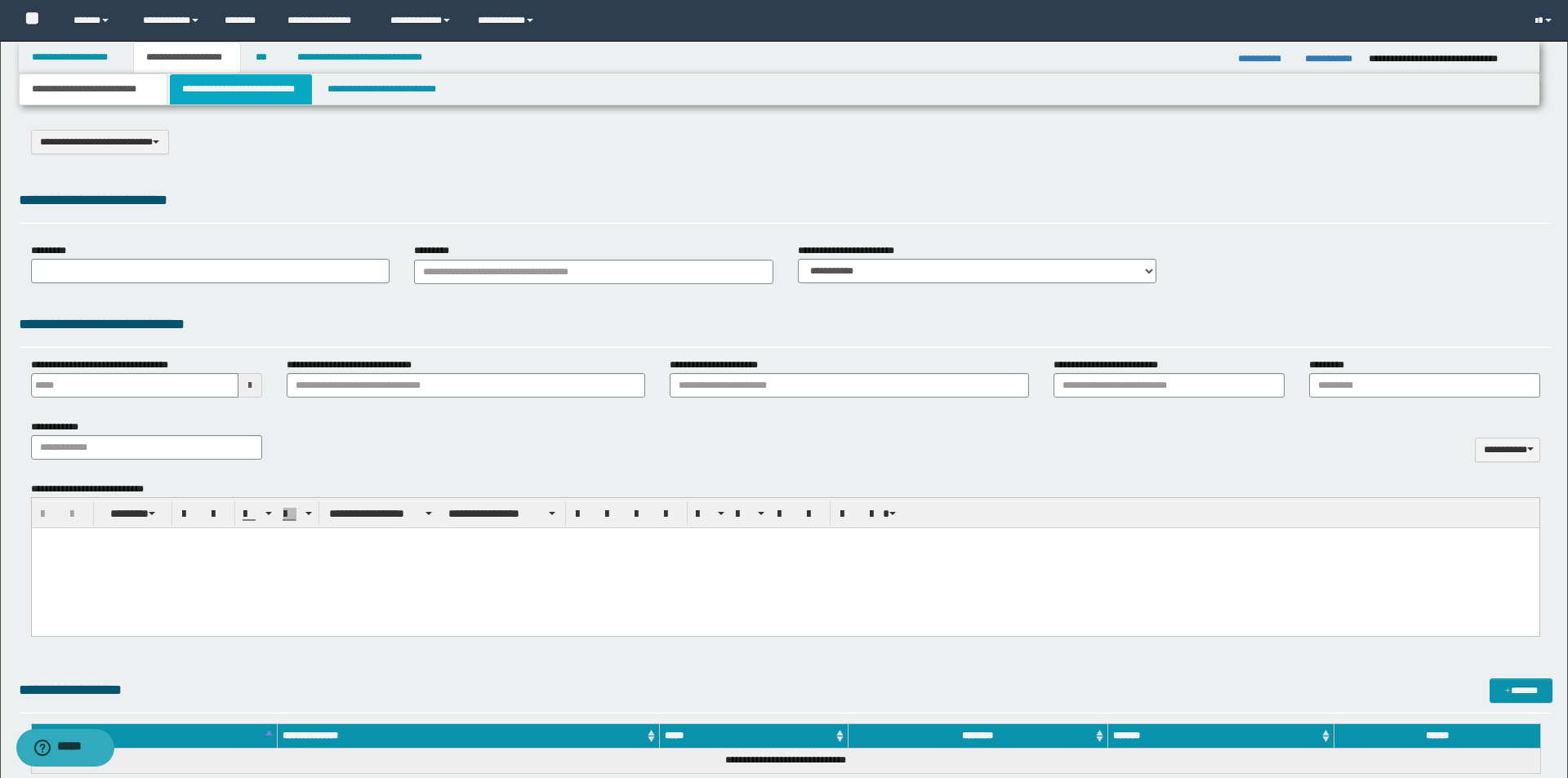 type on "**********" 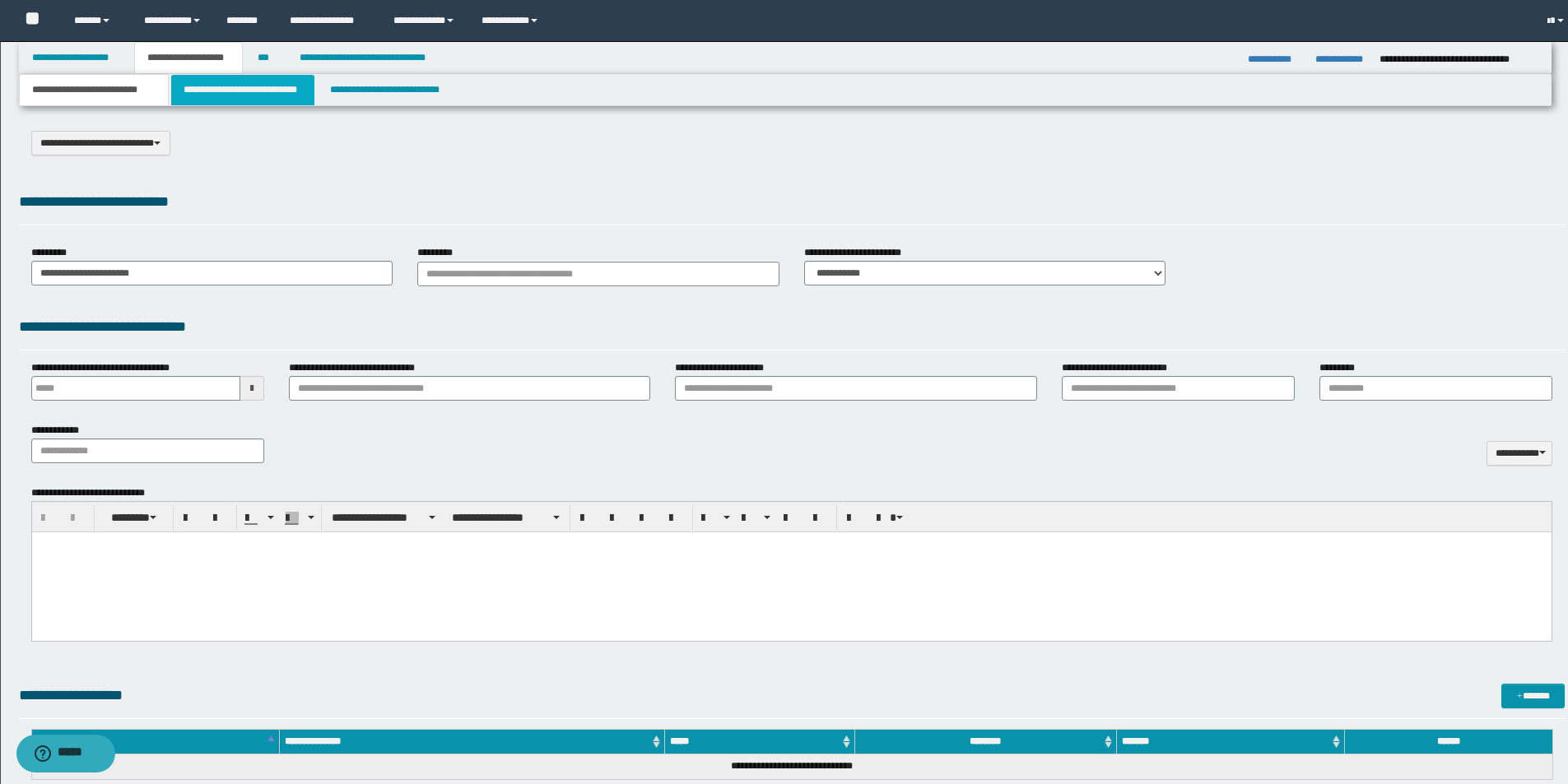 click on "**********" at bounding box center (243, 90) 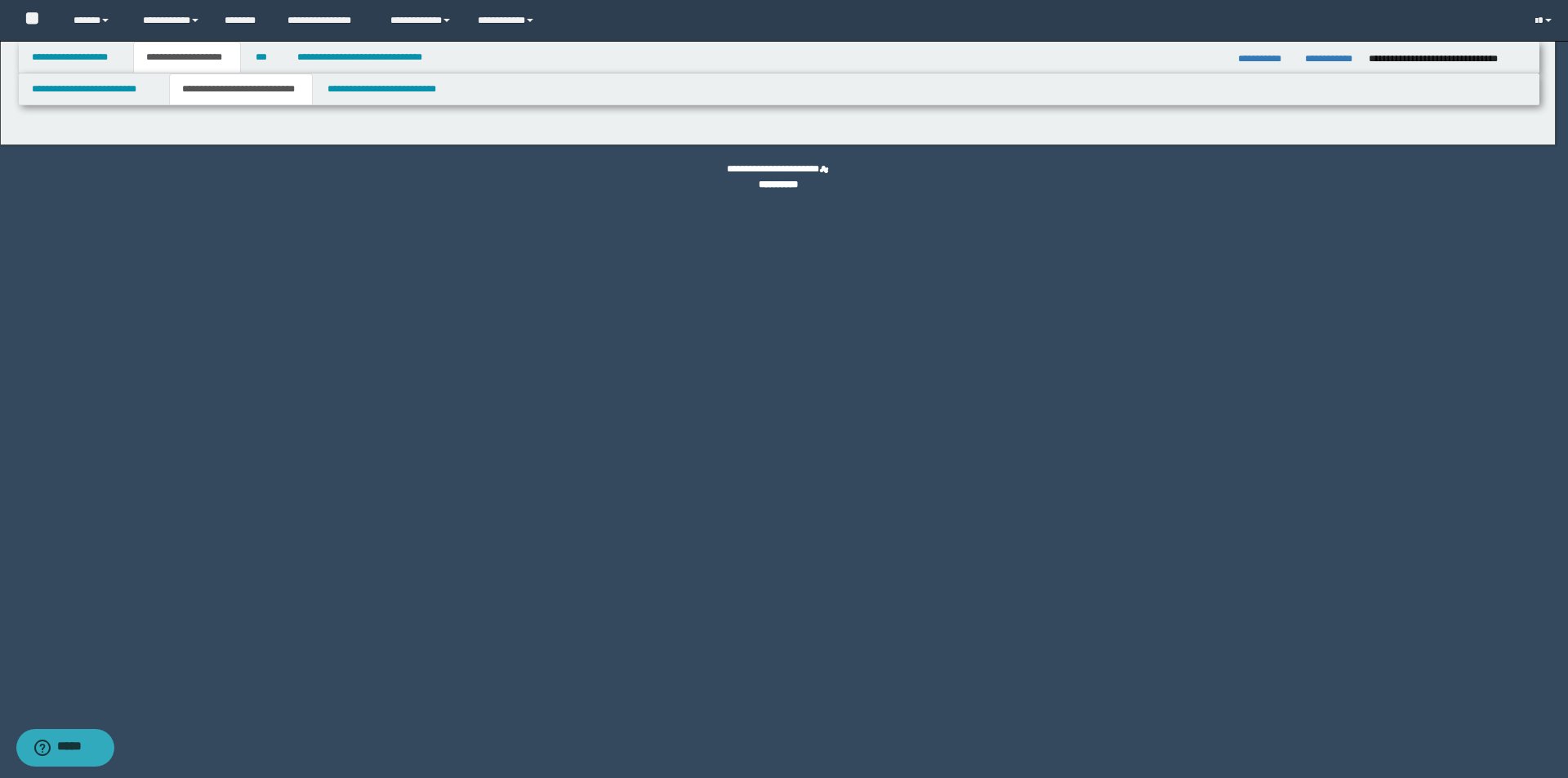 select on "*" 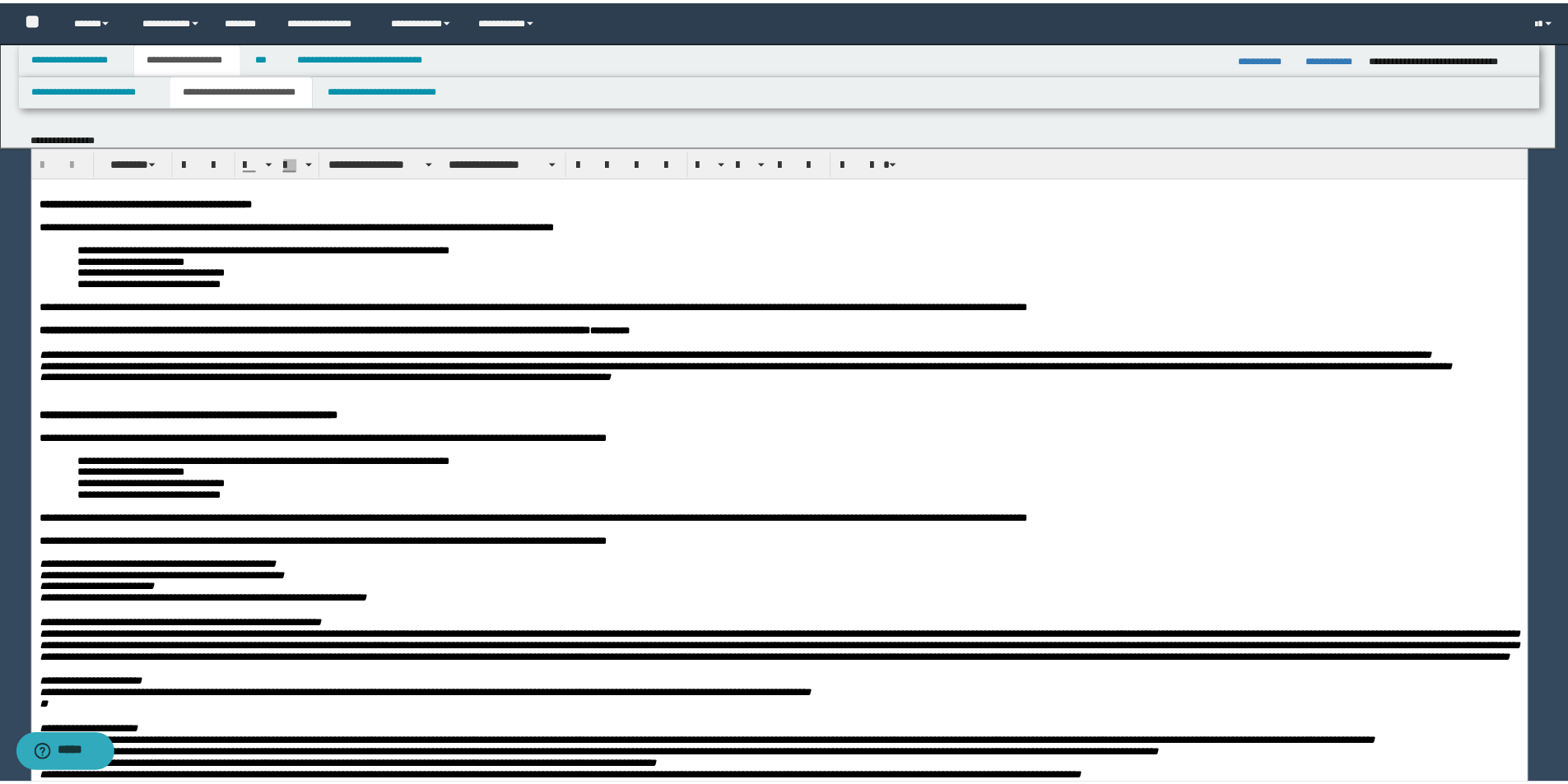 scroll, scrollTop: 0, scrollLeft: 0, axis: both 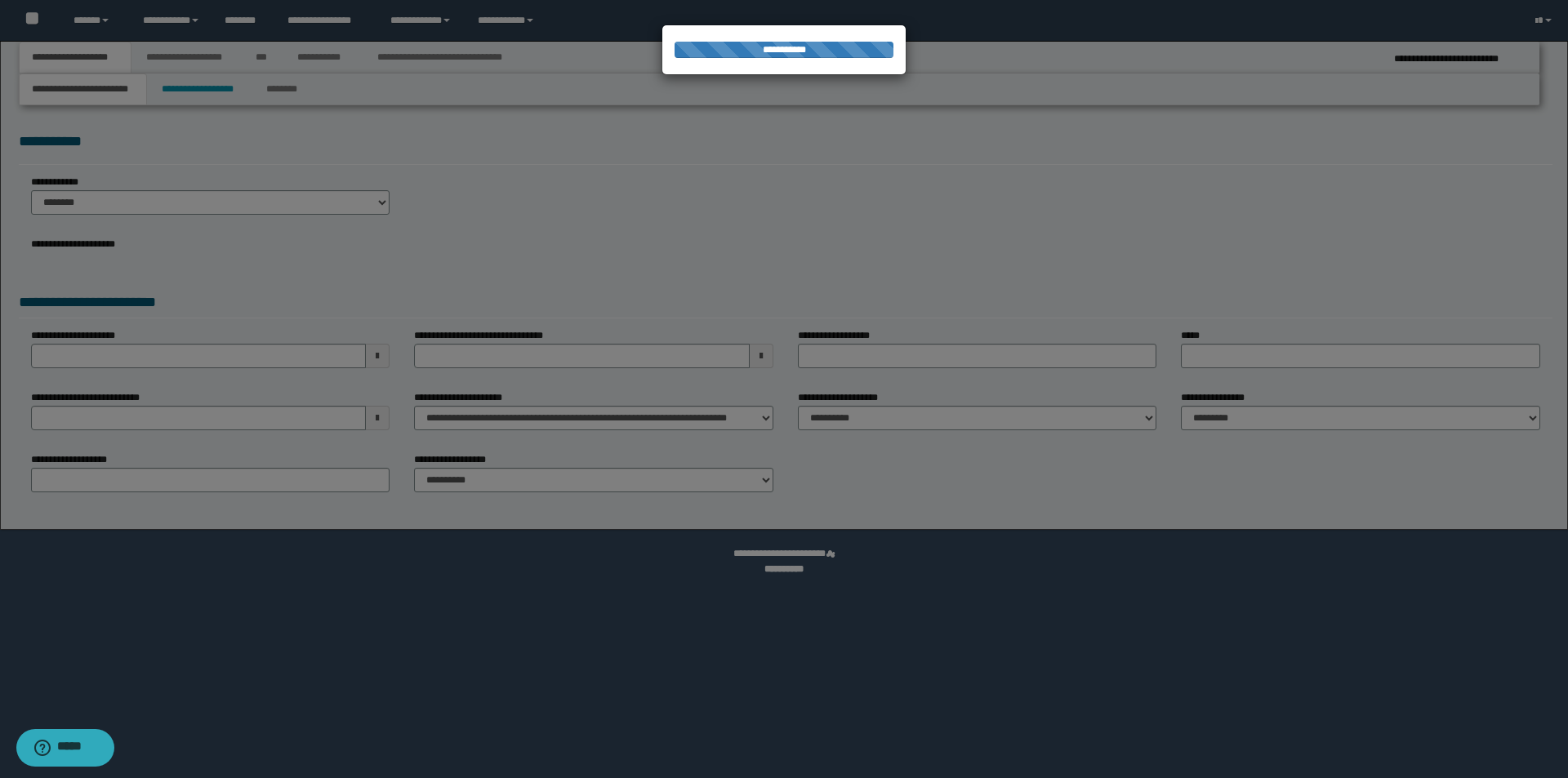 select on "*" 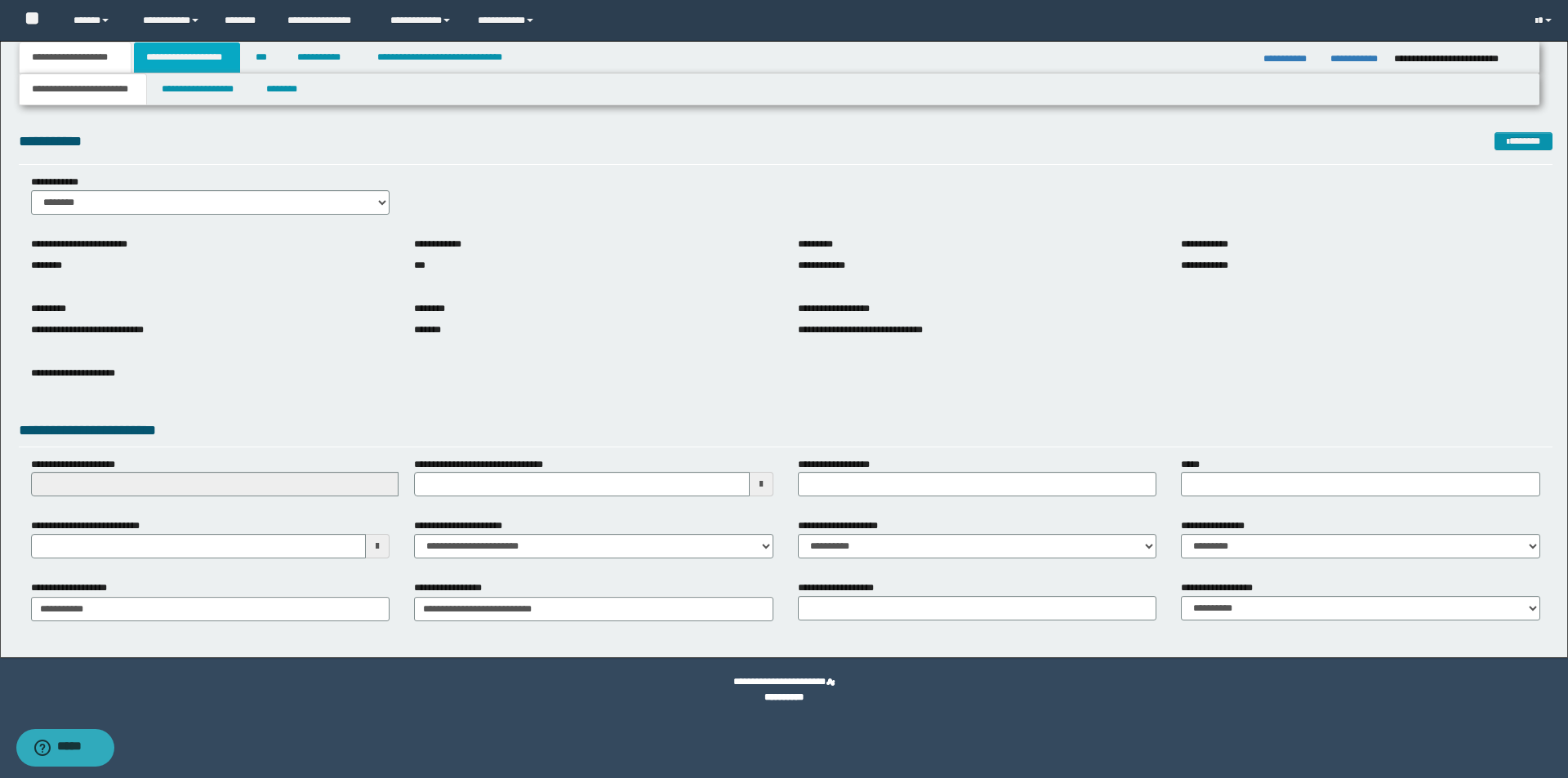 click on "**********" at bounding box center [187, 57] 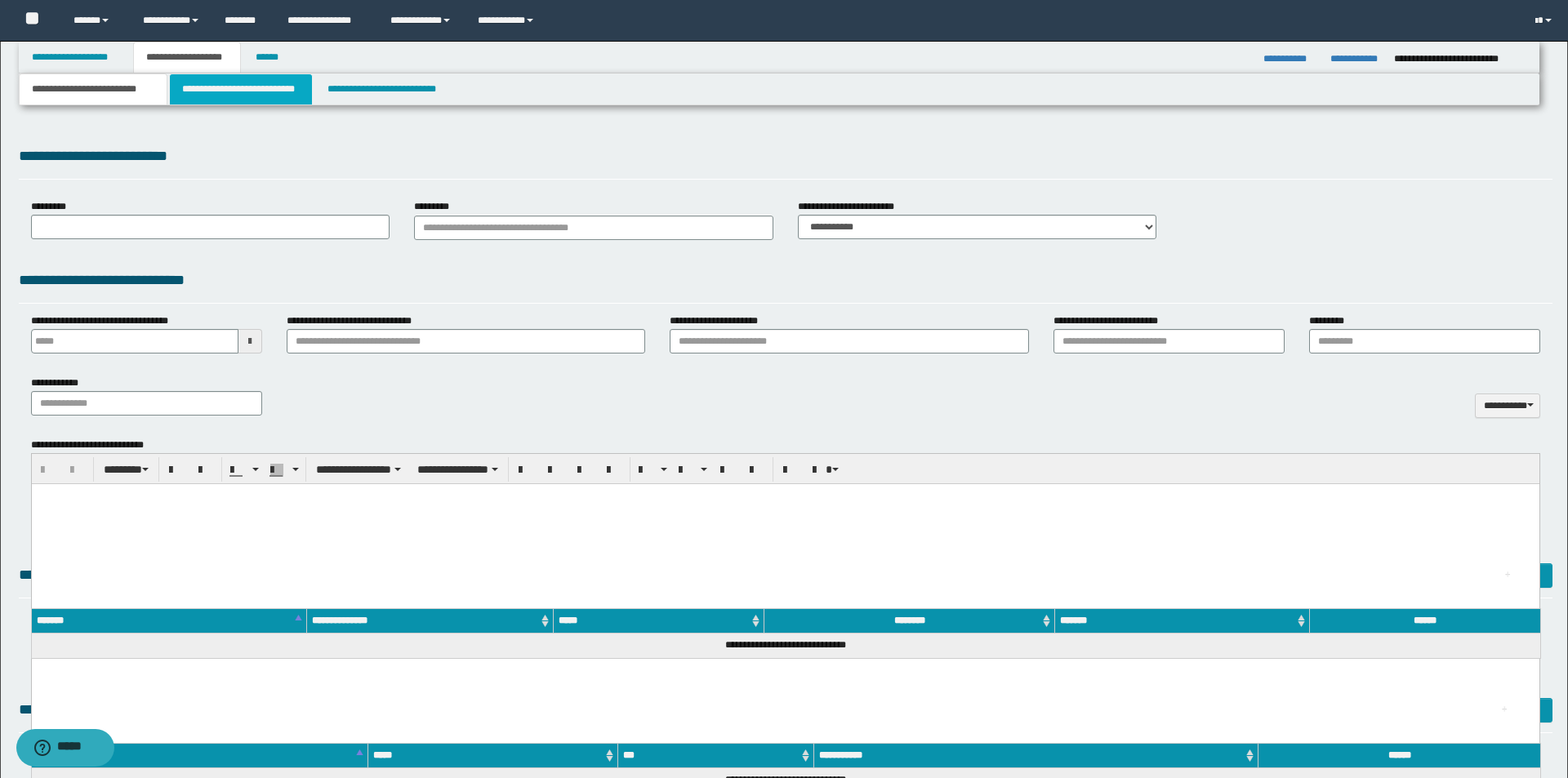 type 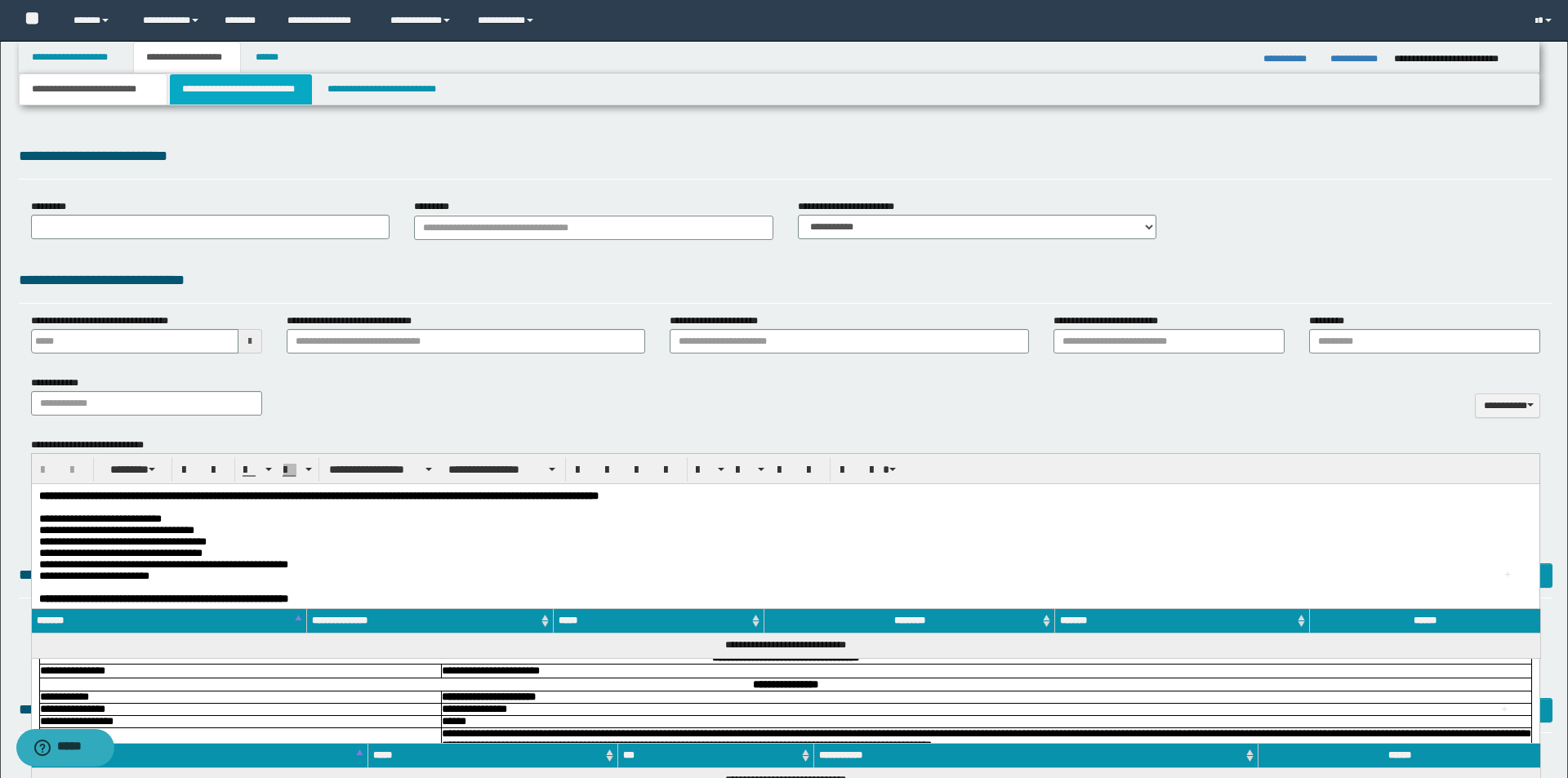 scroll, scrollTop: 0, scrollLeft: 0, axis: both 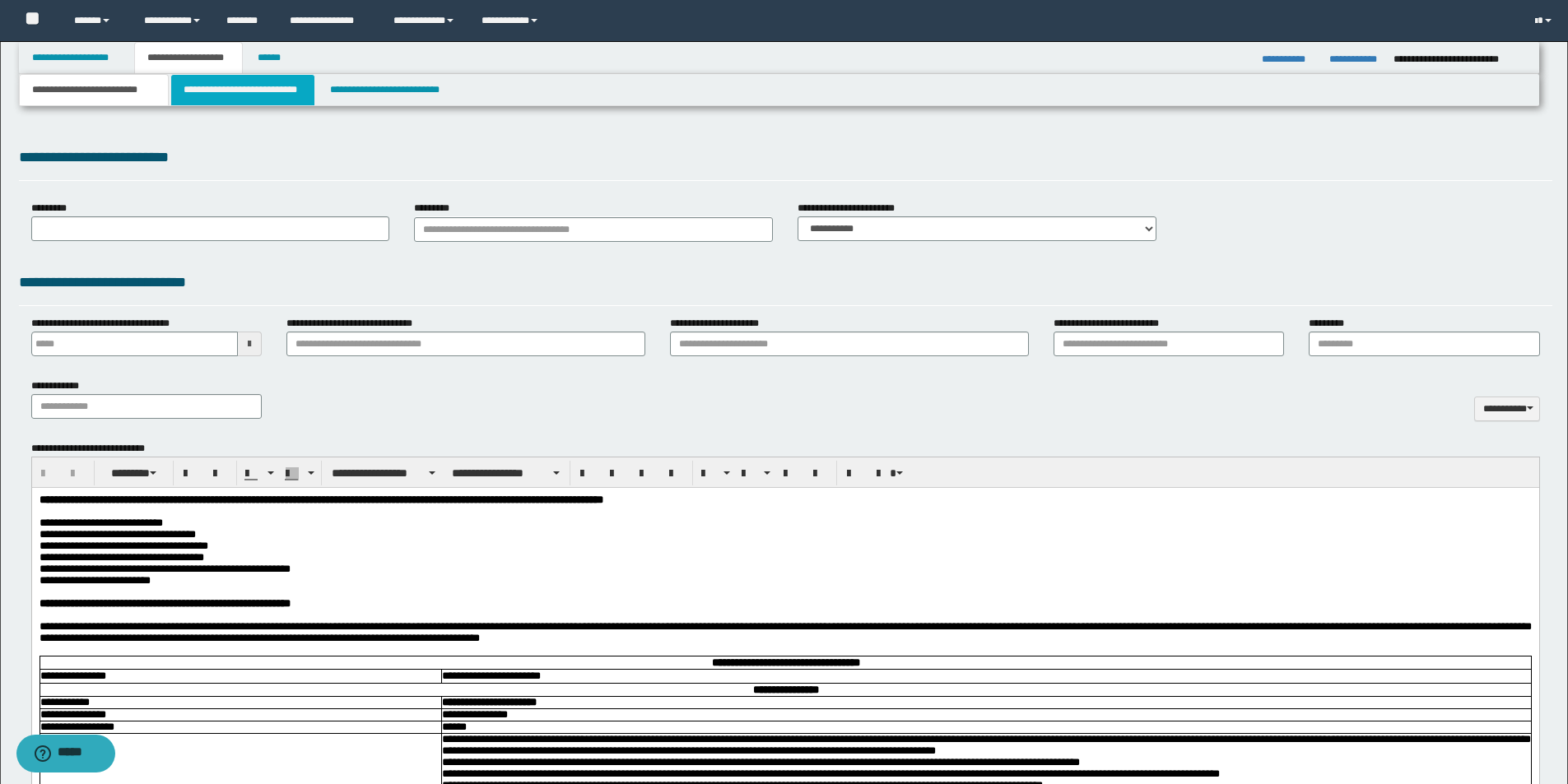 select on "*" 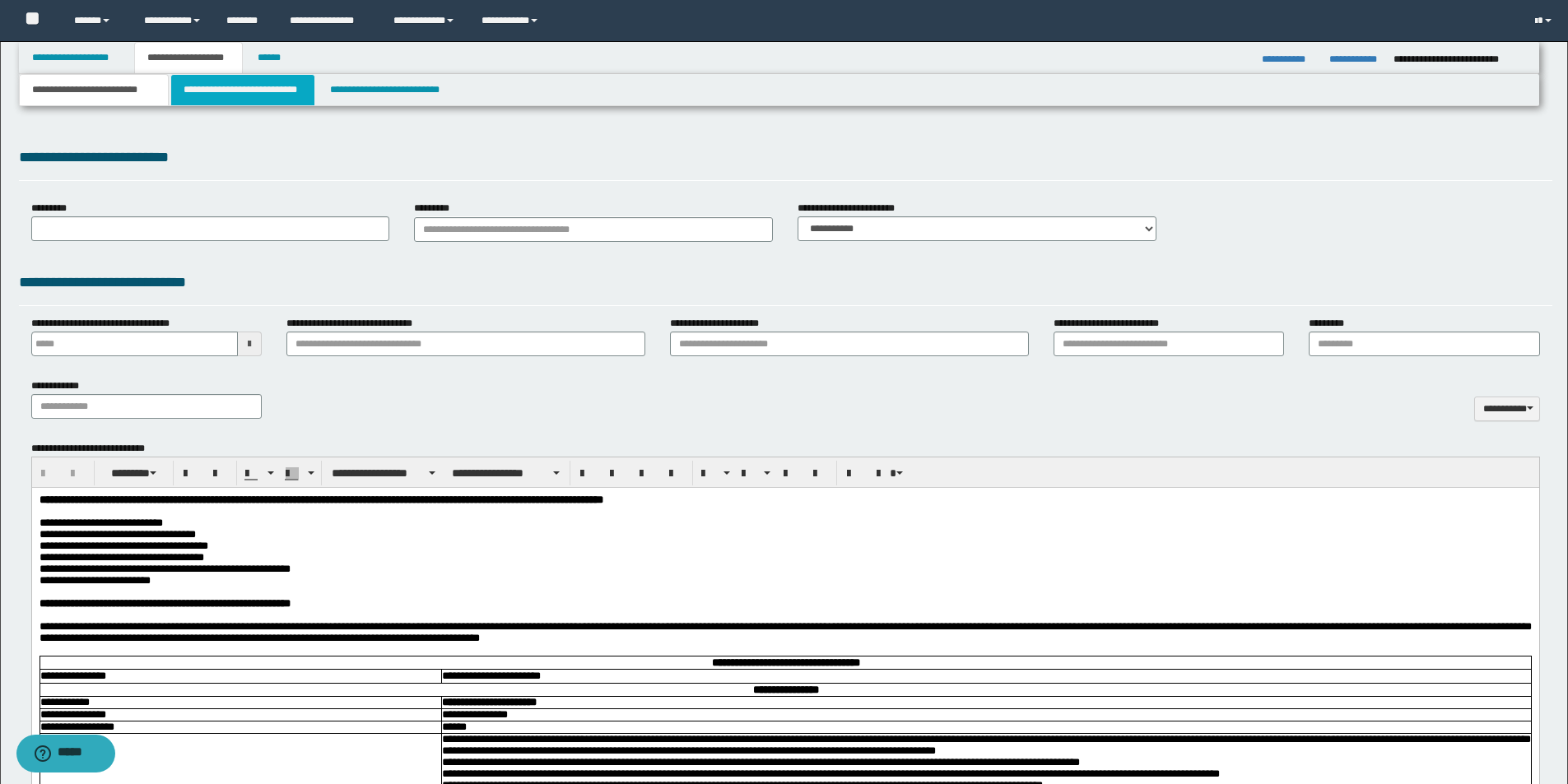 type 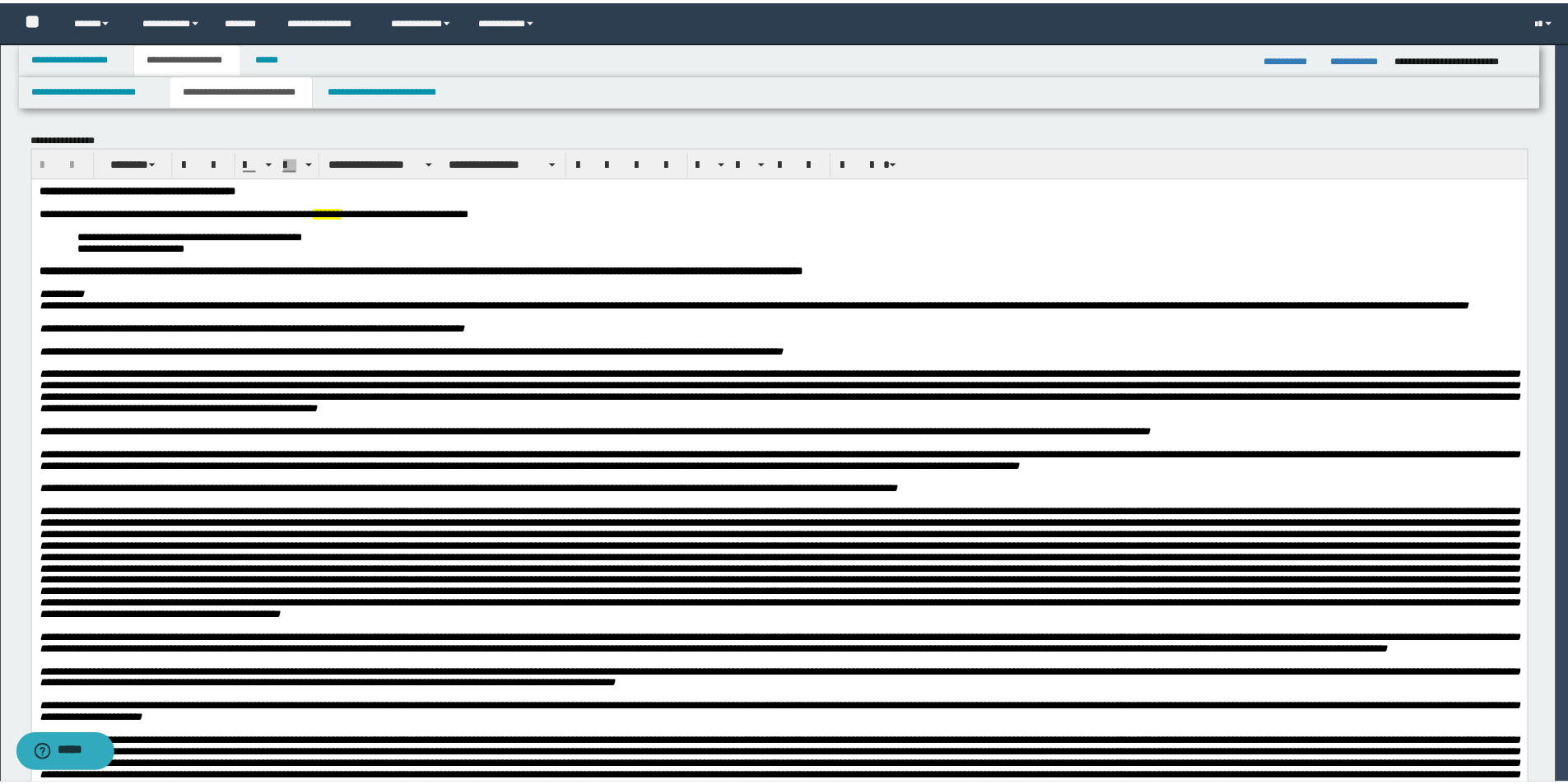 scroll, scrollTop: 0, scrollLeft: 0, axis: both 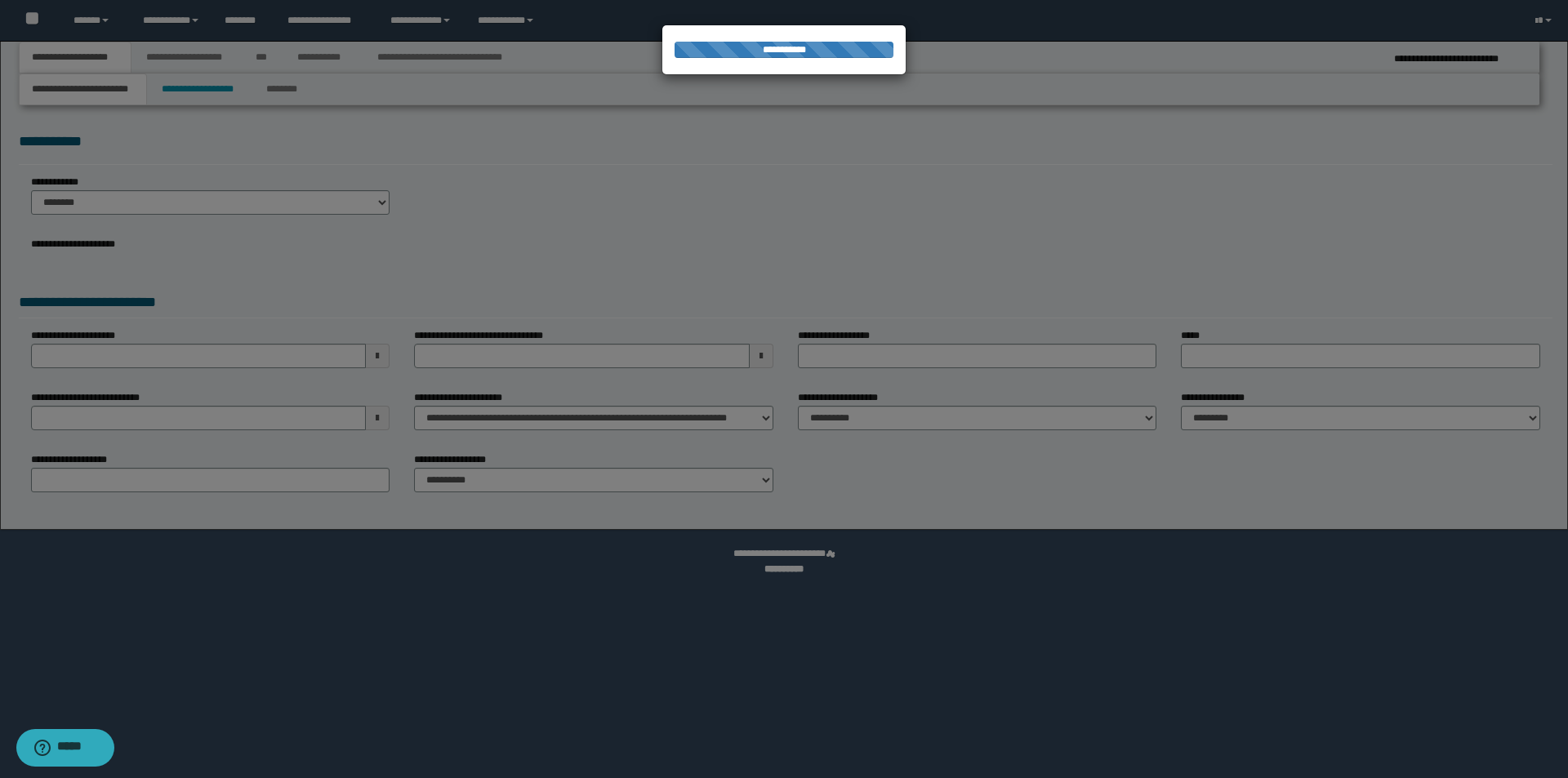 select on "*" 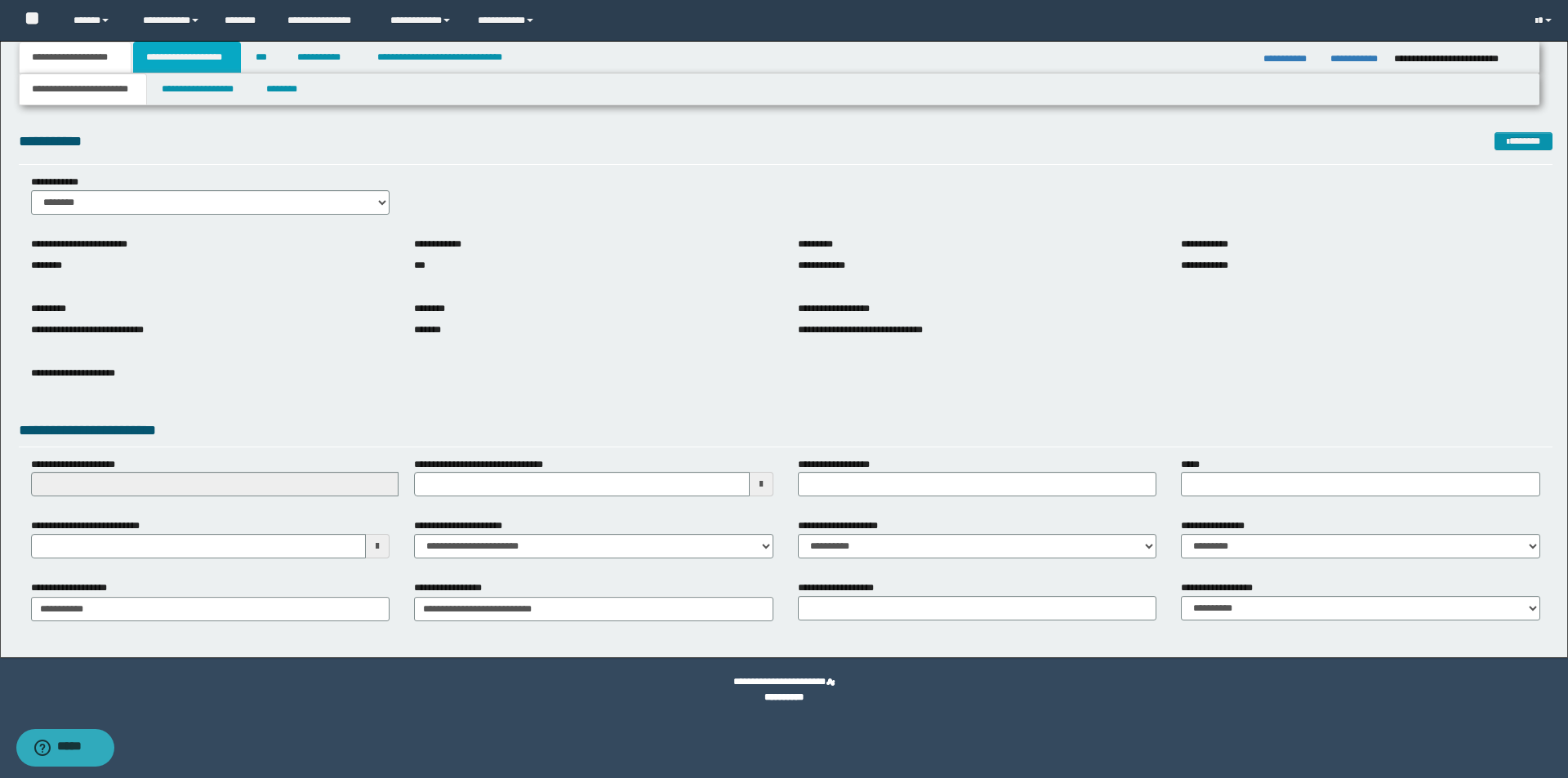 click on "**********" at bounding box center (187, 57) 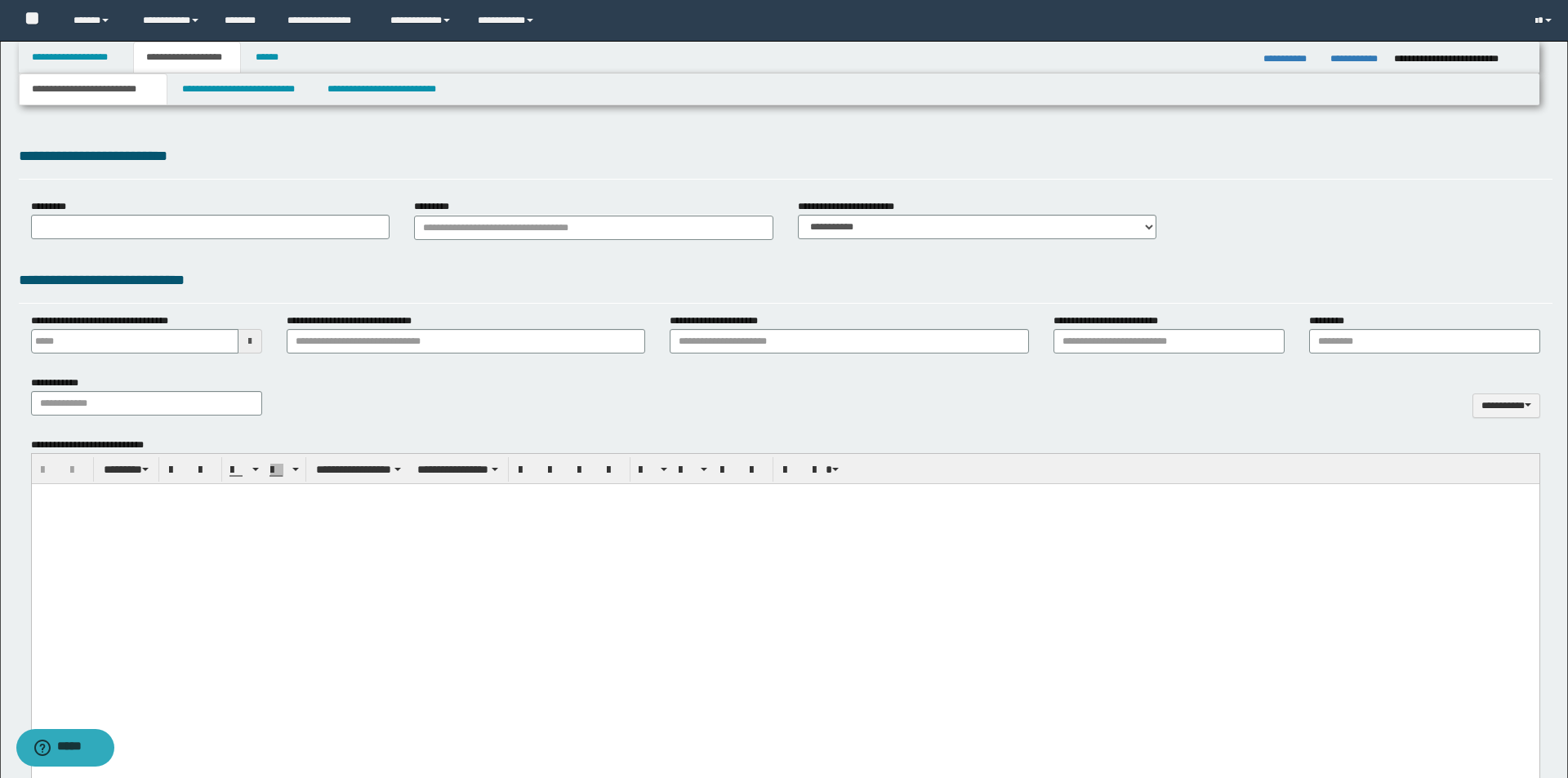 type 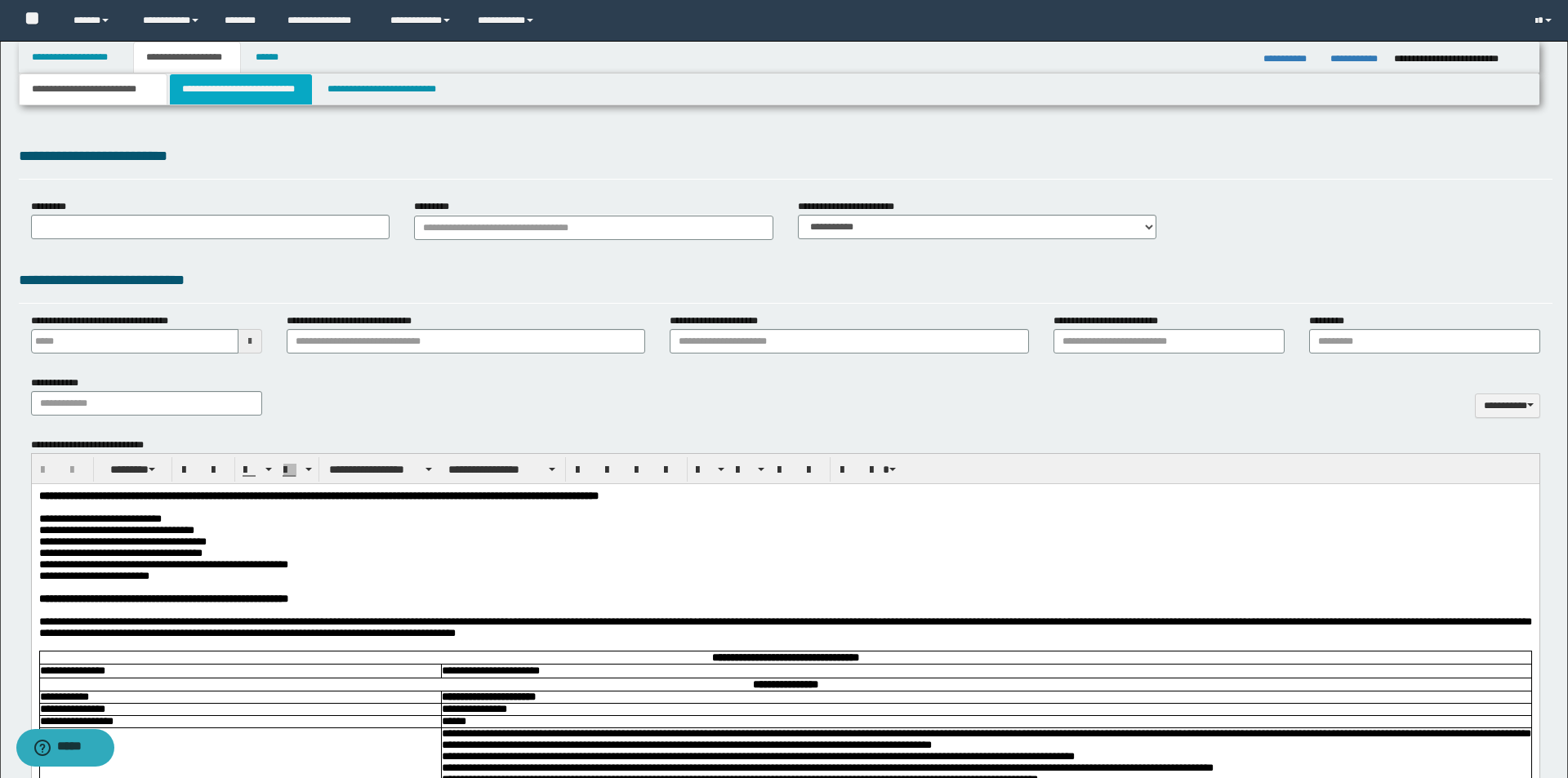 scroll, scrollTop: 0, scrollLeft: 0, axis: both 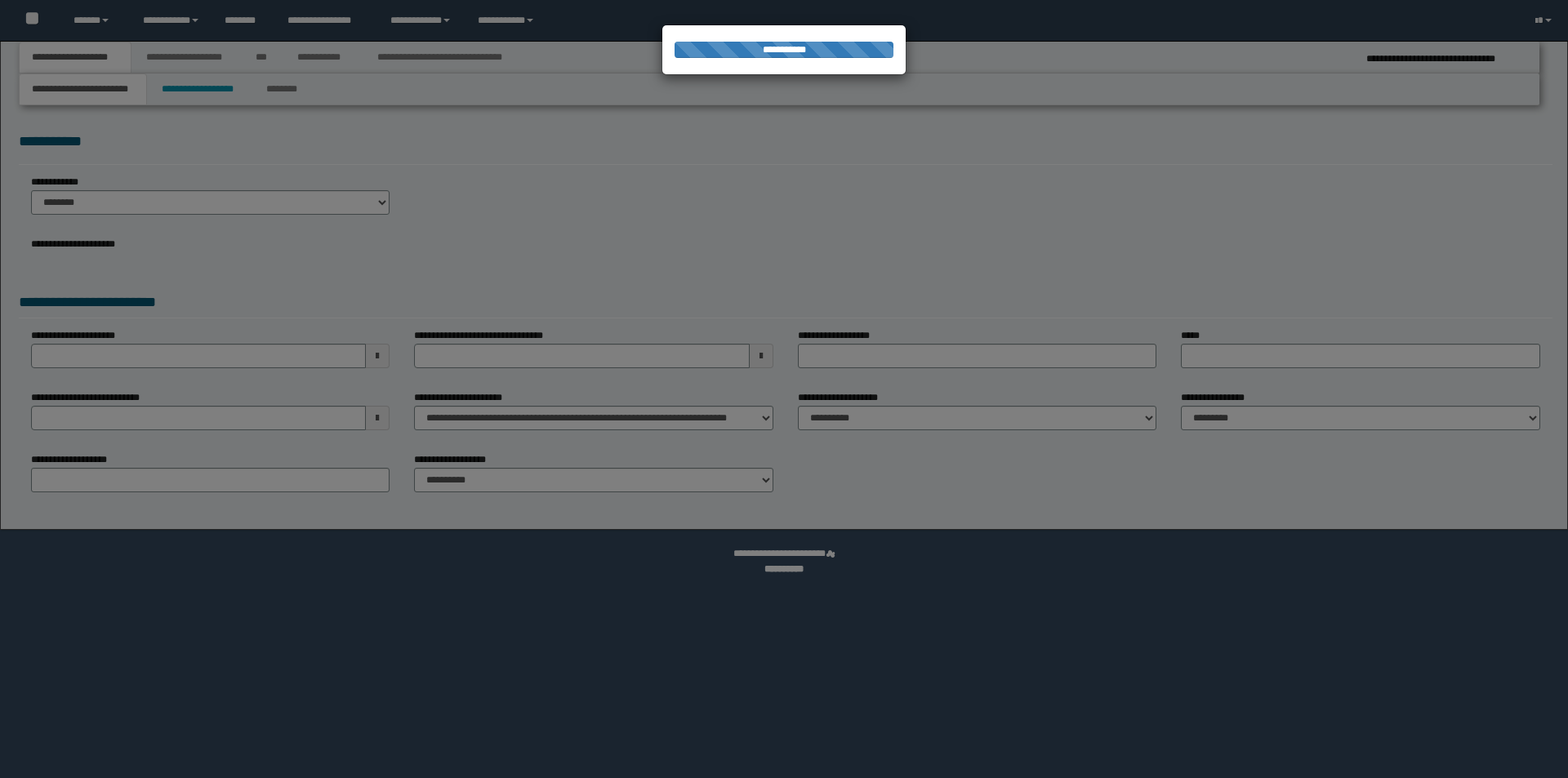 select on "*" 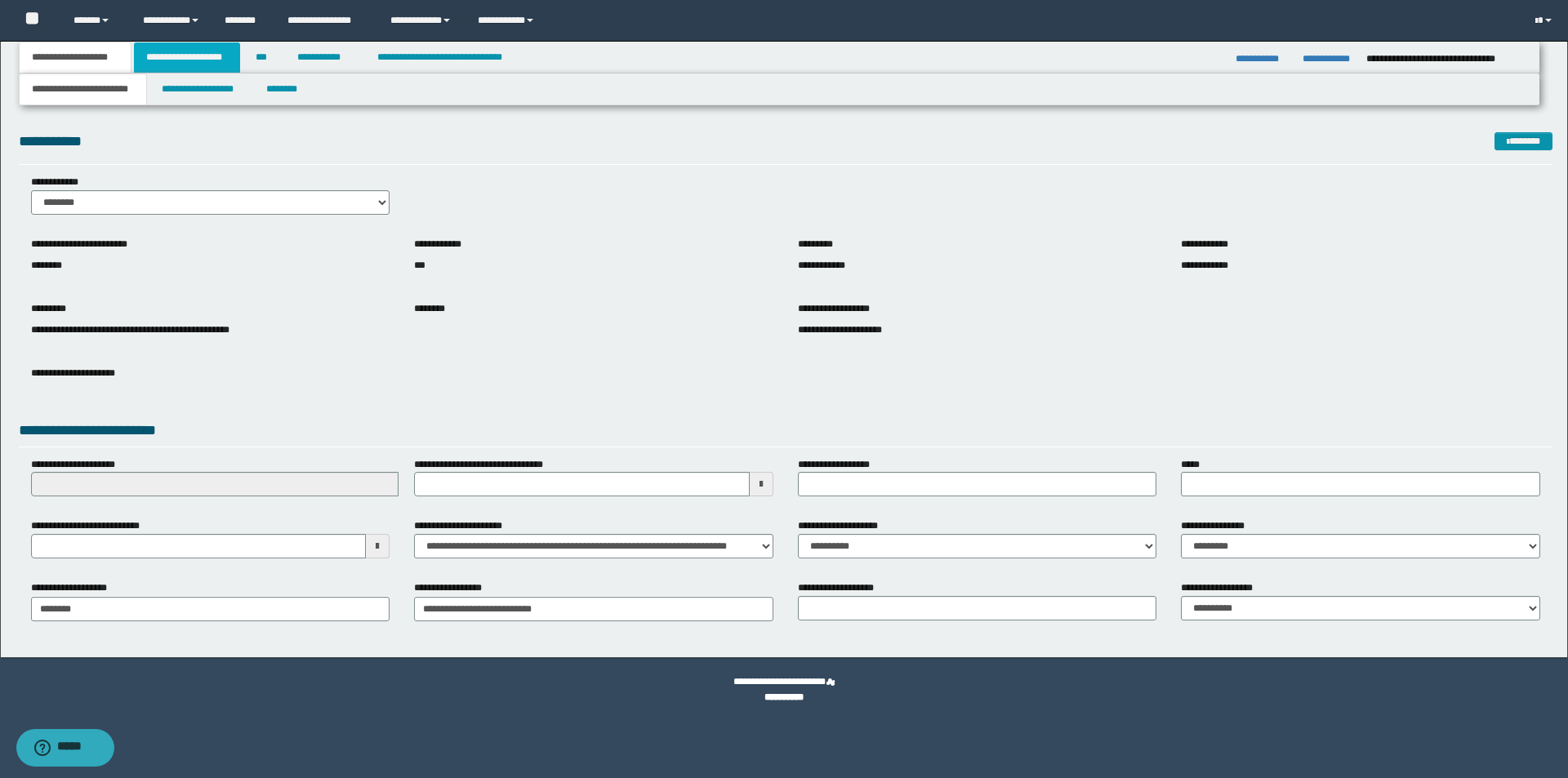 click on "**********" at bounding box center (187, 57) 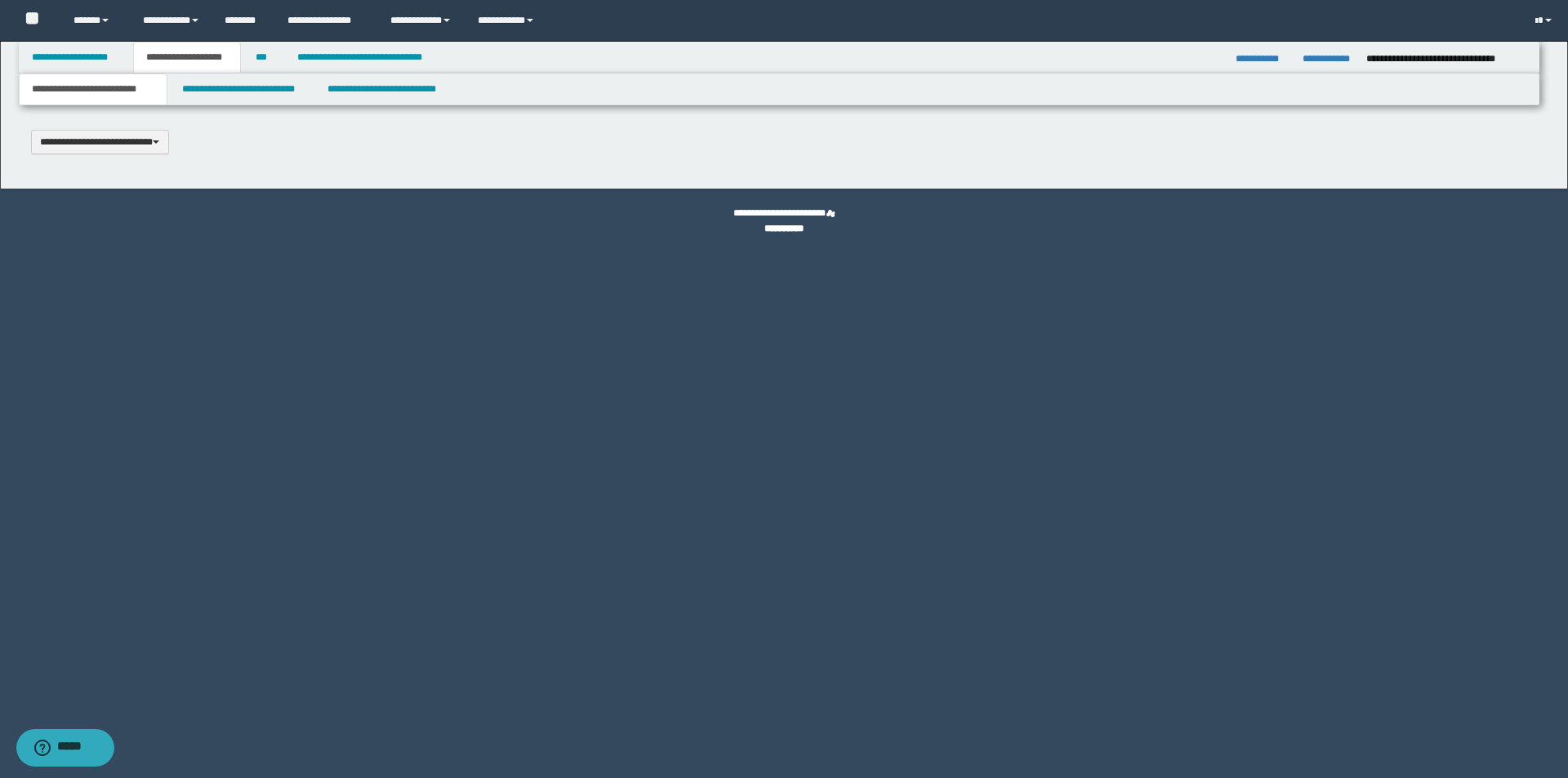 type 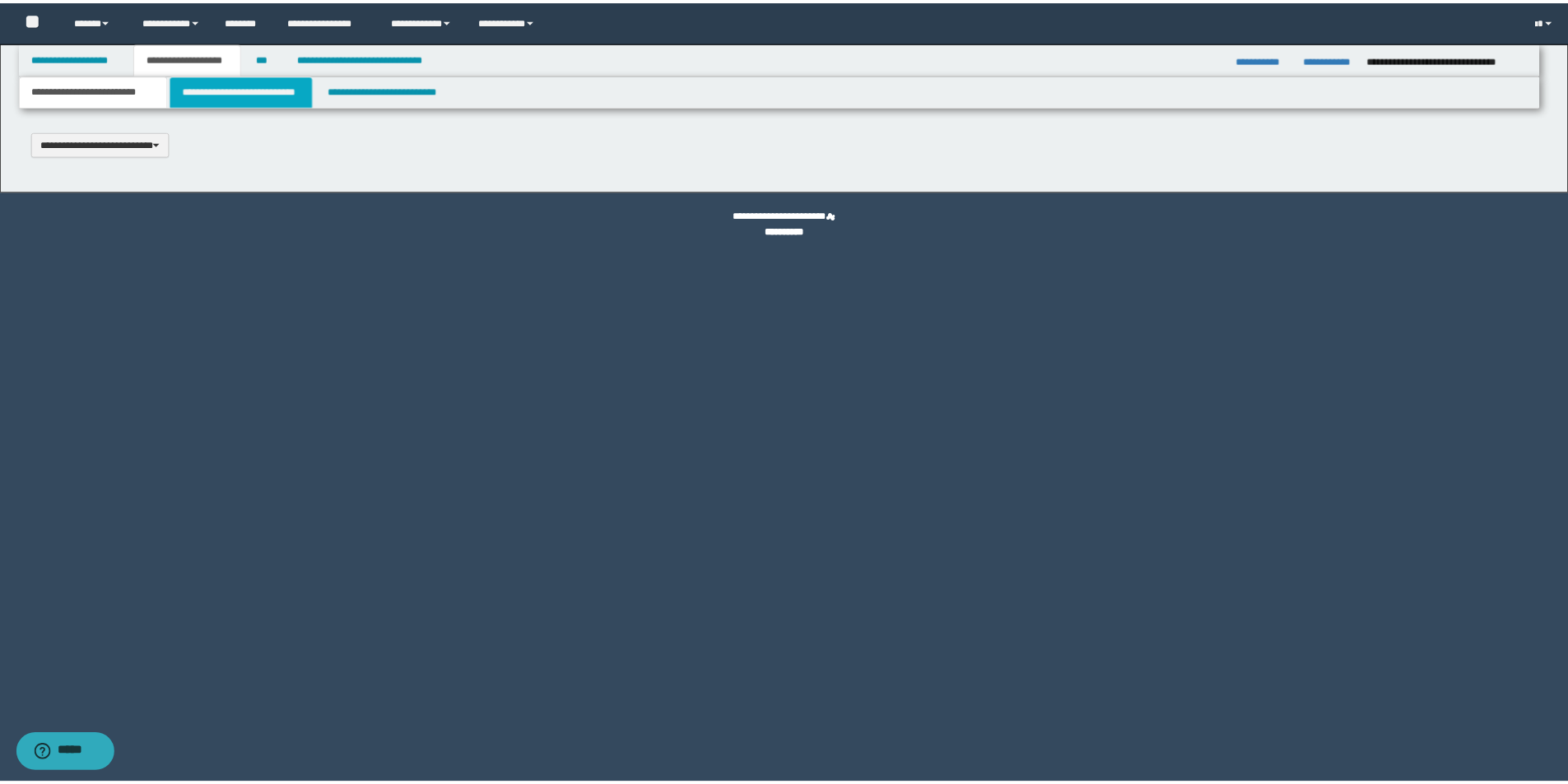 scroll, scrollTop: 0, scrollLeft: 0, axis: both 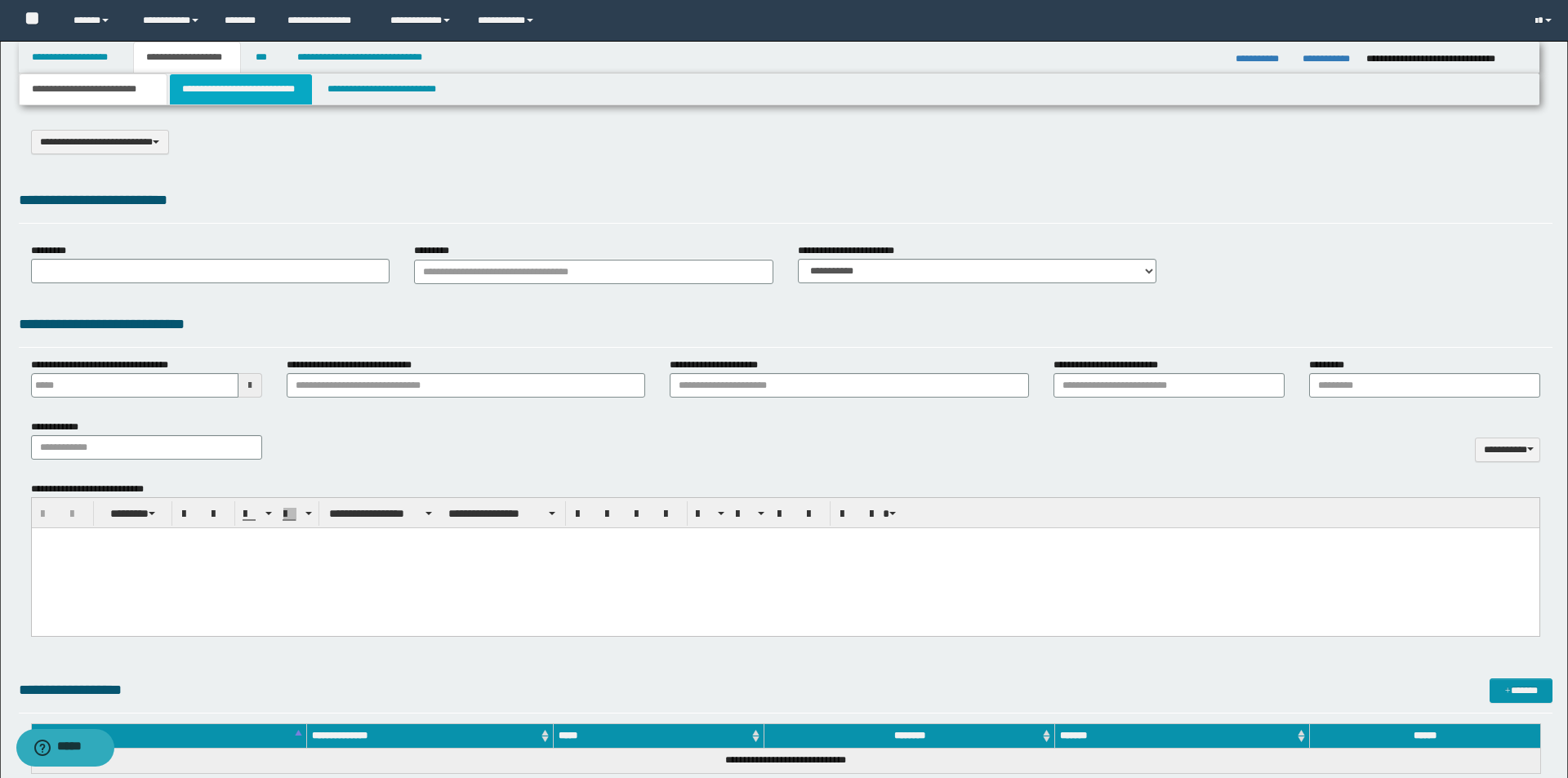 select on "*" 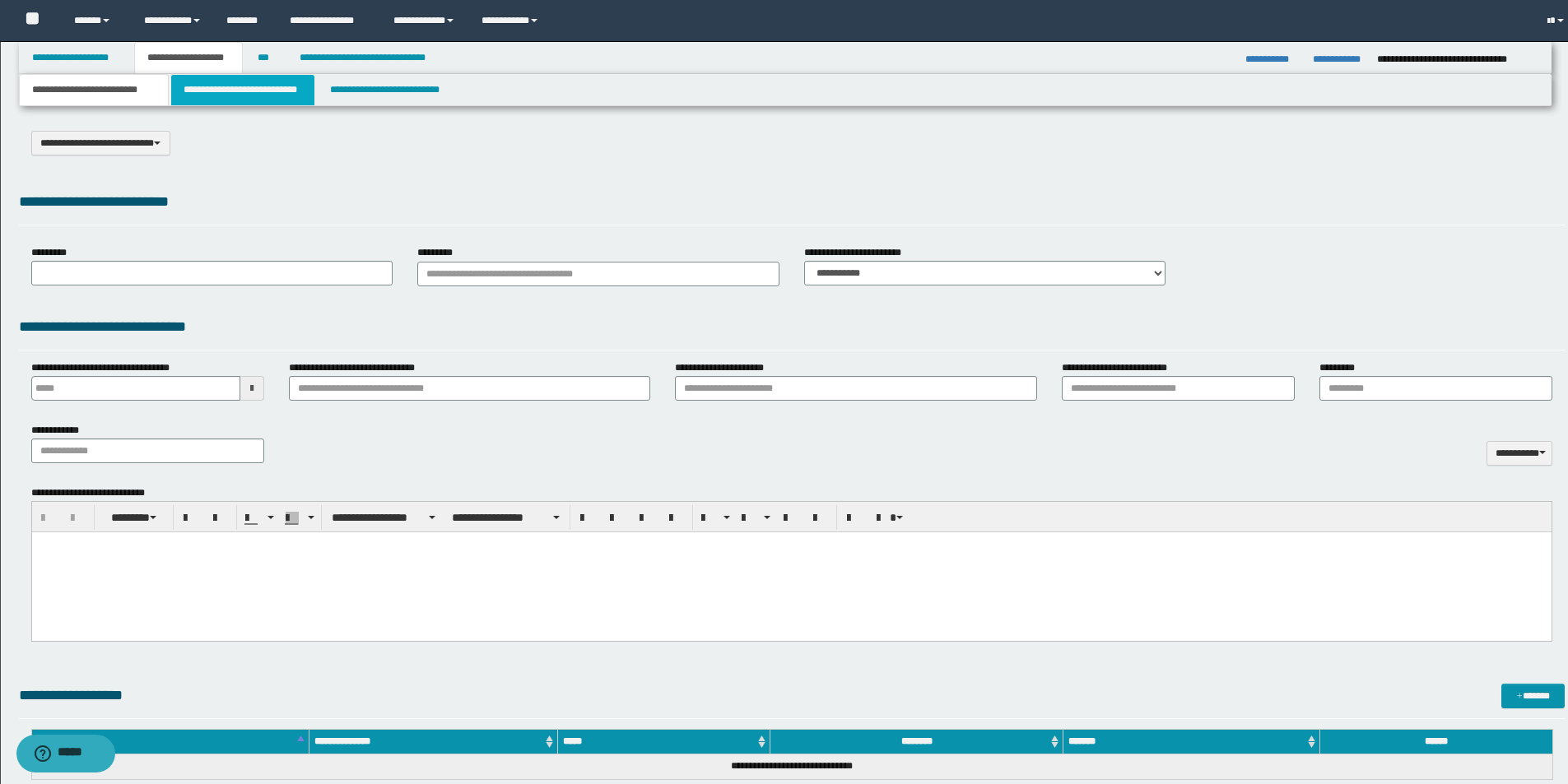 click on "**********" at bounding box center [243, 90] 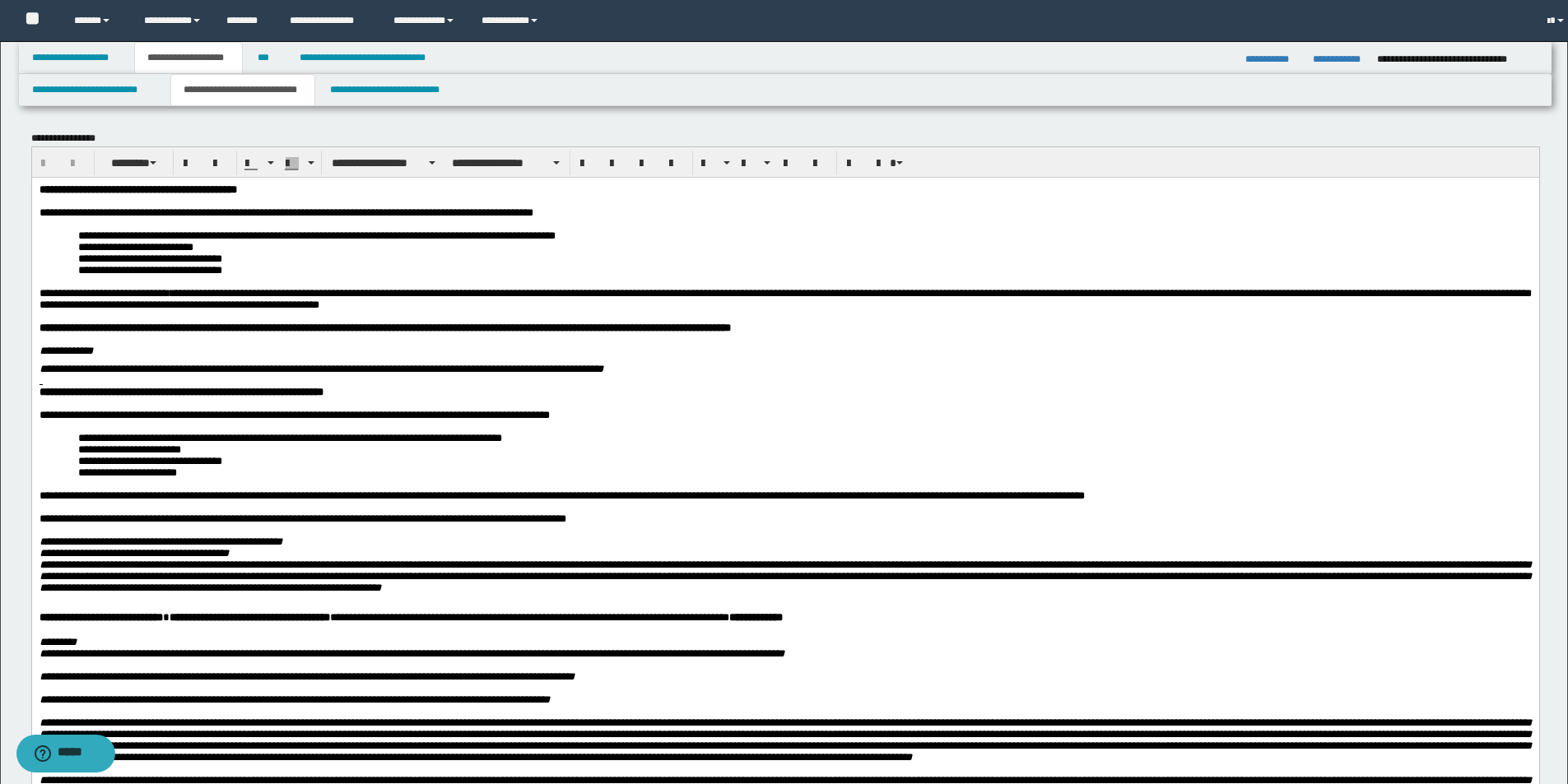 scroll, scrollTop: 0, scrollLeft: 0, axis: both 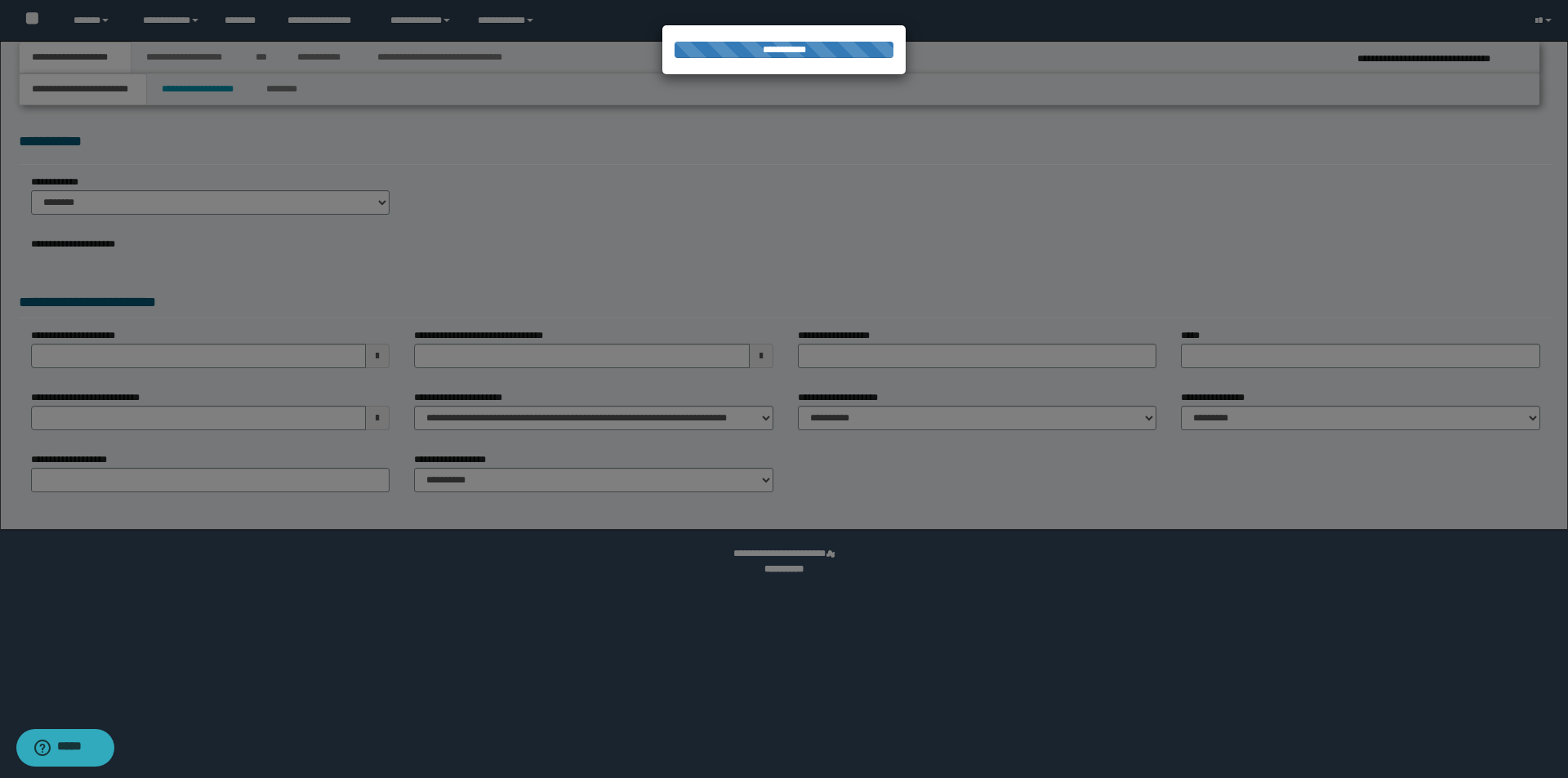 select on "*" 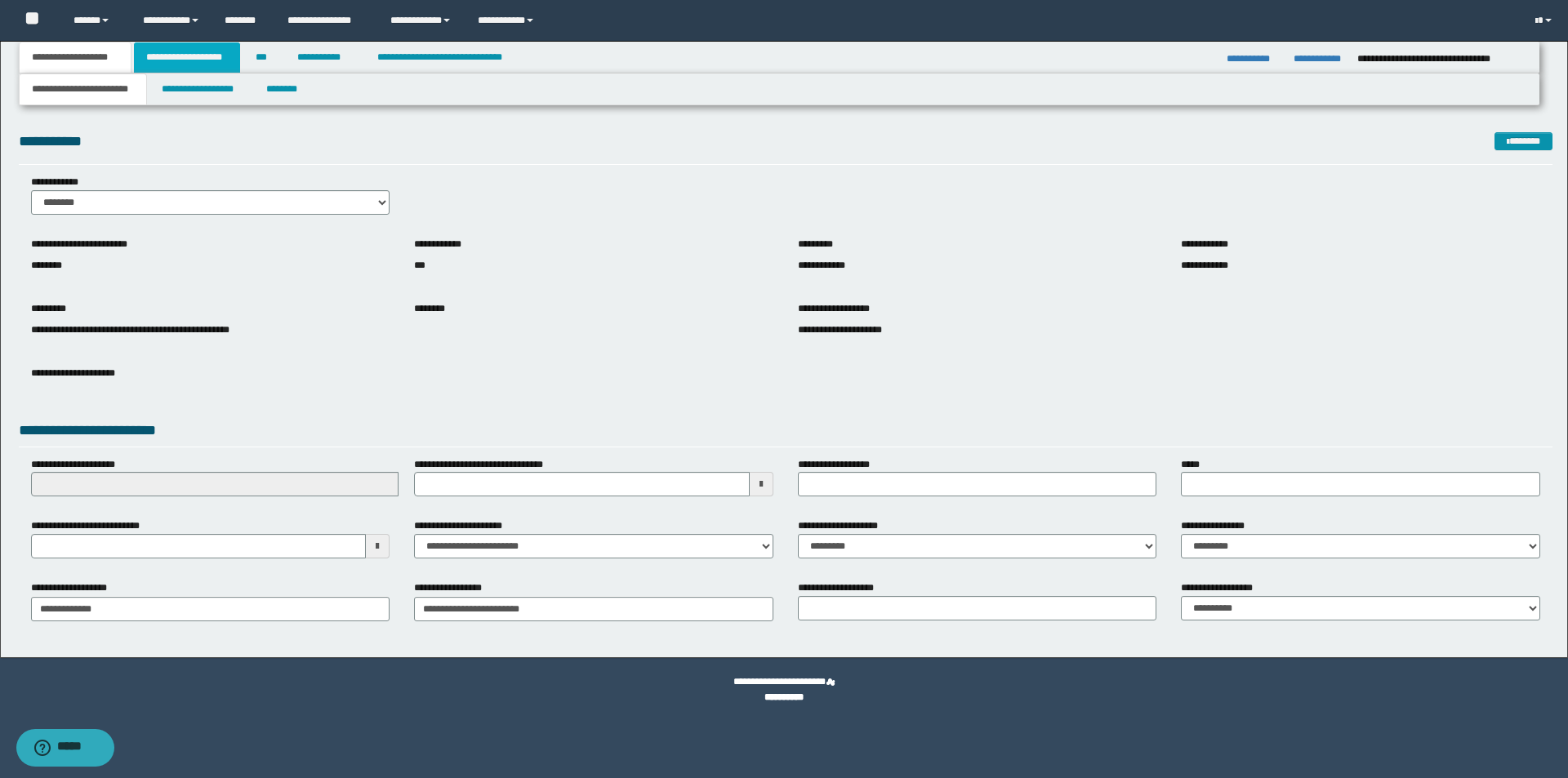click on "**********" at bounding box center [187, 57] 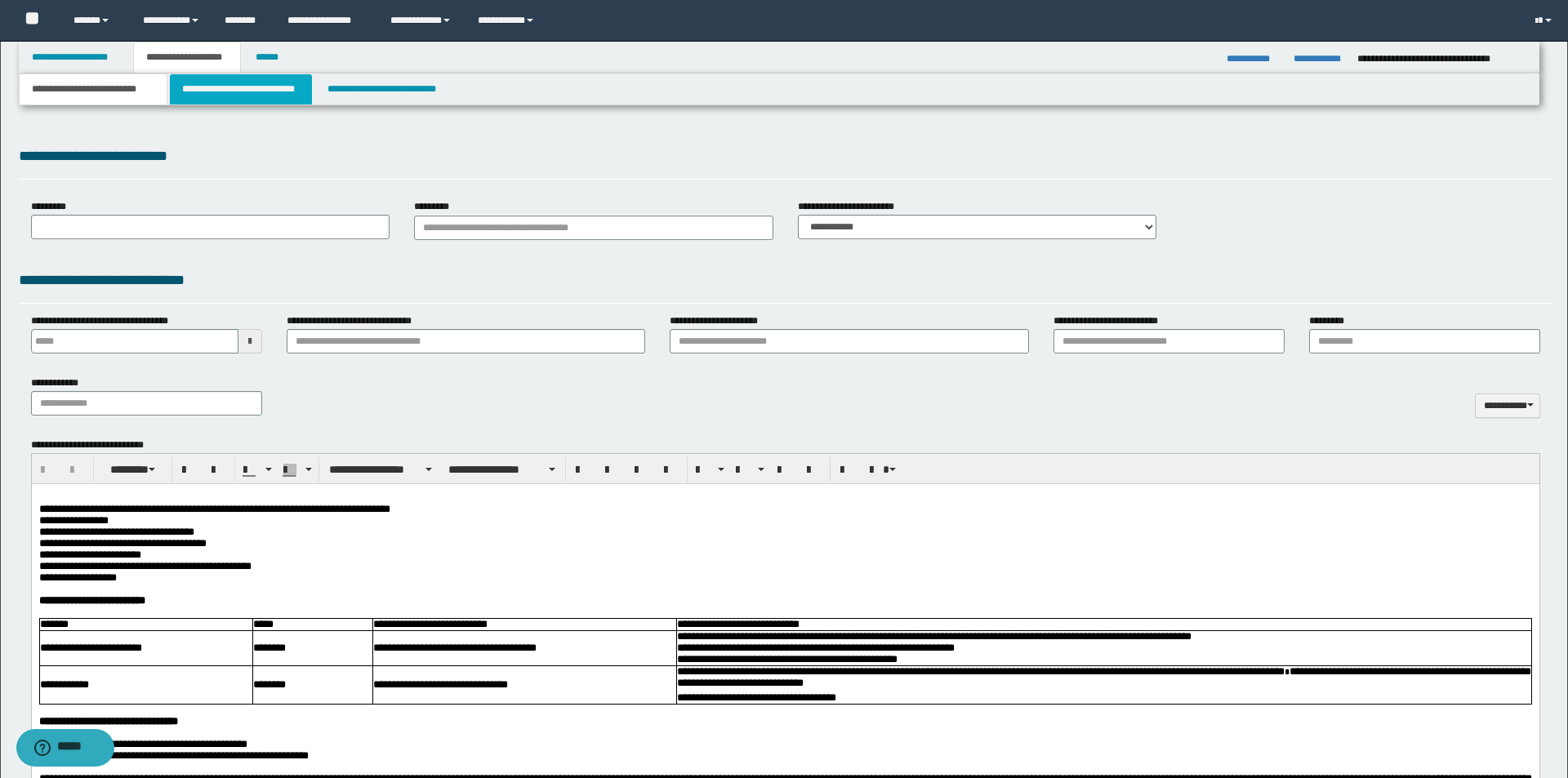 select on "*" 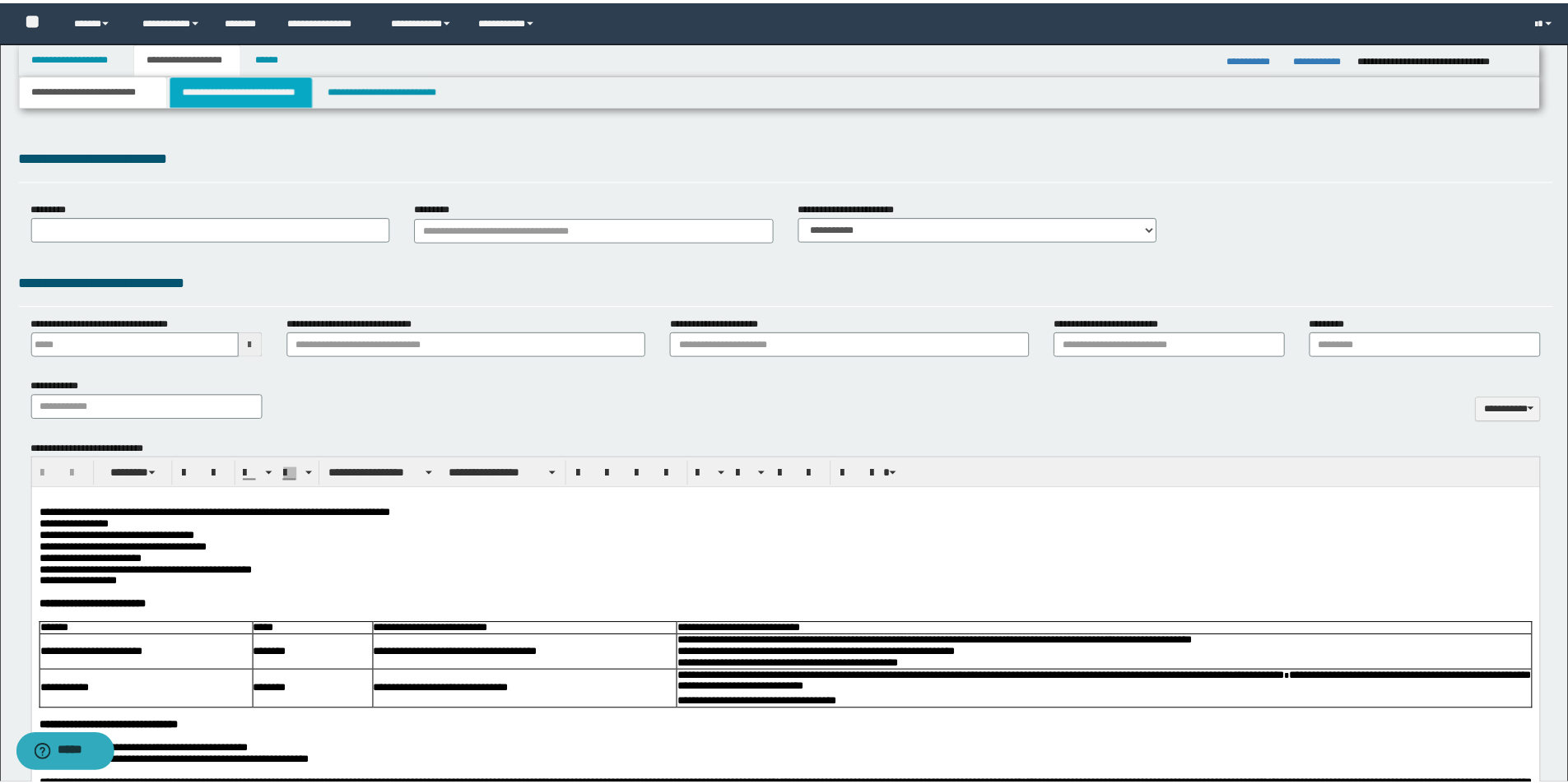 scroll, scrollTop: 0, scrollLeft: 0, axis: both 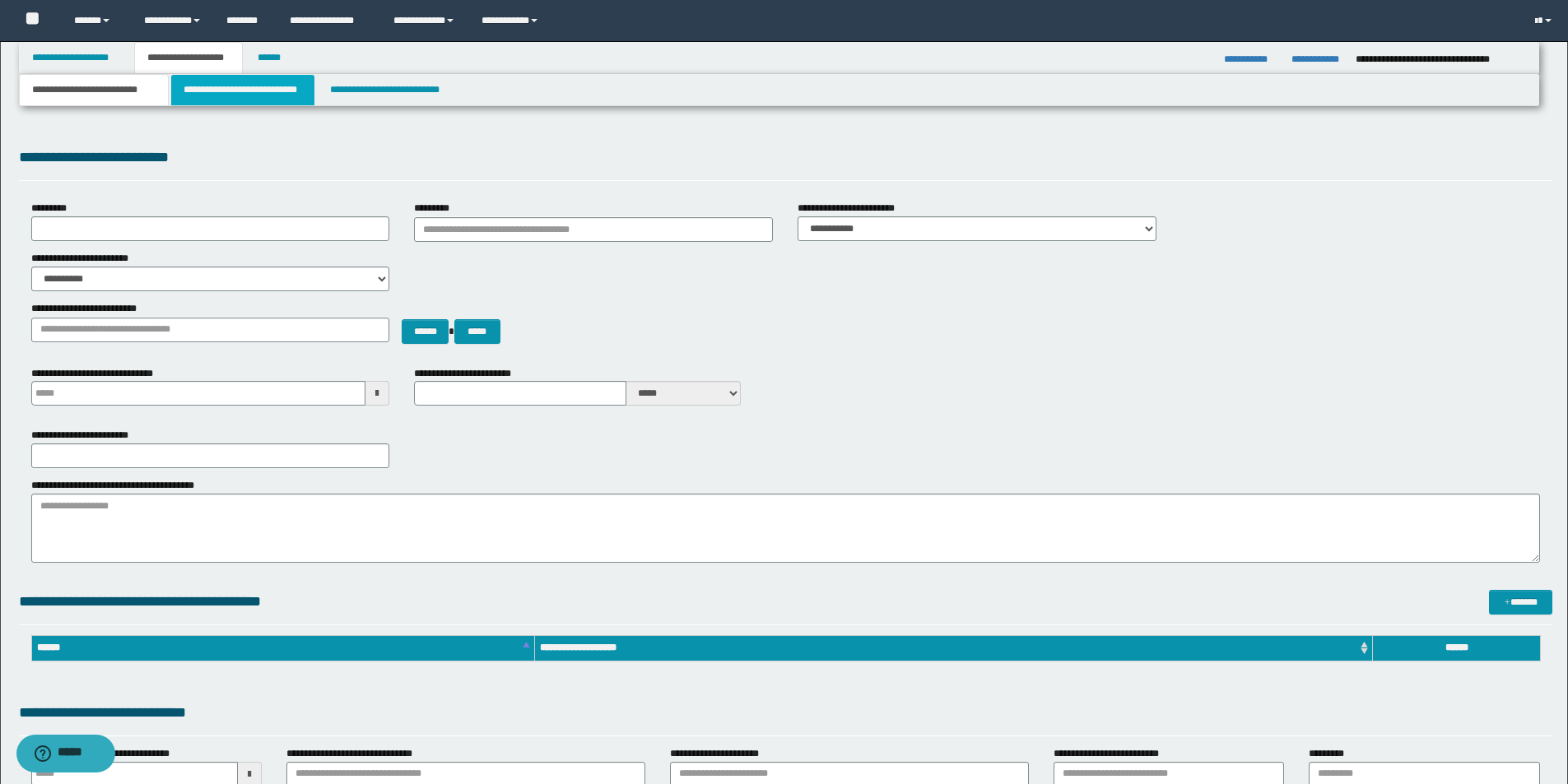 click on "**********" at bounding box center (243, 90) 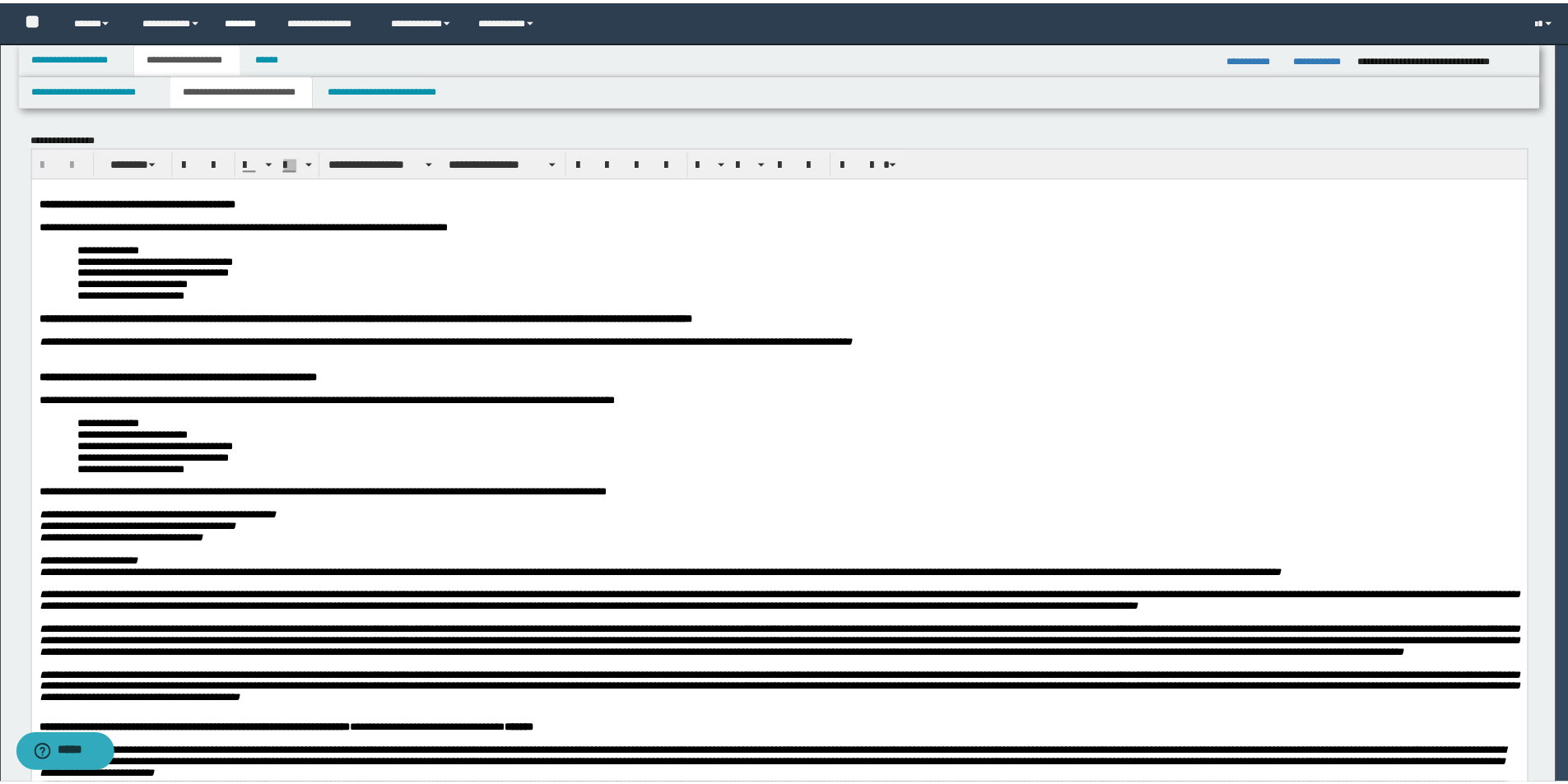 scroll, scrollTop: 0, scrollLeft: 0, axis: both 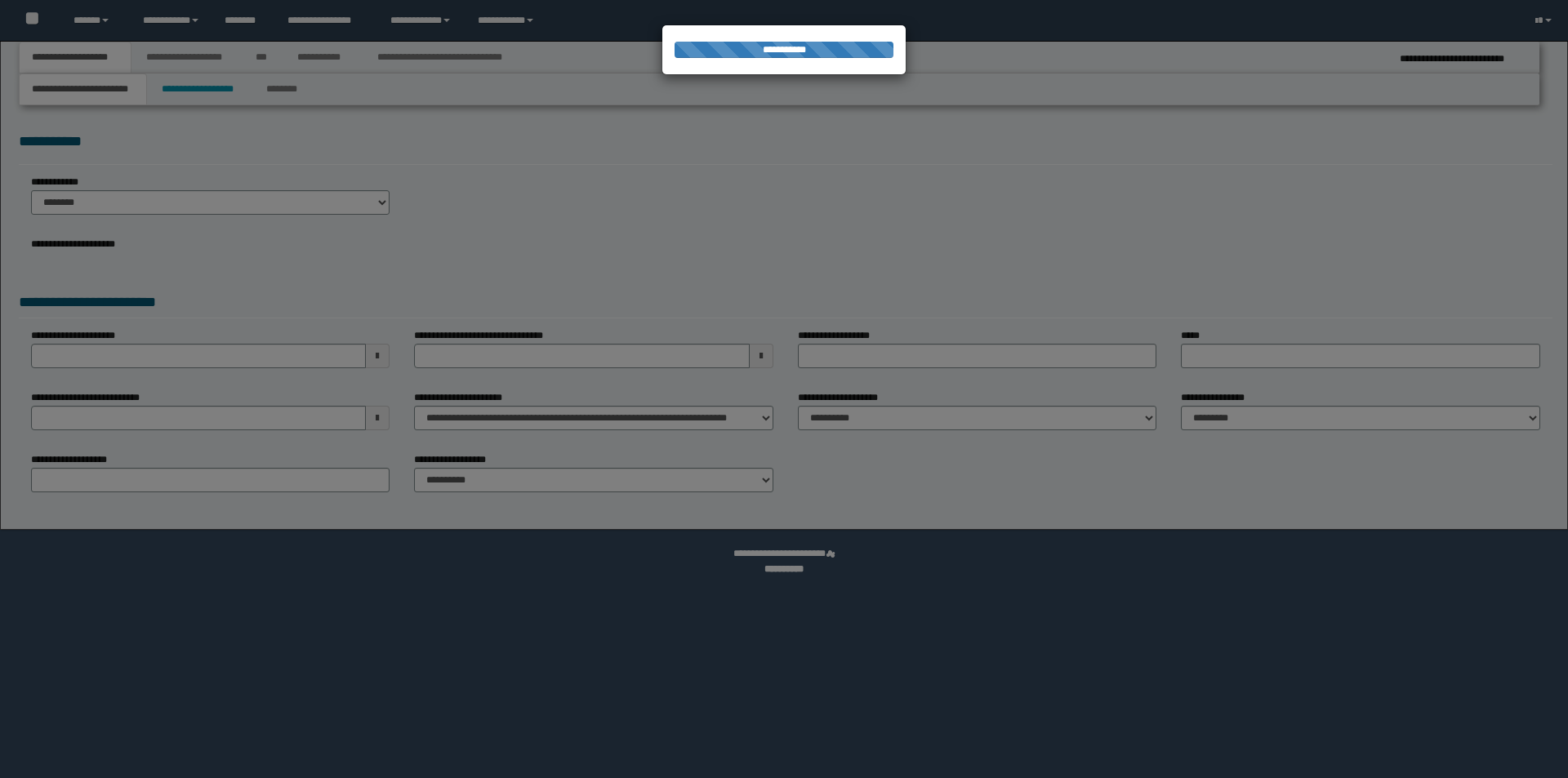 select on "*" 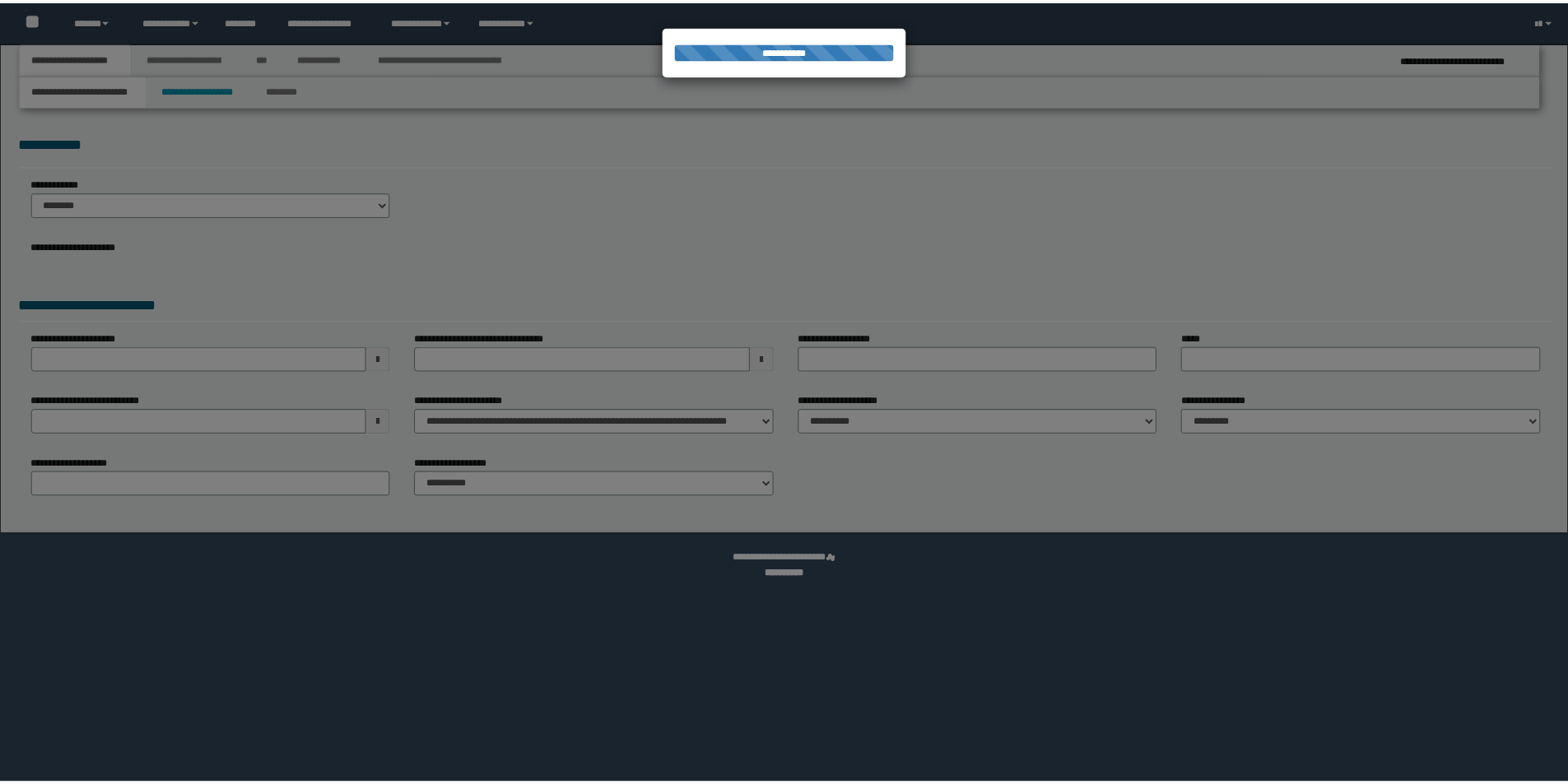 scroll, scrollTop: 0, scrollLeft: 0, axis: both 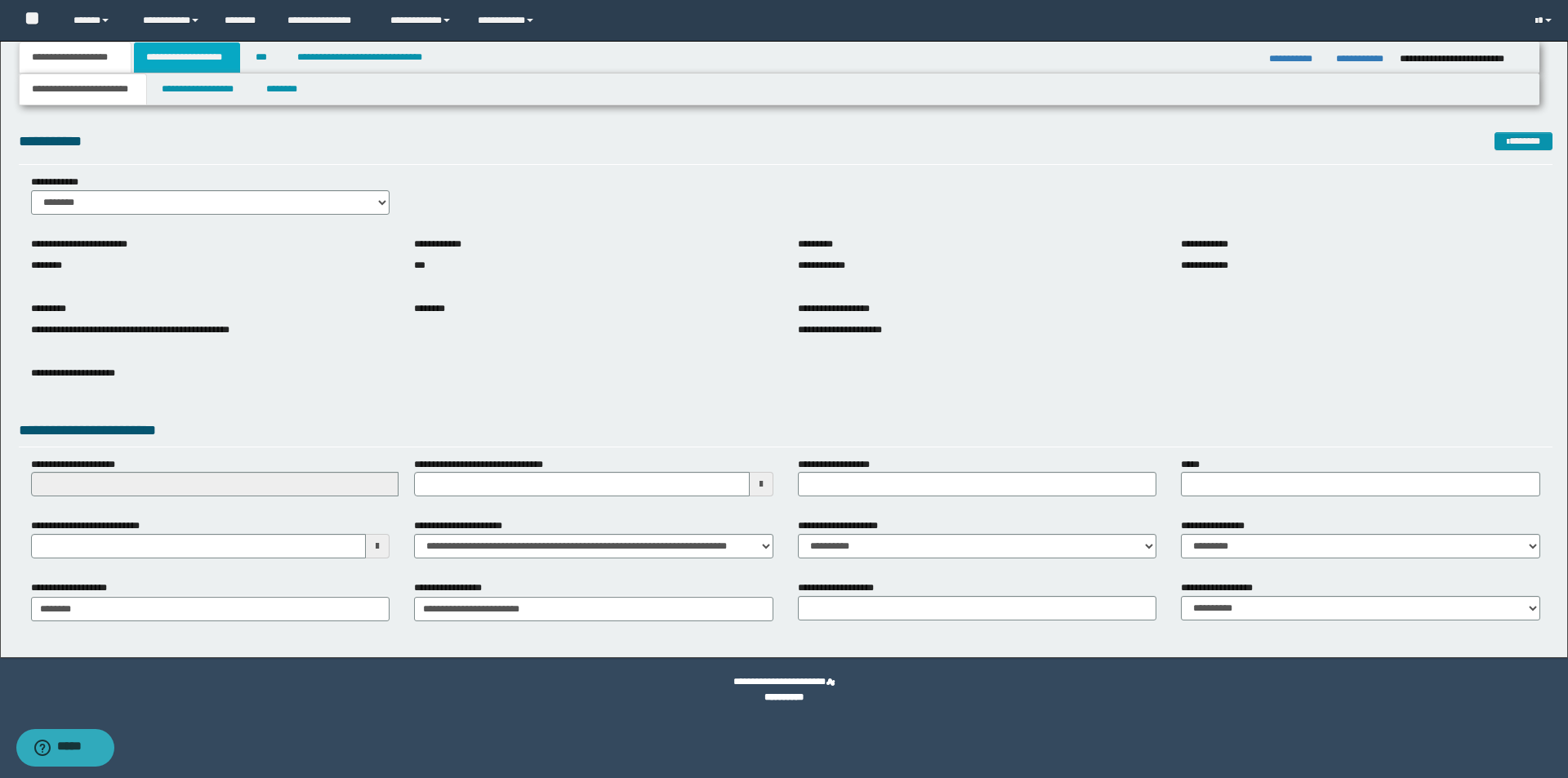 click on "**********" at bounding box center [187, 57] 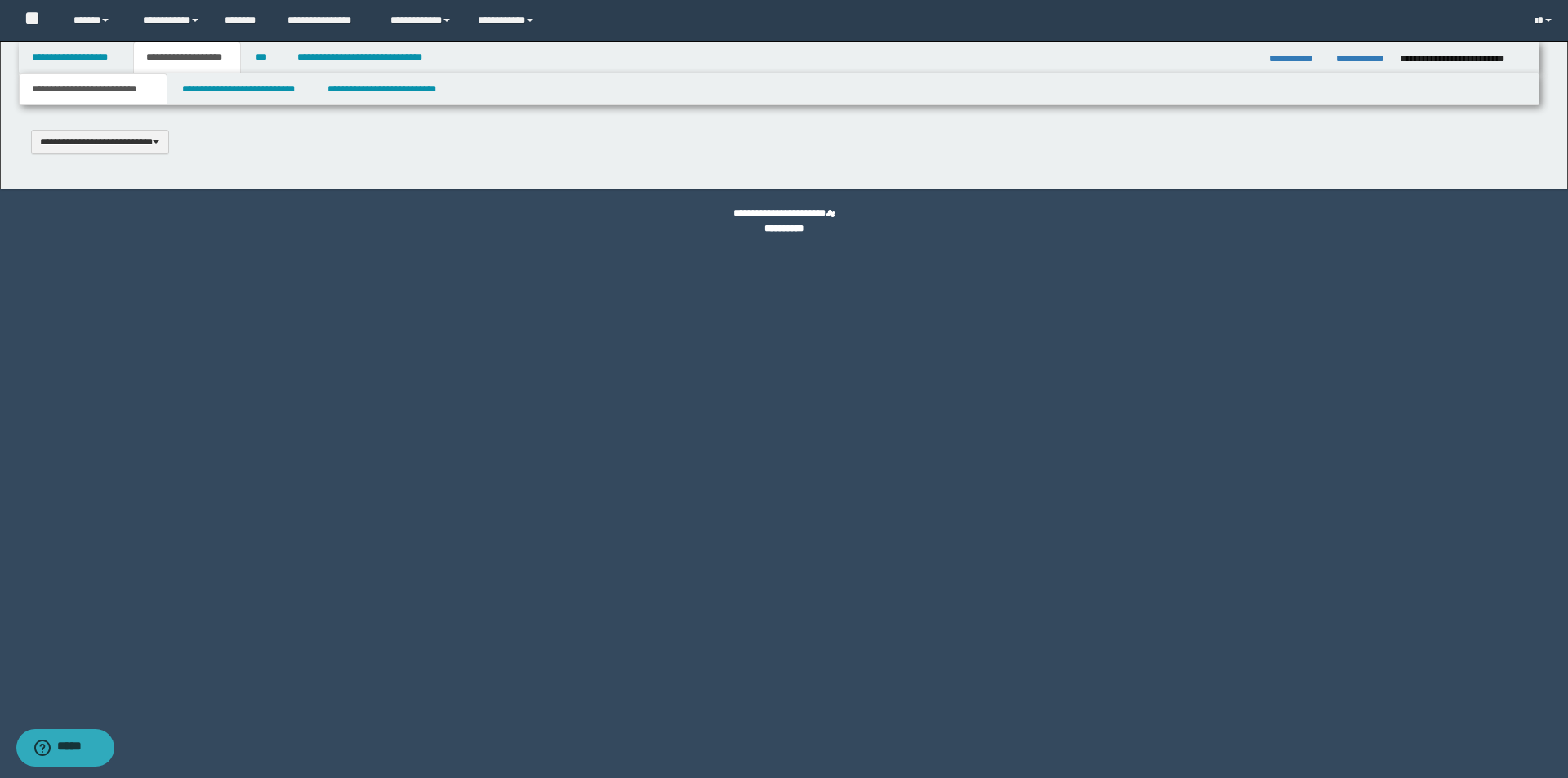 type 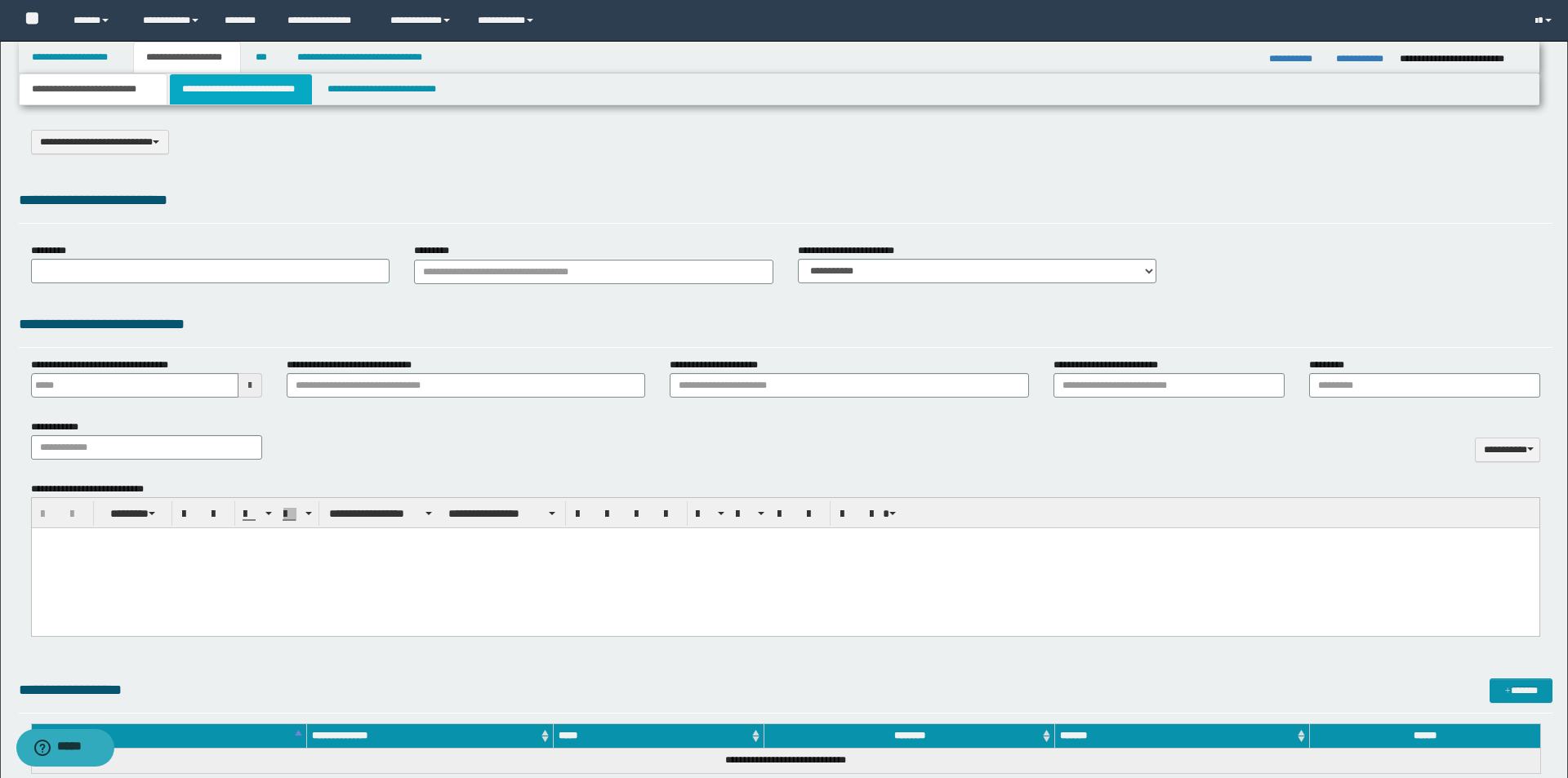 type on "**********" 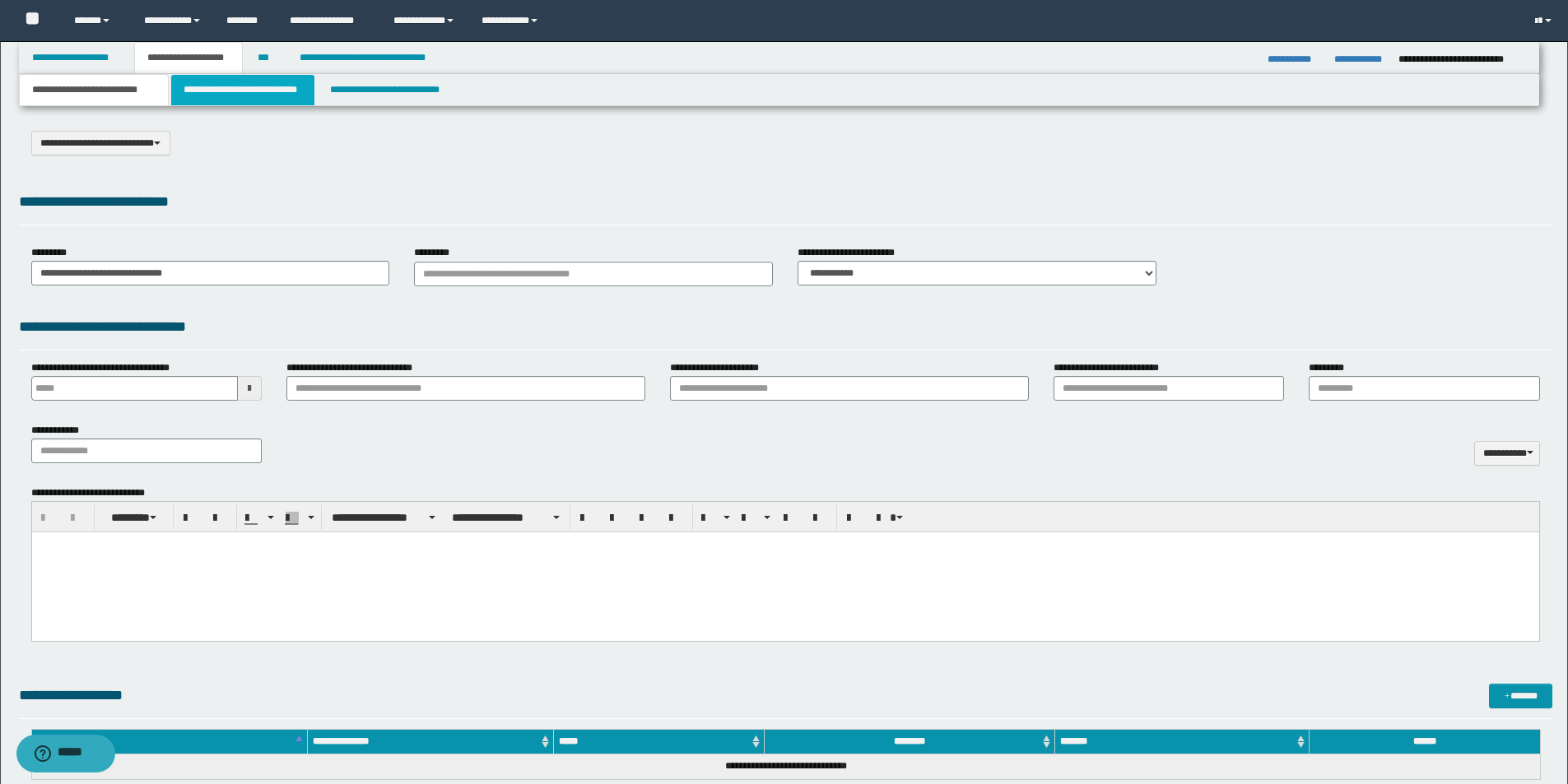 click on "**********" at bounding box center (243, 90) 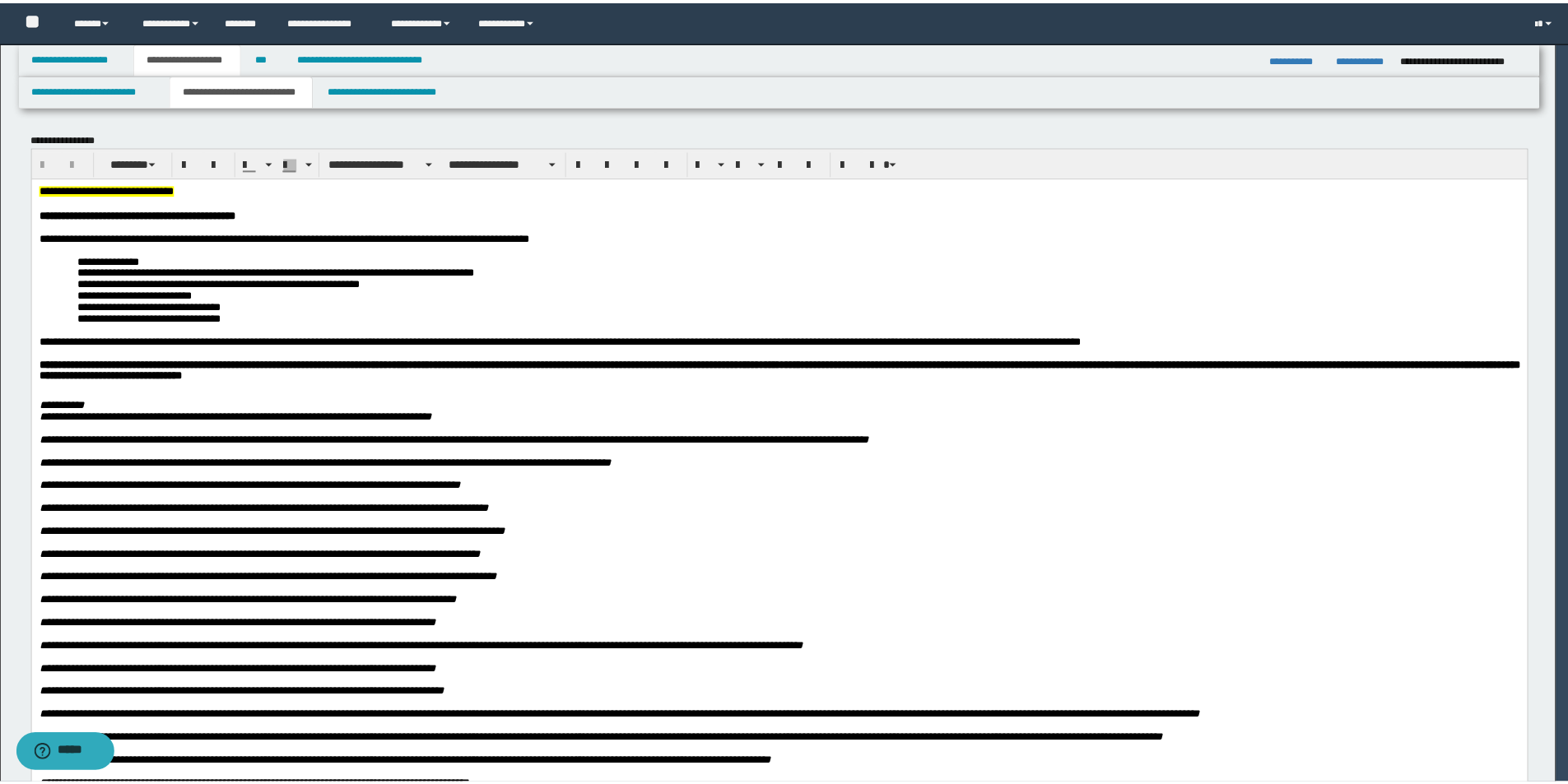 scroll, scrollTop: 0, scrollLeft: 0, axis: both 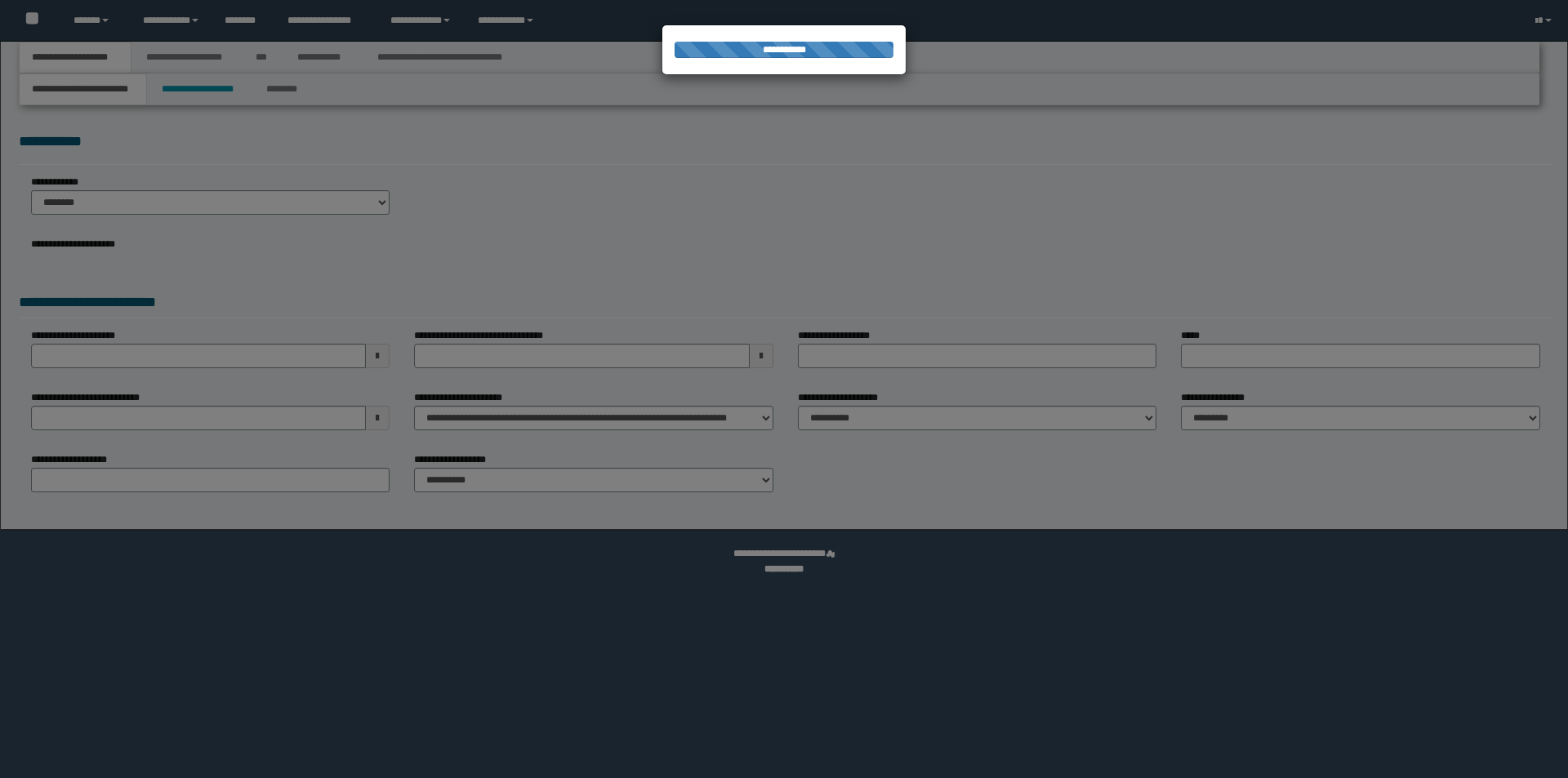 select on "*" 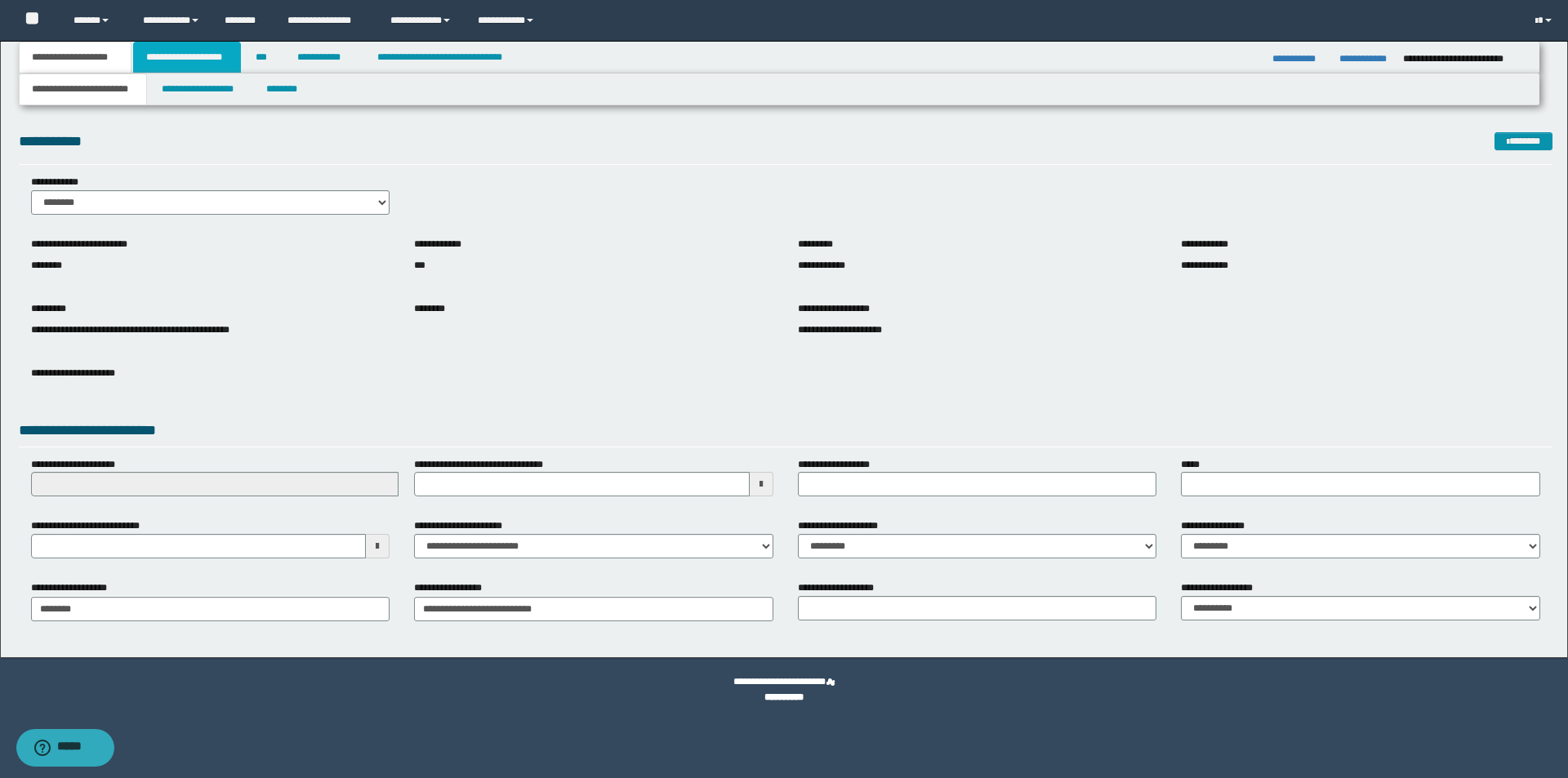 click on "**********" at bounding box center [187, 57] 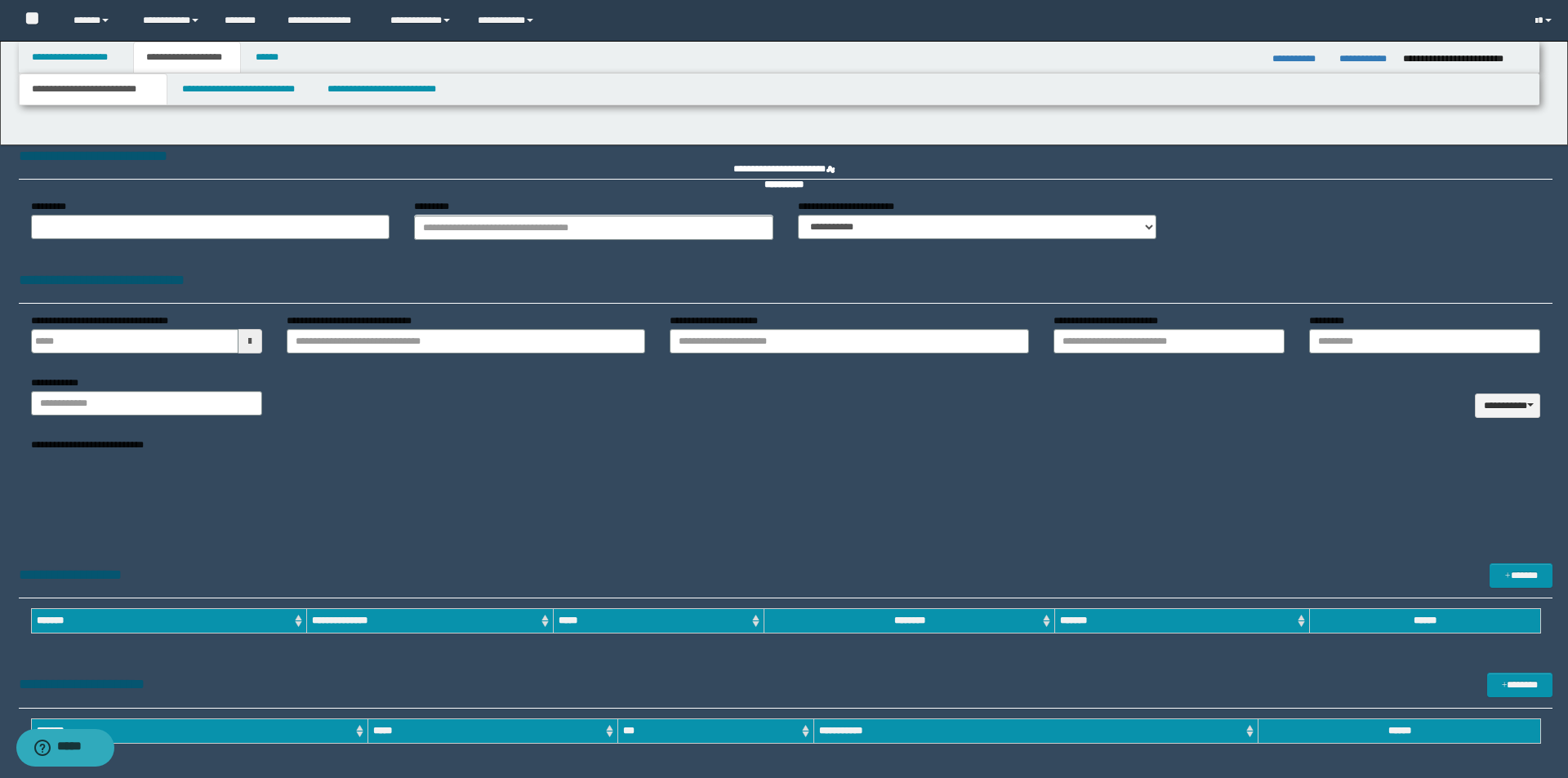 type 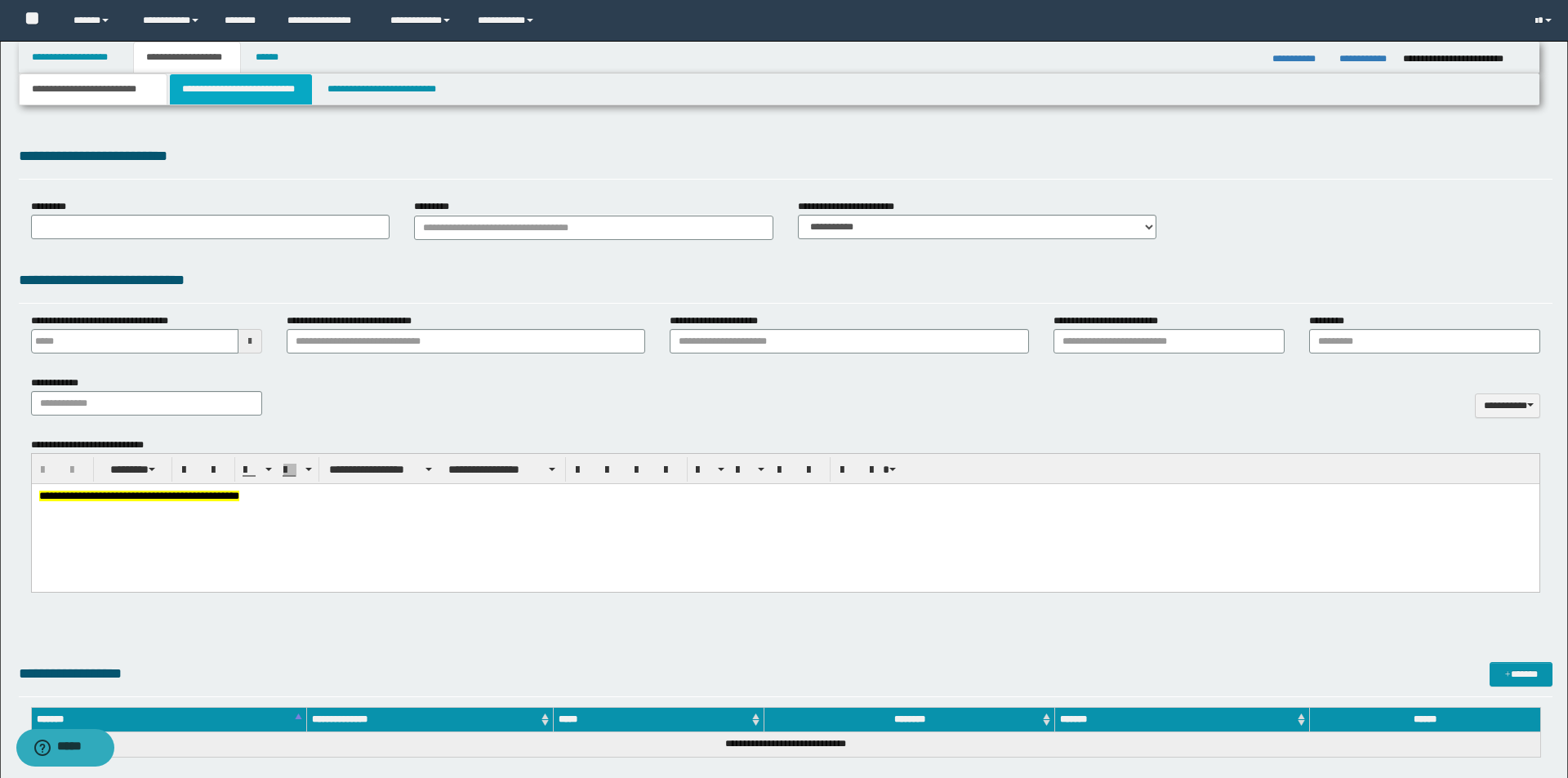 scroll, scrollTop: 0, scrollLeft: 0, axis: both 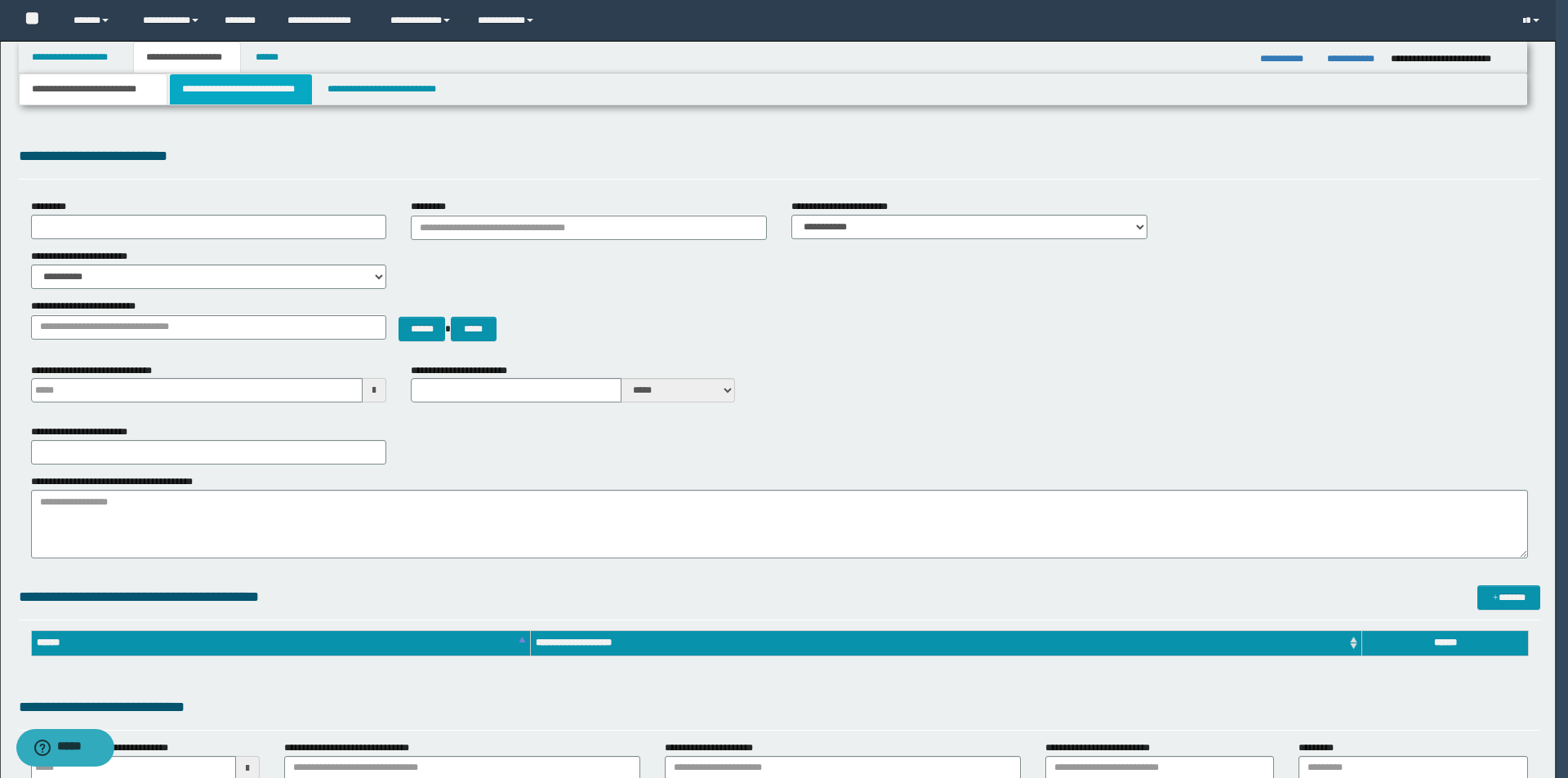 click on "**********" at bounding box center [241, 89] 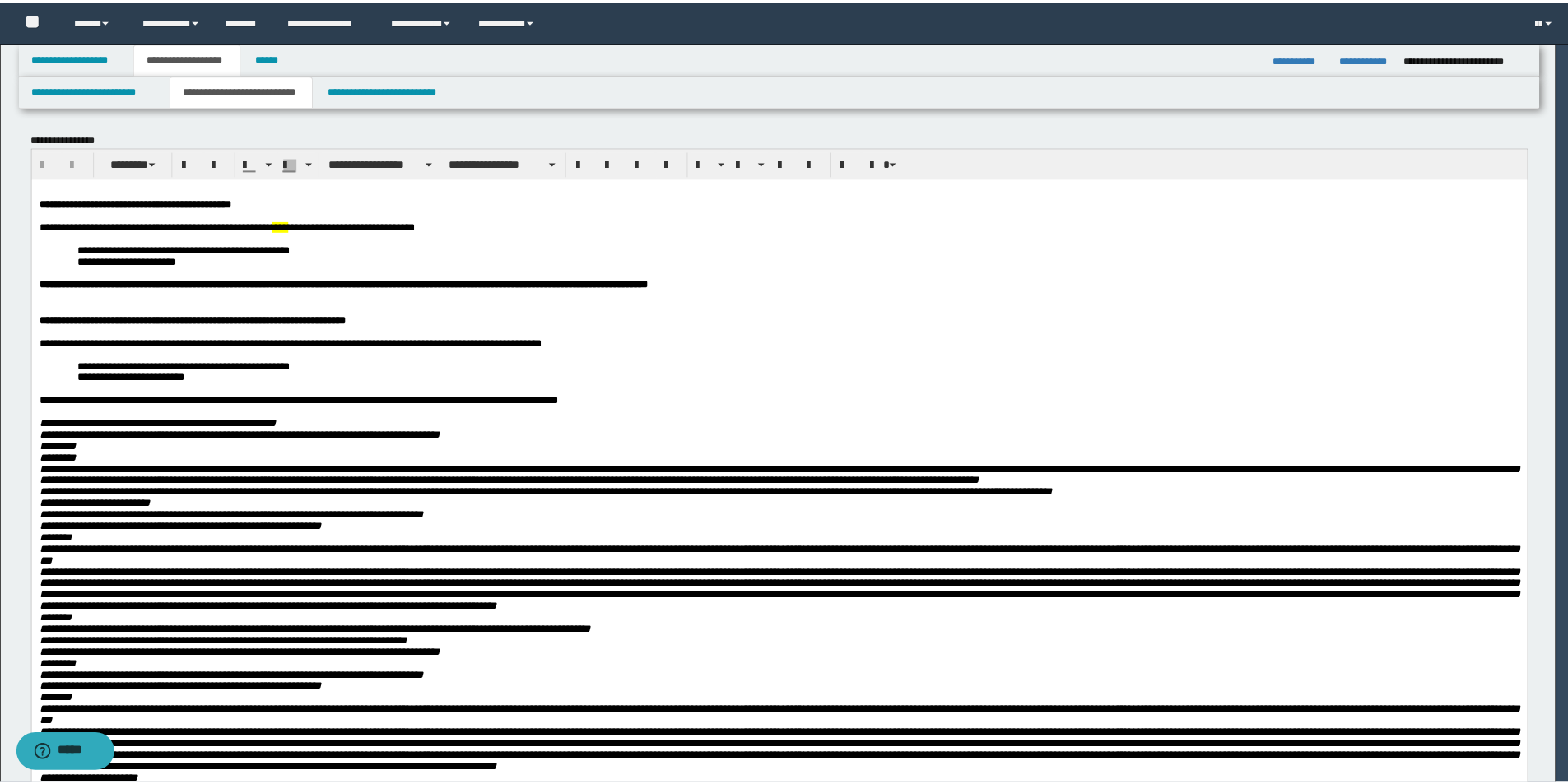 scroll, scrollTop: 0, scrollLeft: 0, axis: both 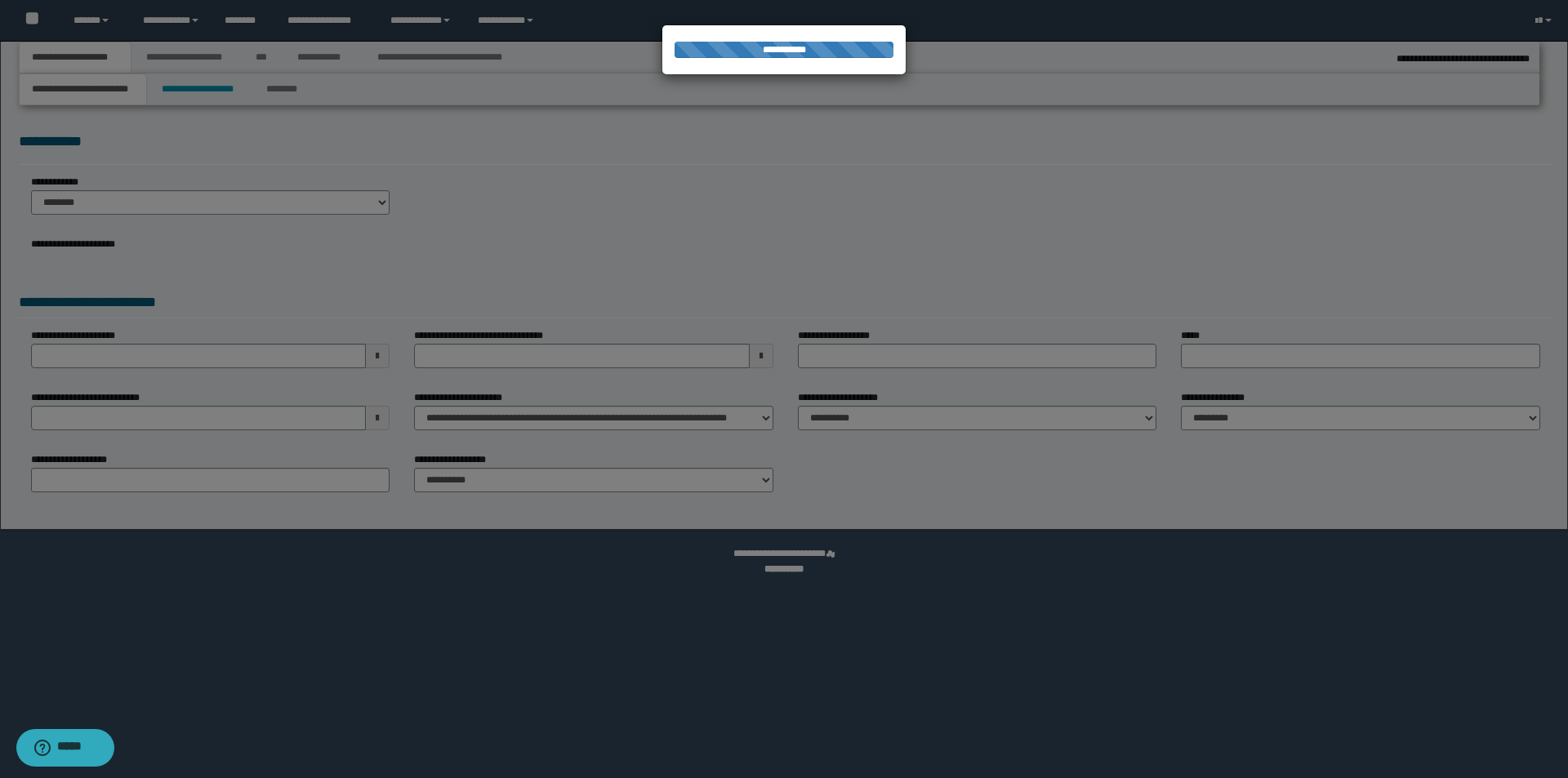 select on "*" 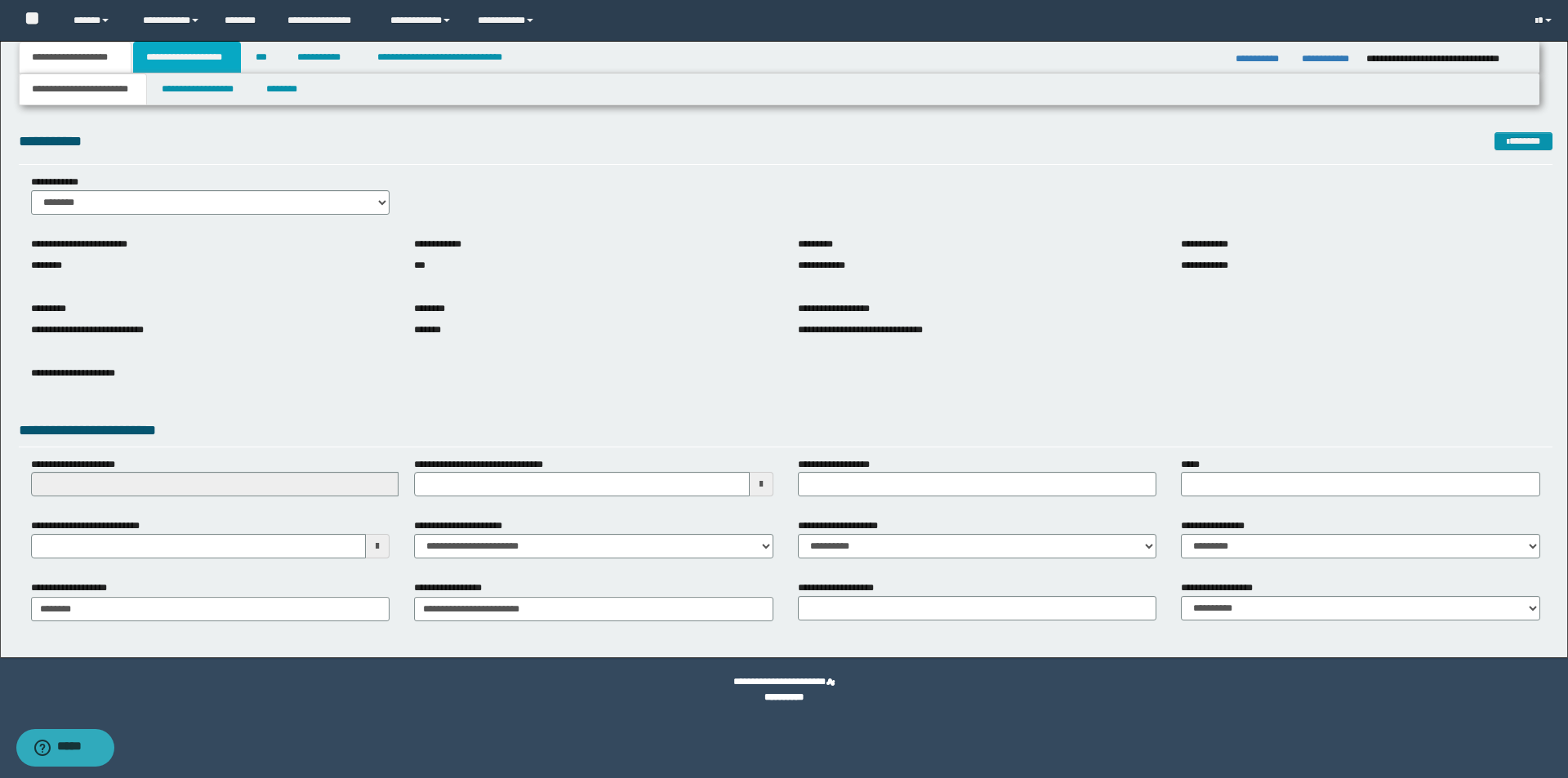 click on "**********" at bounding box center (187, 57) 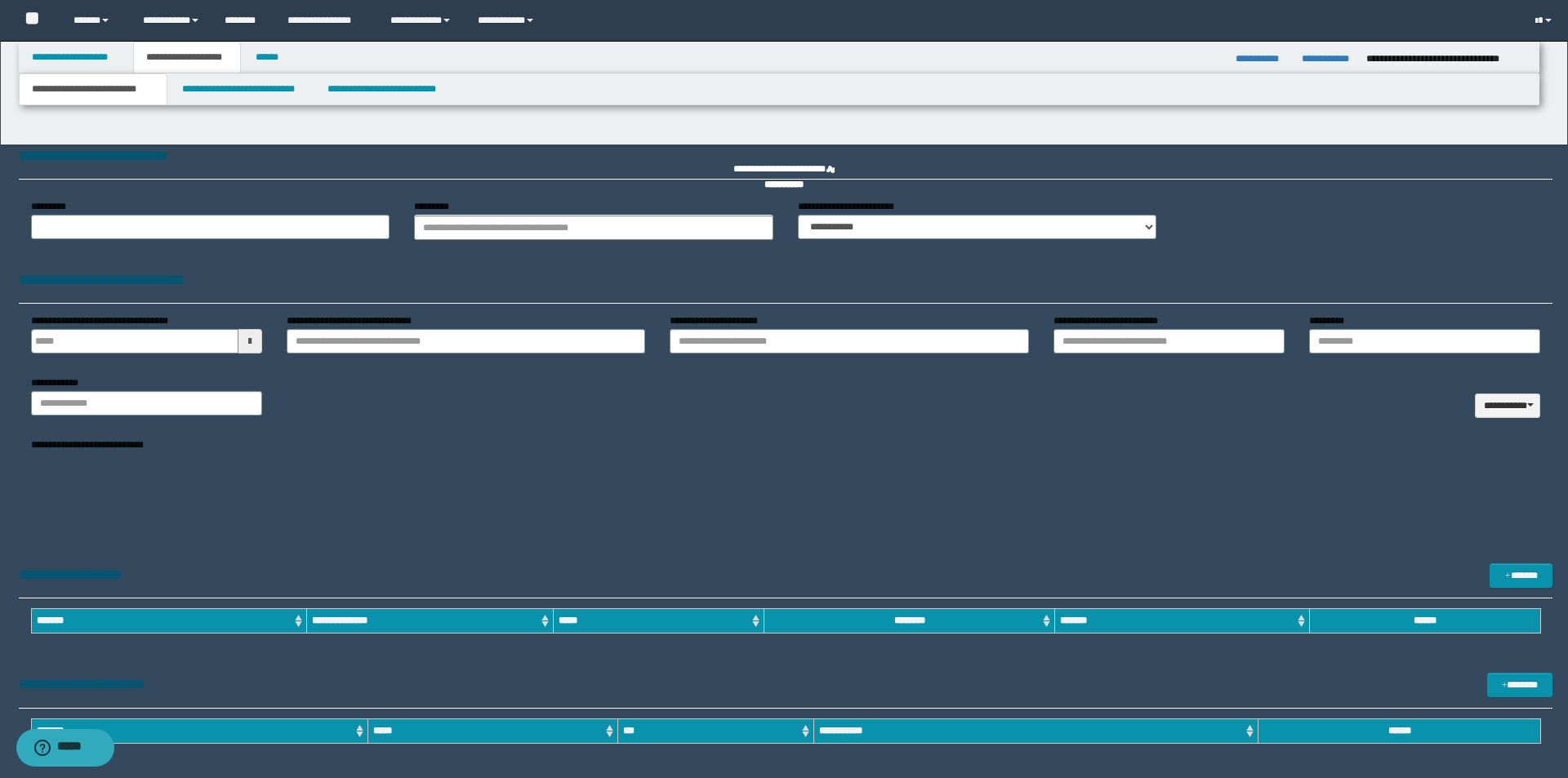 type 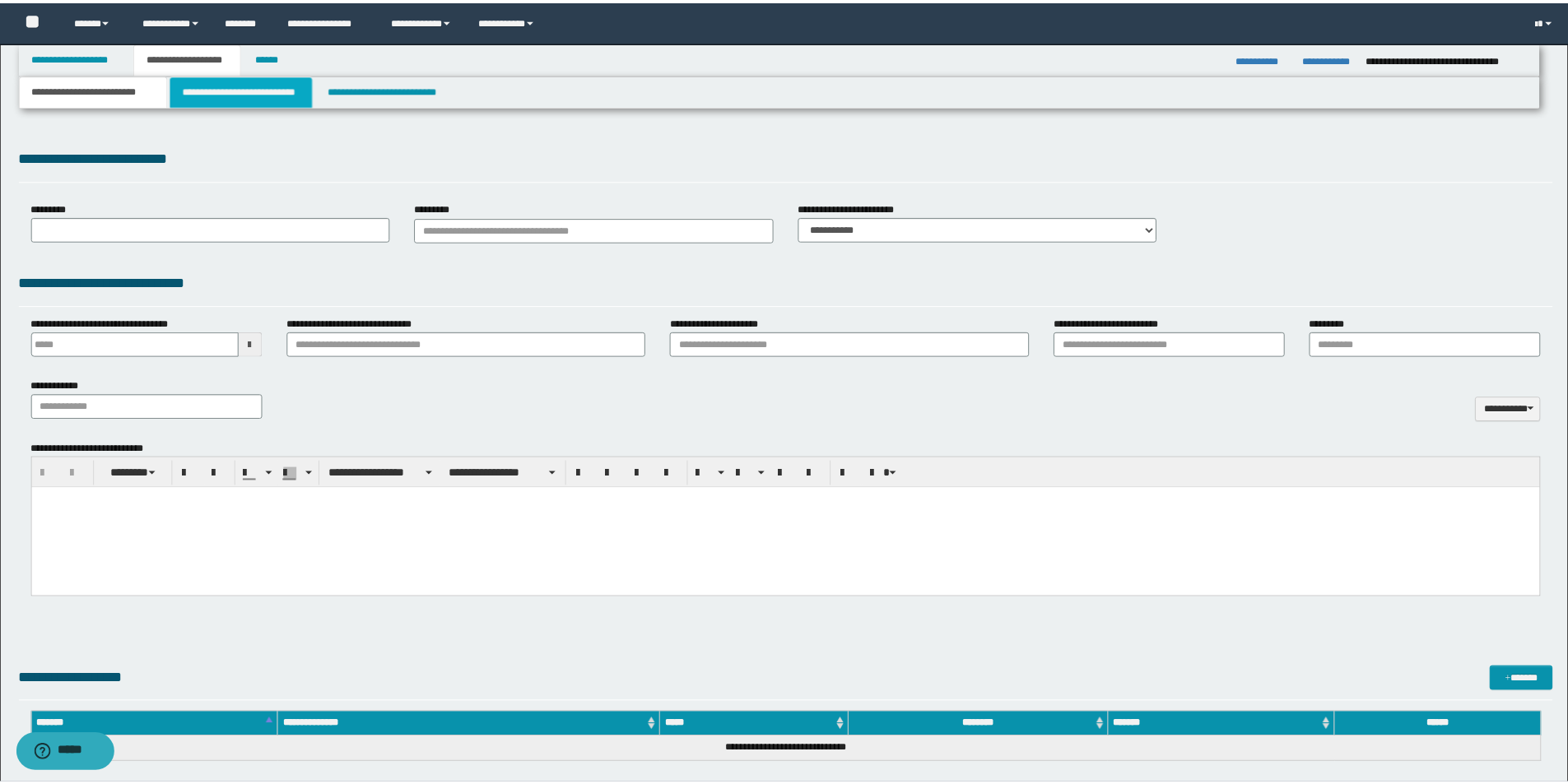 scroll, scrollTop: 0, scrollLeft: 0, axis: both 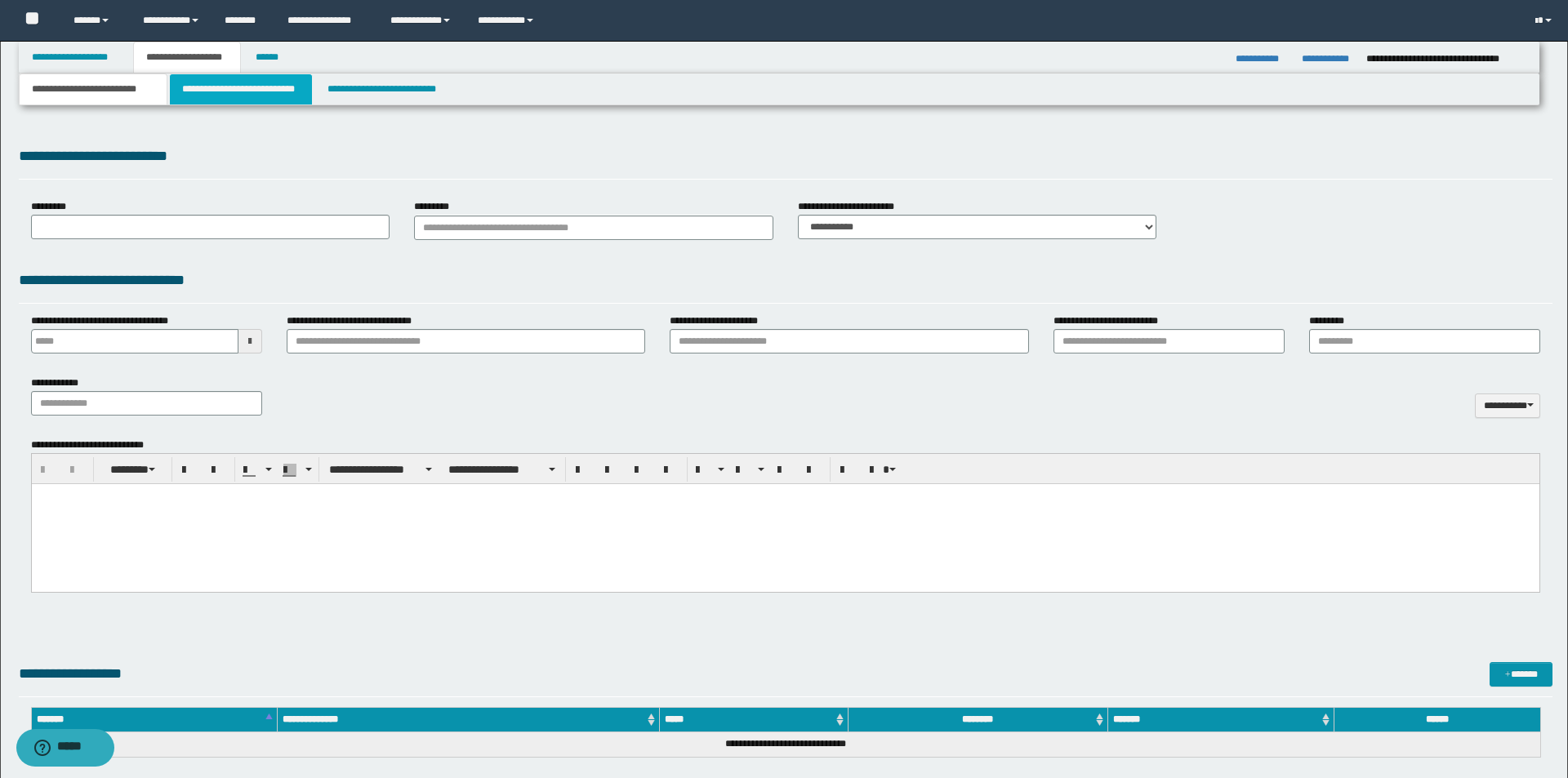 select on "*" 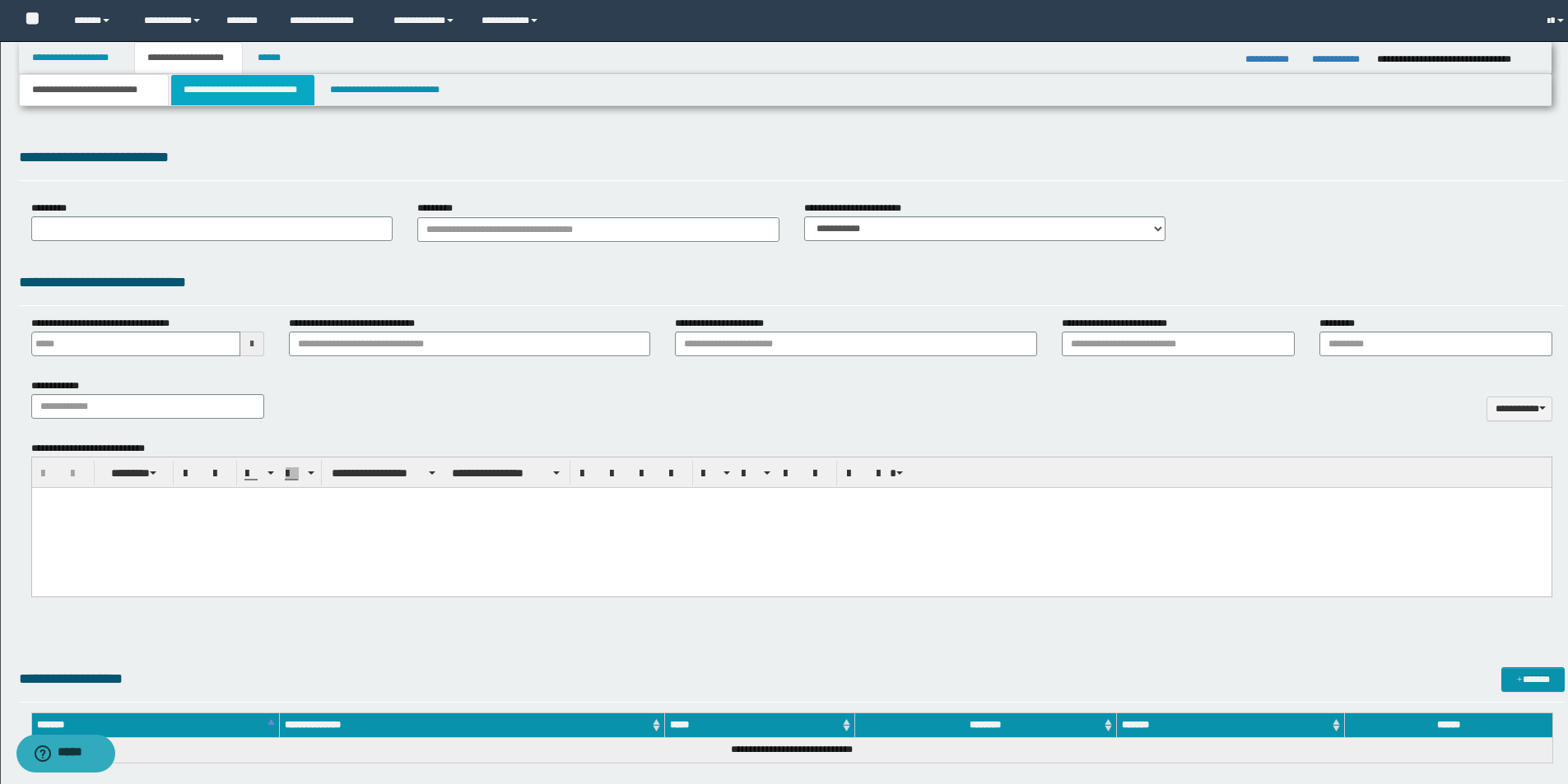 click on "**********" at bounding box center [243, 90] 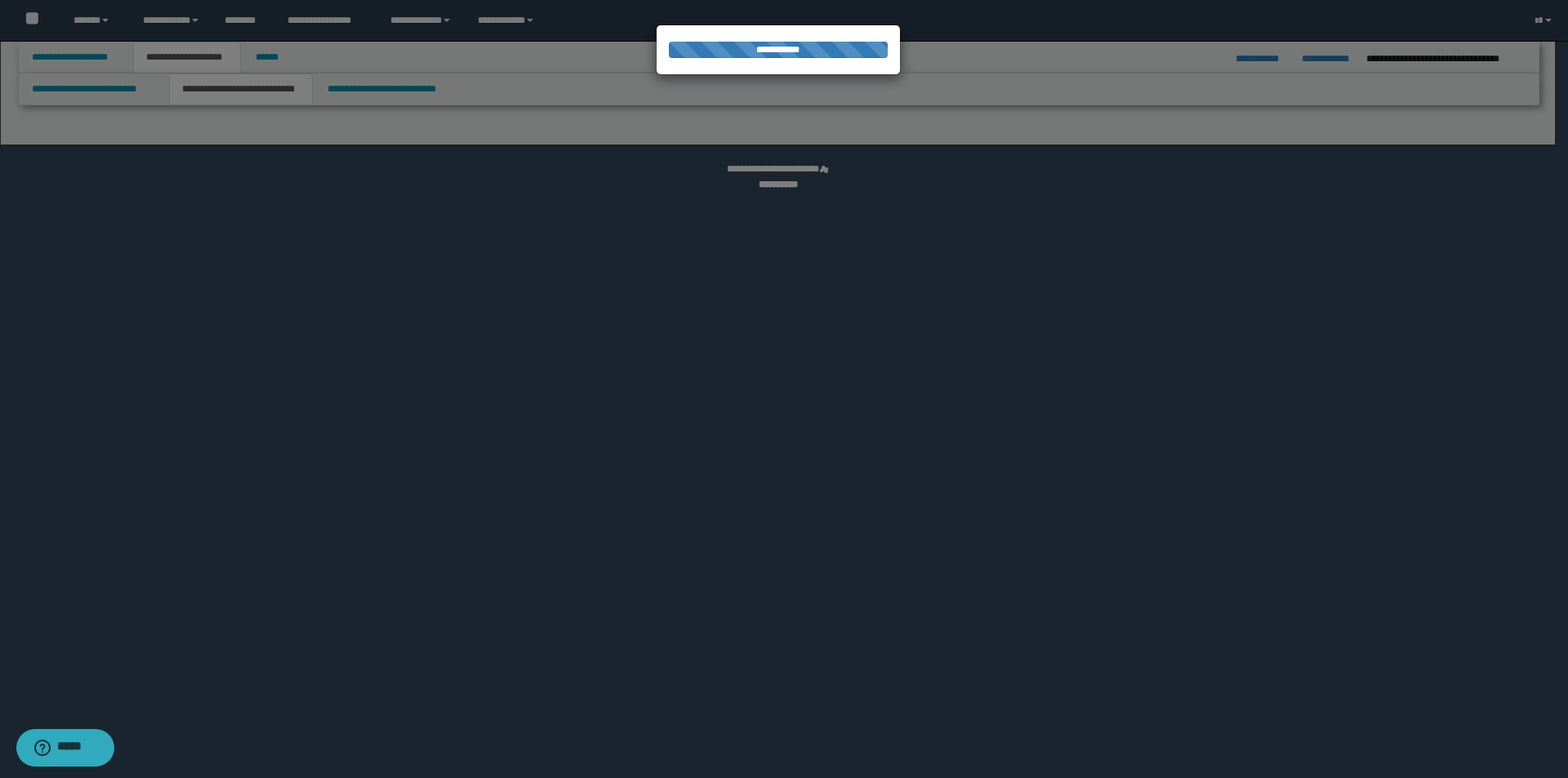 select on "*" 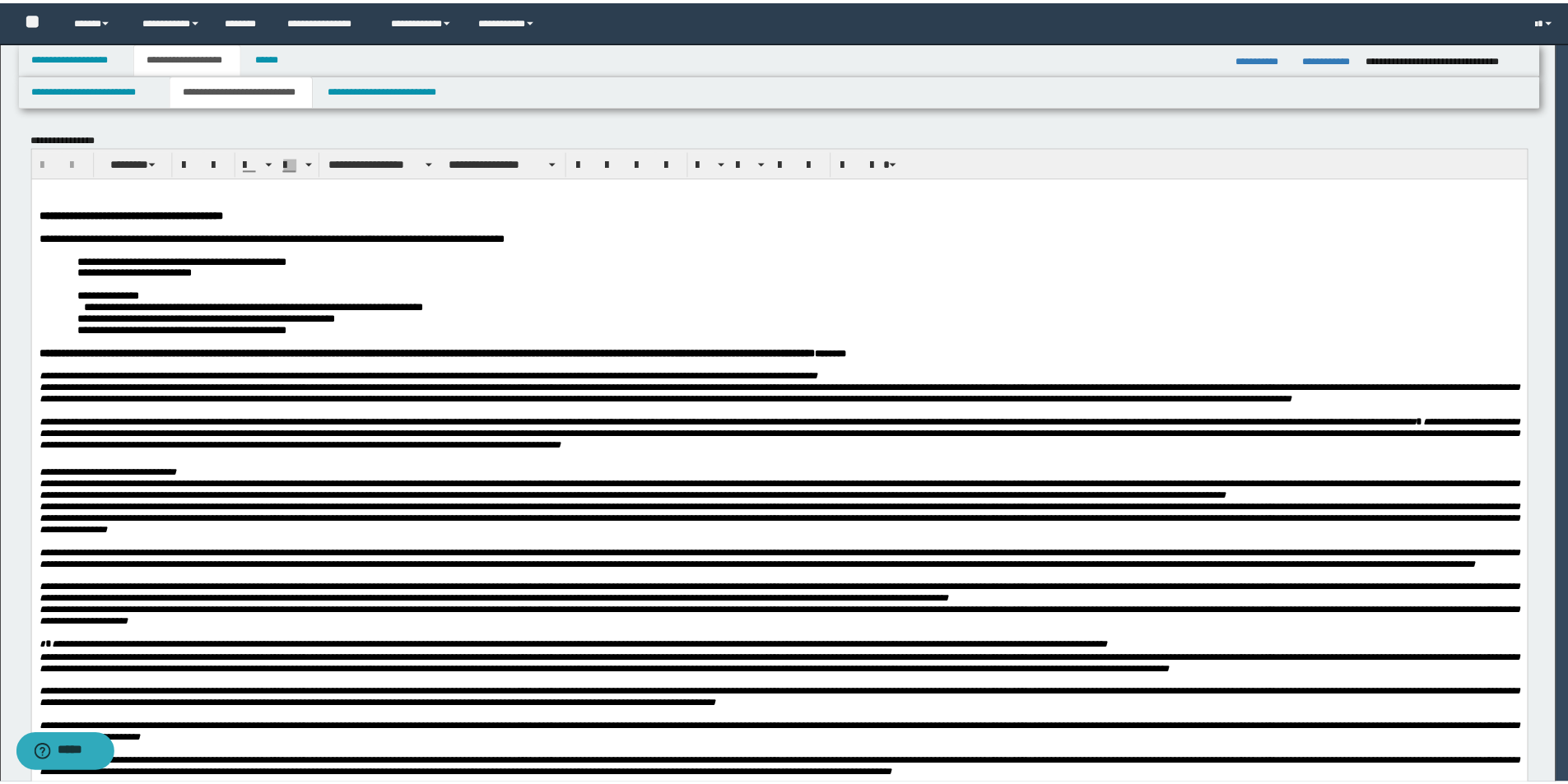 scroll, scrollTop: 0, scrollLeft: 0, axis: both 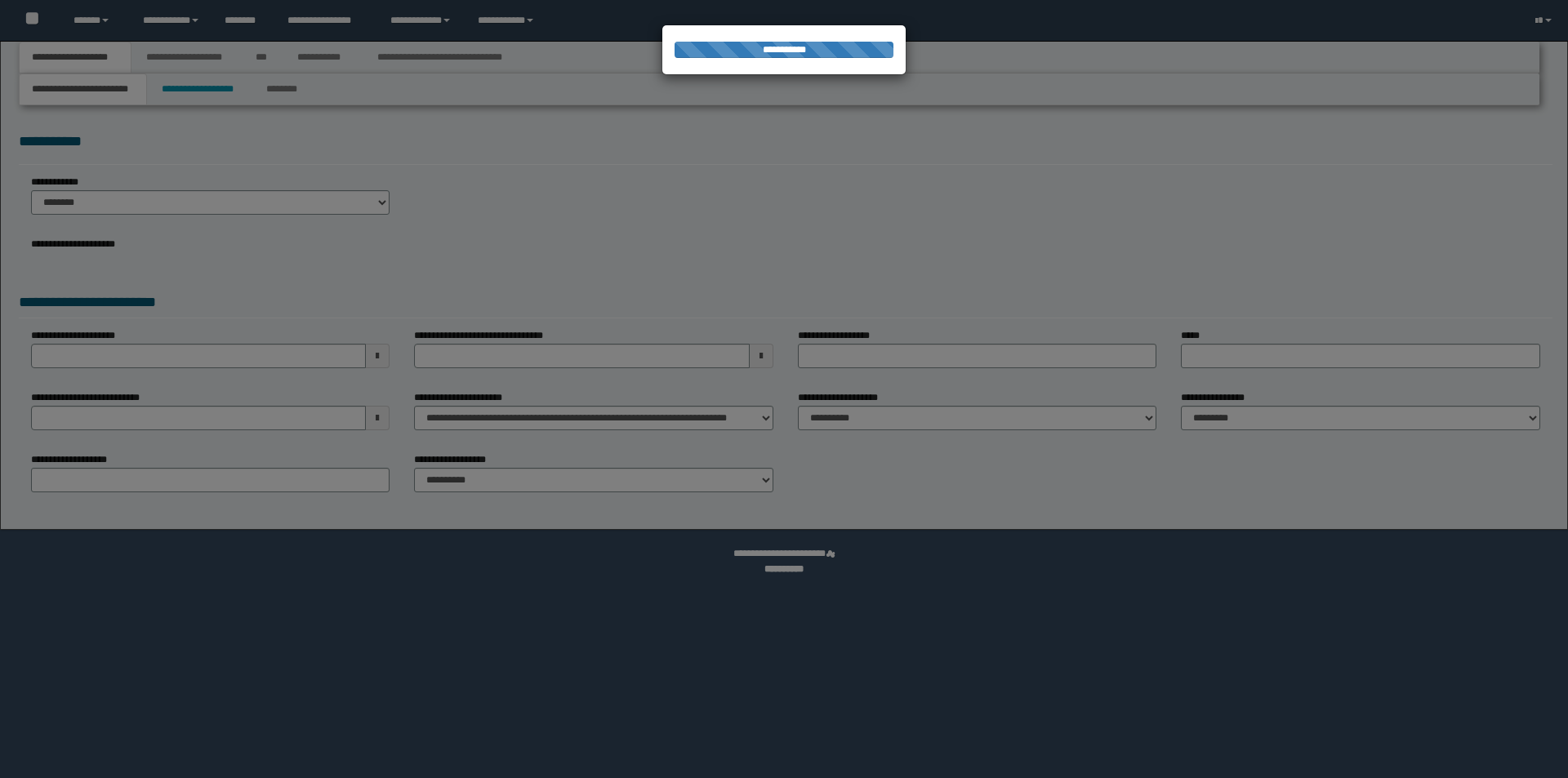 select on "*" 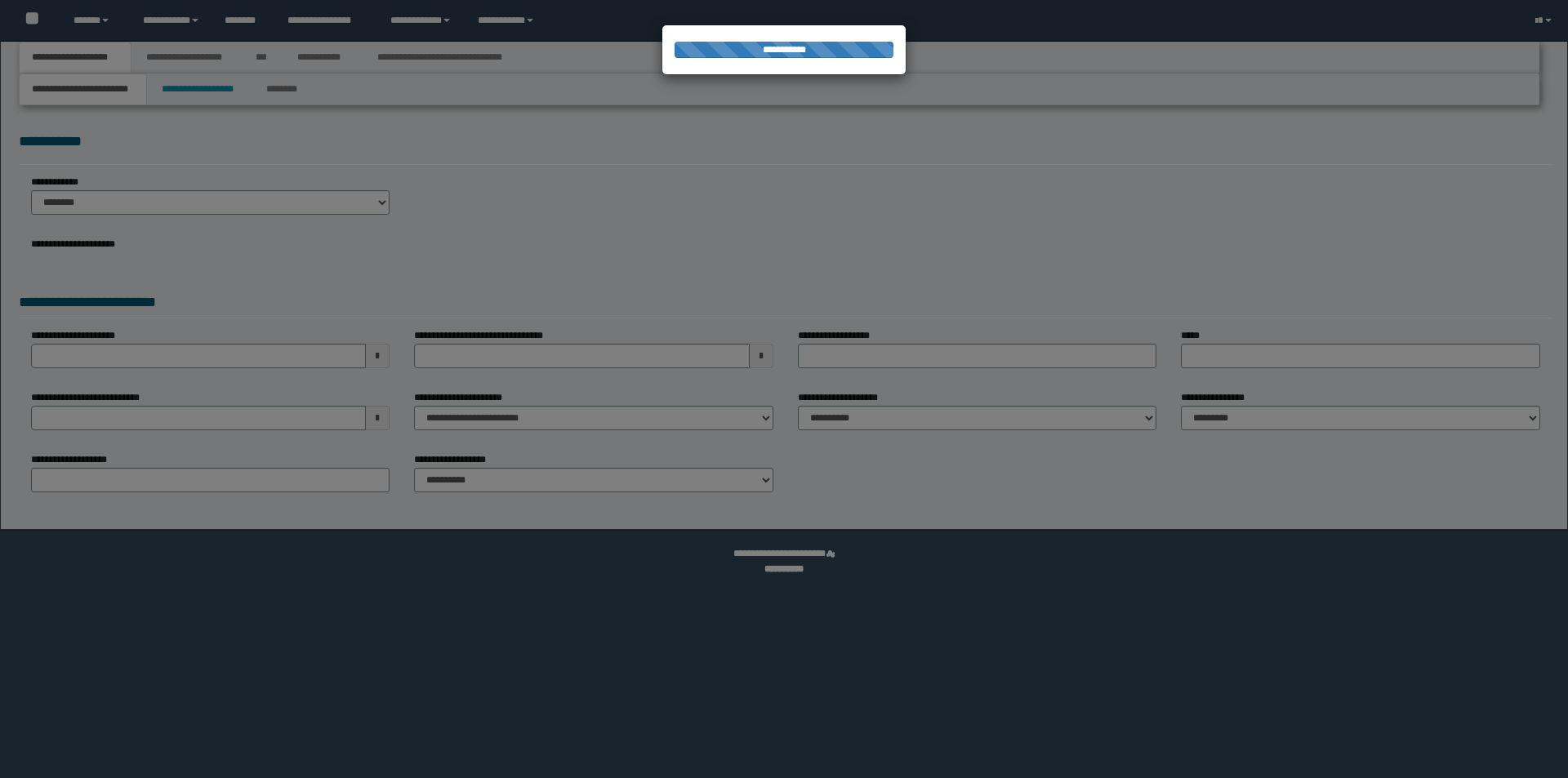 select on "*" 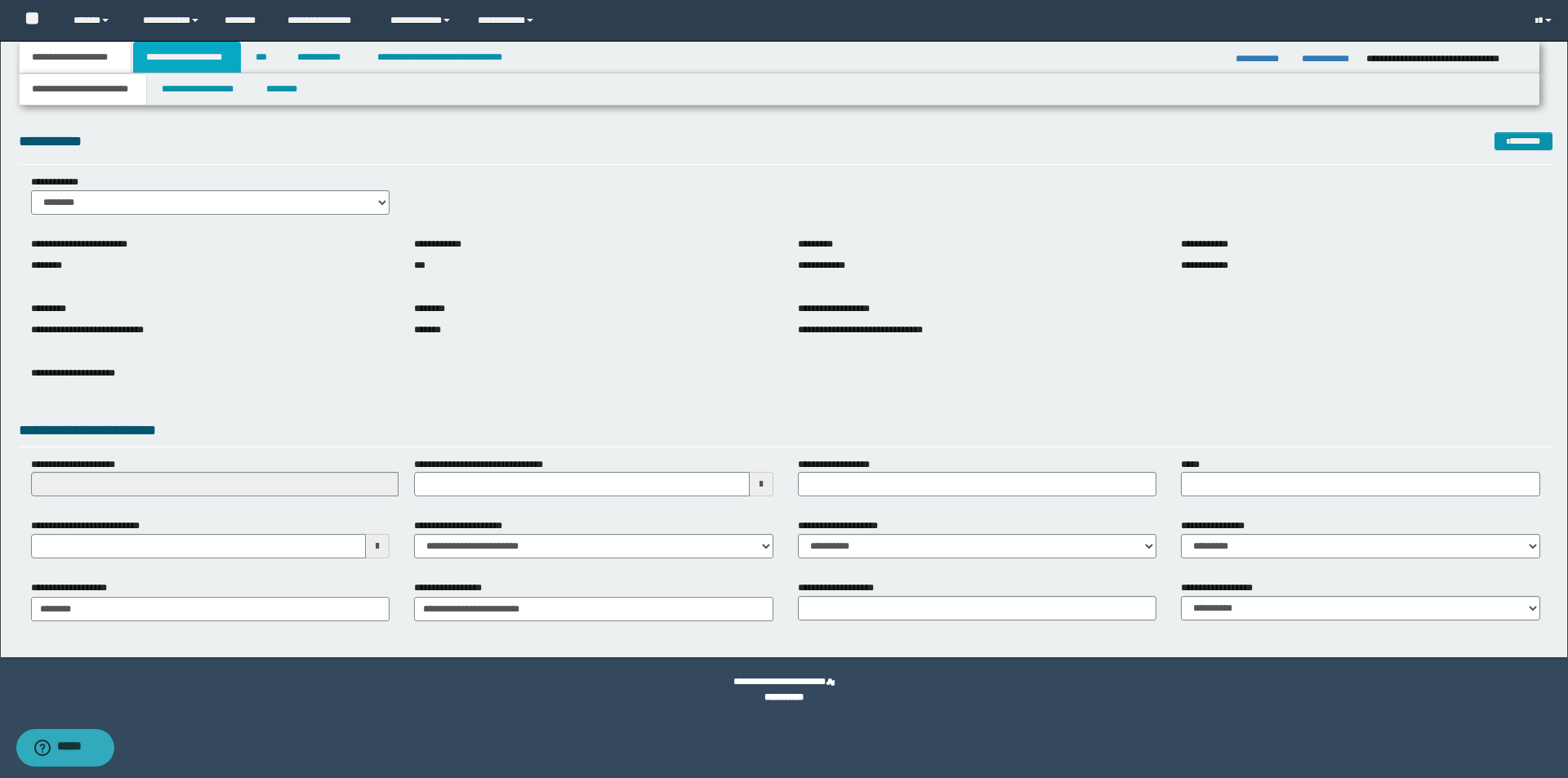 click on "**********" at bounding box center [187, 57] 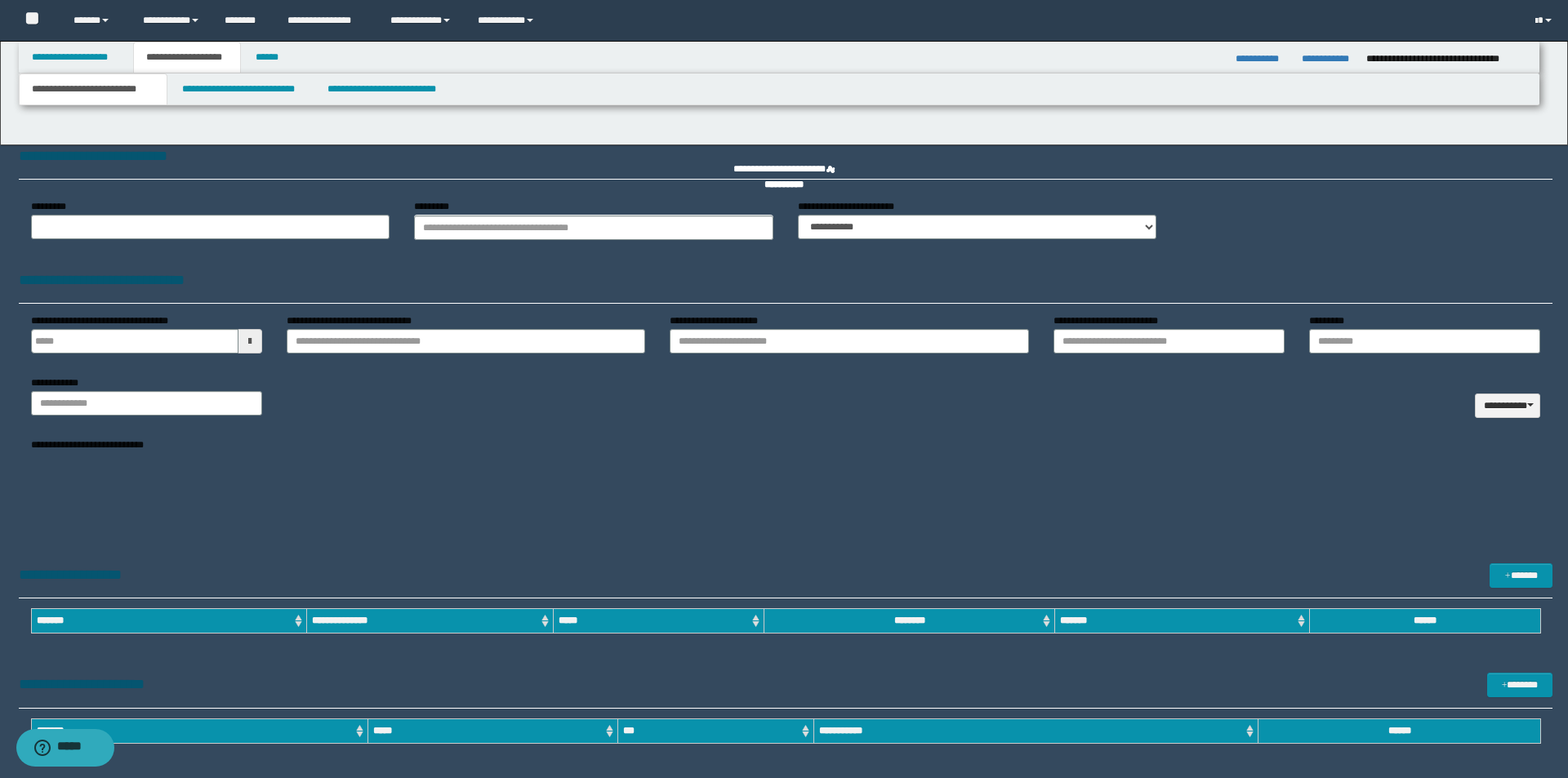 type 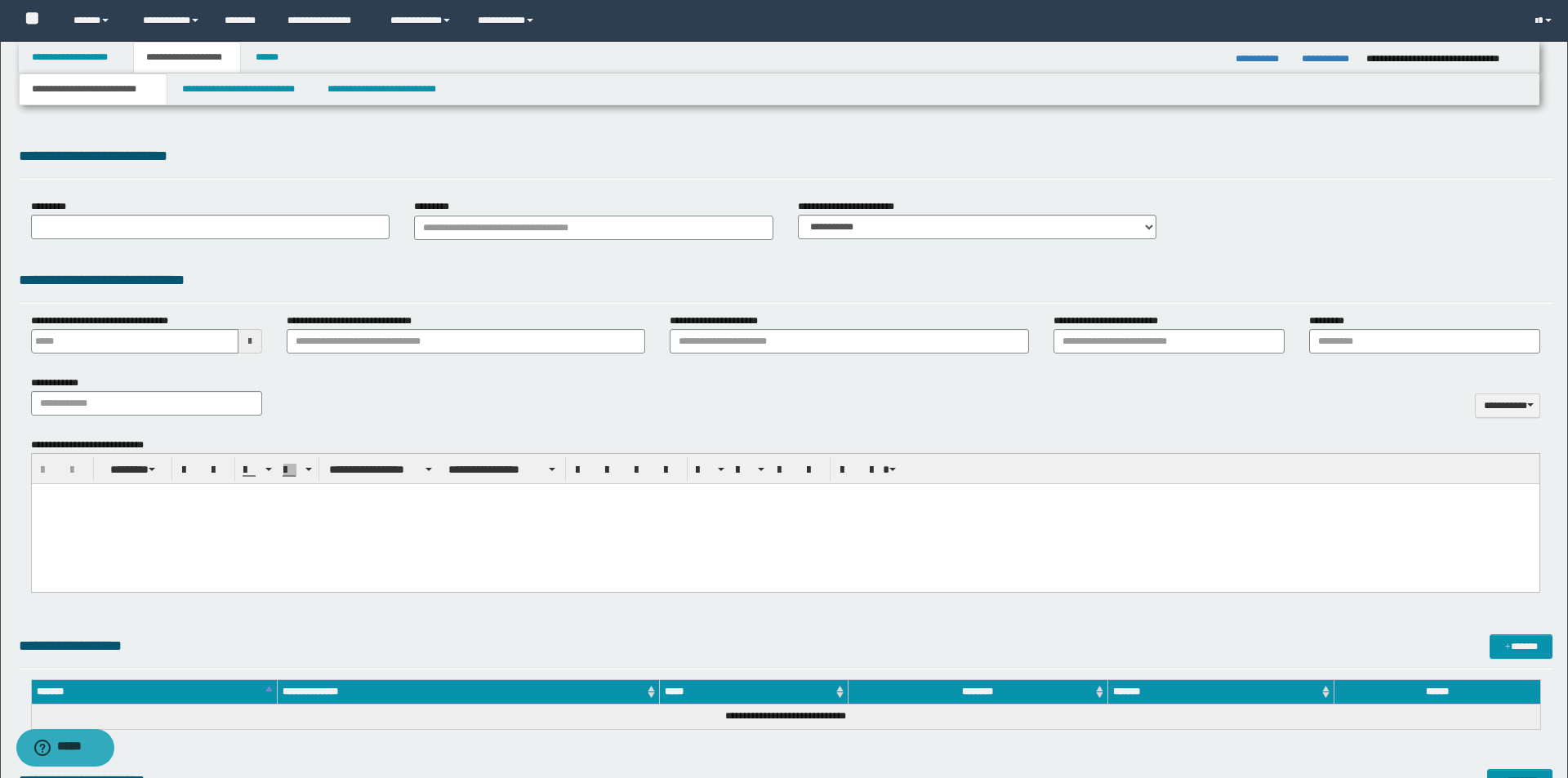 select on "*" 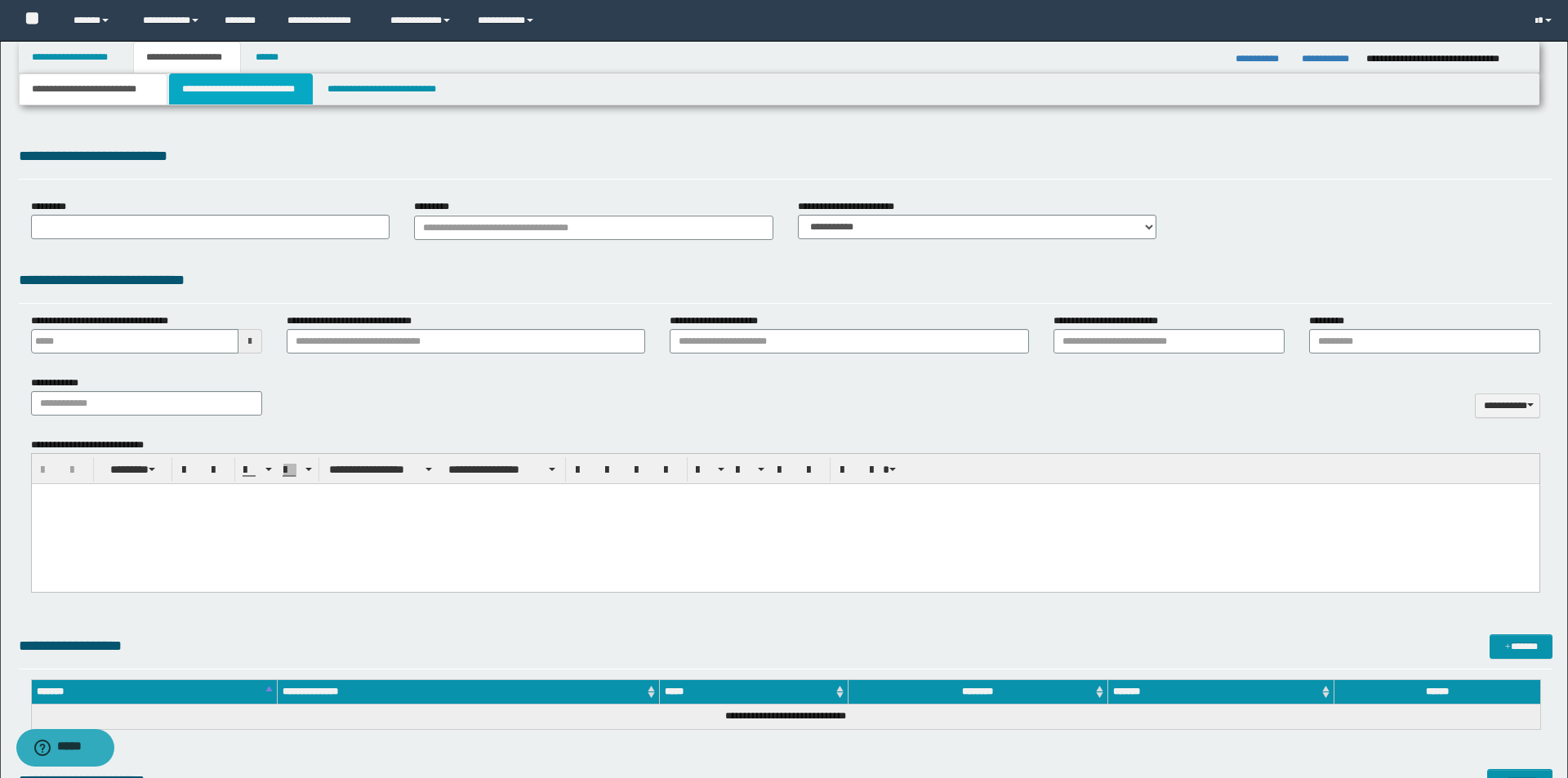 scroll, scrollTop: 0, scrollLeft: 0, axis: both 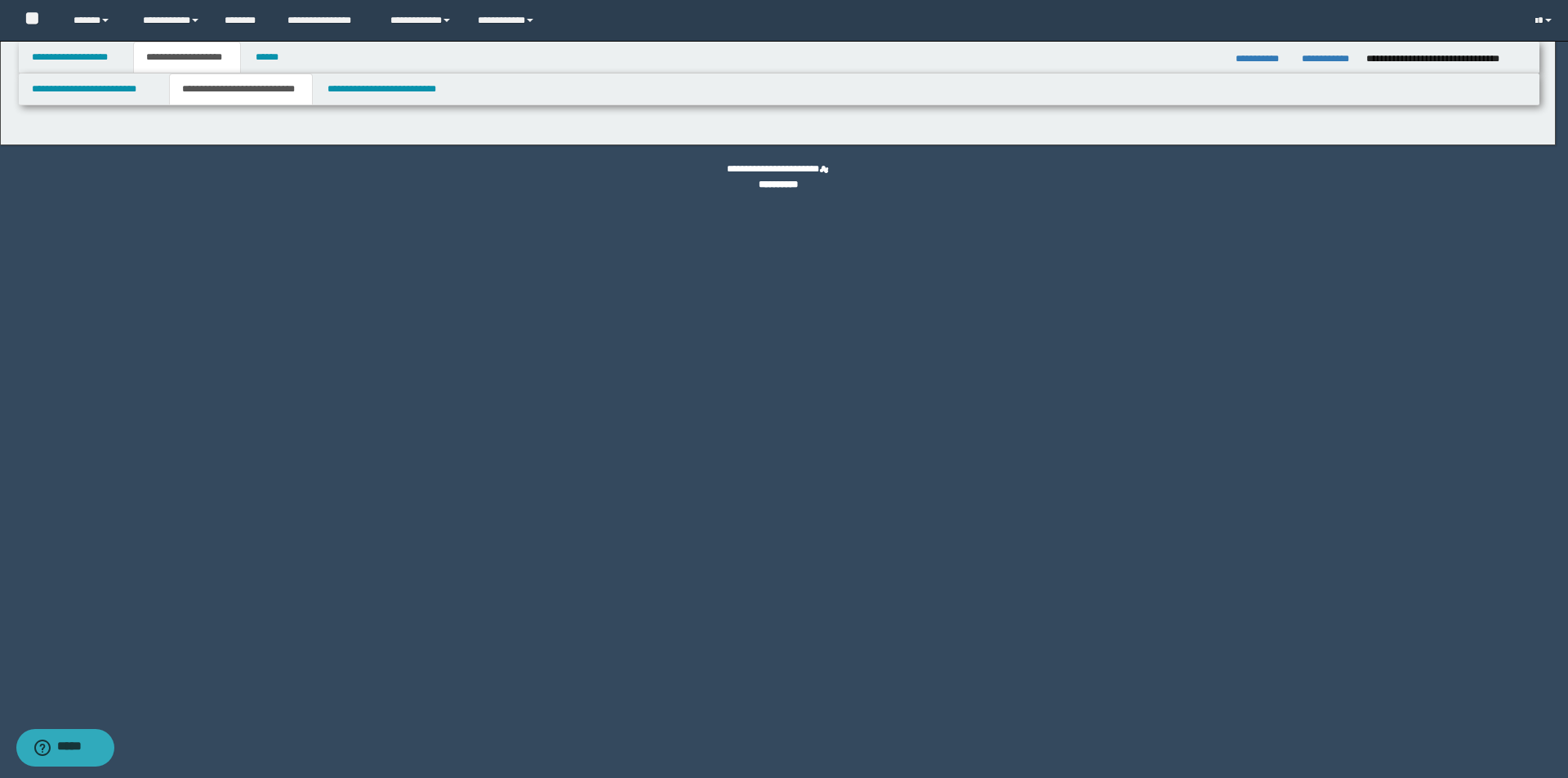select on "*" 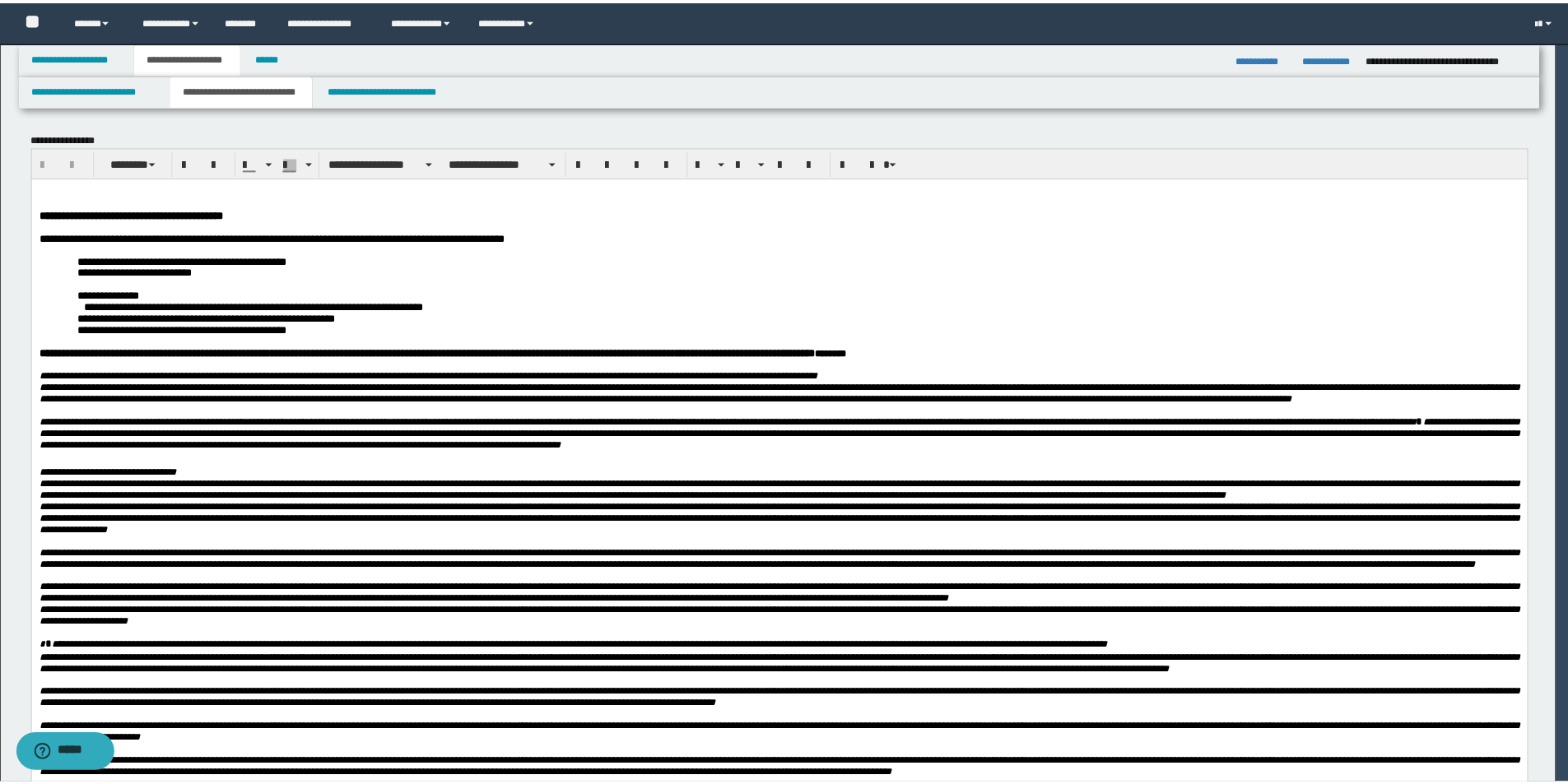scroll, scrollTop: 0, scrollLeft: 0, axis: both 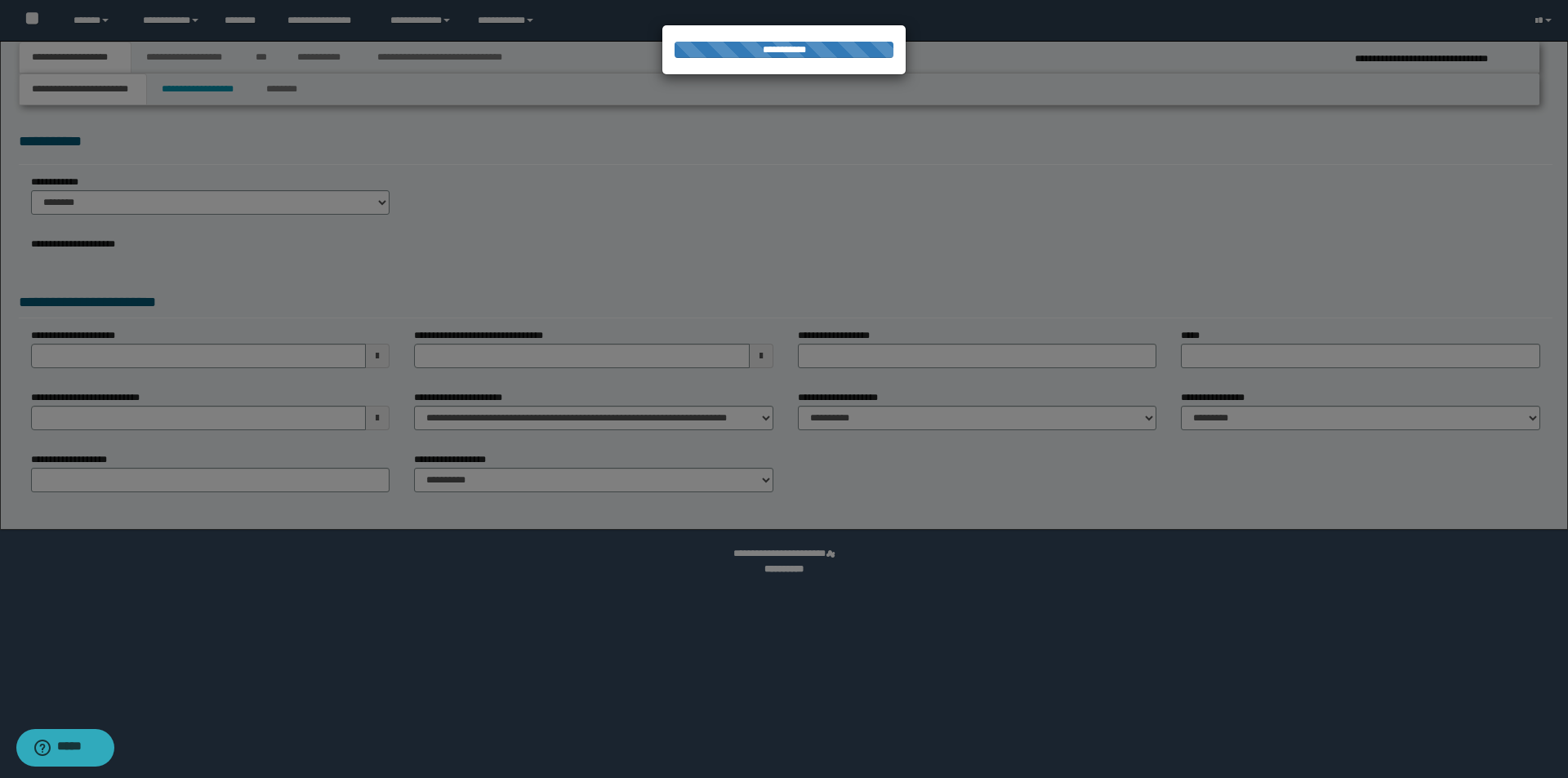 select on "*" 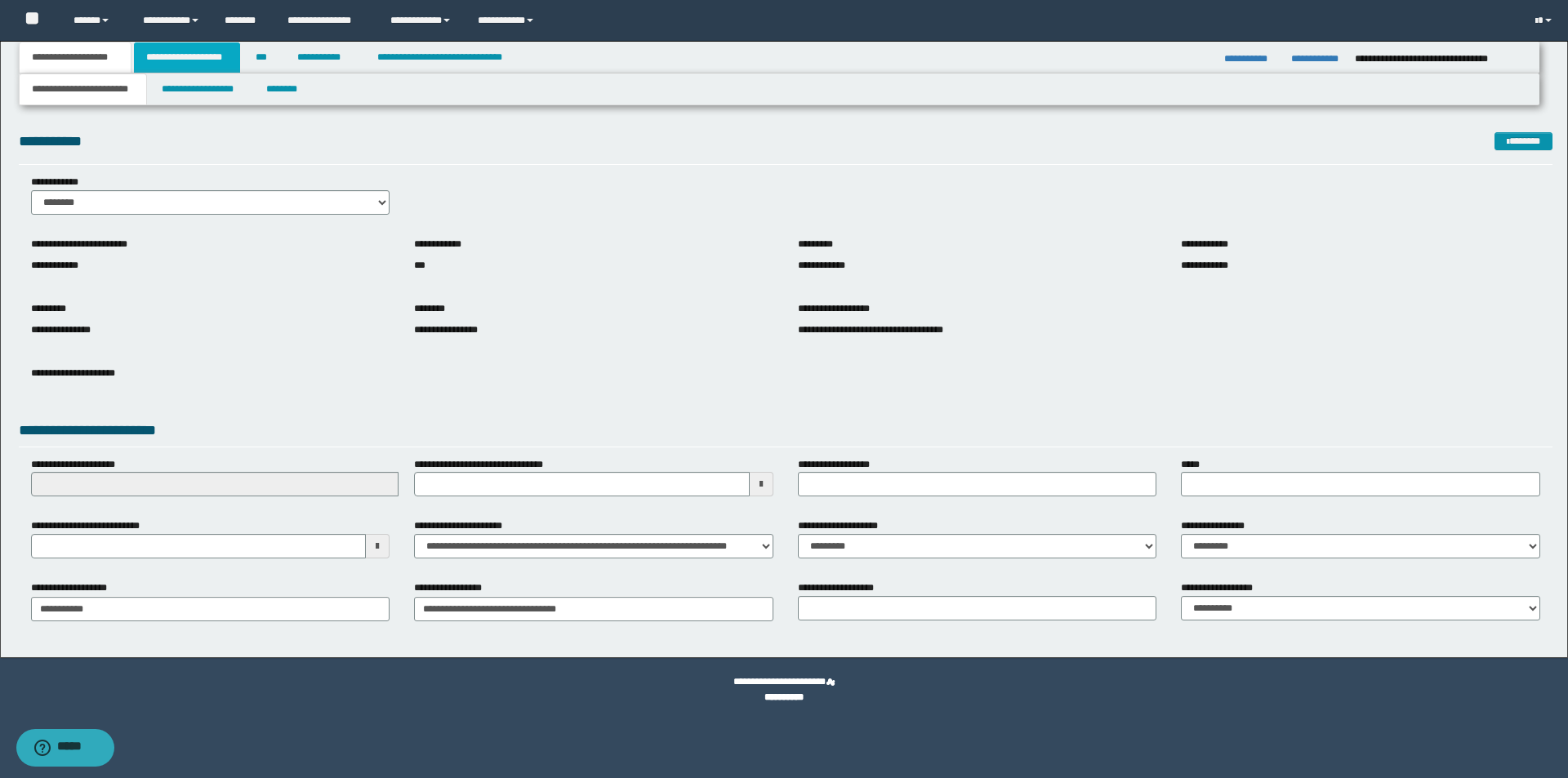 click on "**********" at bounding box center (187, 57) 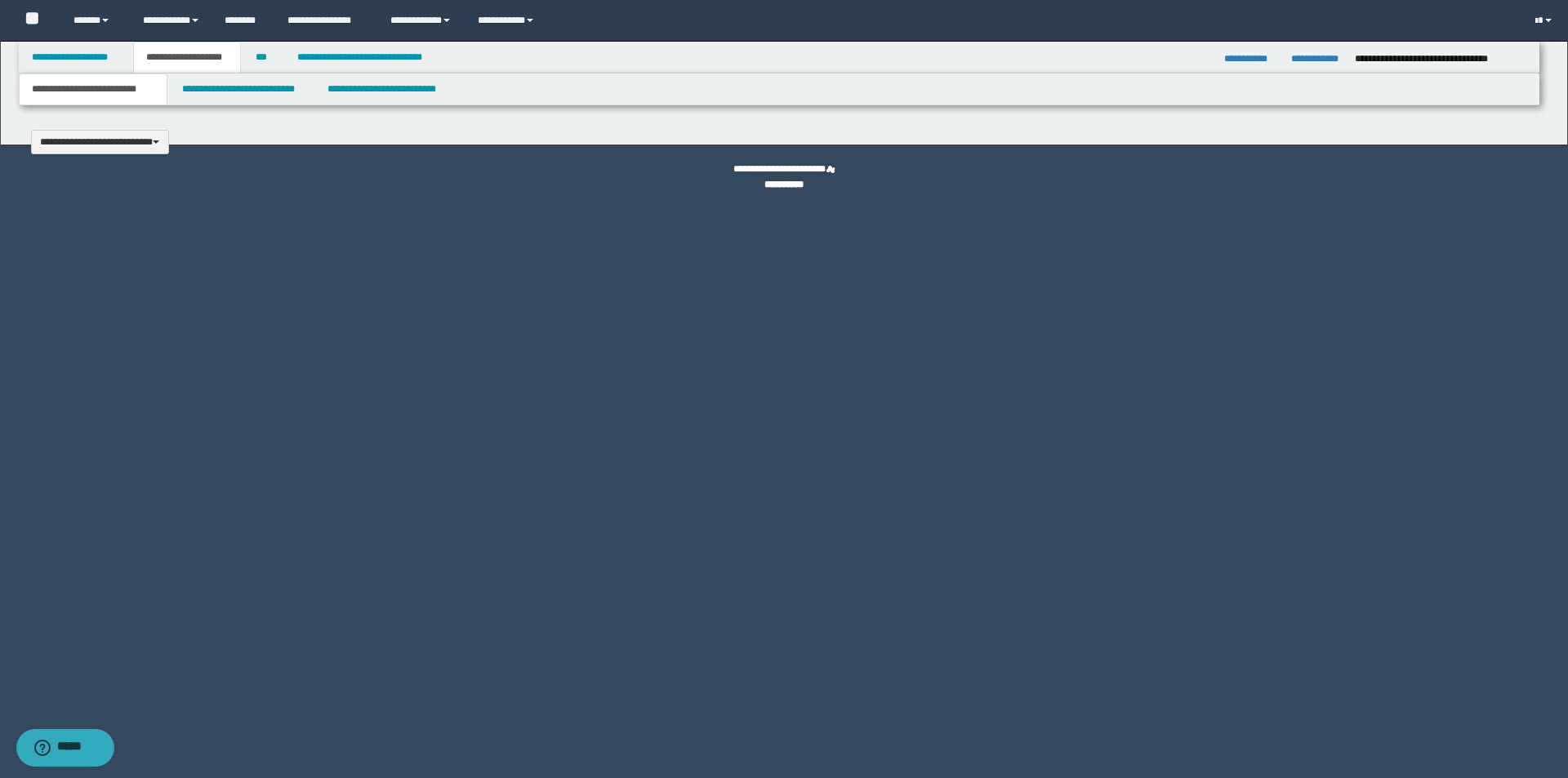 type 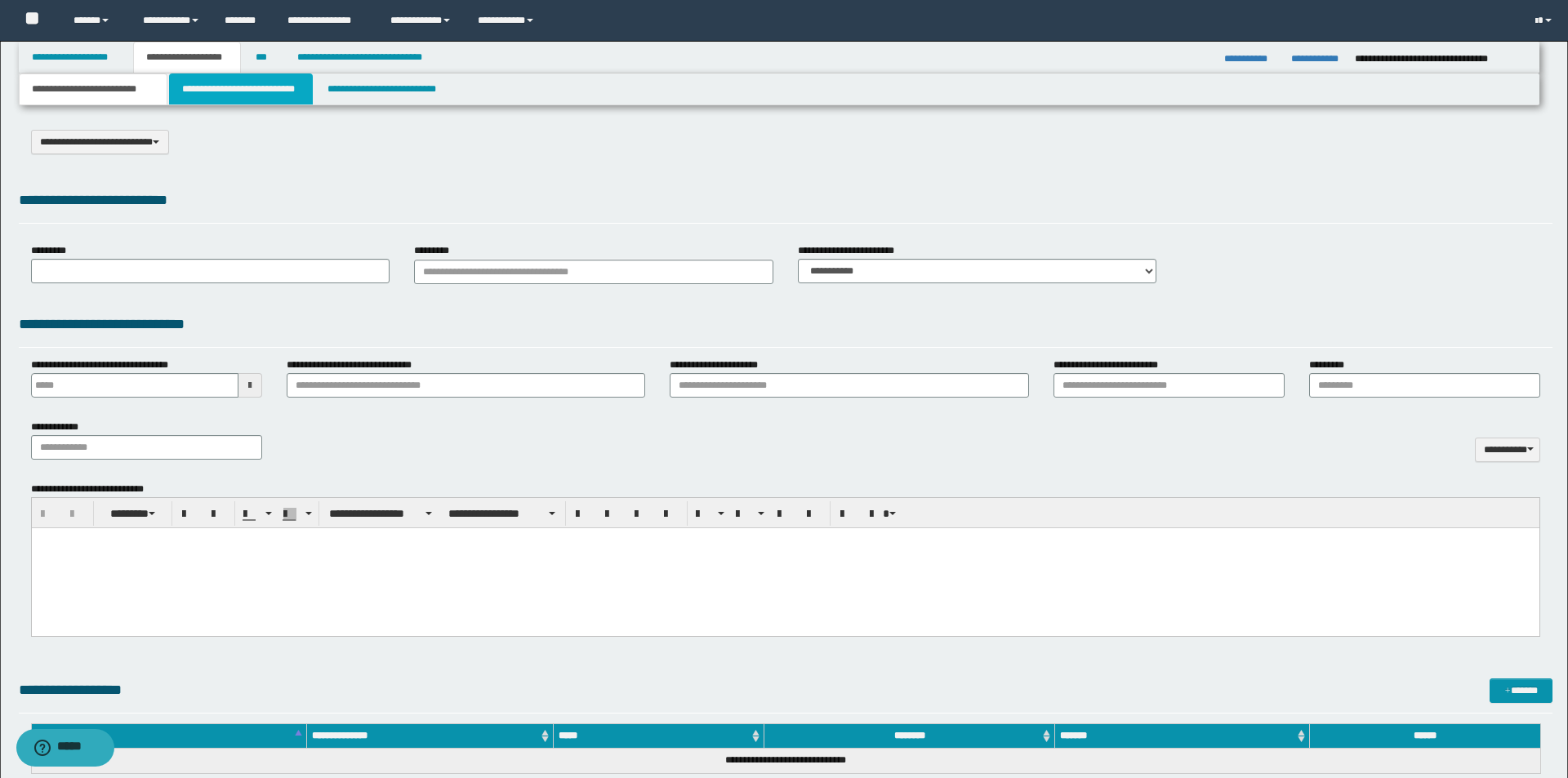 scroll, scrollTop: 0, scrollLeft: 0, axis: both 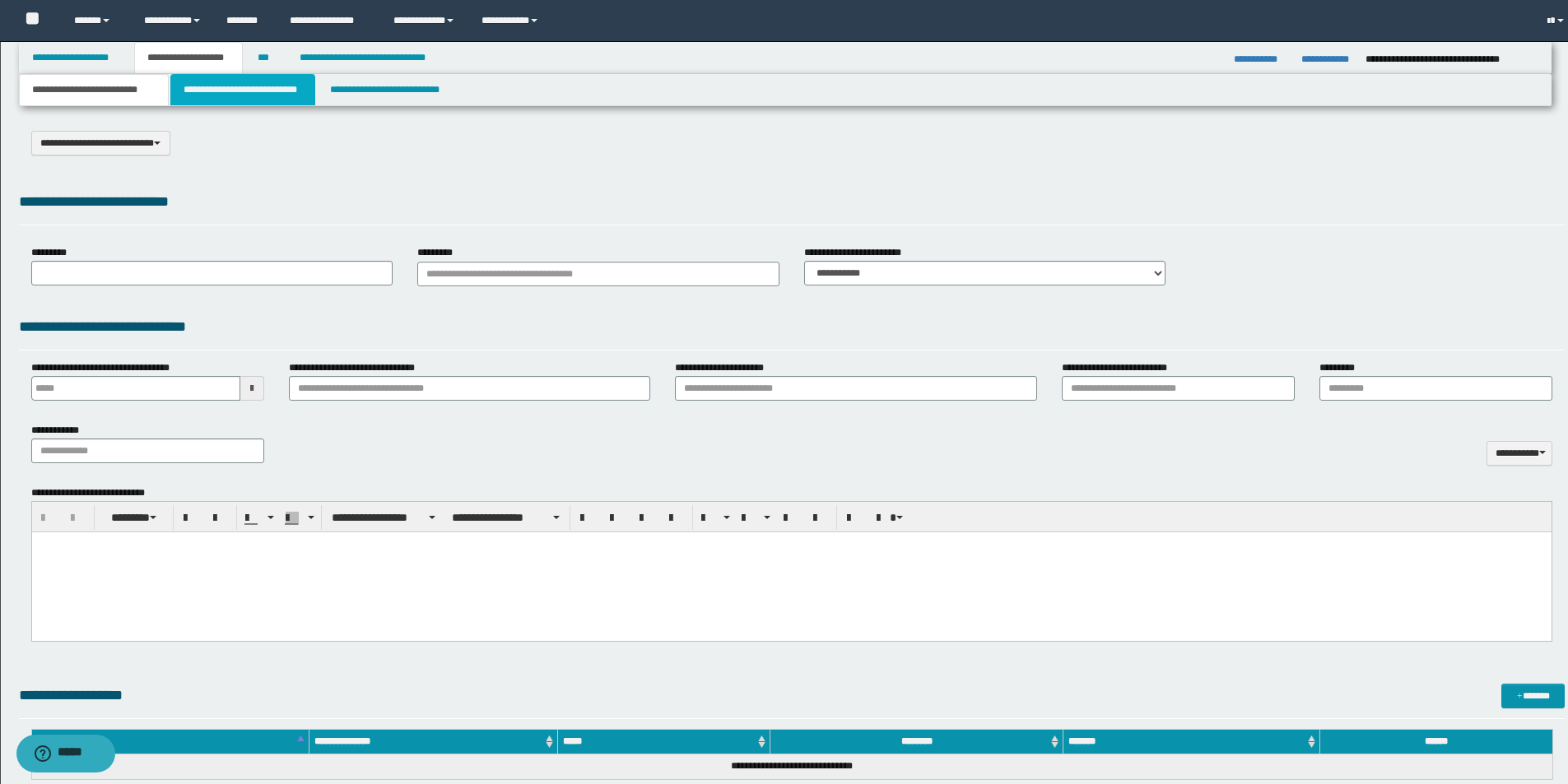 click on "**********" at bounding box center (243, 90) 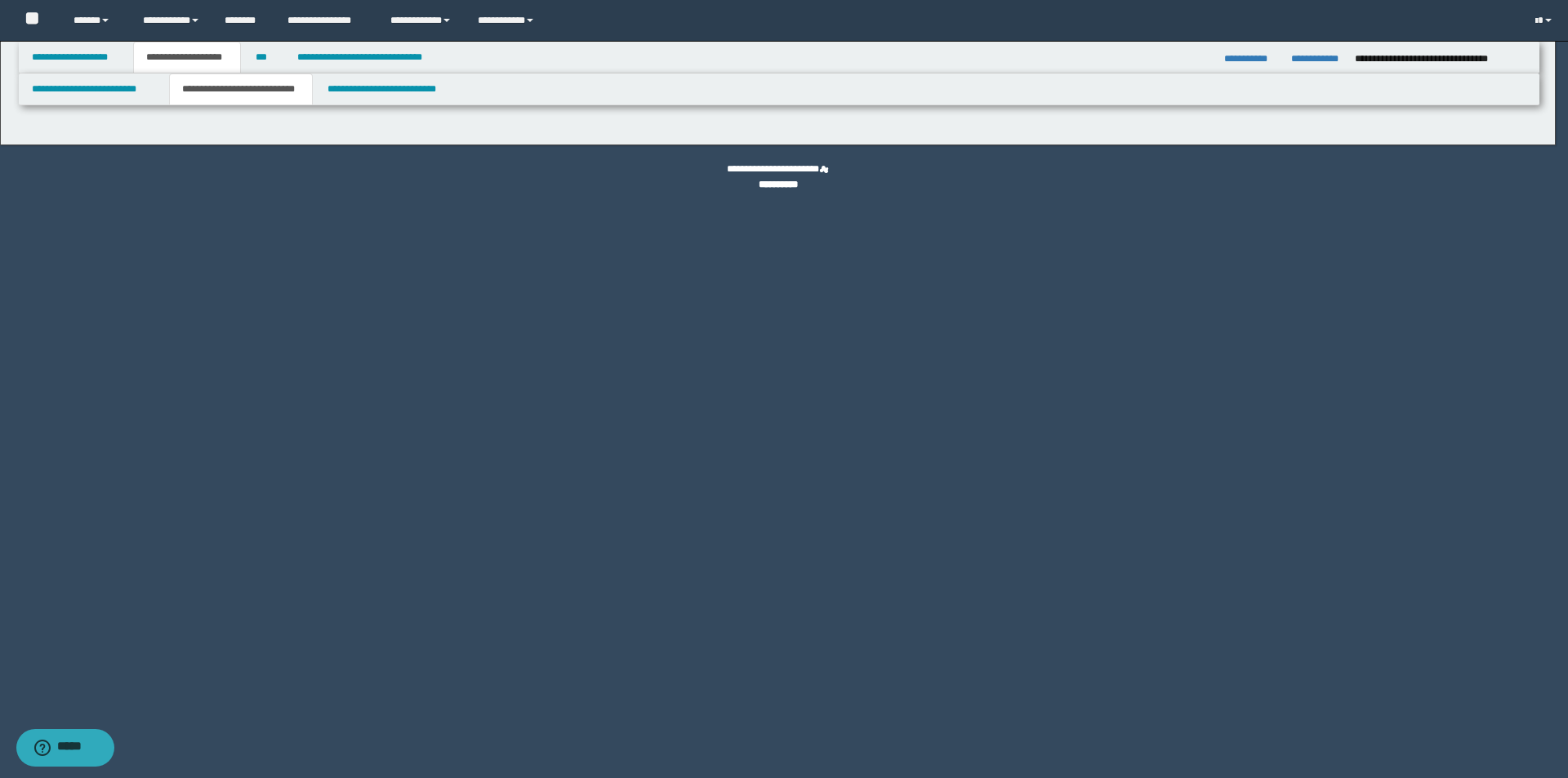 select on "*" 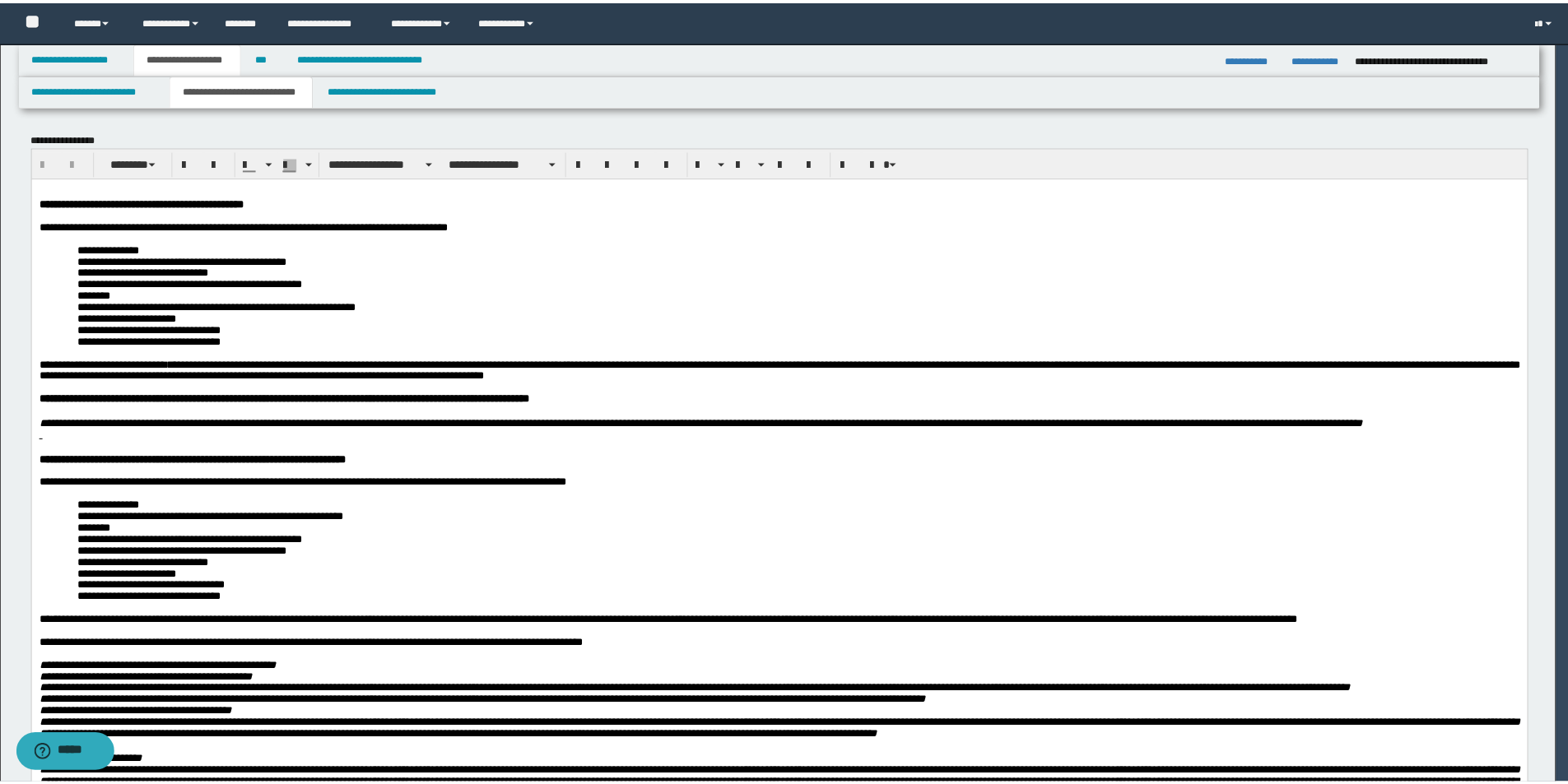 scroll, scrollTop: 0, scrollLeft: 0, axis: both 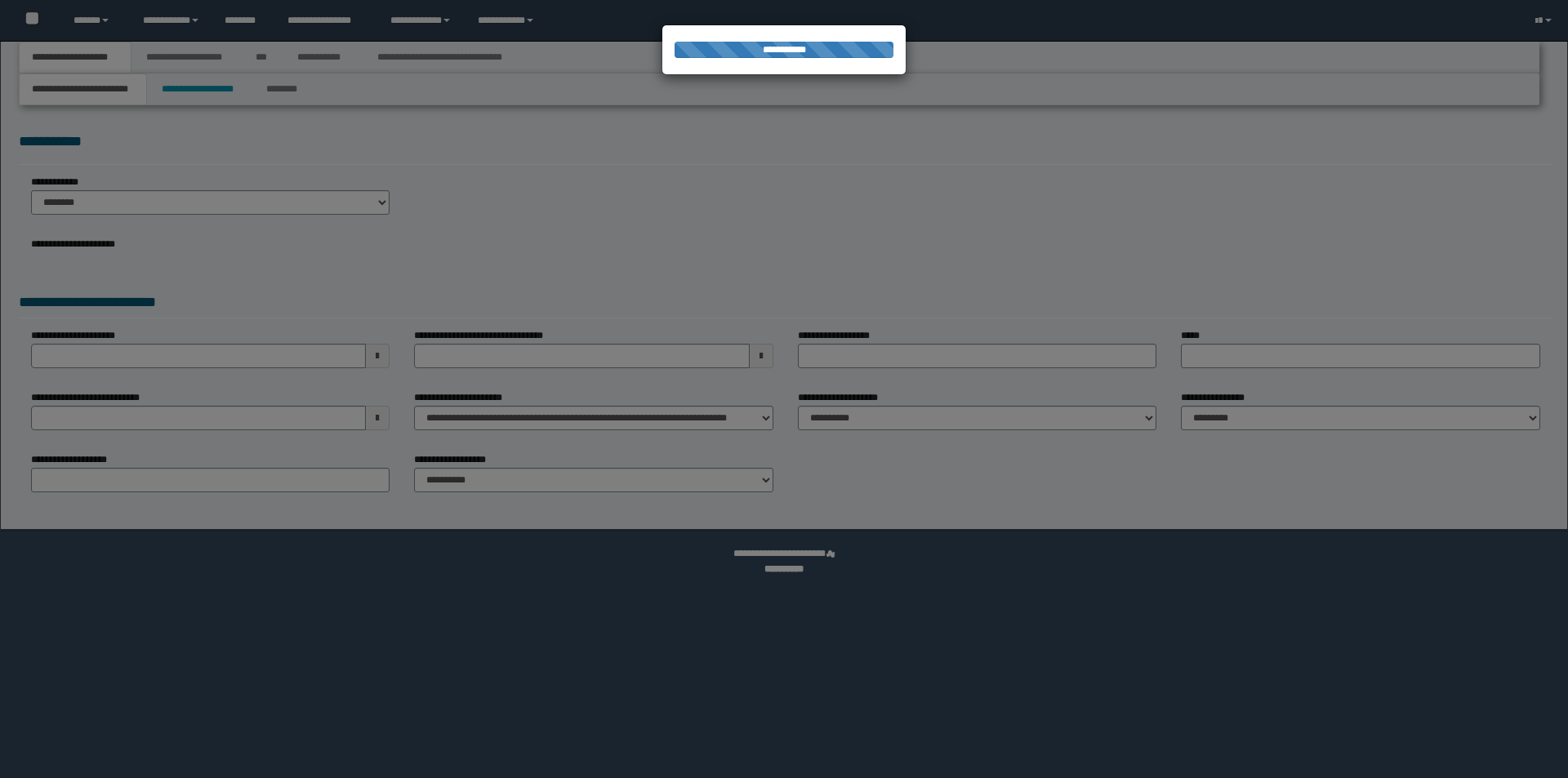 select on "*" 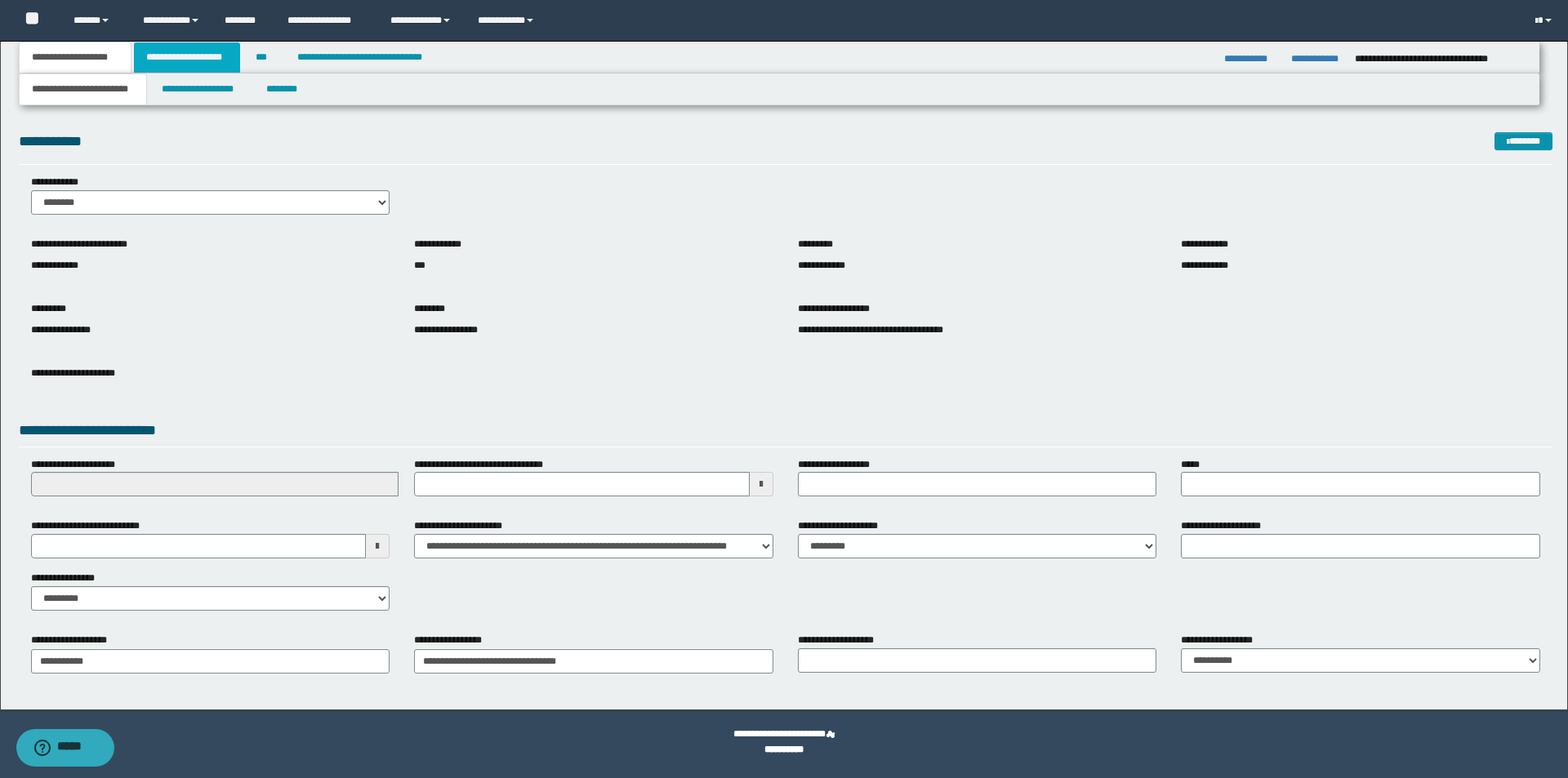 click on "**********" at bounding box center [187, 57] 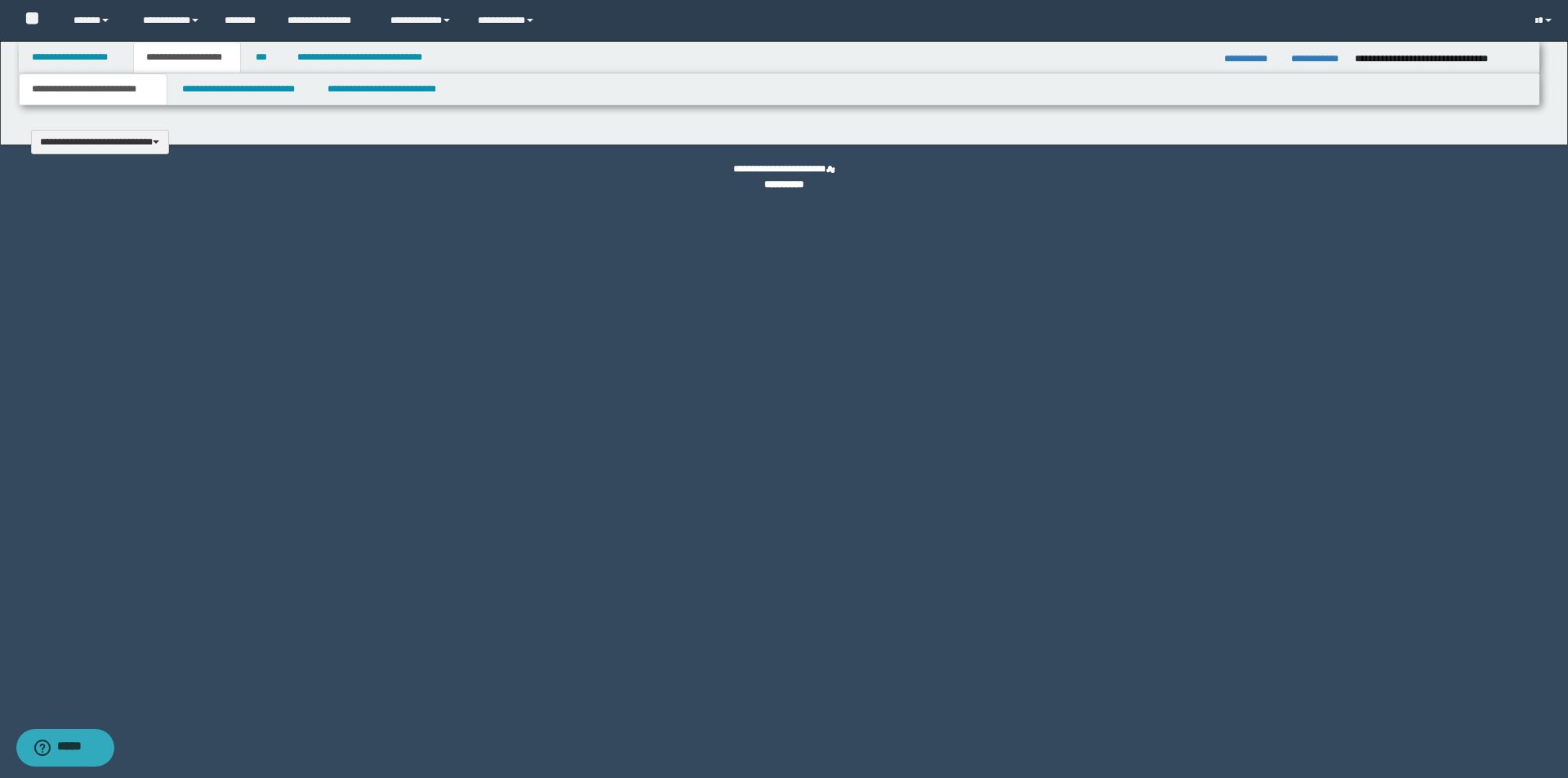 type 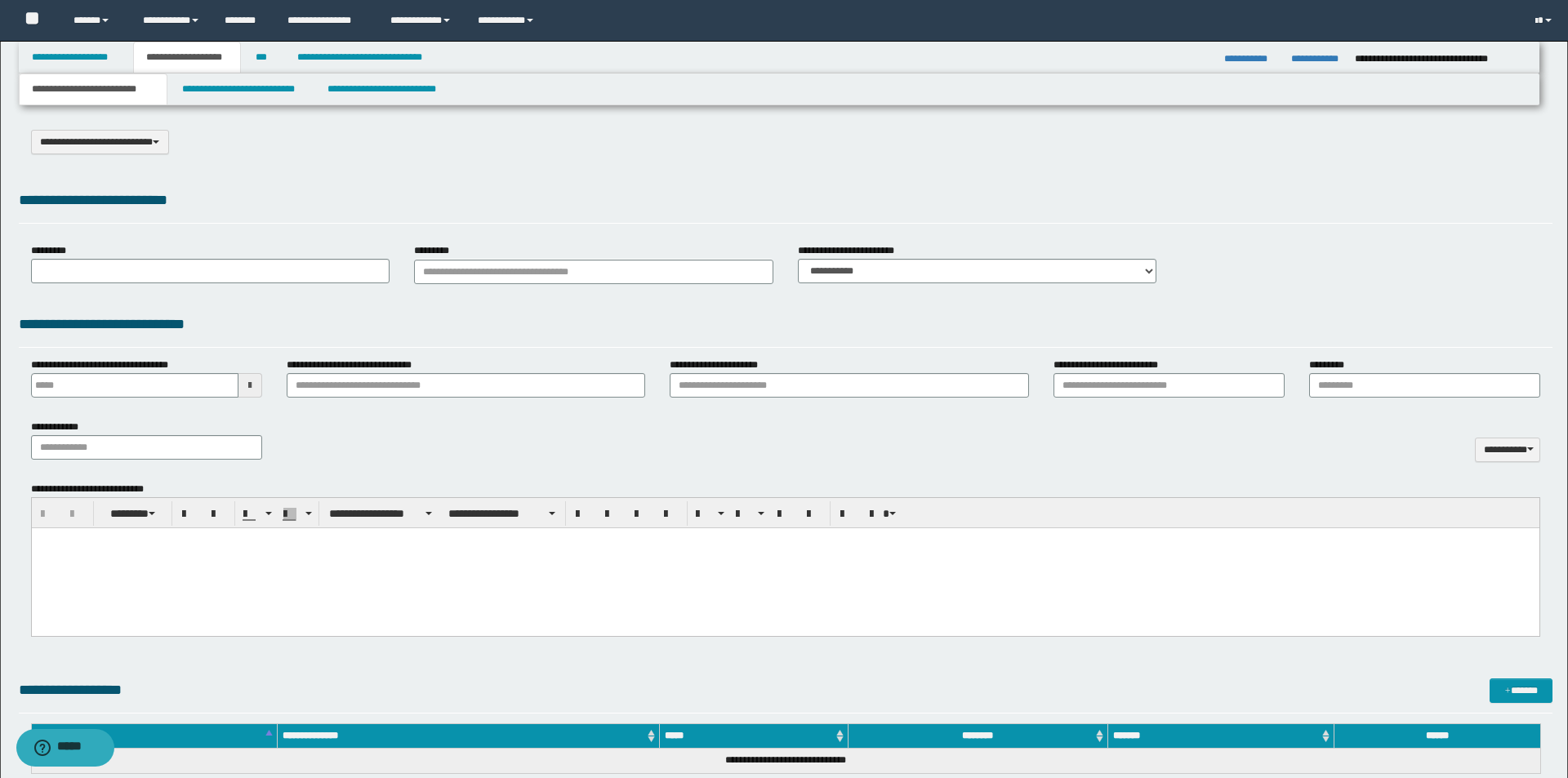 select on "*" 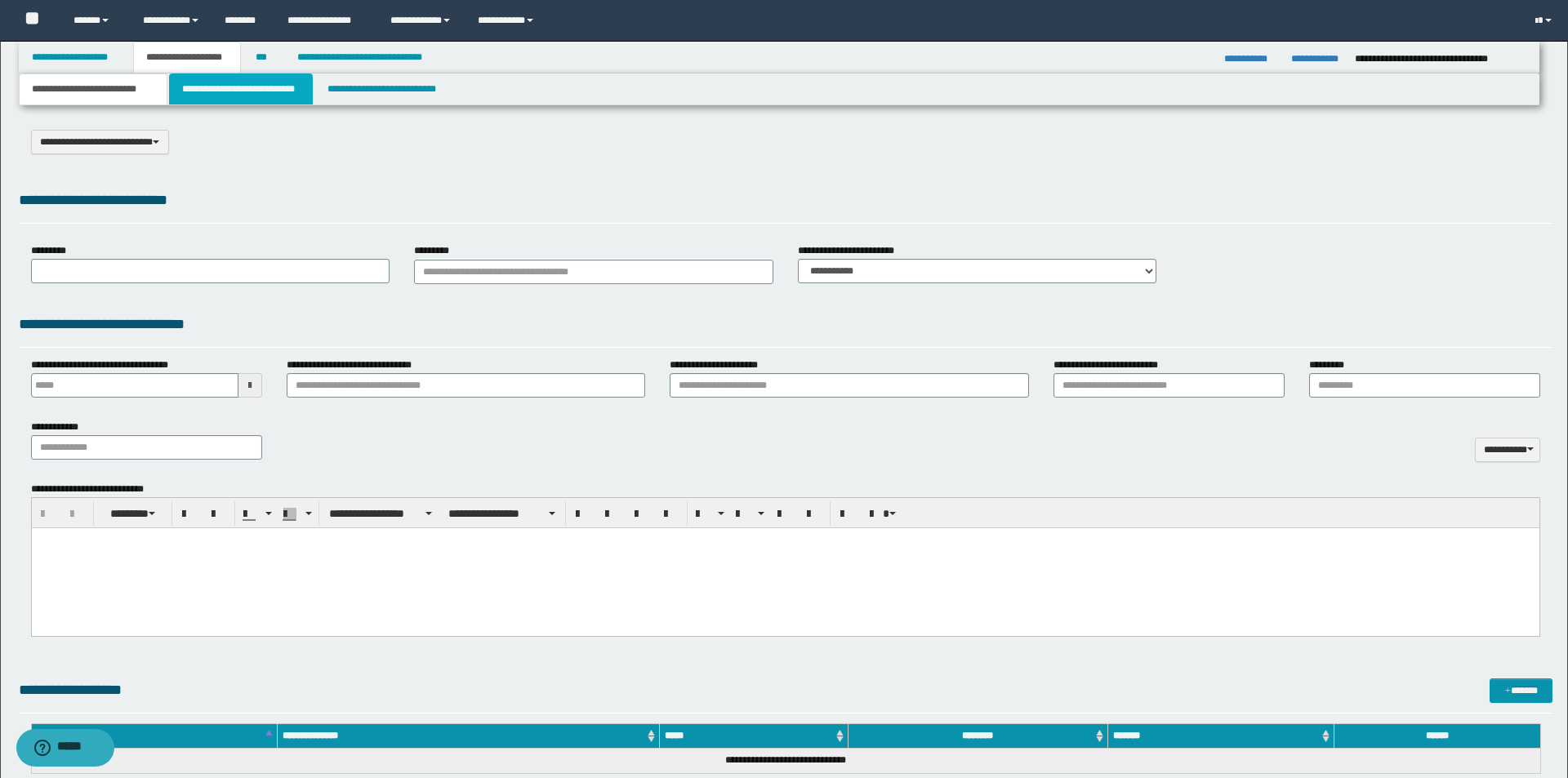 scroll, scrollTop: 0, scrollLeft: 0, axis: both 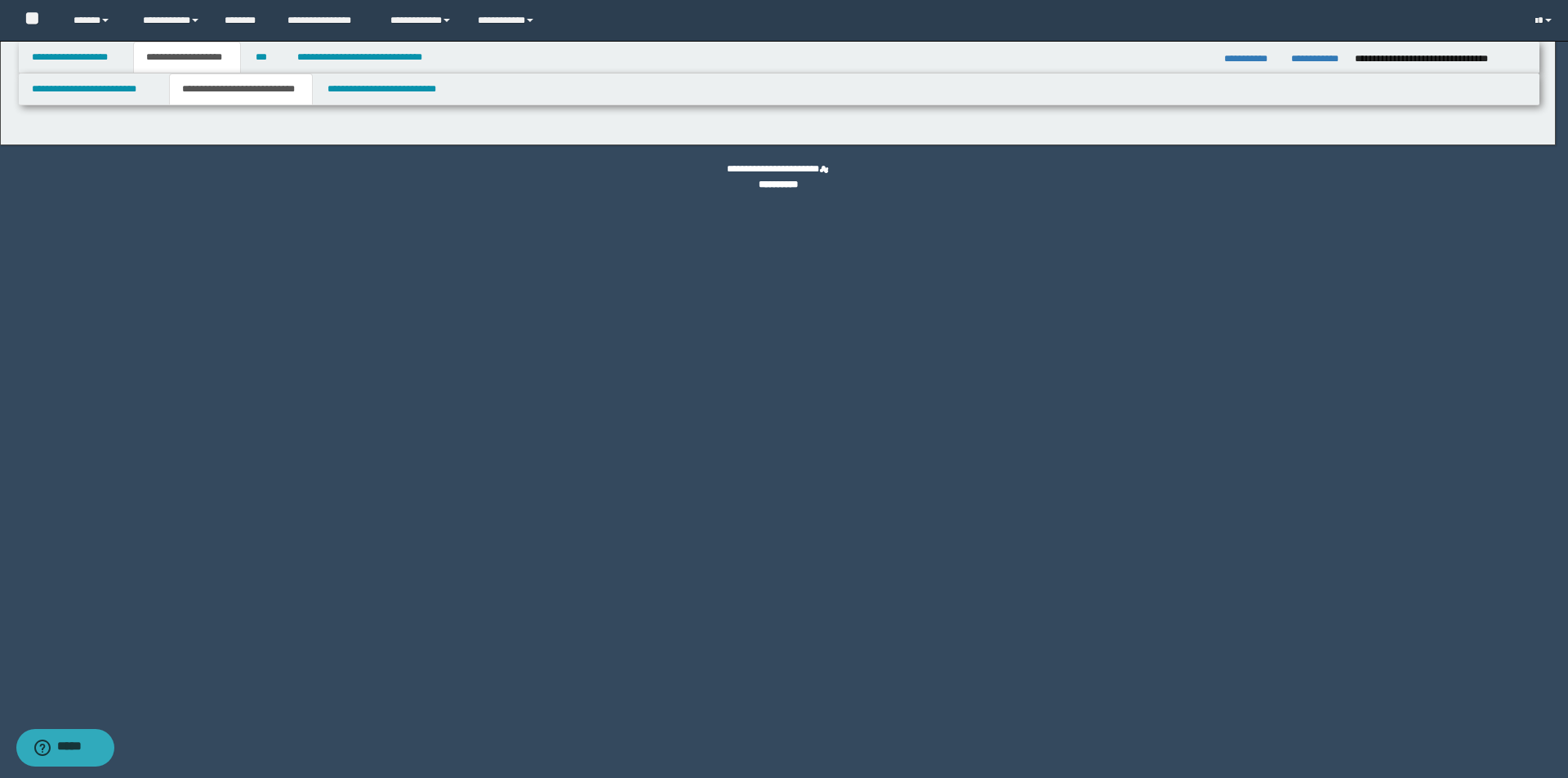 select on "*" 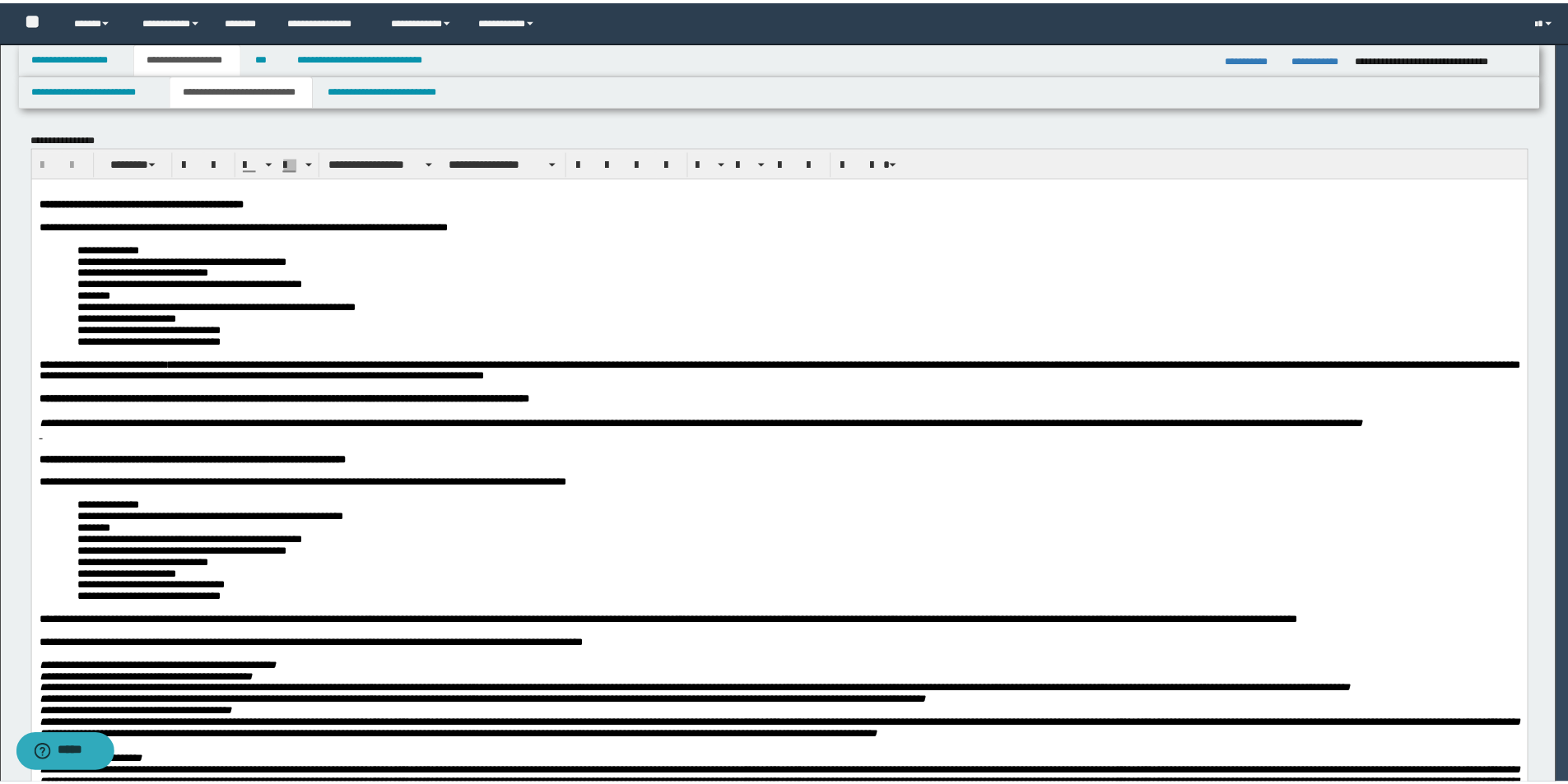 scroll, scrollTop: 0, scrollLeft: 0, axis: both 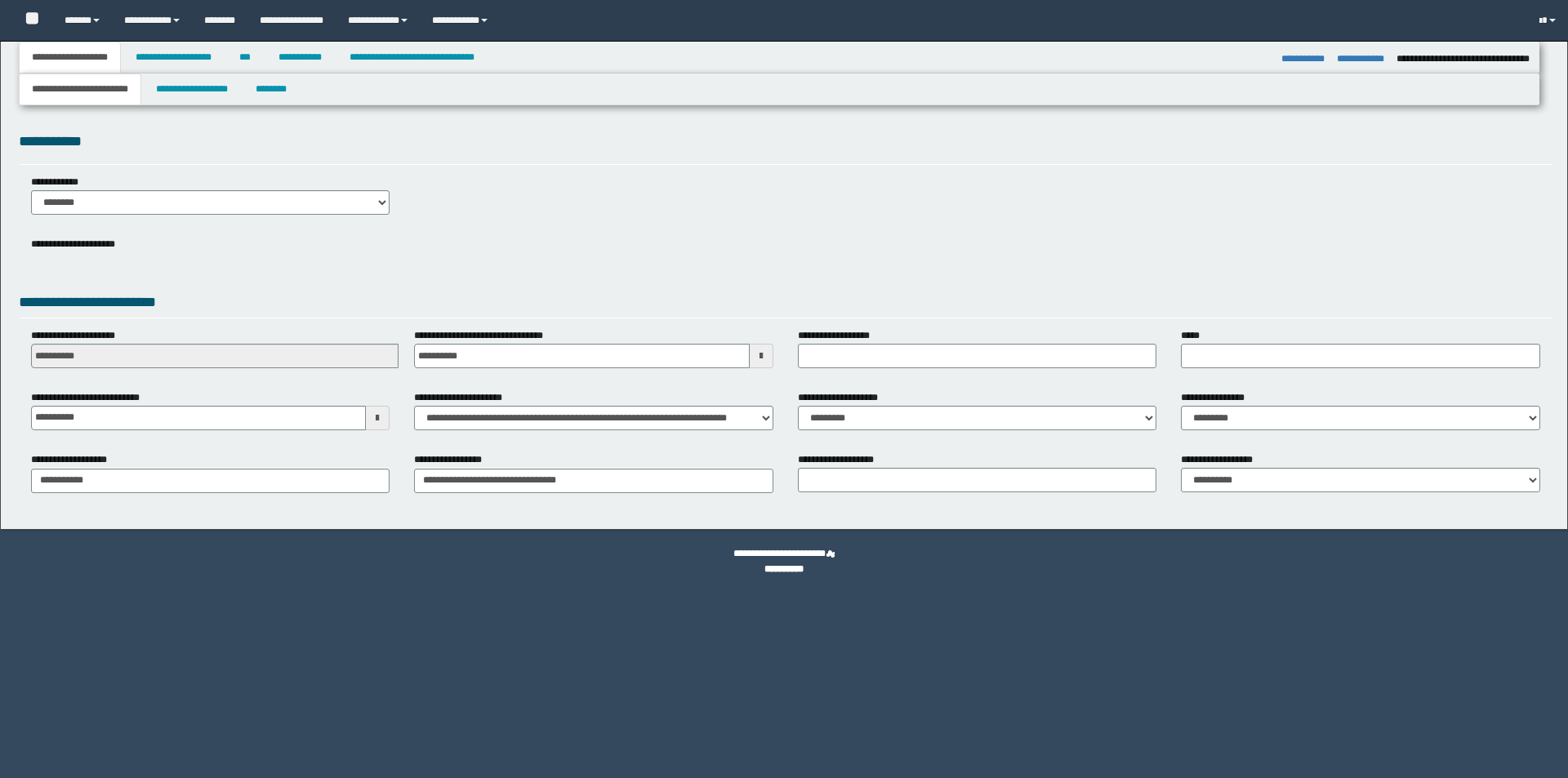 select on "*" 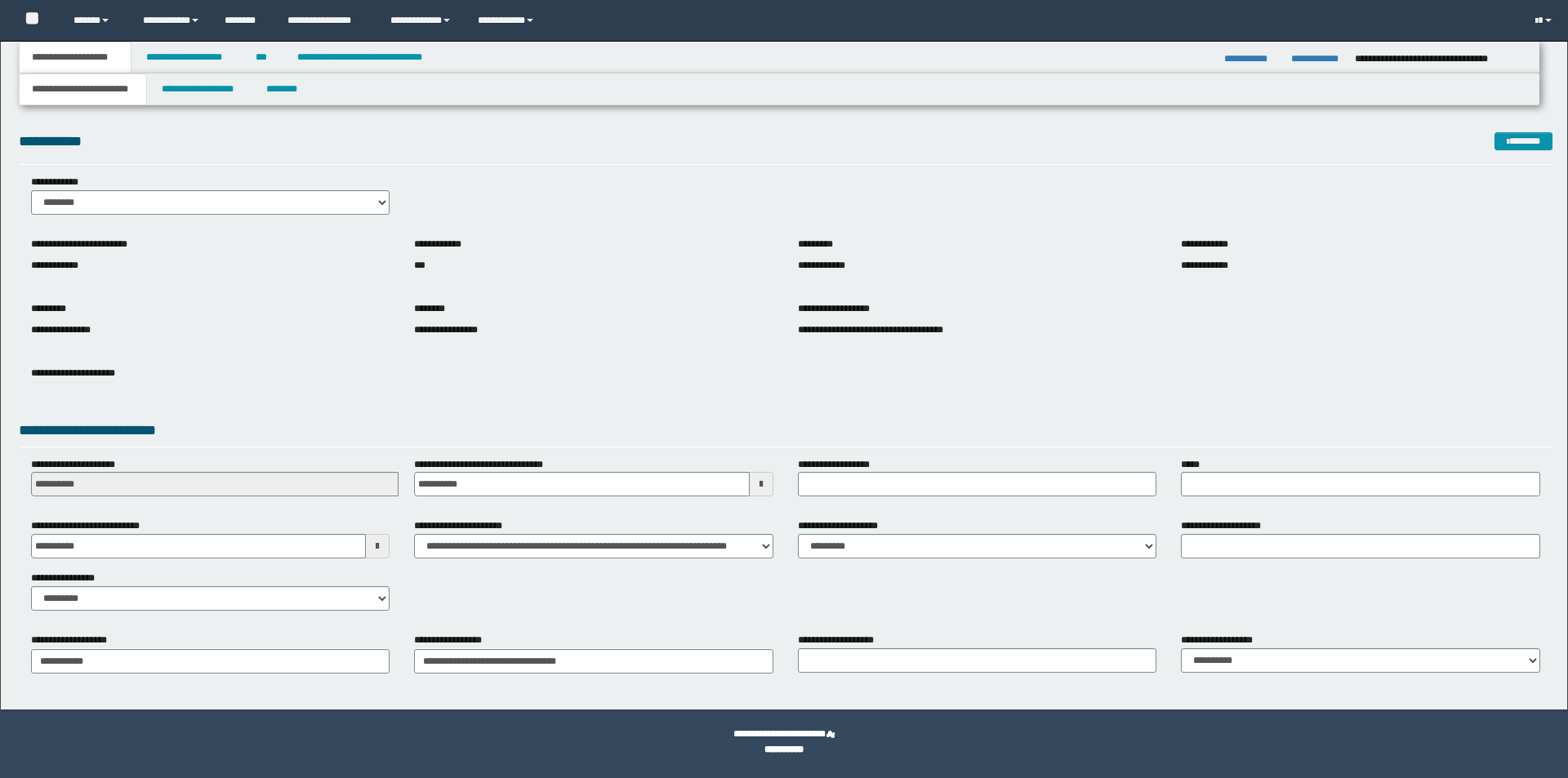 scroll, scrollTop: 0, scrollLeft: 0, axis: both 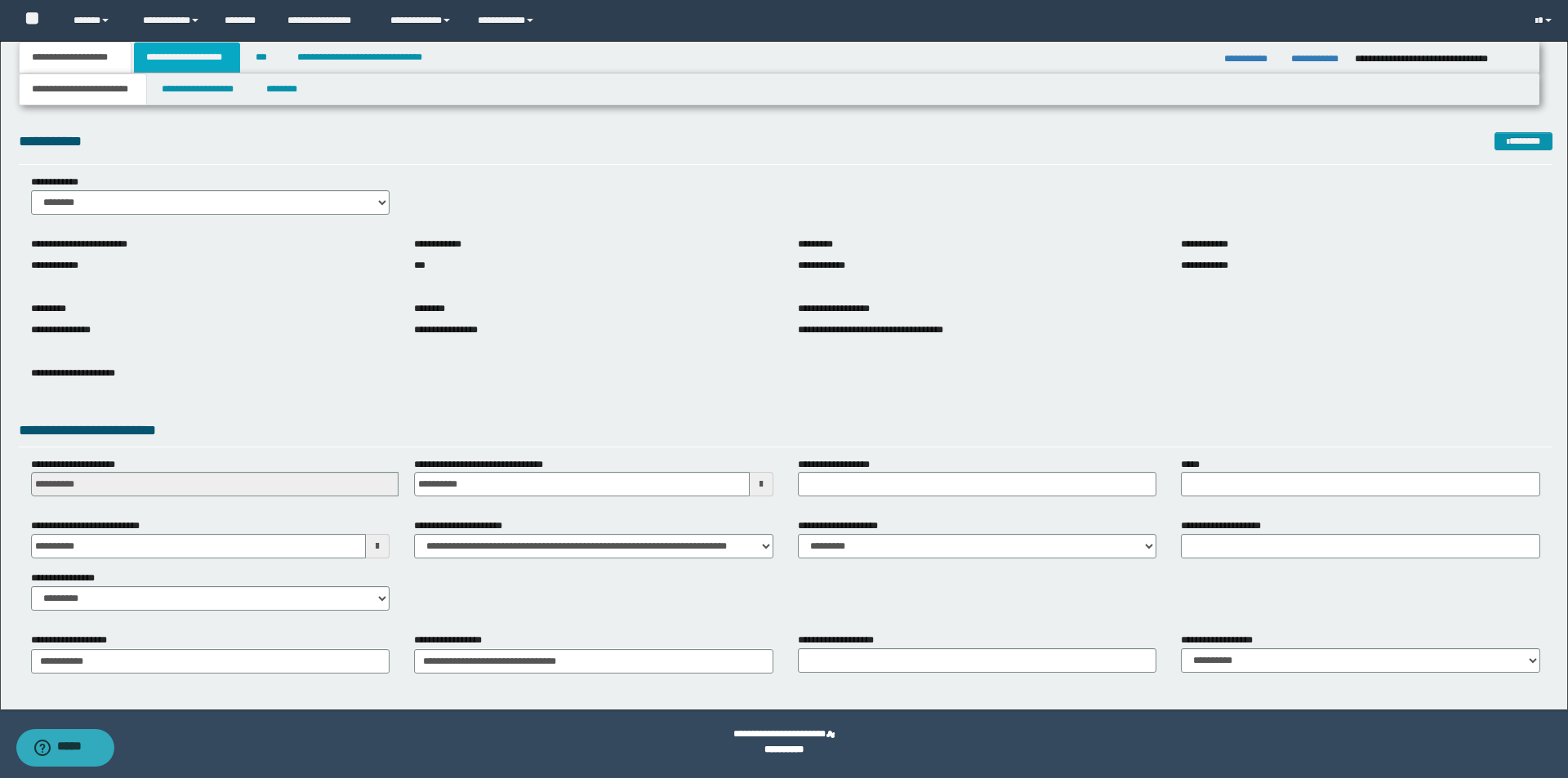 click on "**********" at bounding box center (187, 57) 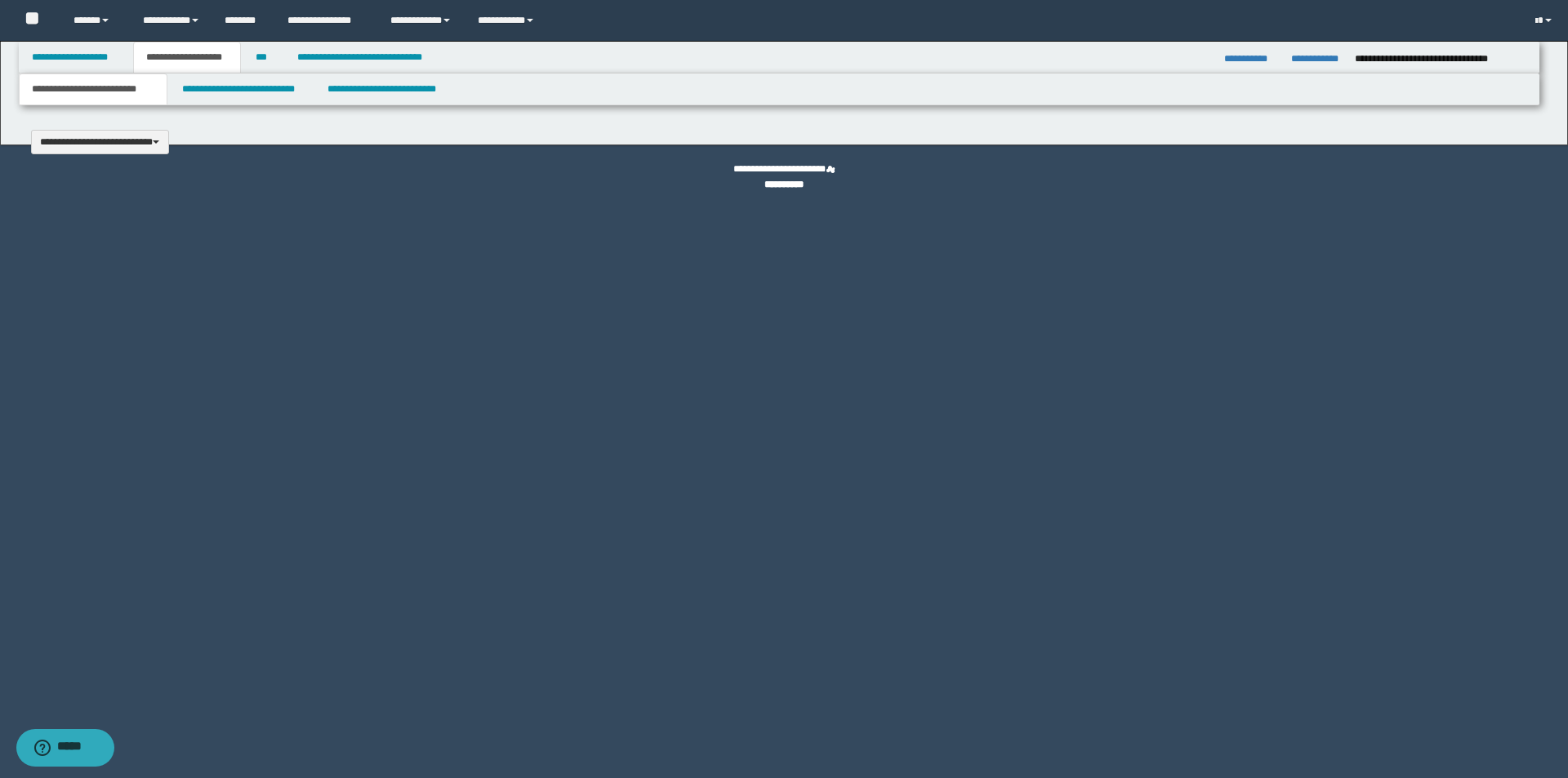 type 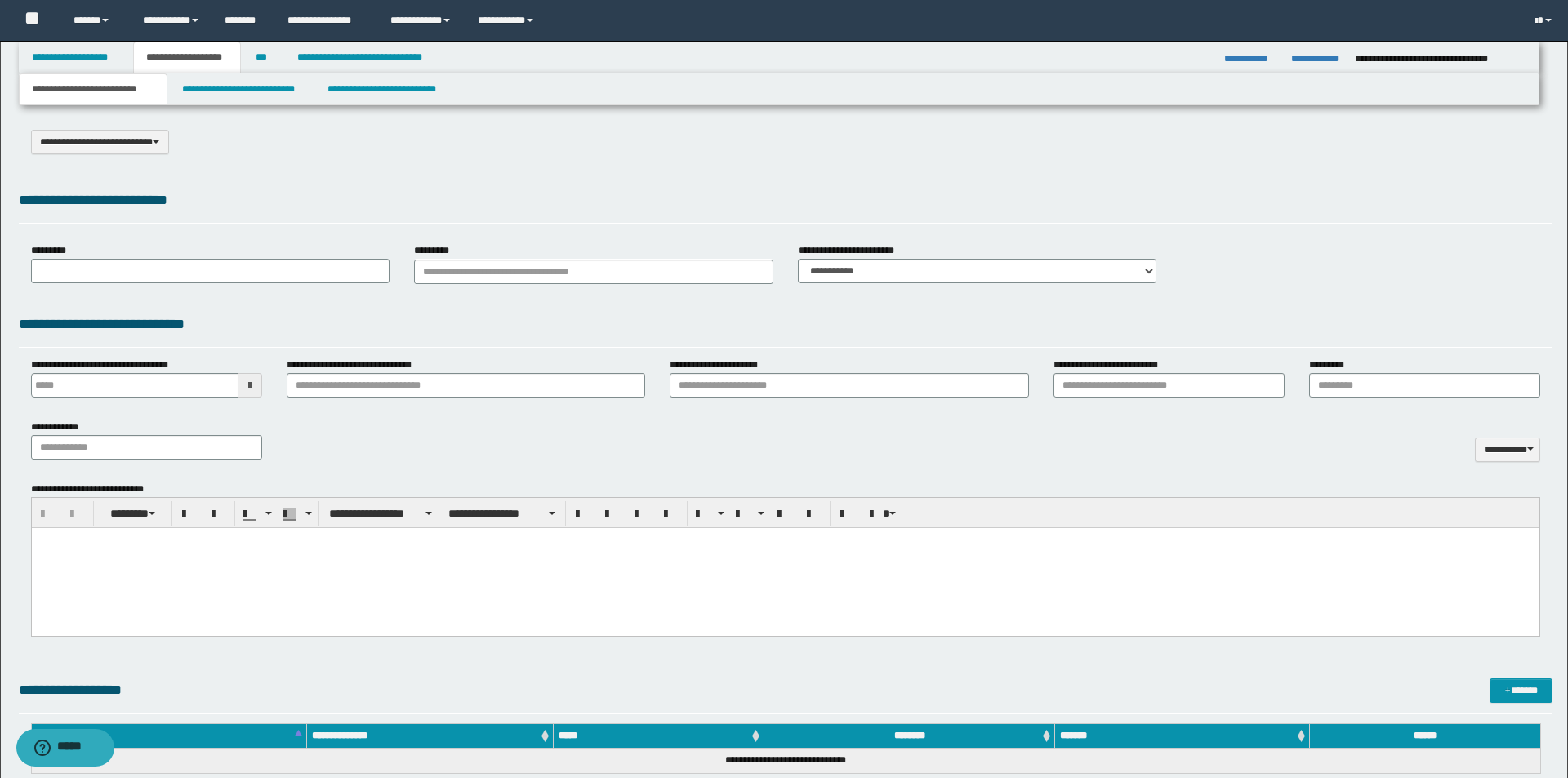 select on "*" 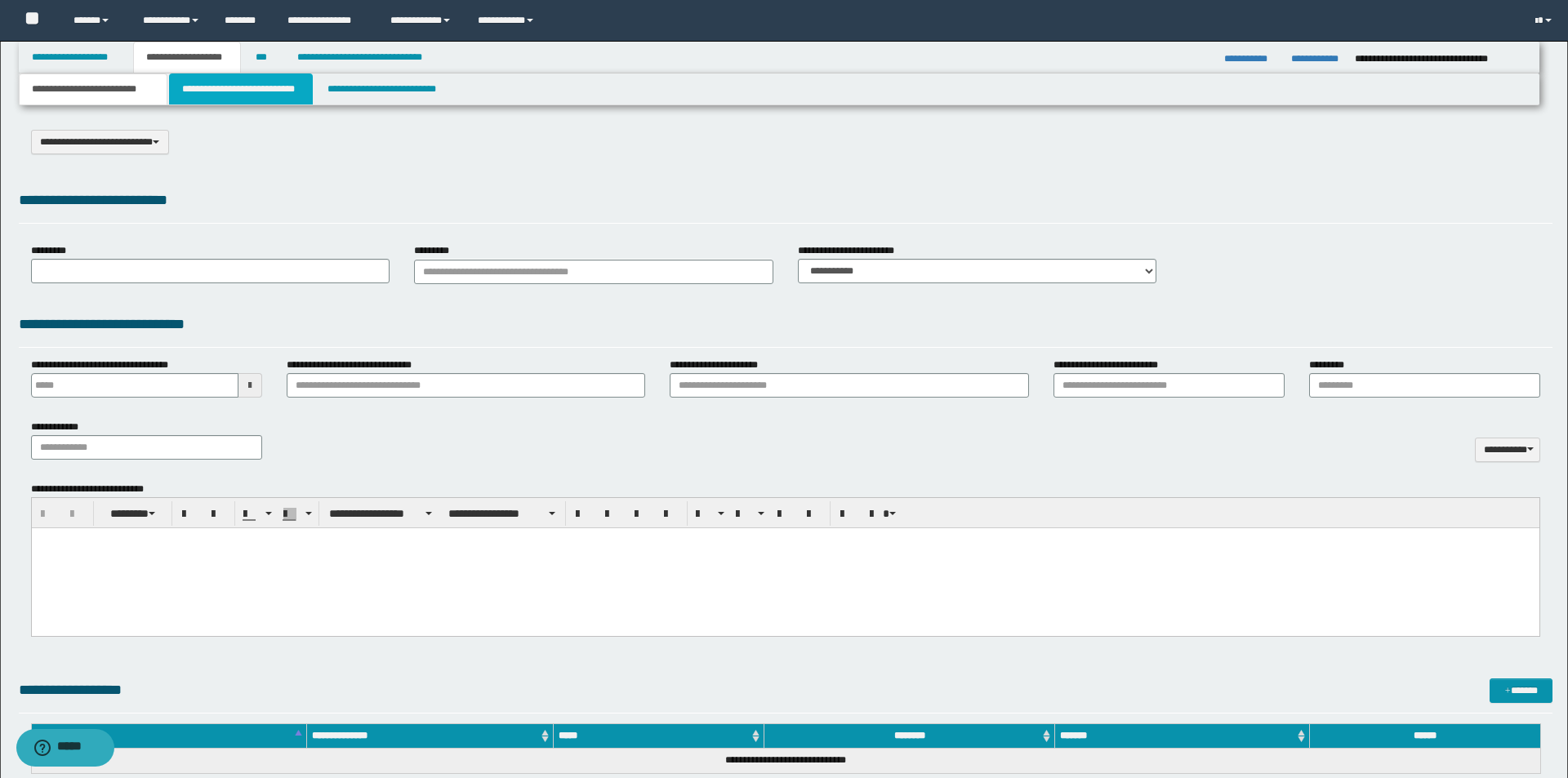 scroll, scrollTop: 0, scrollLeft: 0, axis: both 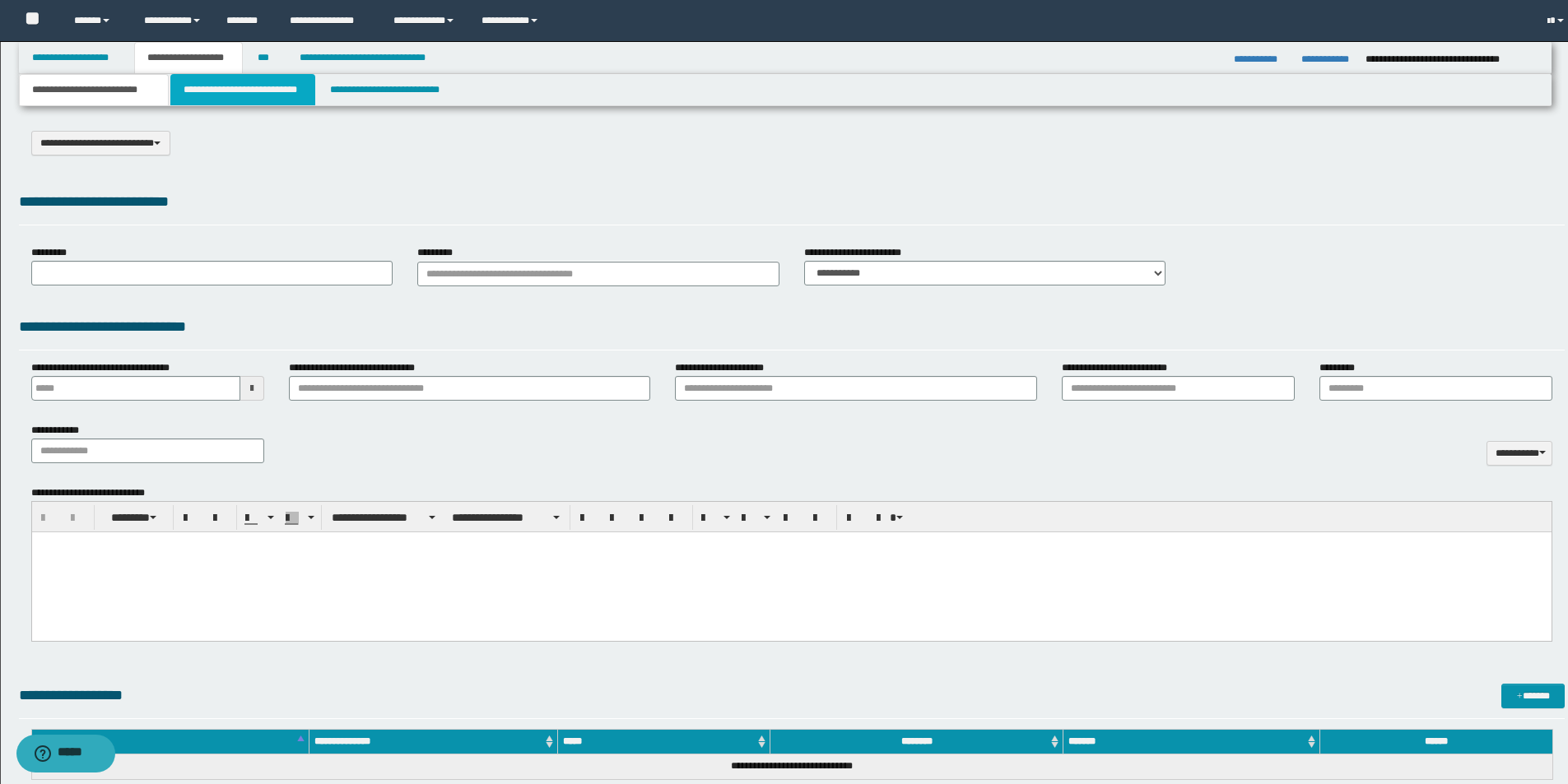 click on "**********" at bounding box center (243, 90) 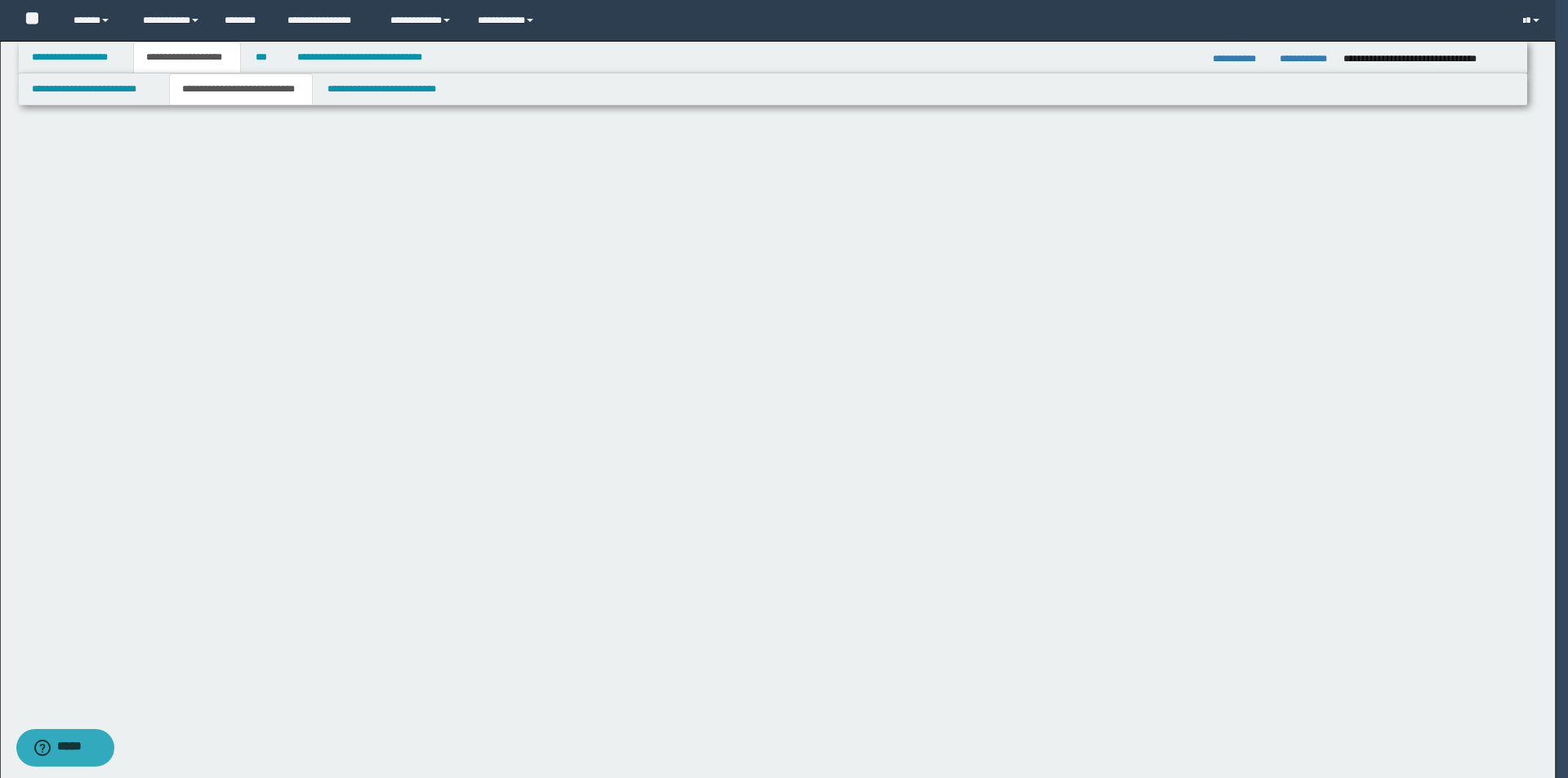 select on "*" 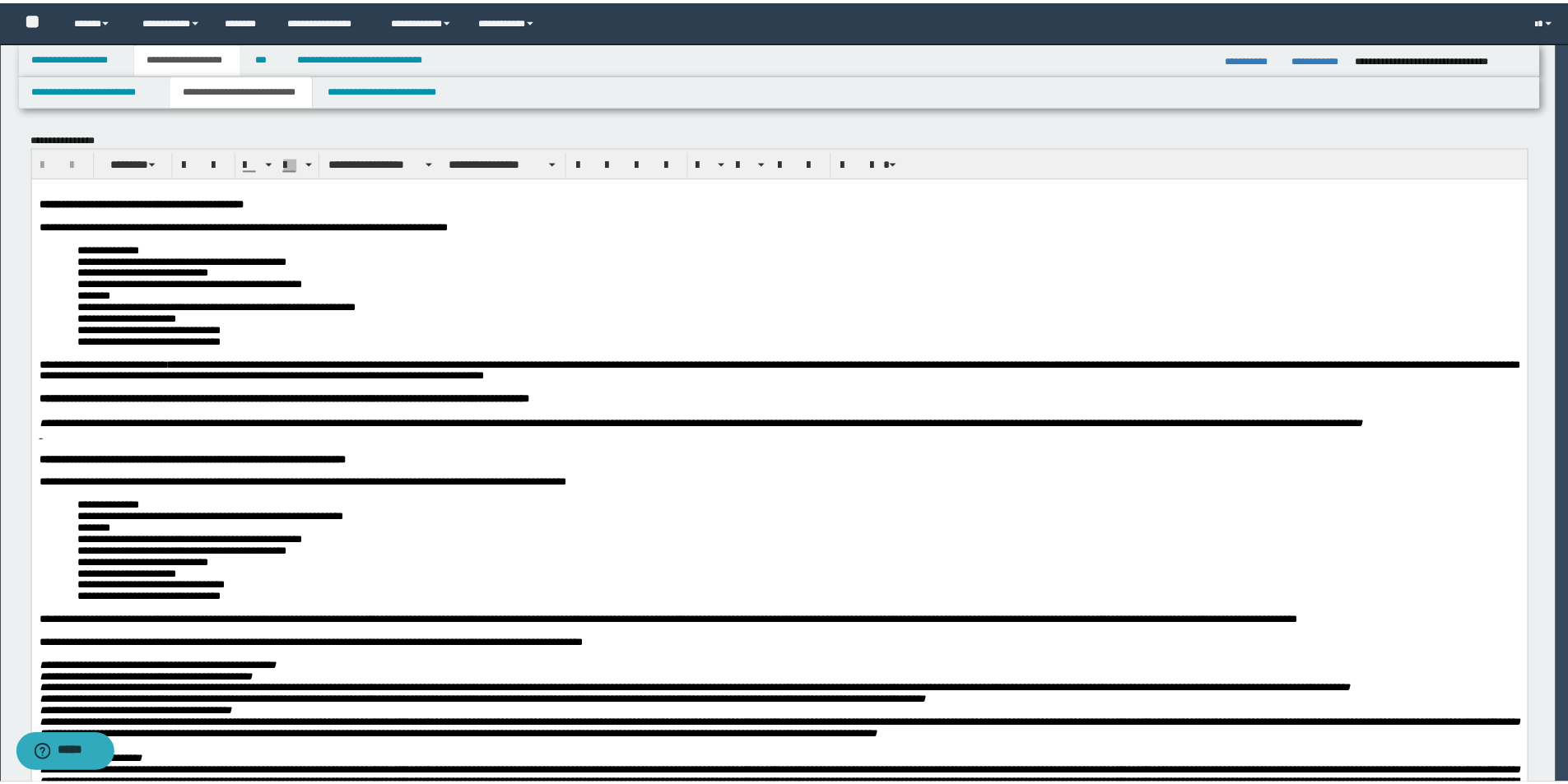 scroll, scrollTop: 0, scrollLeft: 0, axis: both 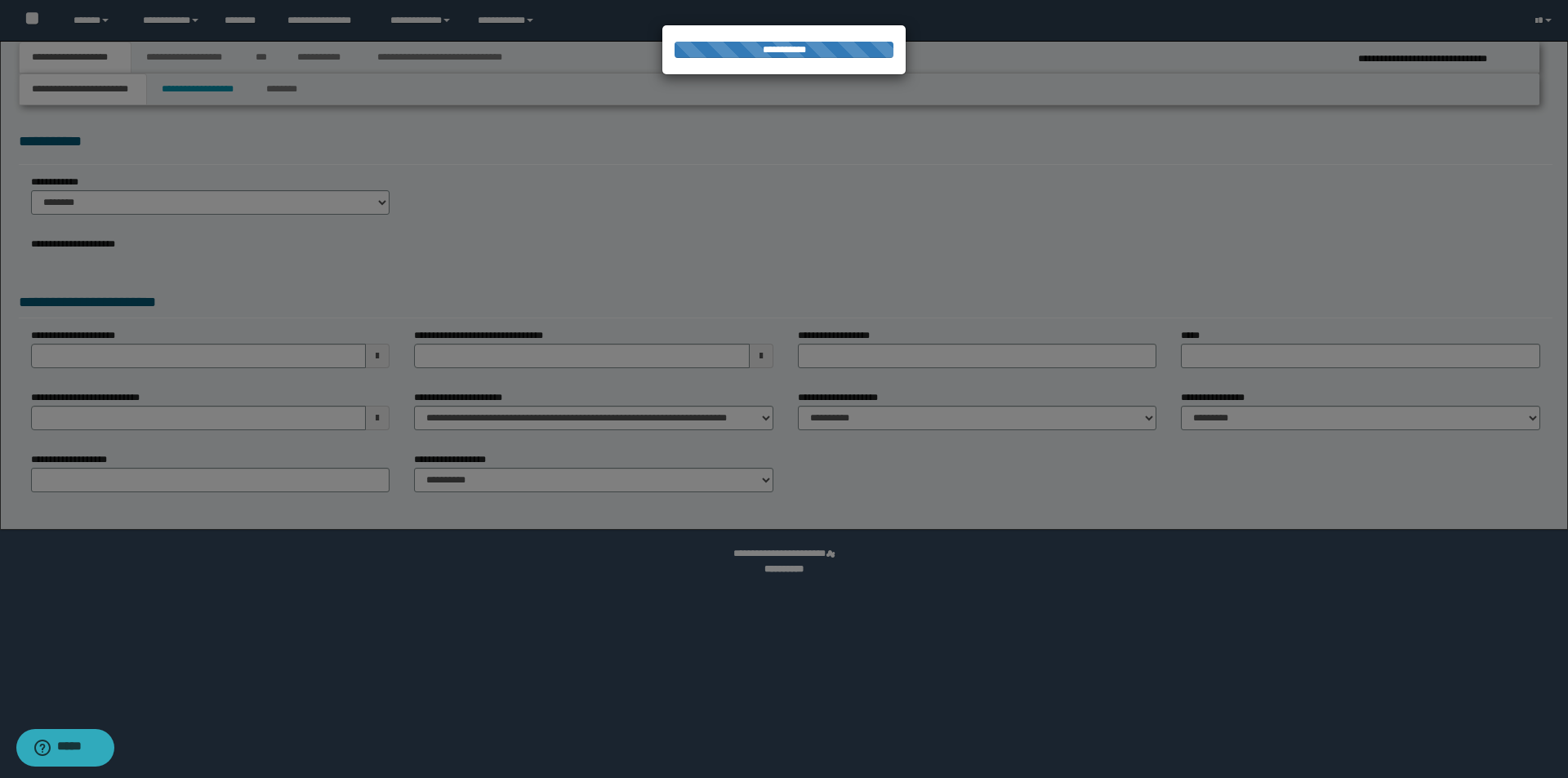 select on "*" 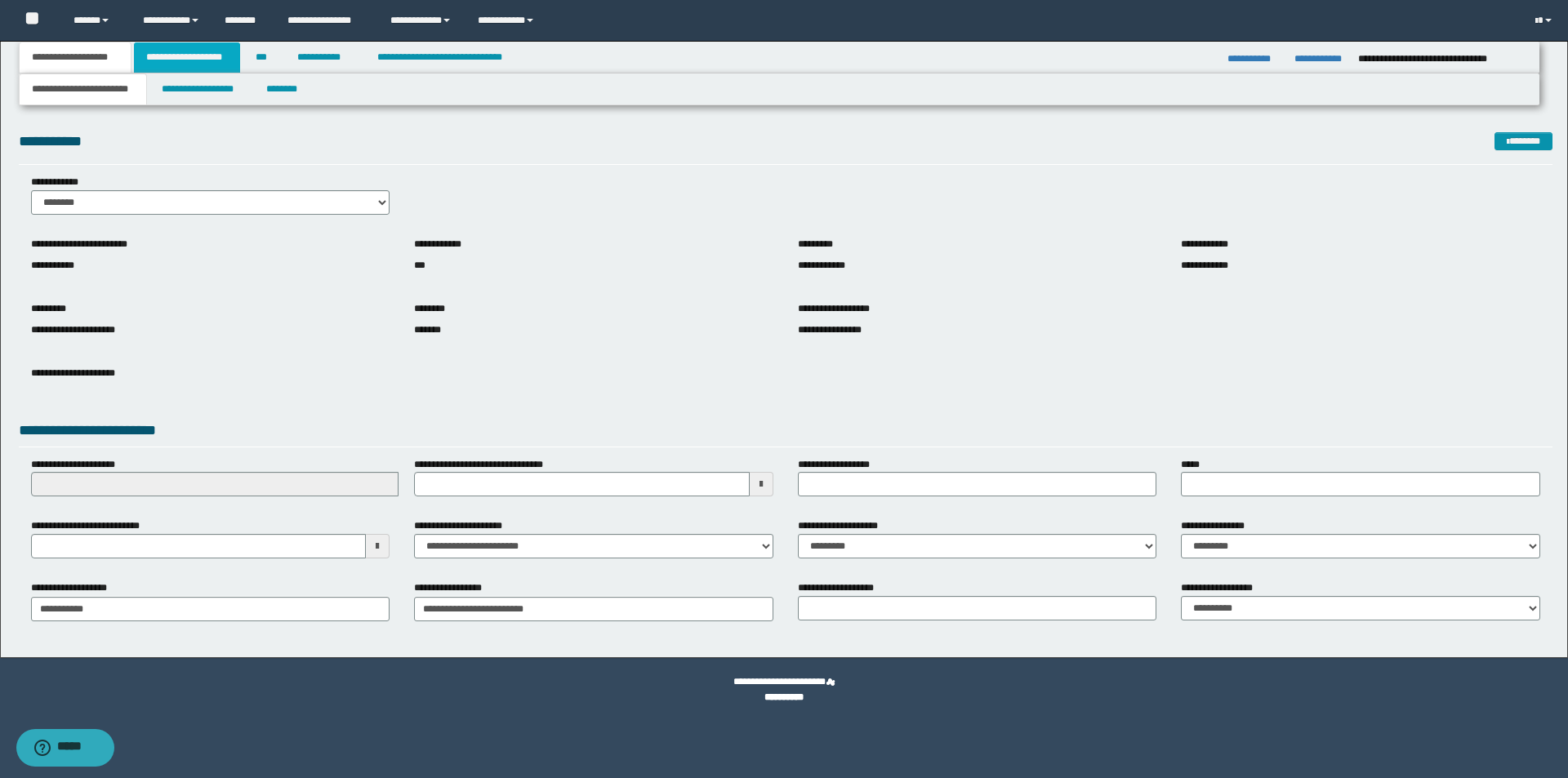 click on "**********" at bounding box center (187, 57) 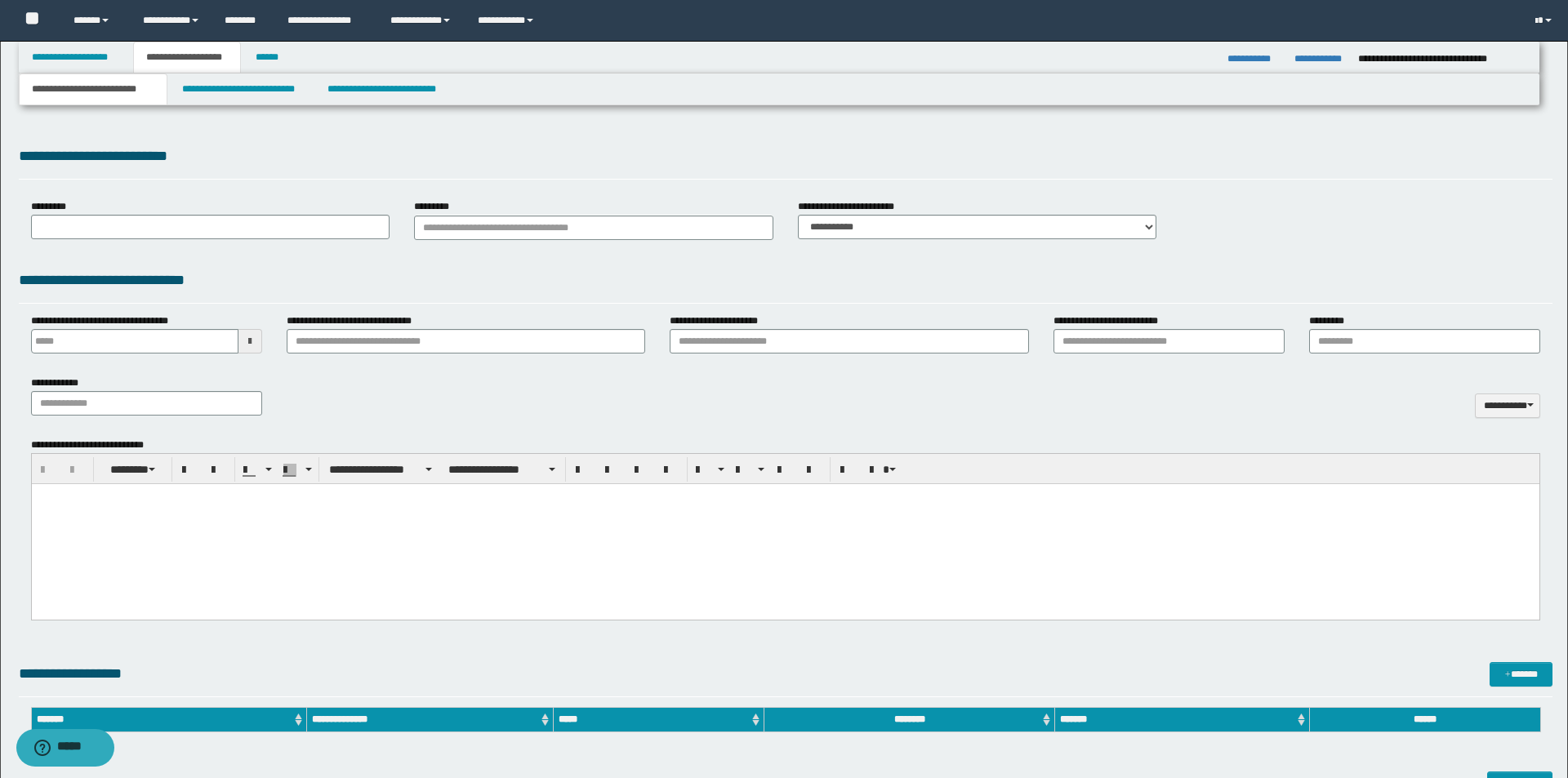 type 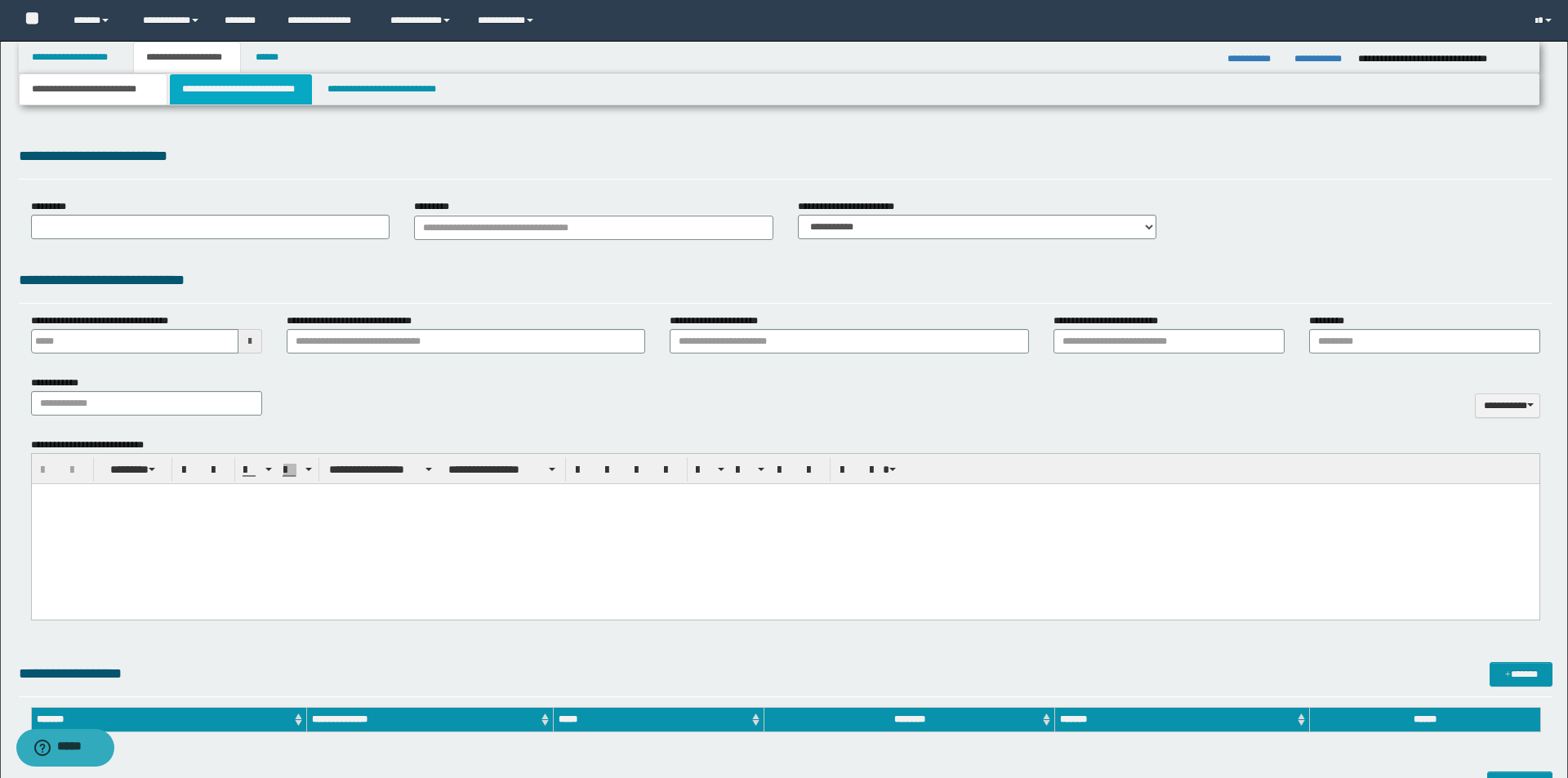 scroll, scrollTop: 0, scrollLeft: 0, axis: both 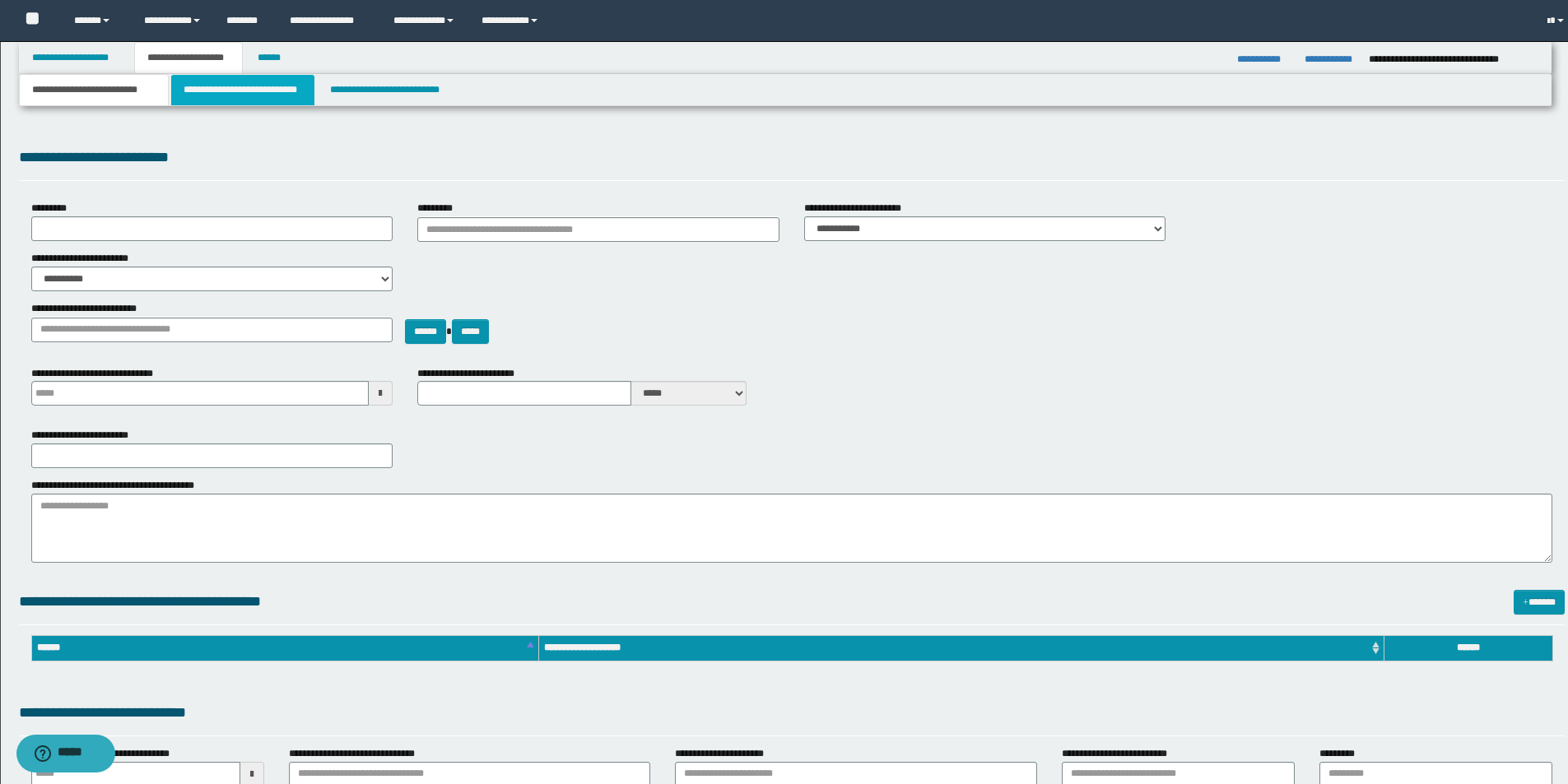 click on "**********" at bounding box center (243, 90) 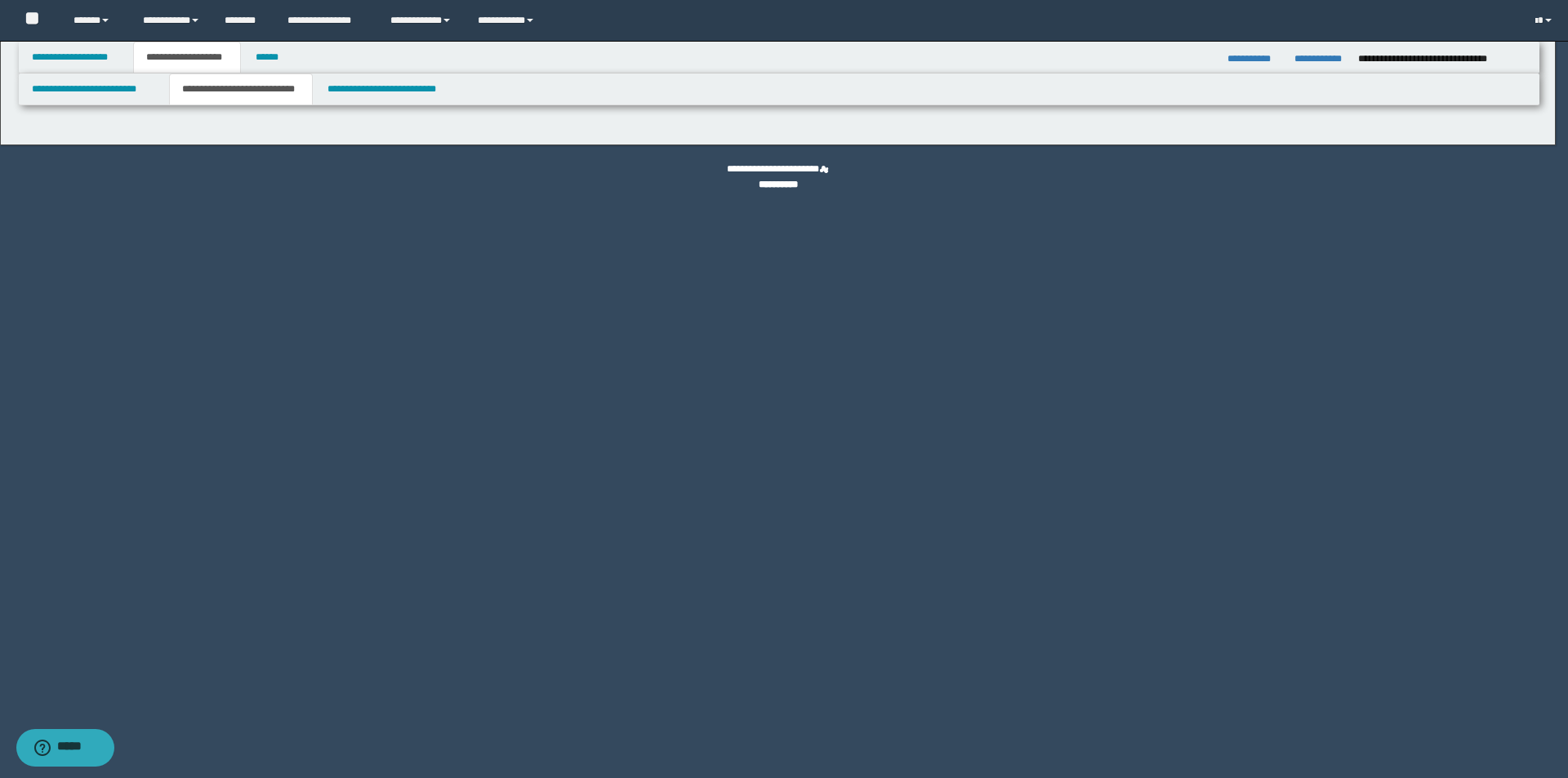 select on "*" 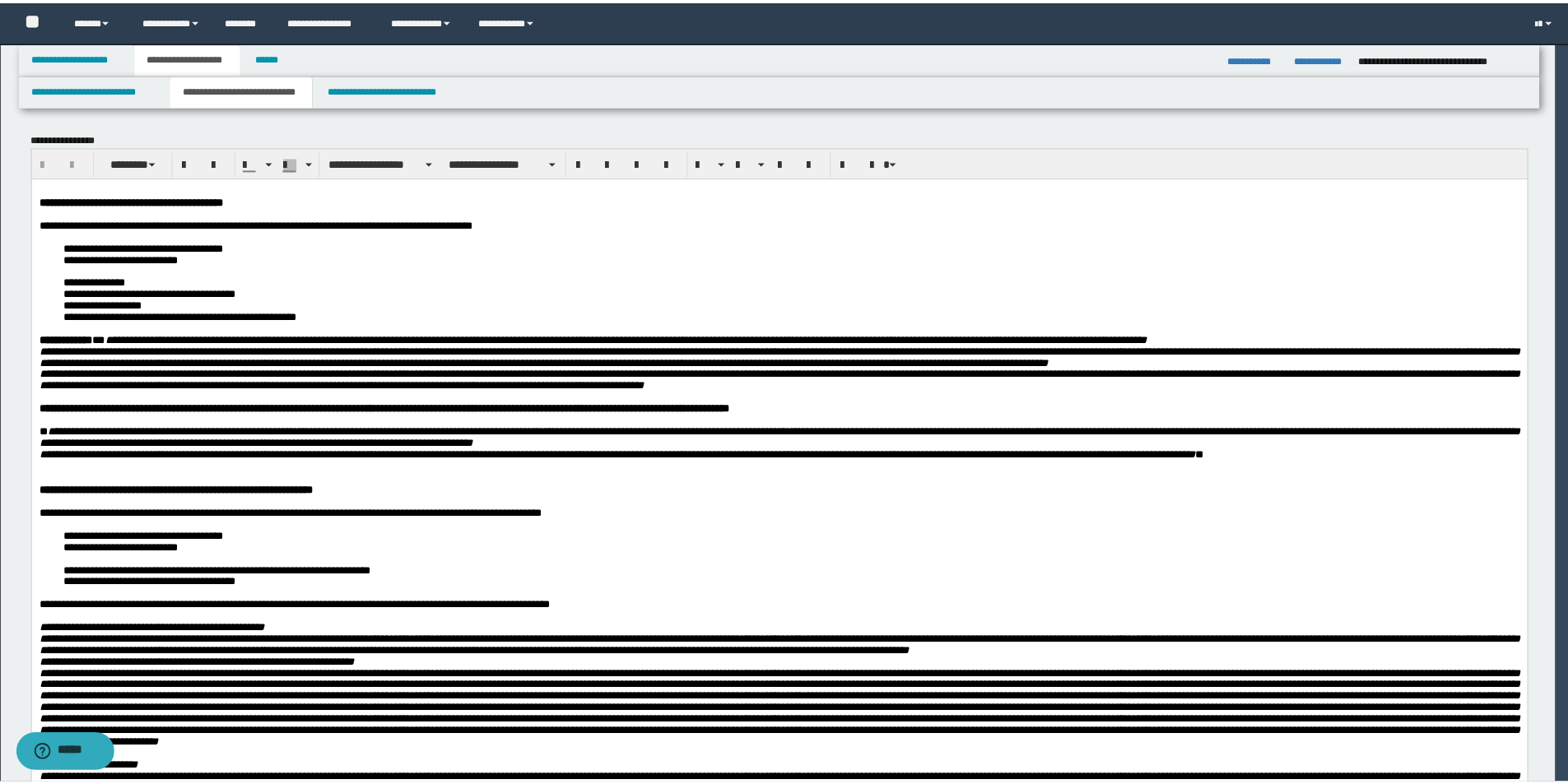 scroll, scrollTop: 0, scrollLeft: 0, axis: both 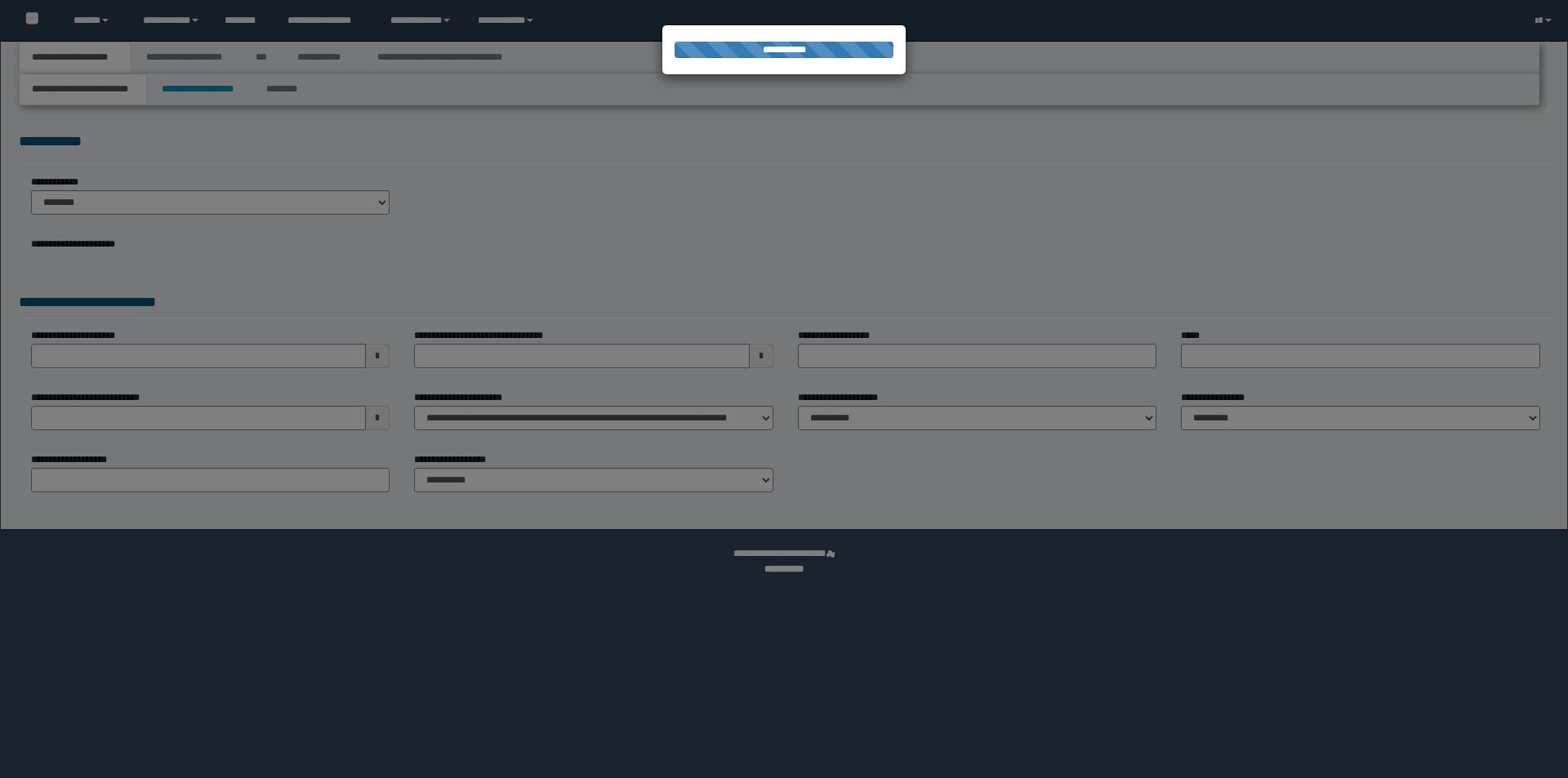 select on "*" 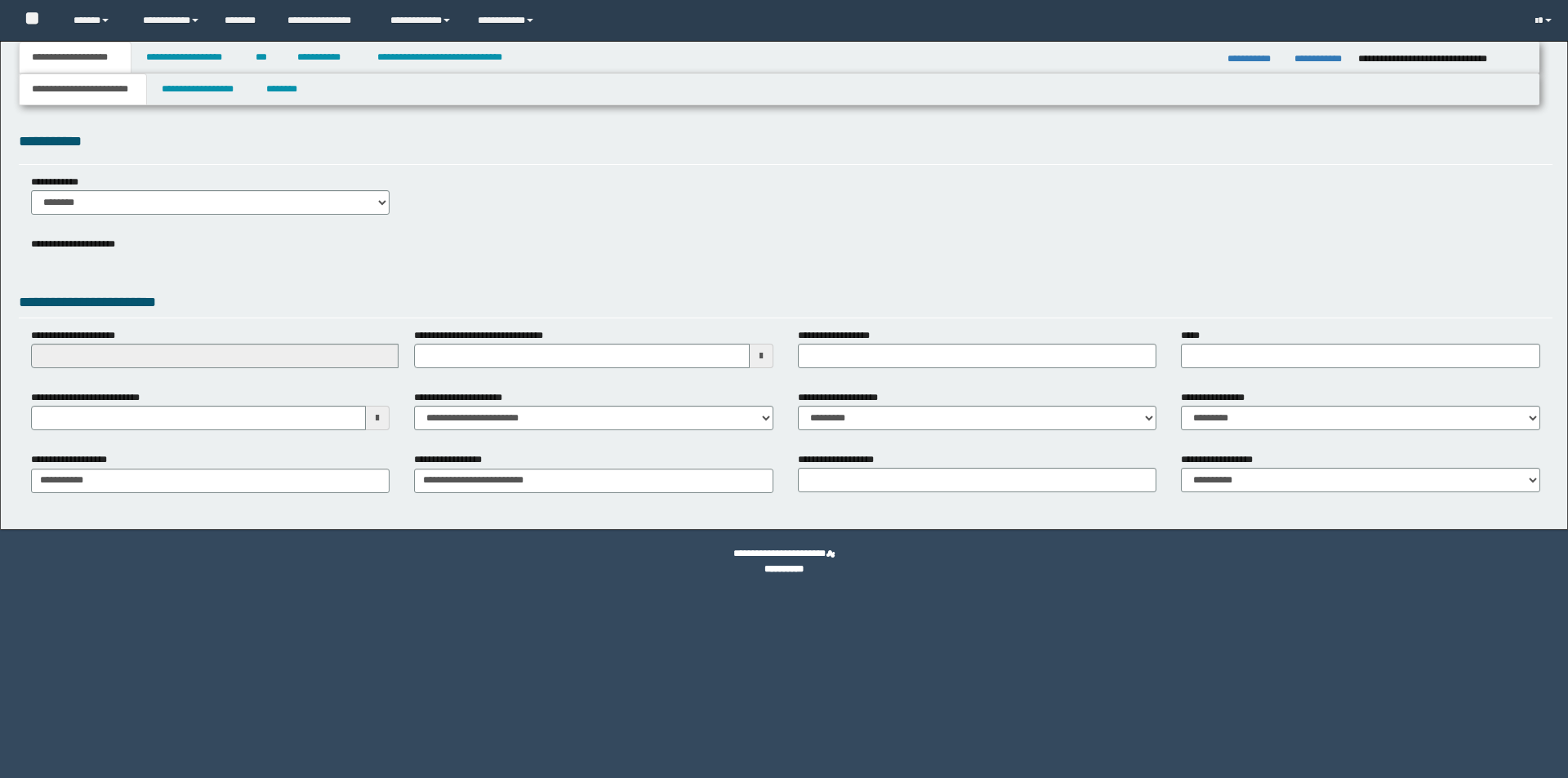 scroll, scrollTop: 0, scrollLeft: 0, axis: both 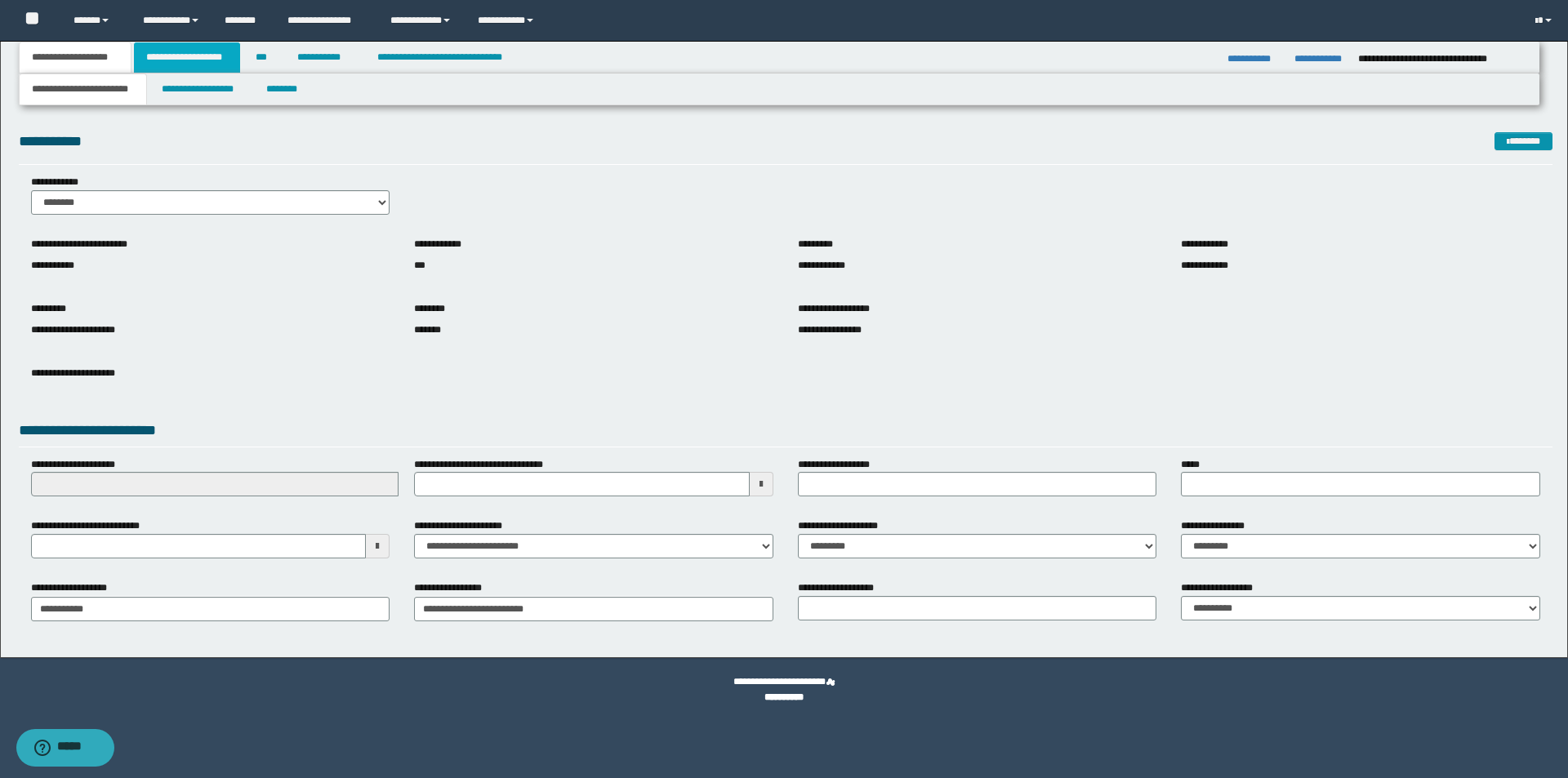 click on "**********" at bounding box center (187, 57) 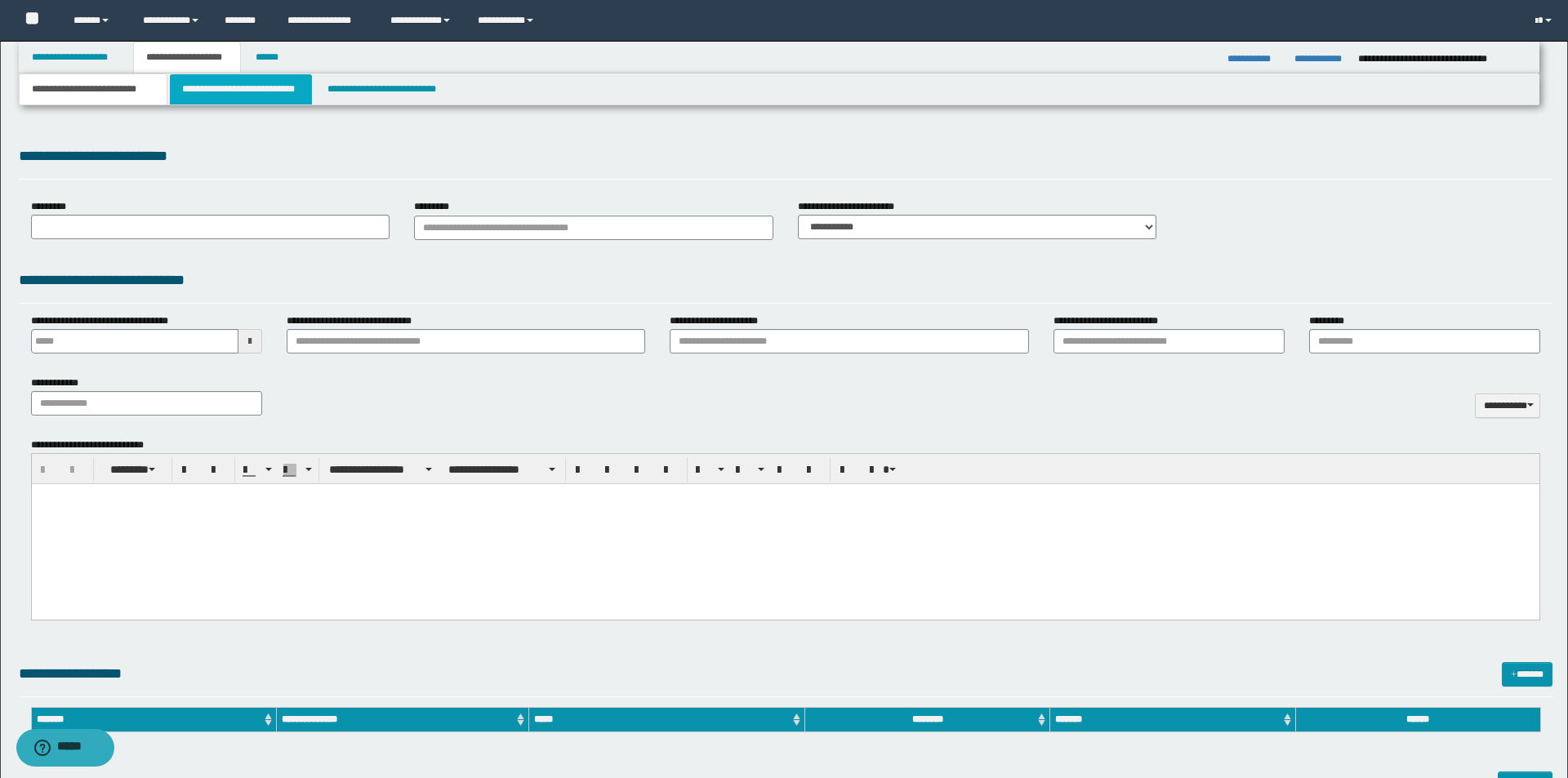 type 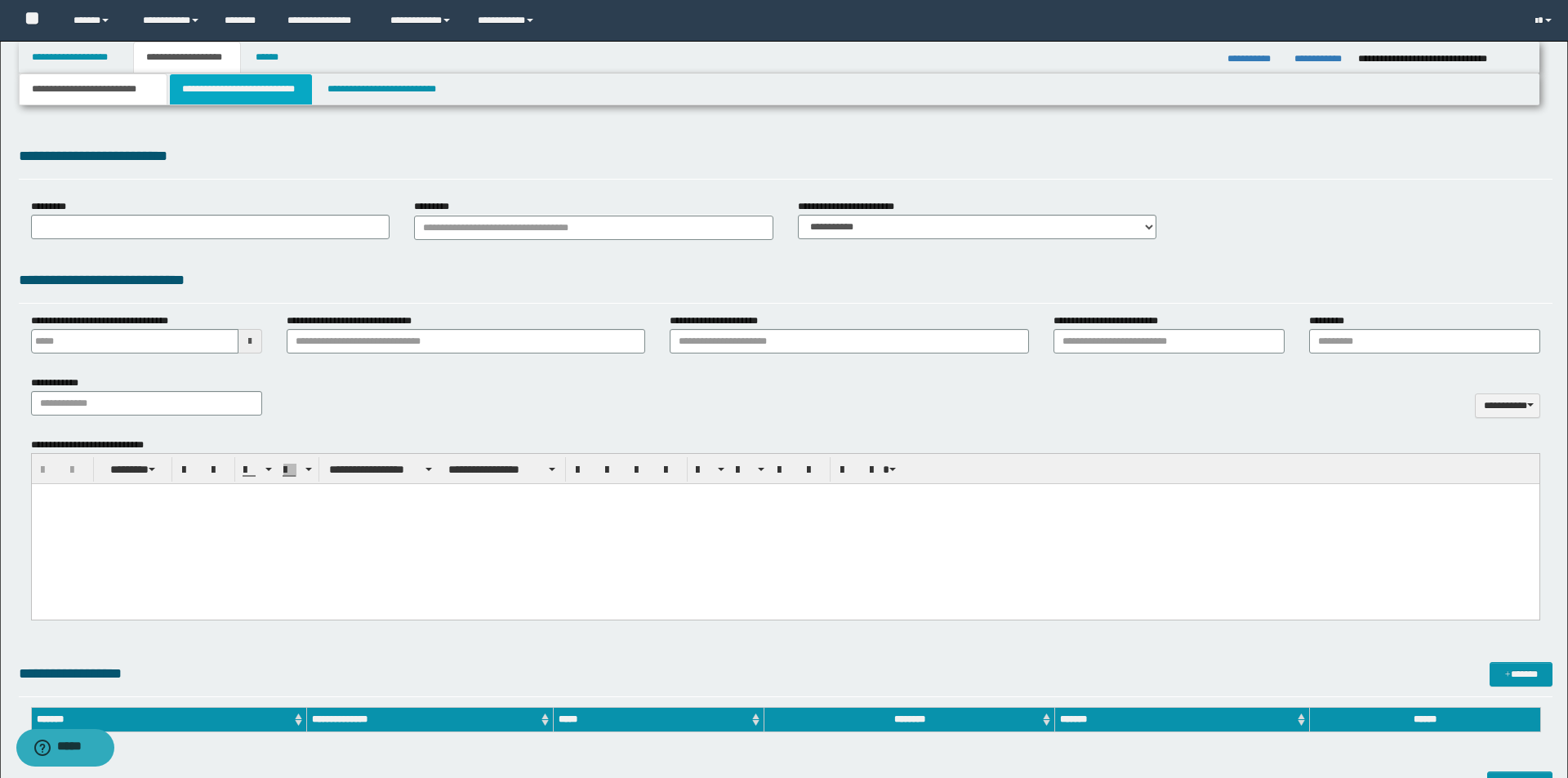 scroll, scrollTop: 0, scrollLeft: 0, axis: both 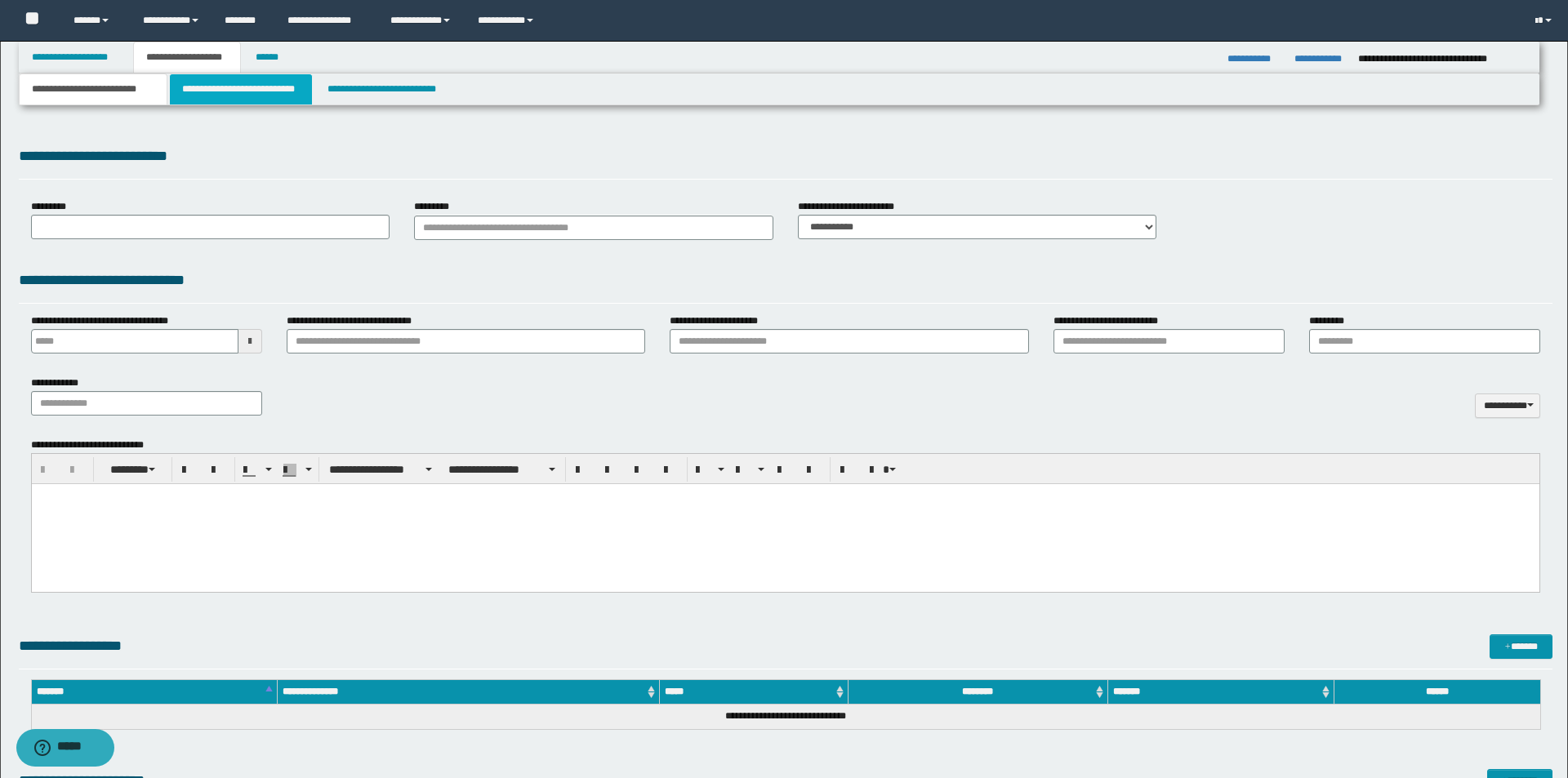 select on "*" 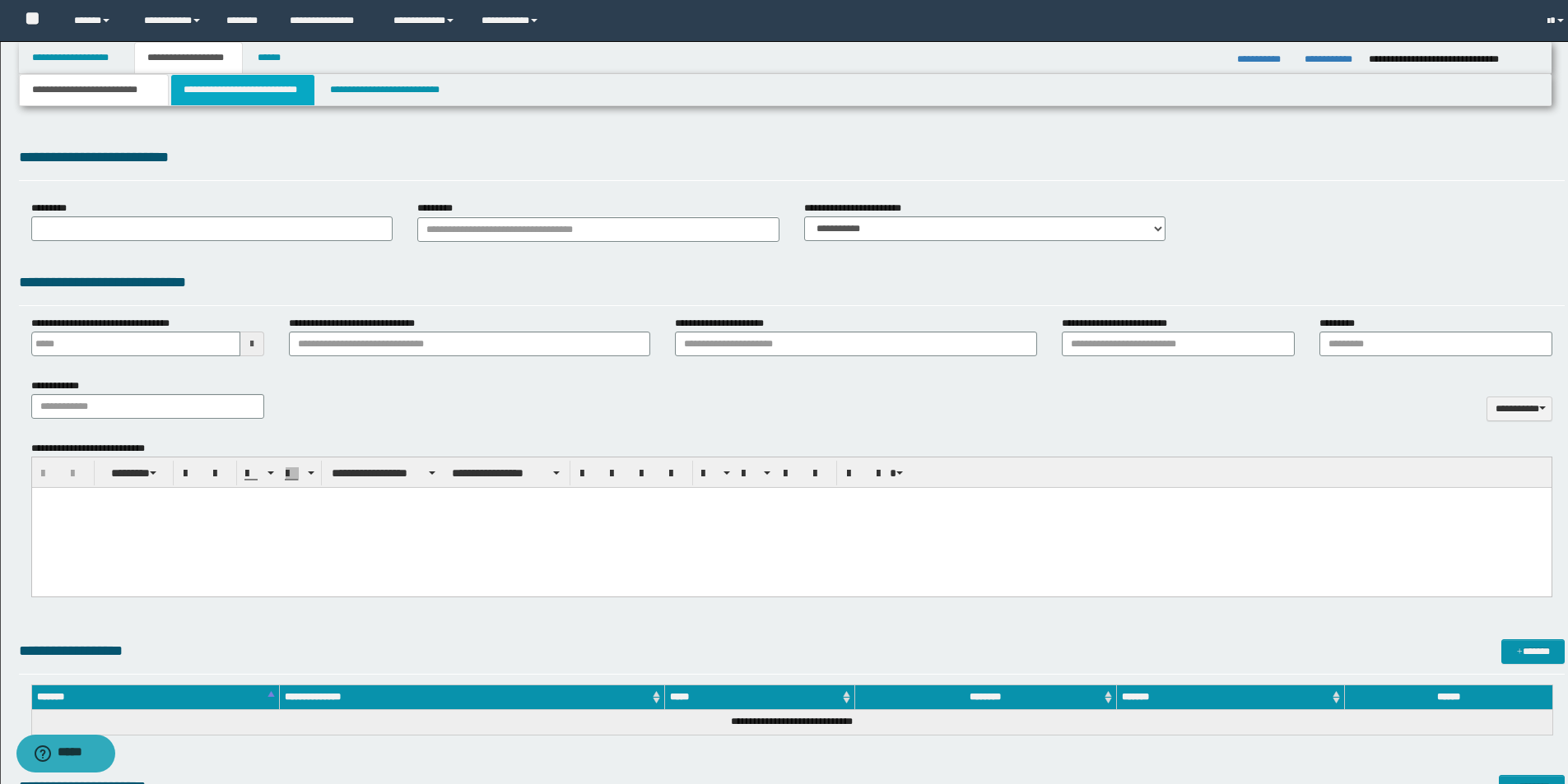 click on "**********" at bounding box center (243, 90) 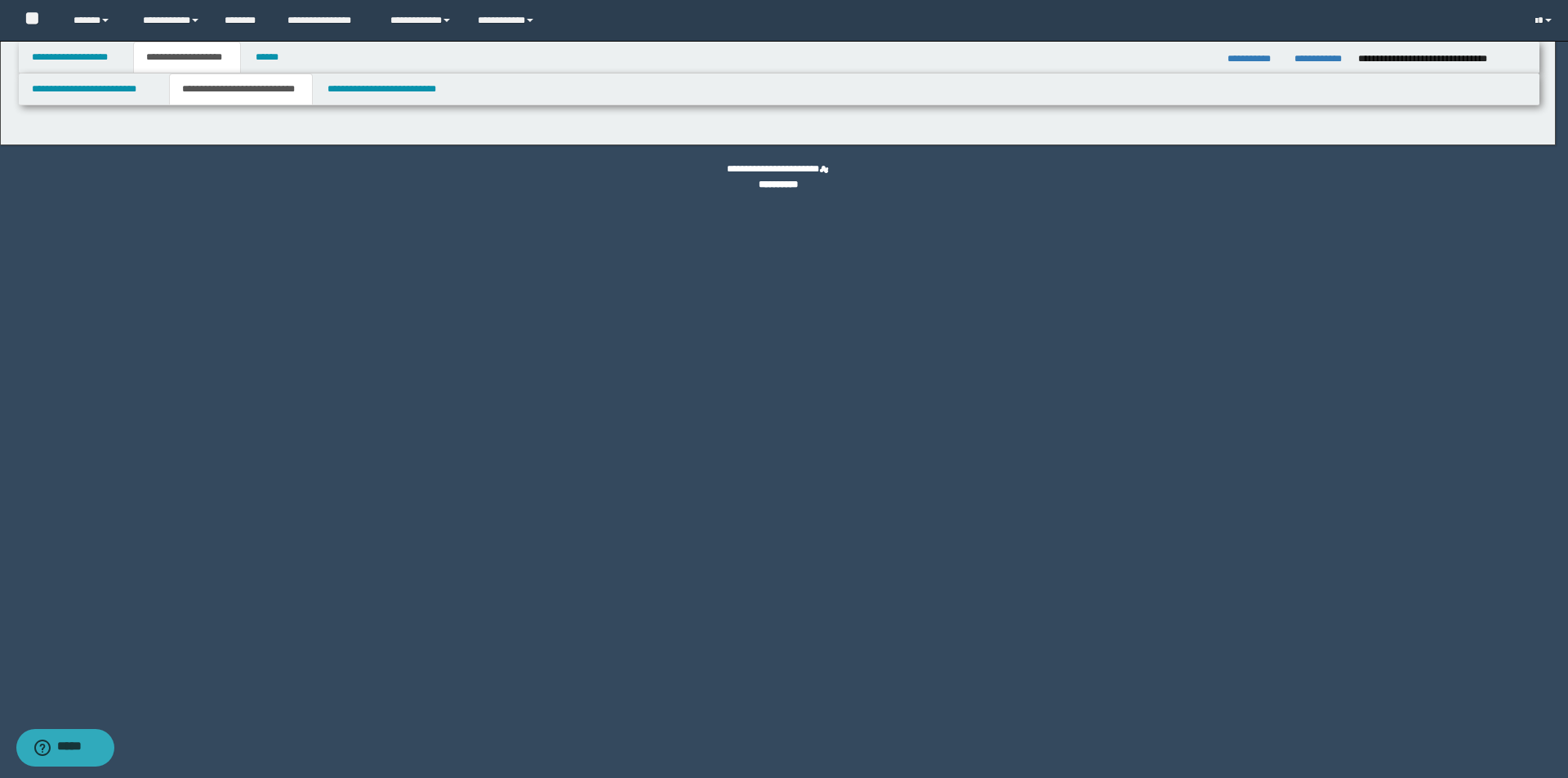 select on "*" 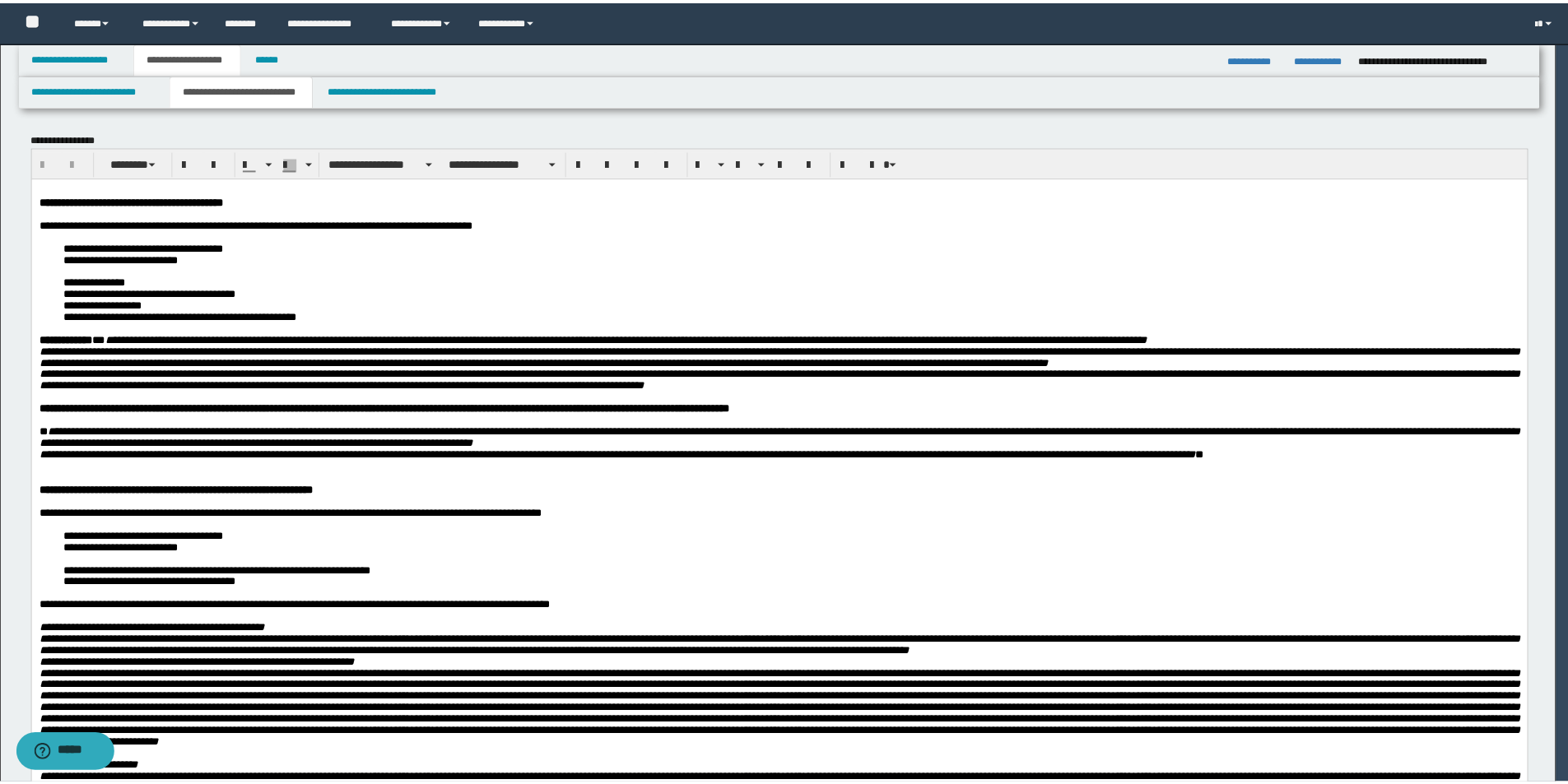 scroll, scrollTop: 0, scrollLeft: 0, axis: both 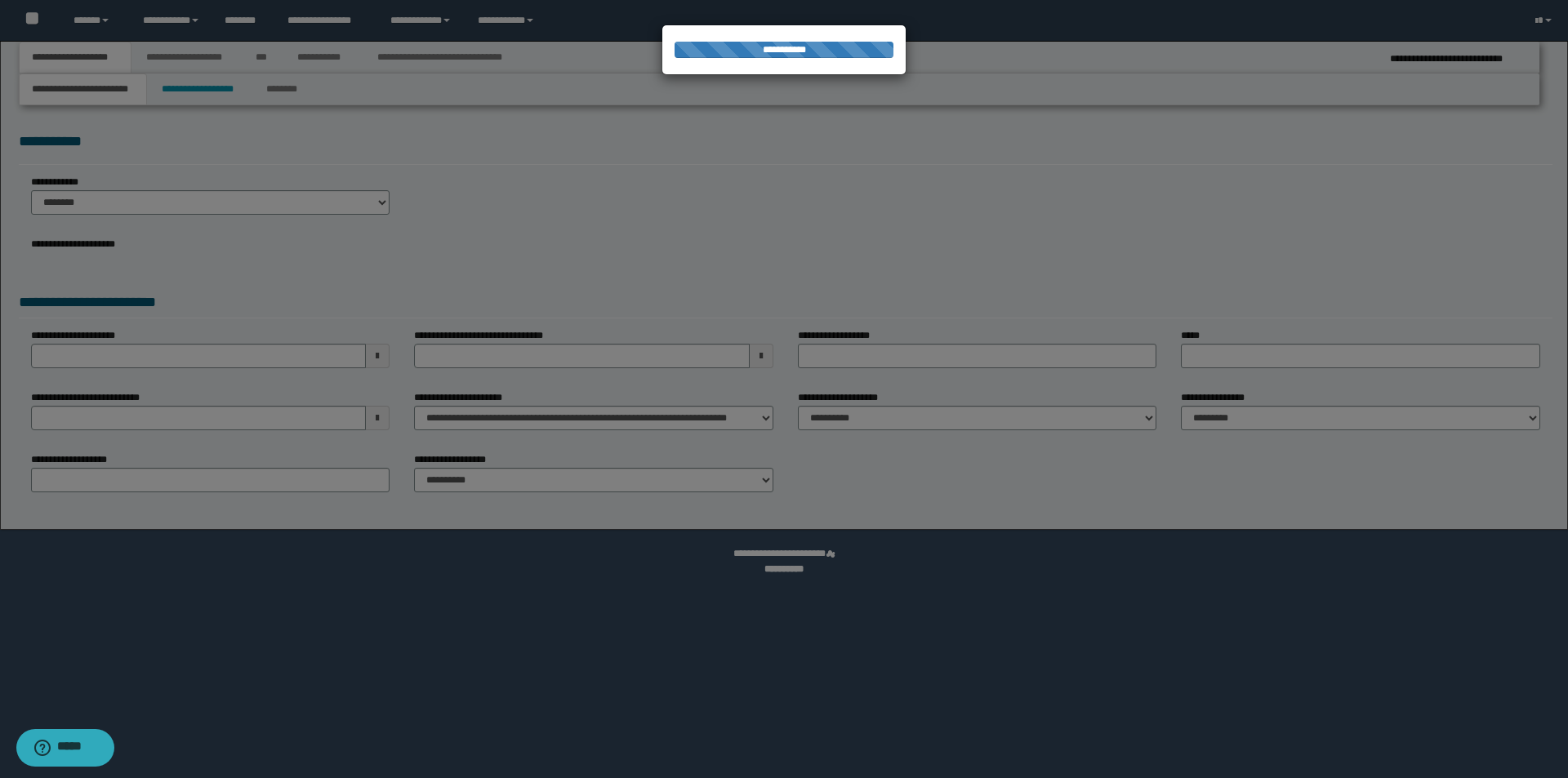 select on "*" 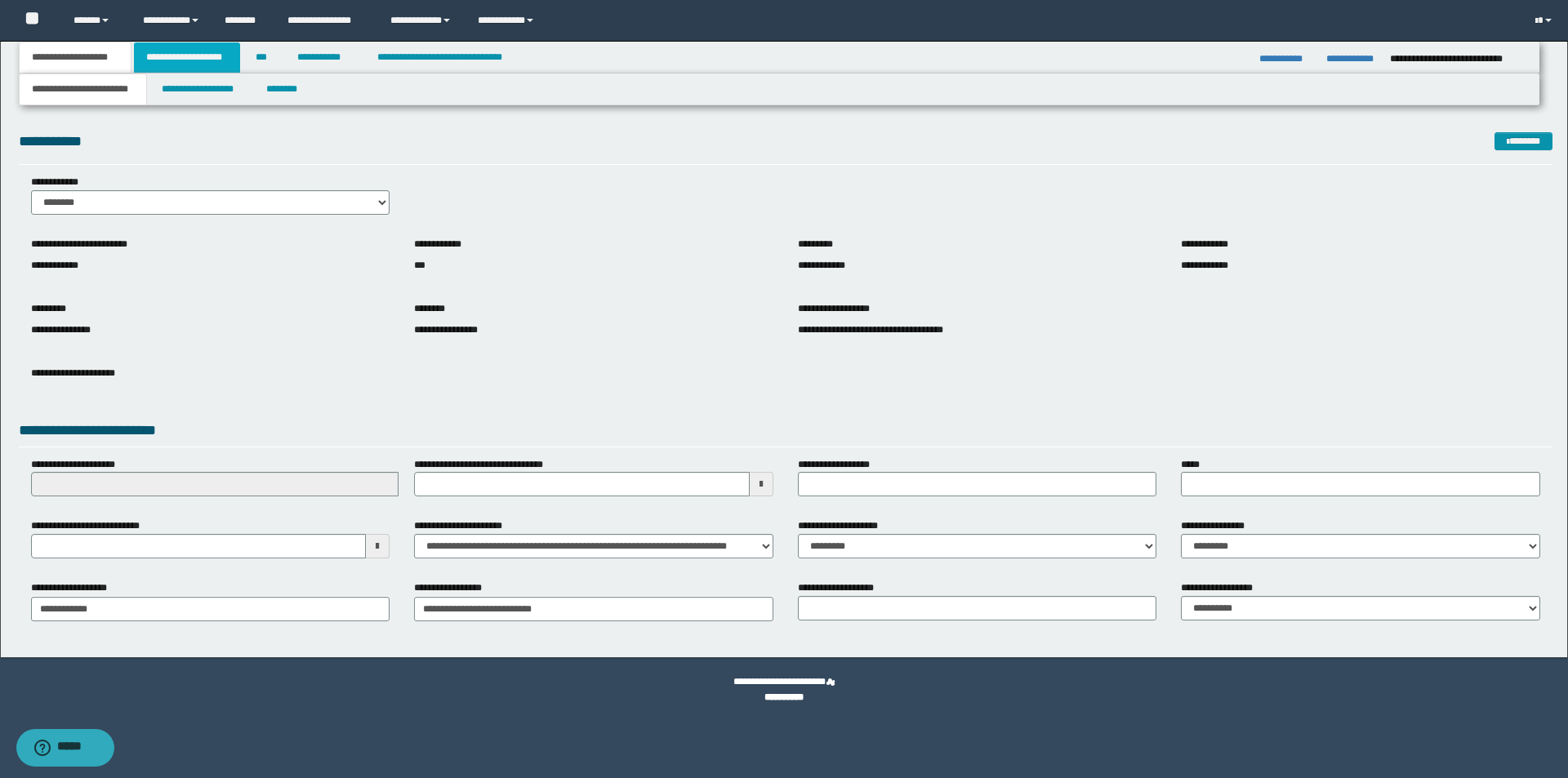click on "**********" at bounding box center [187, 57] 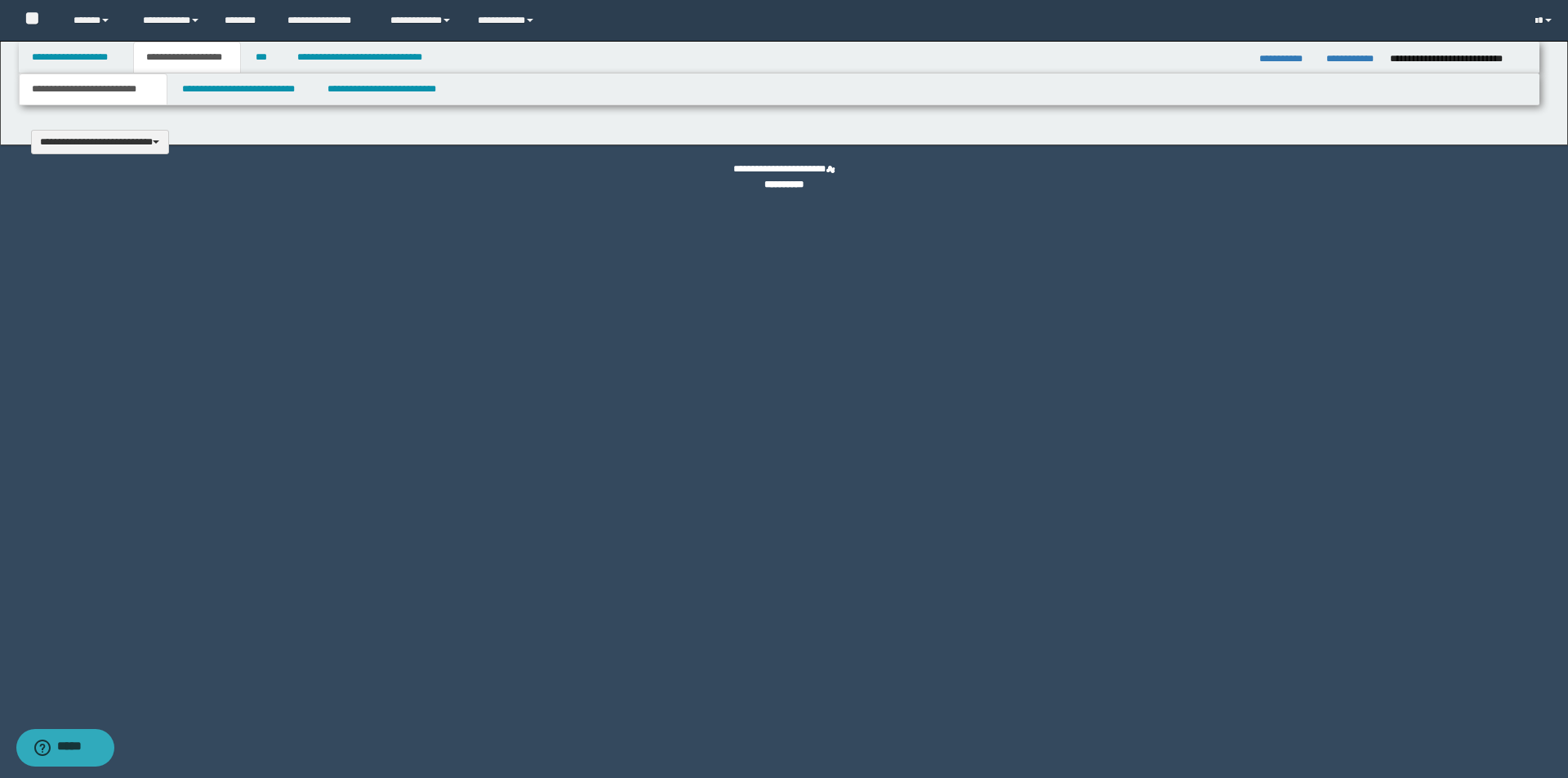 type 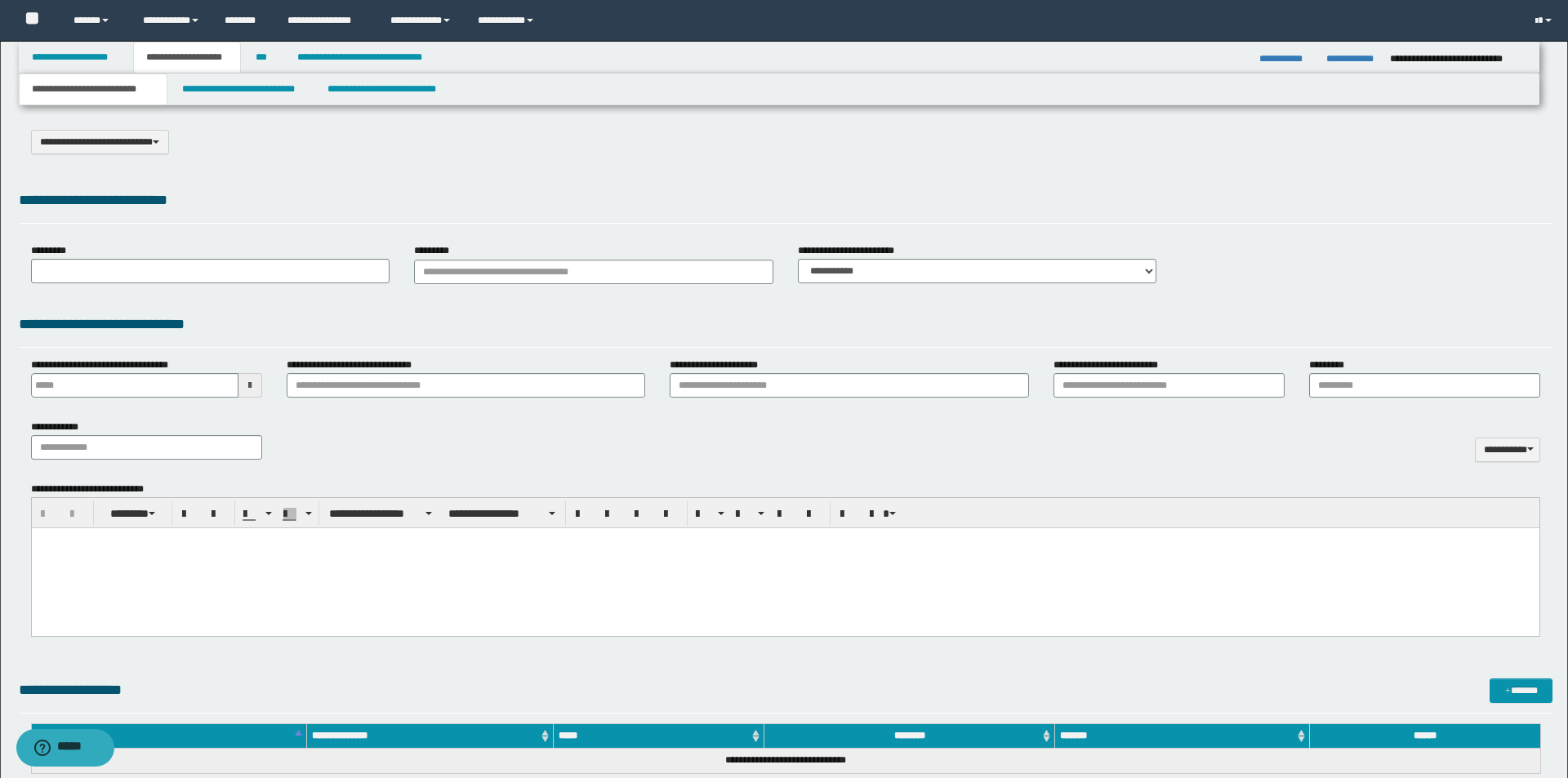 select on "*" 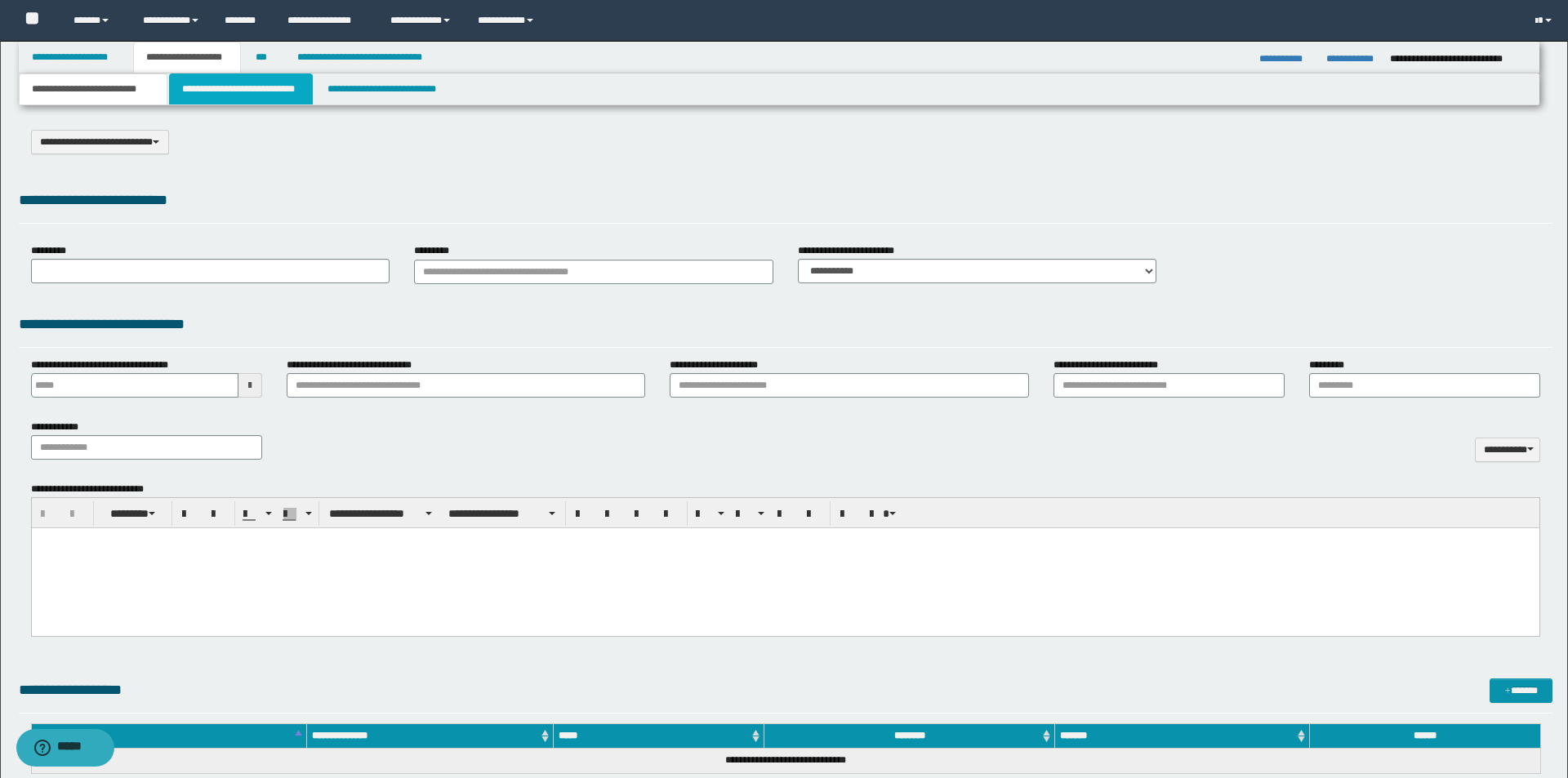 click on "**********" at bounding box center (241, 89) 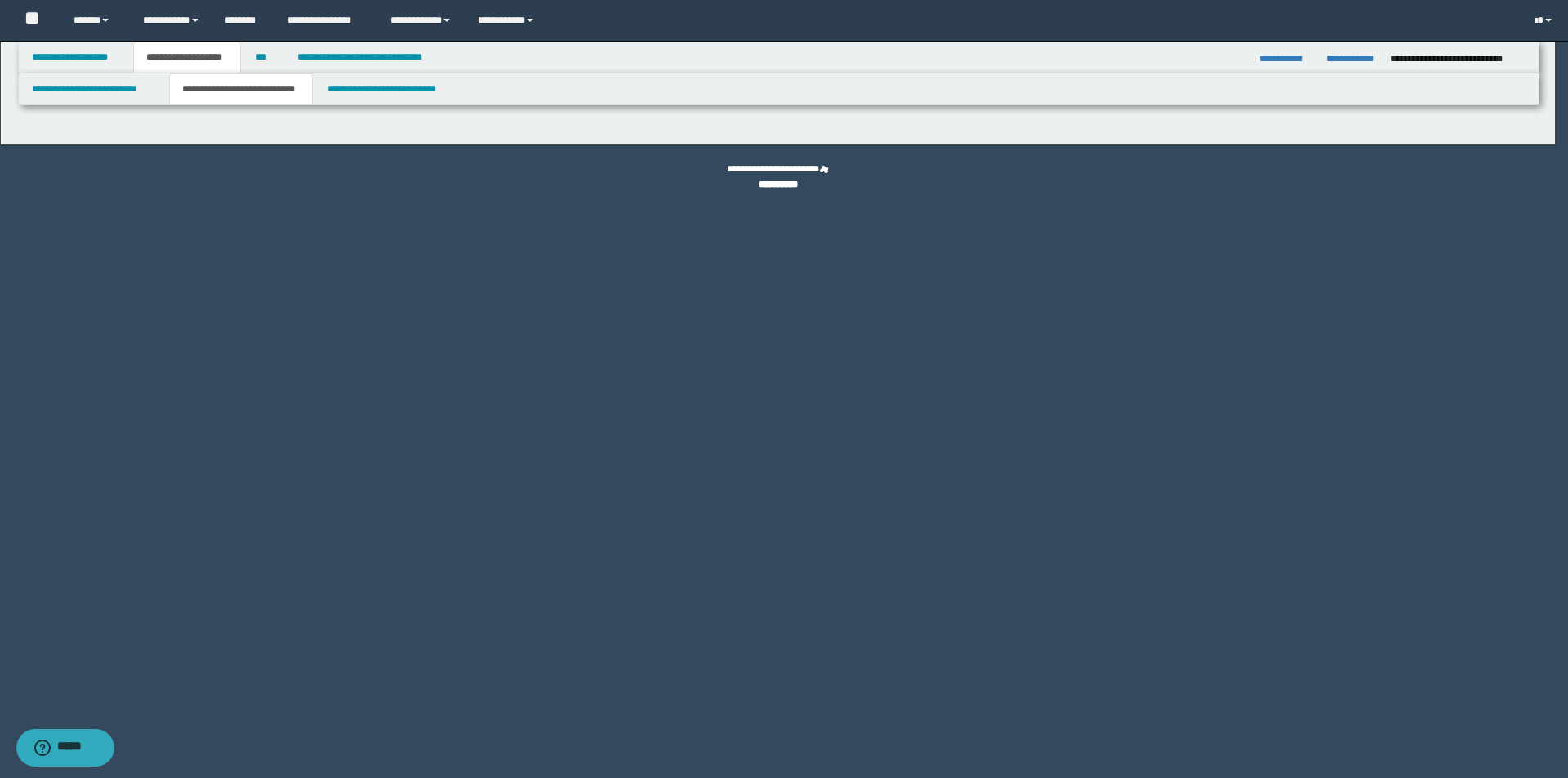select on "*" 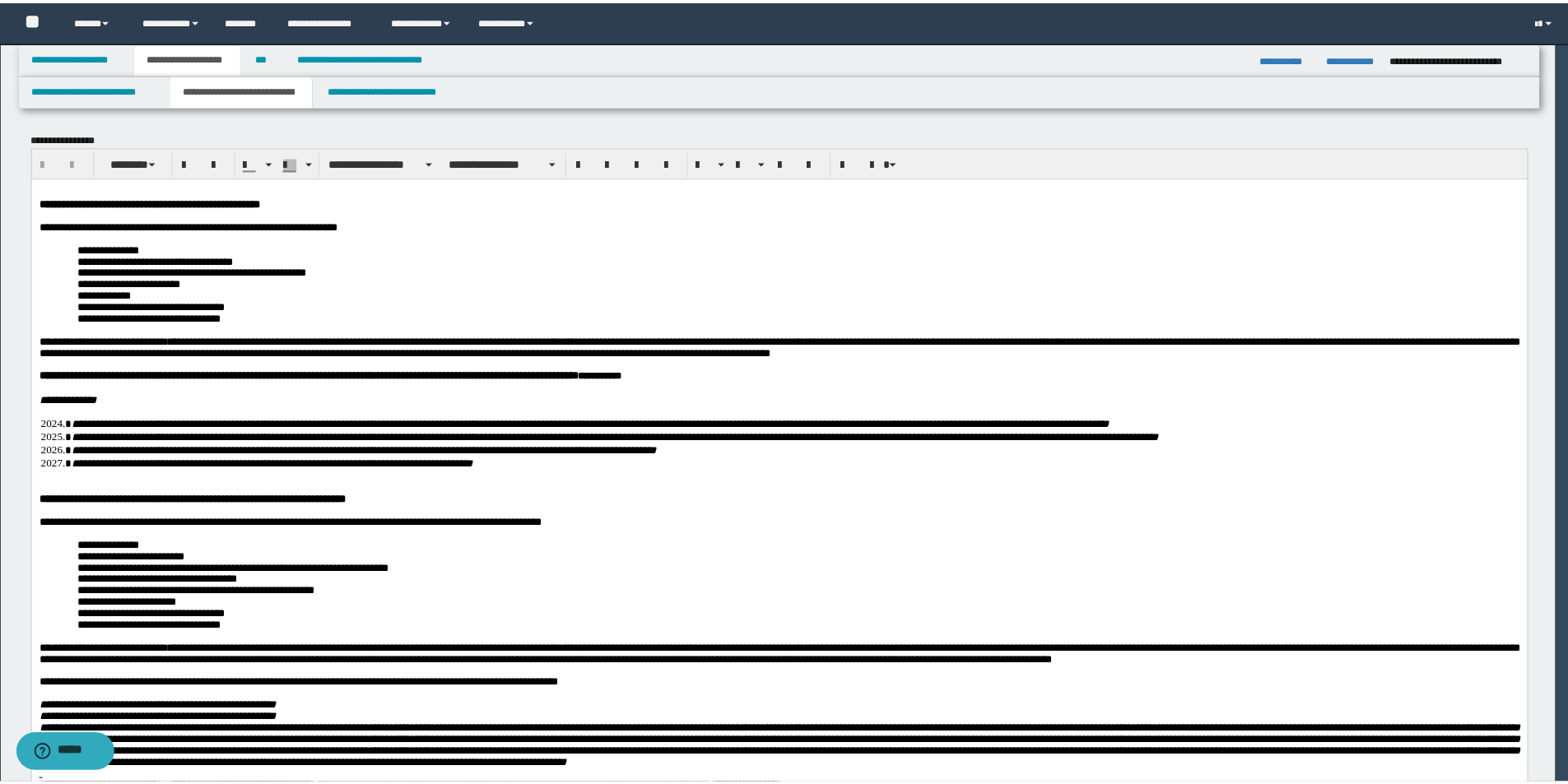 scroll, scrollTop: 0, scrollLeft: 0, axis: both 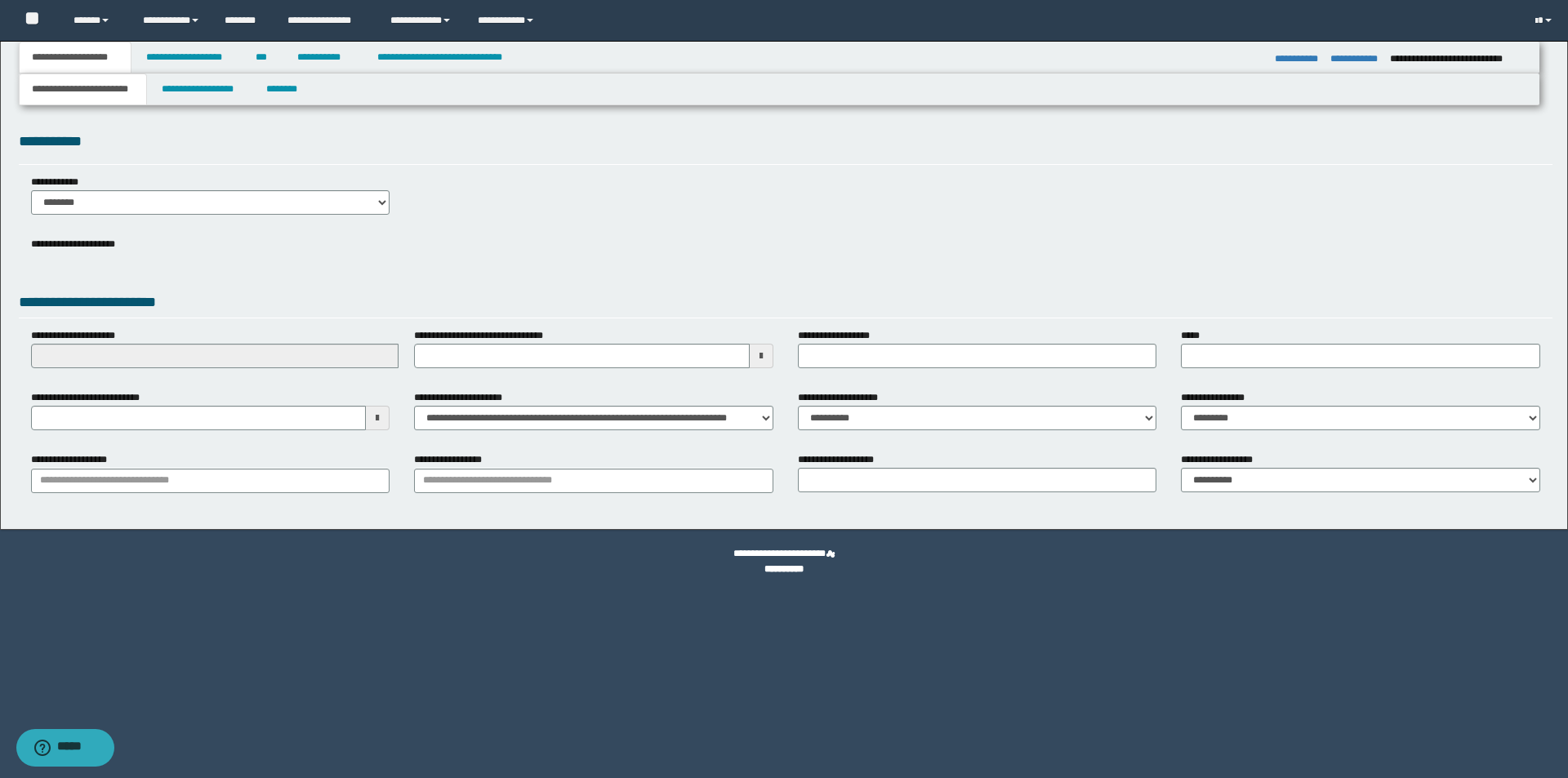select on "*" 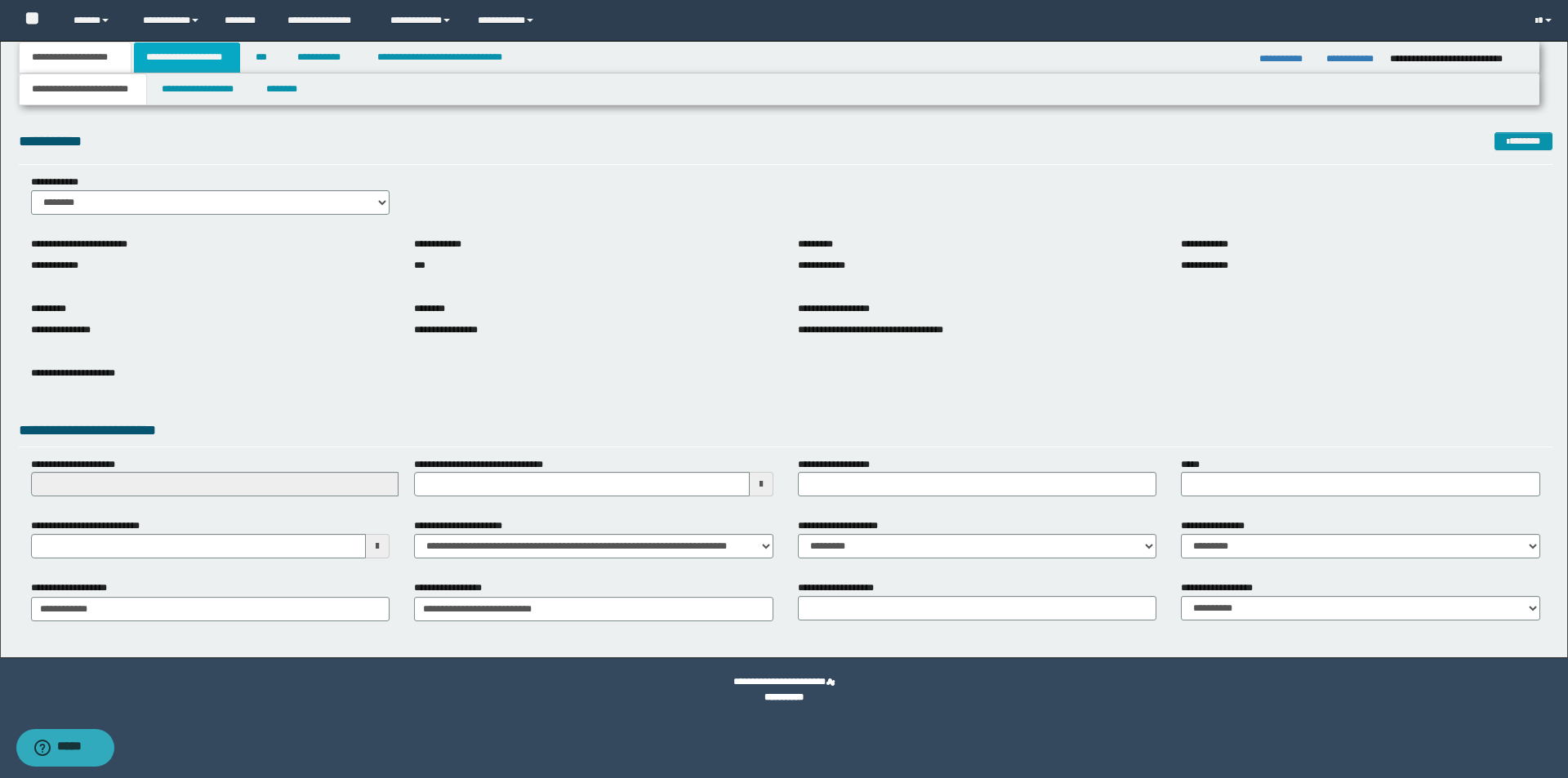 click on "**********" at bounding box center (187, 57) 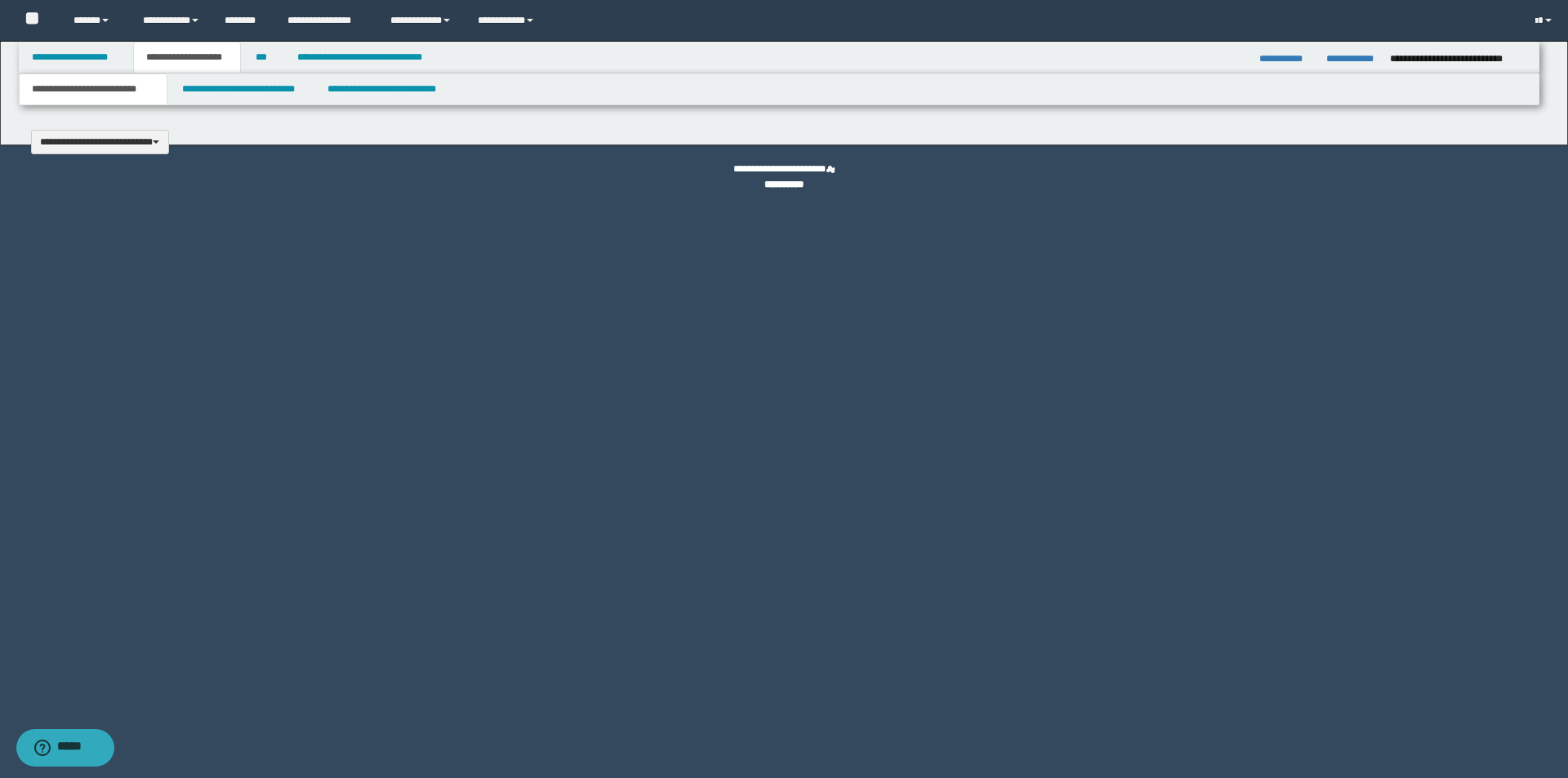 type 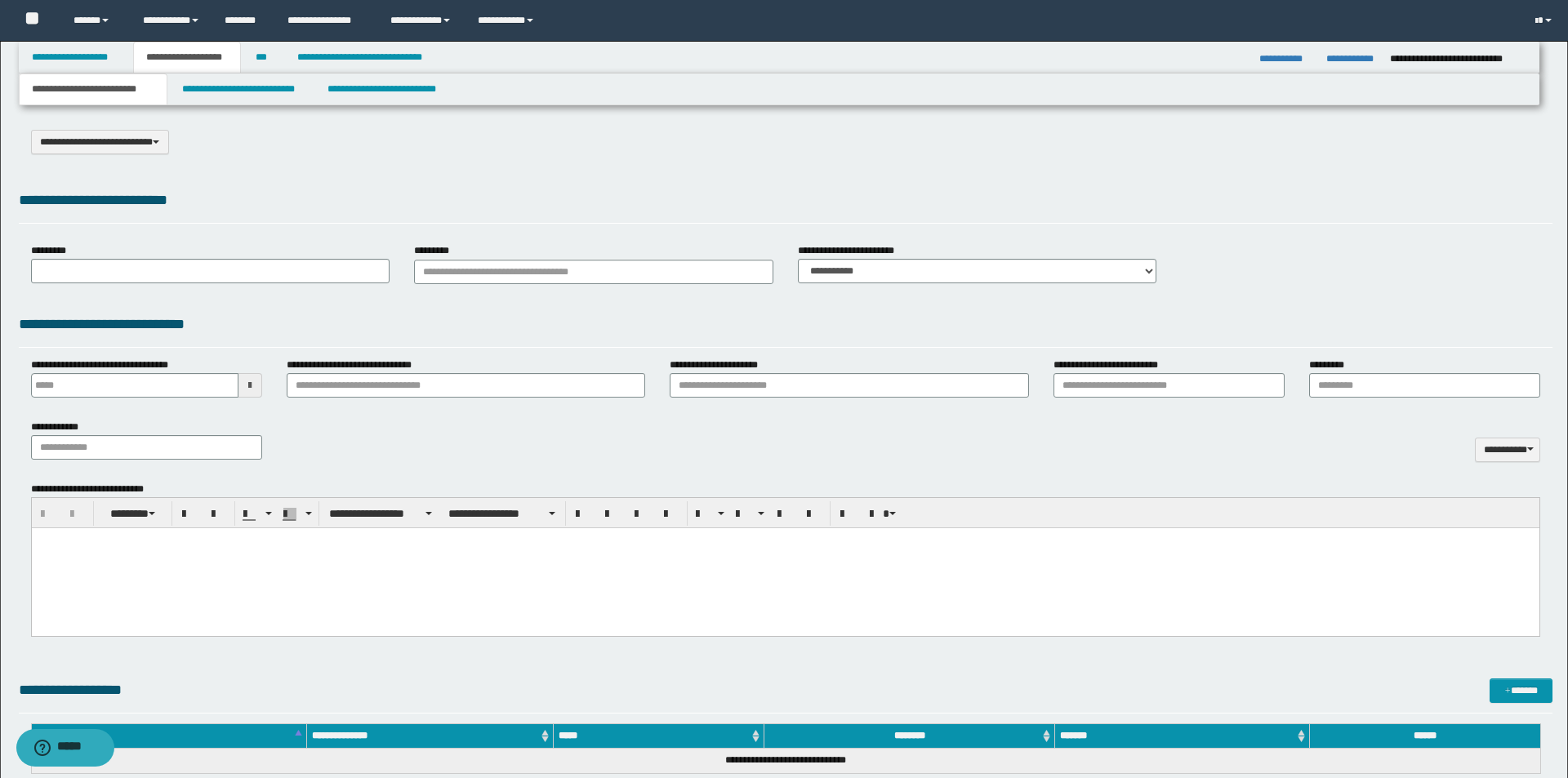 select on "*" 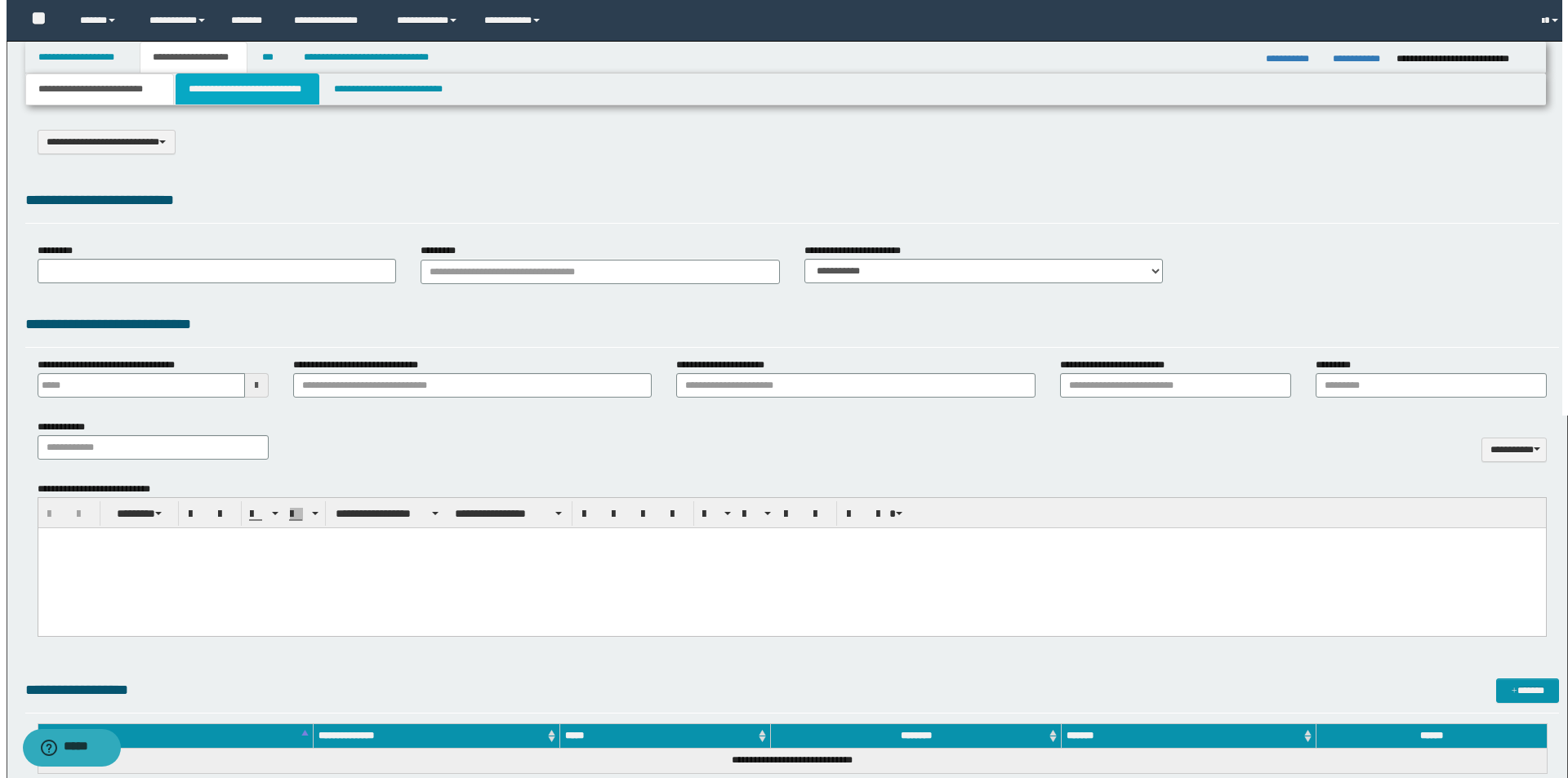 scroll, scrollTop: 0, scrollLeft: 0, axis: both 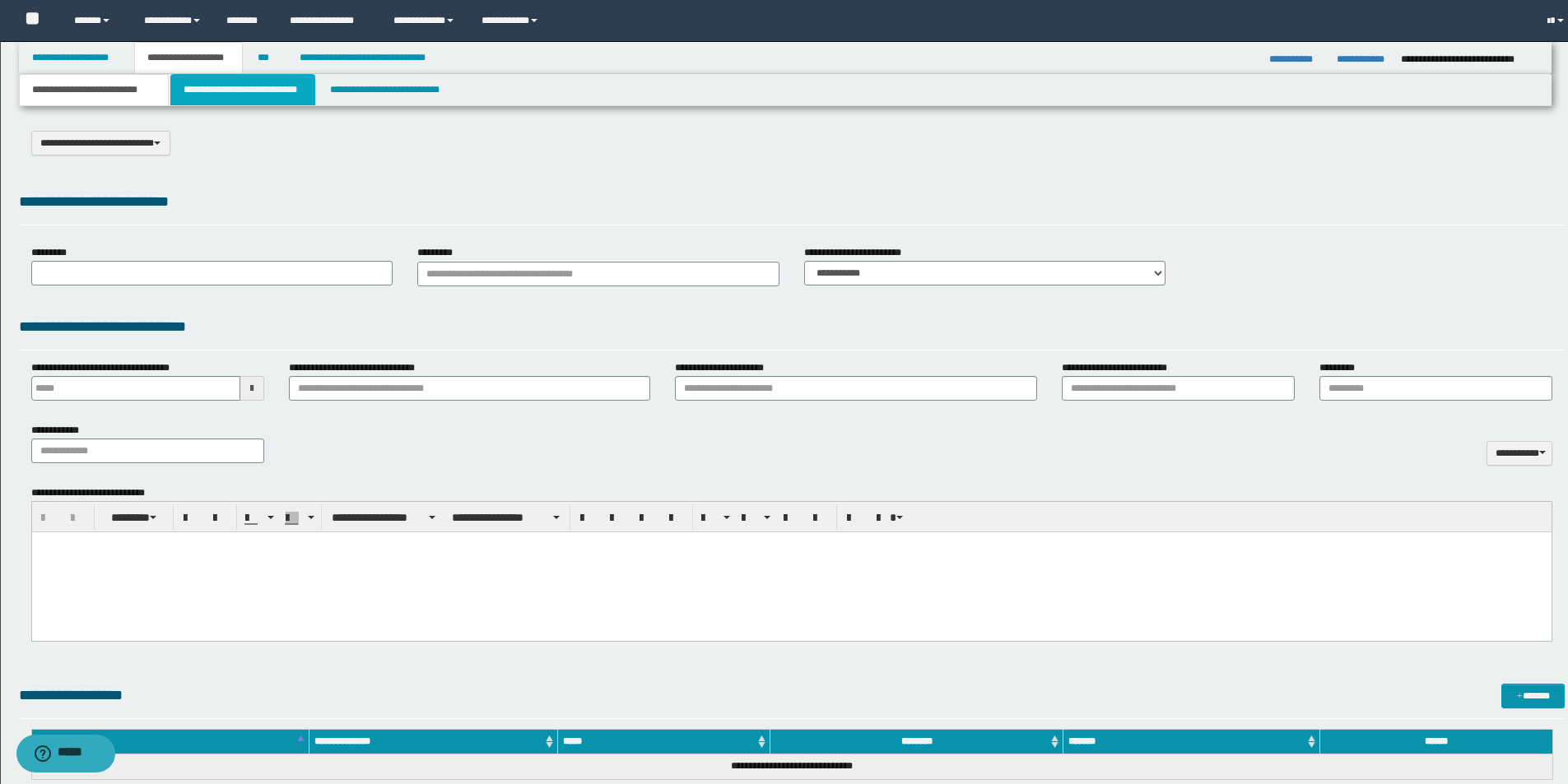 click on "**********" at bounding box center (243, 90) 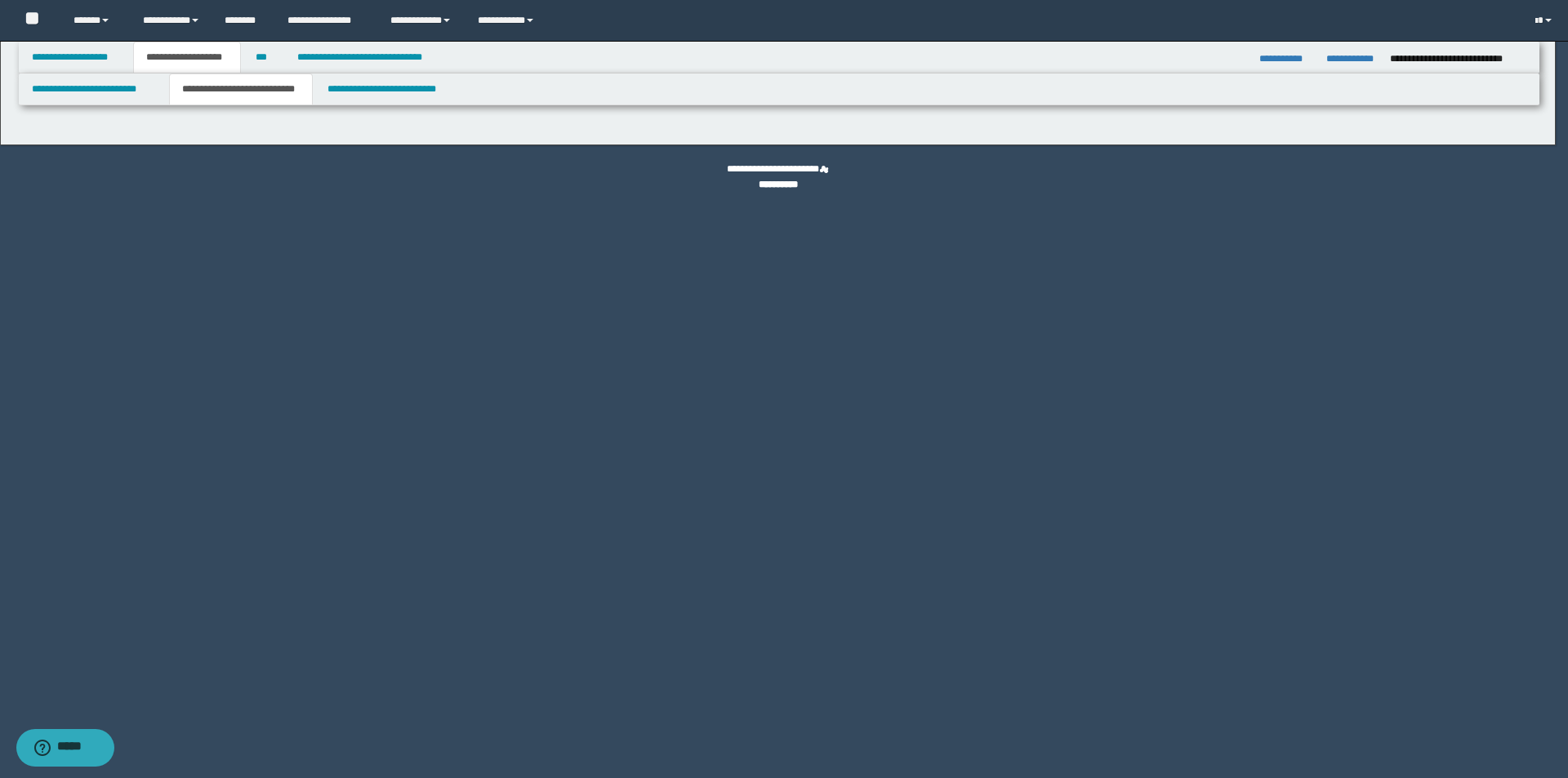 select on "*" 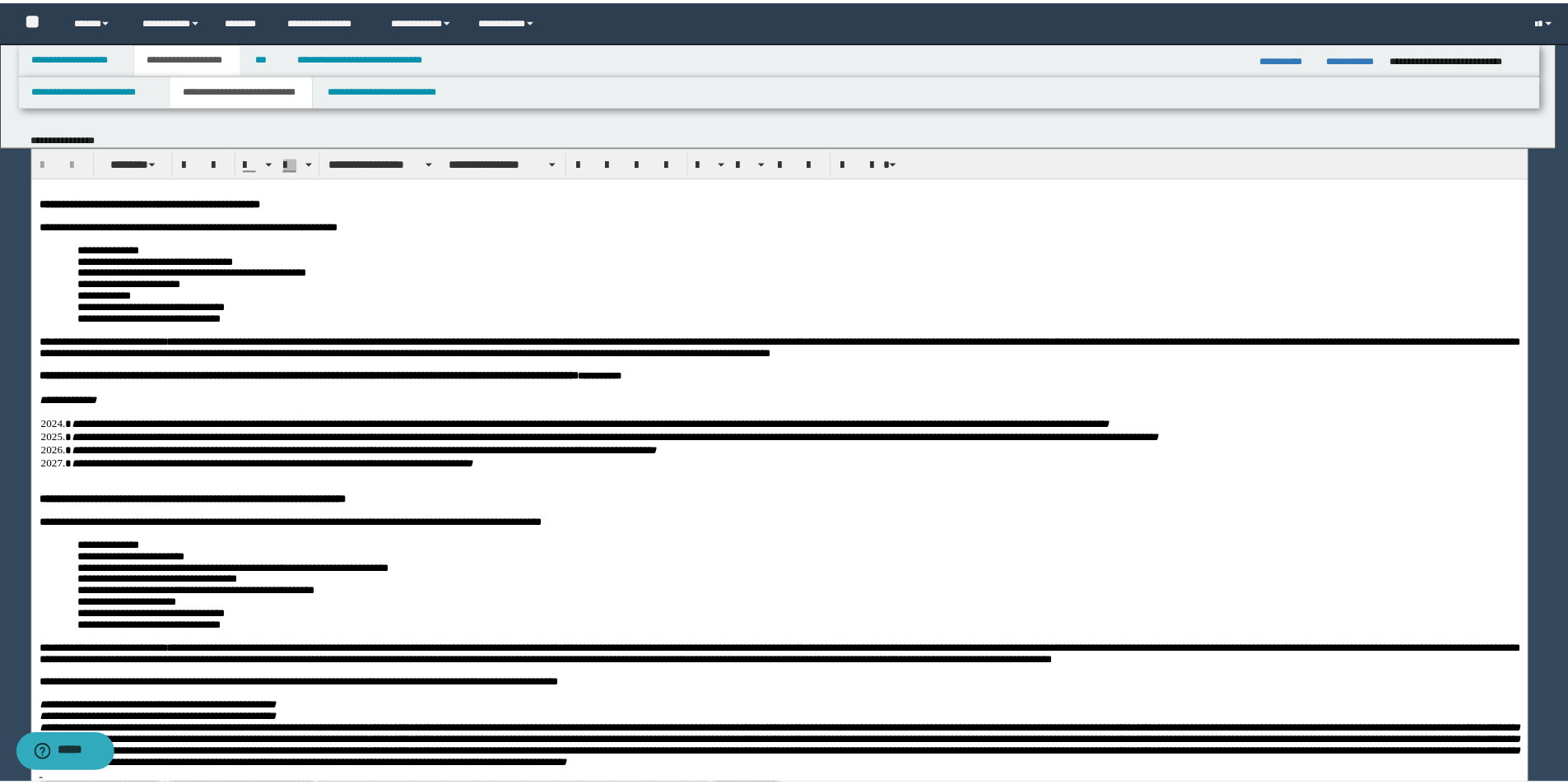 scroll, scrollTop: 0, scrollLeft: 0, axis: both 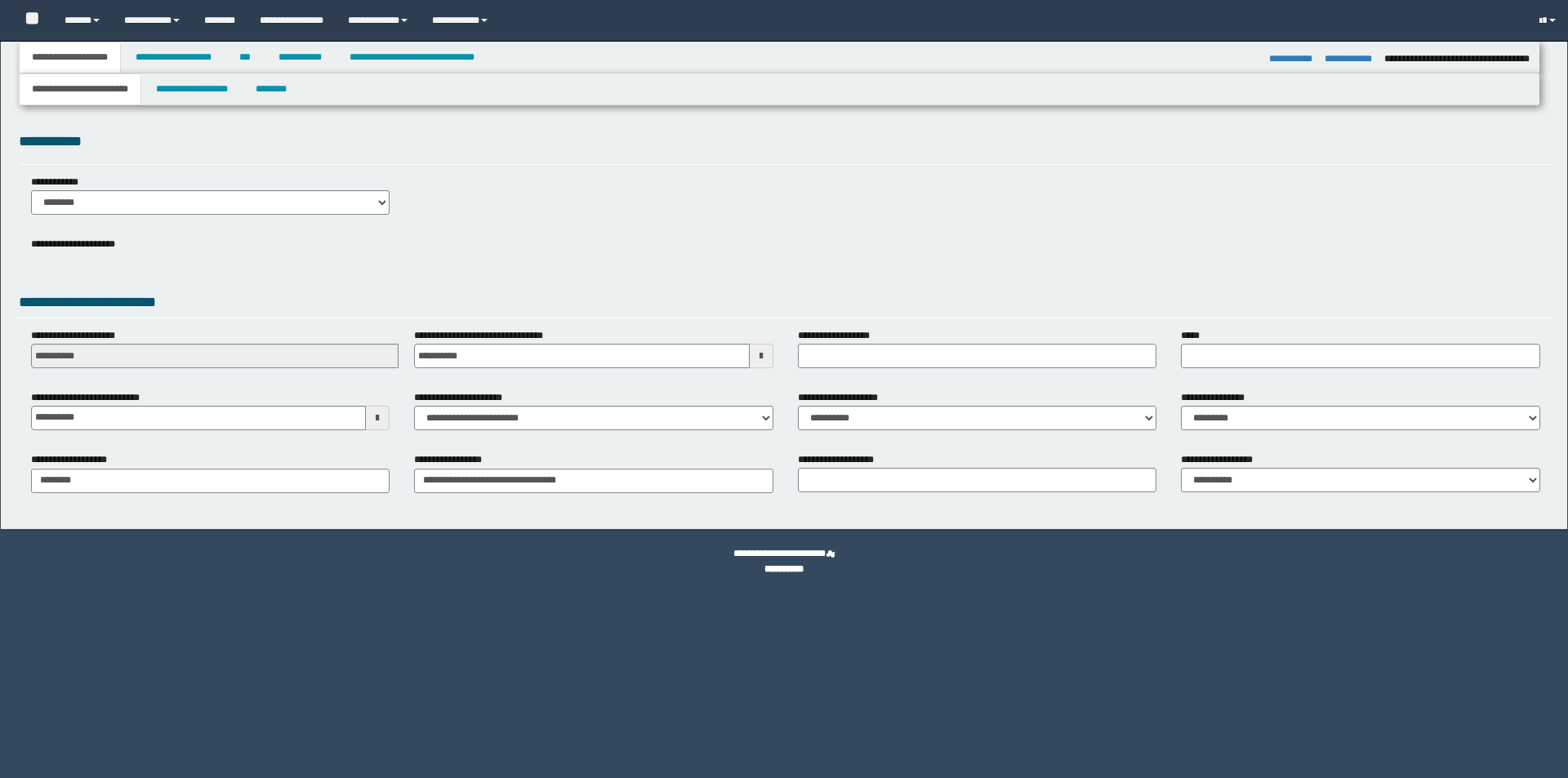 select on "*" 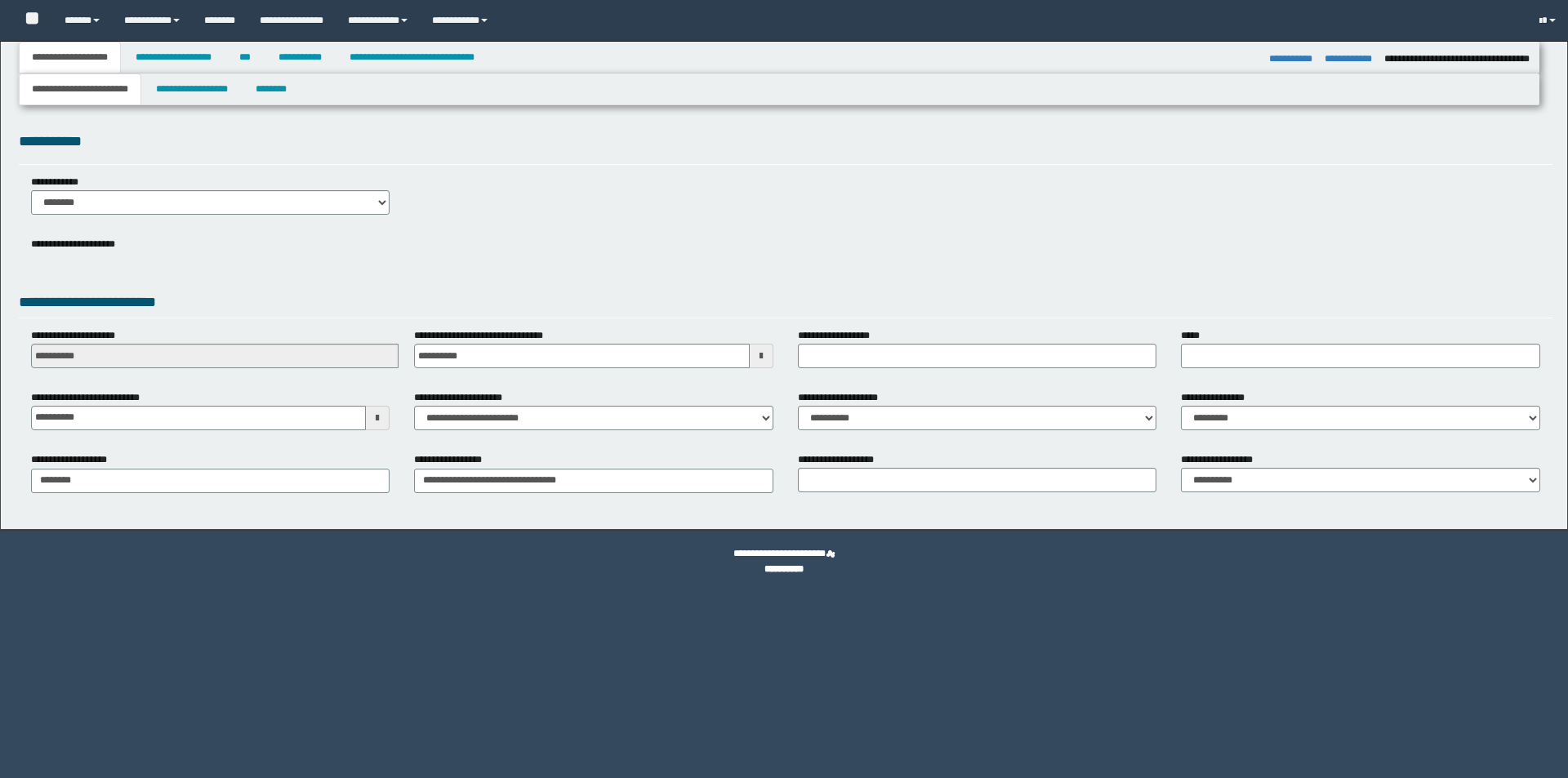 select on "*" 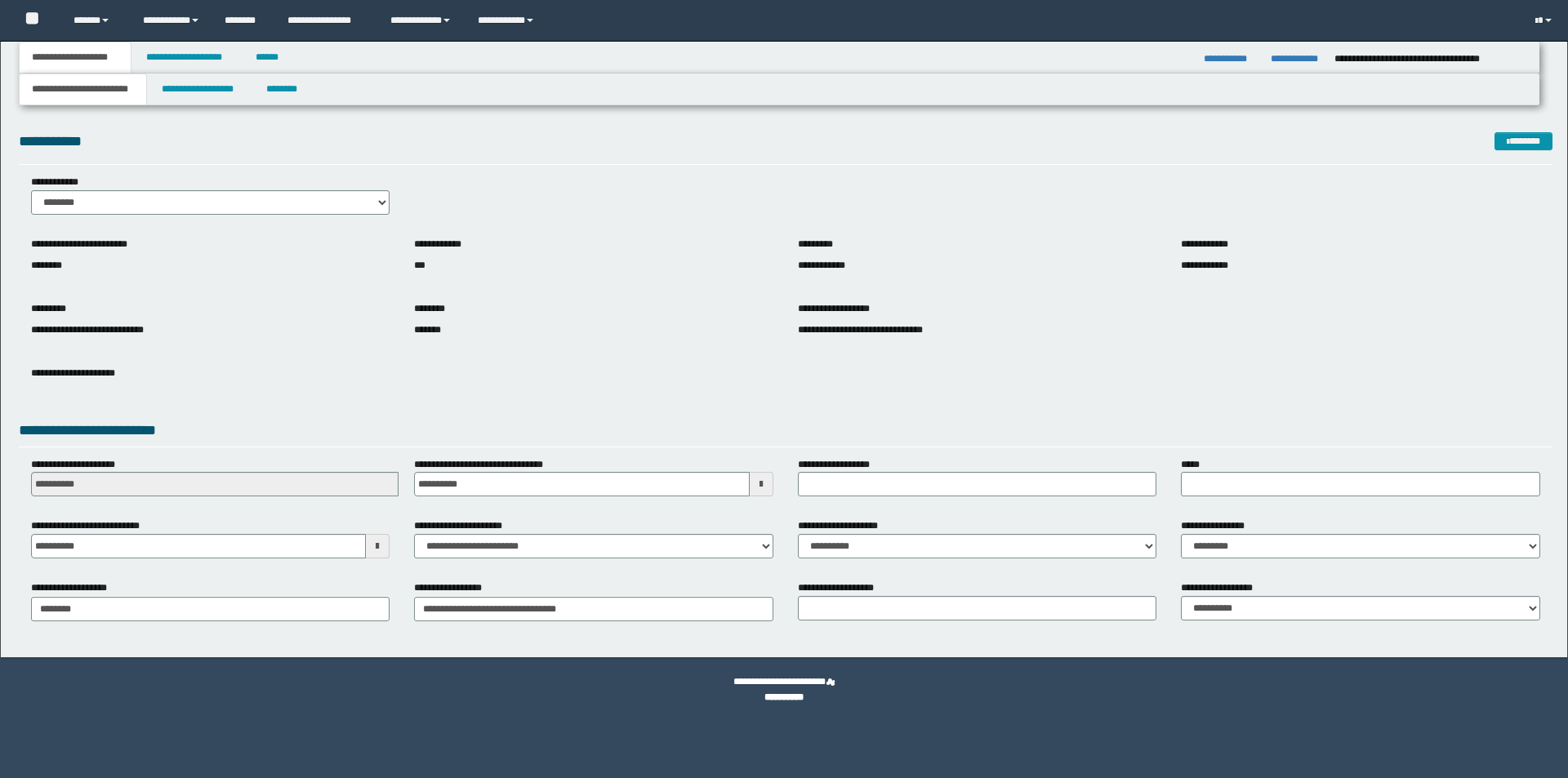 scroll, scrollTop: 0, scrollLeft: 0, axis: both 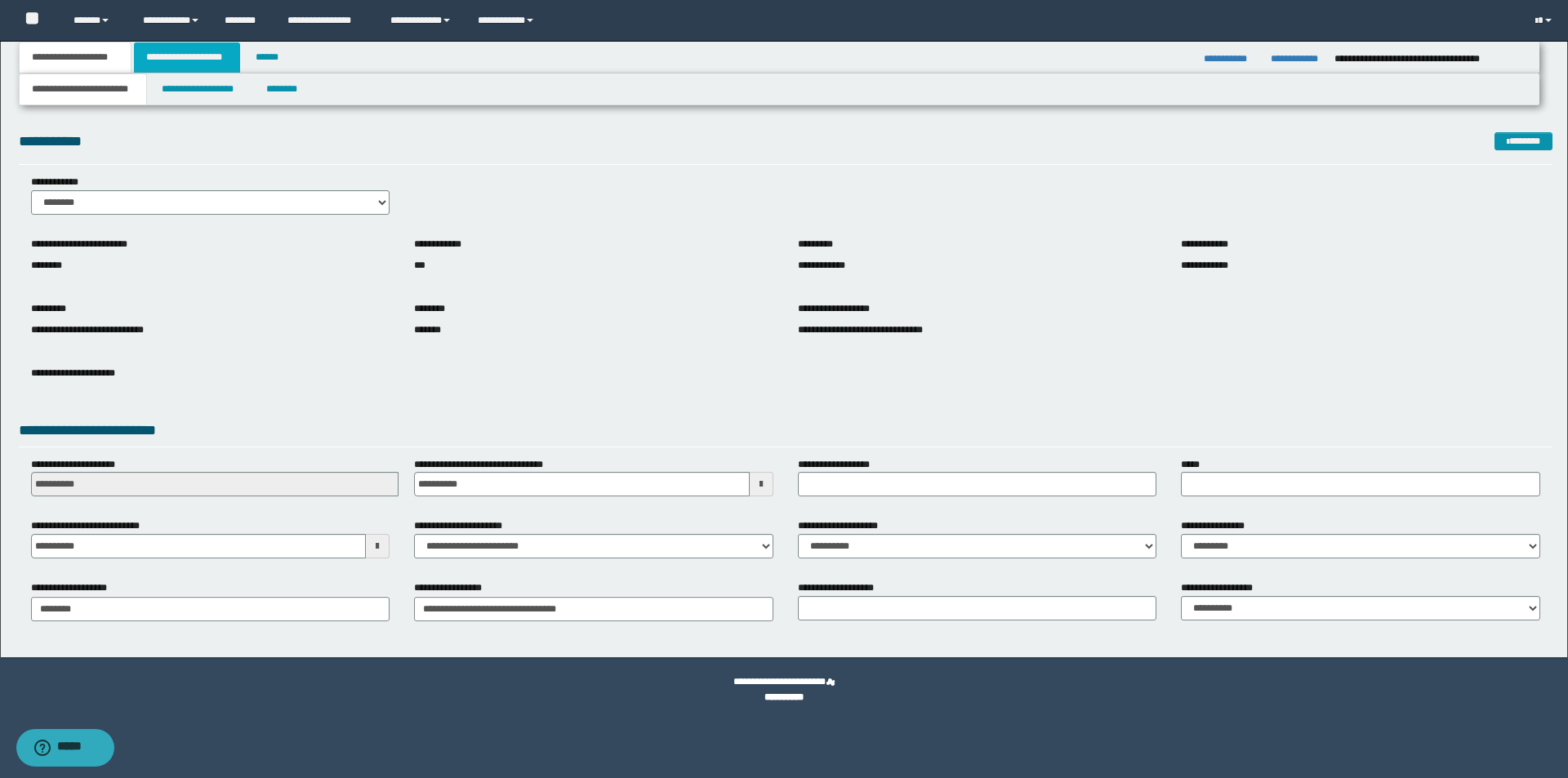 click on "**********" at bounding box center (187, 57) 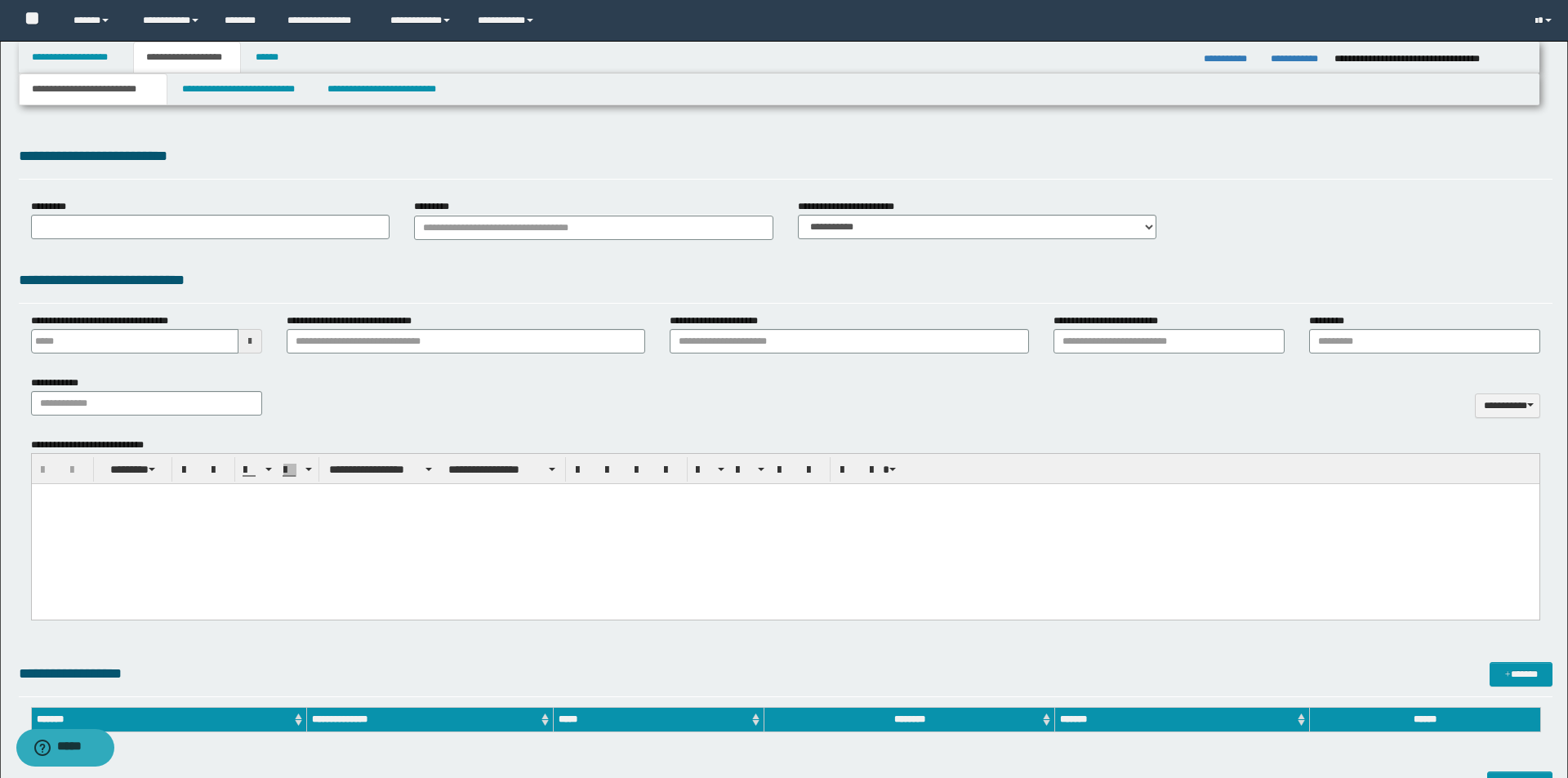 type 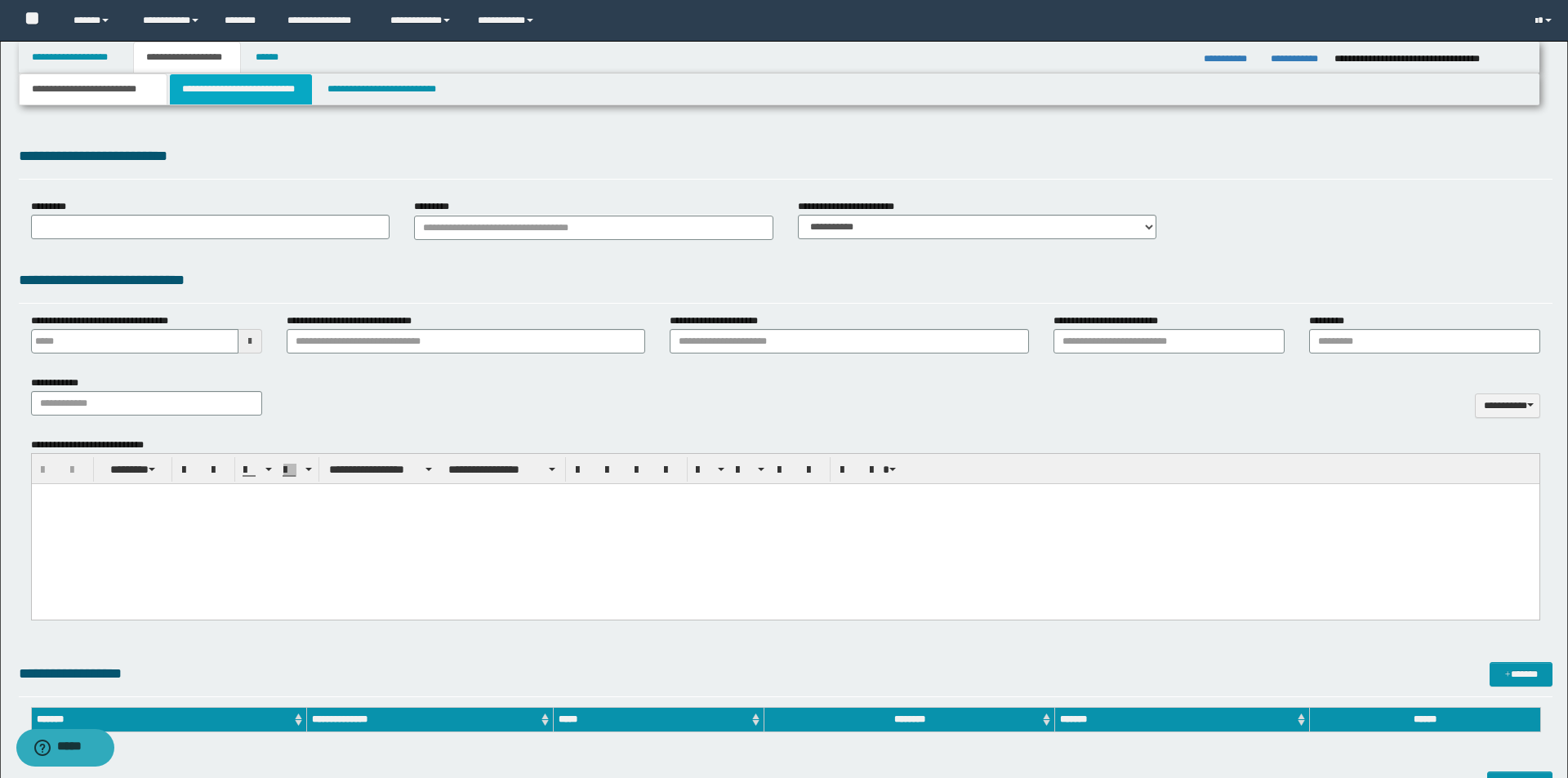 select on "*" 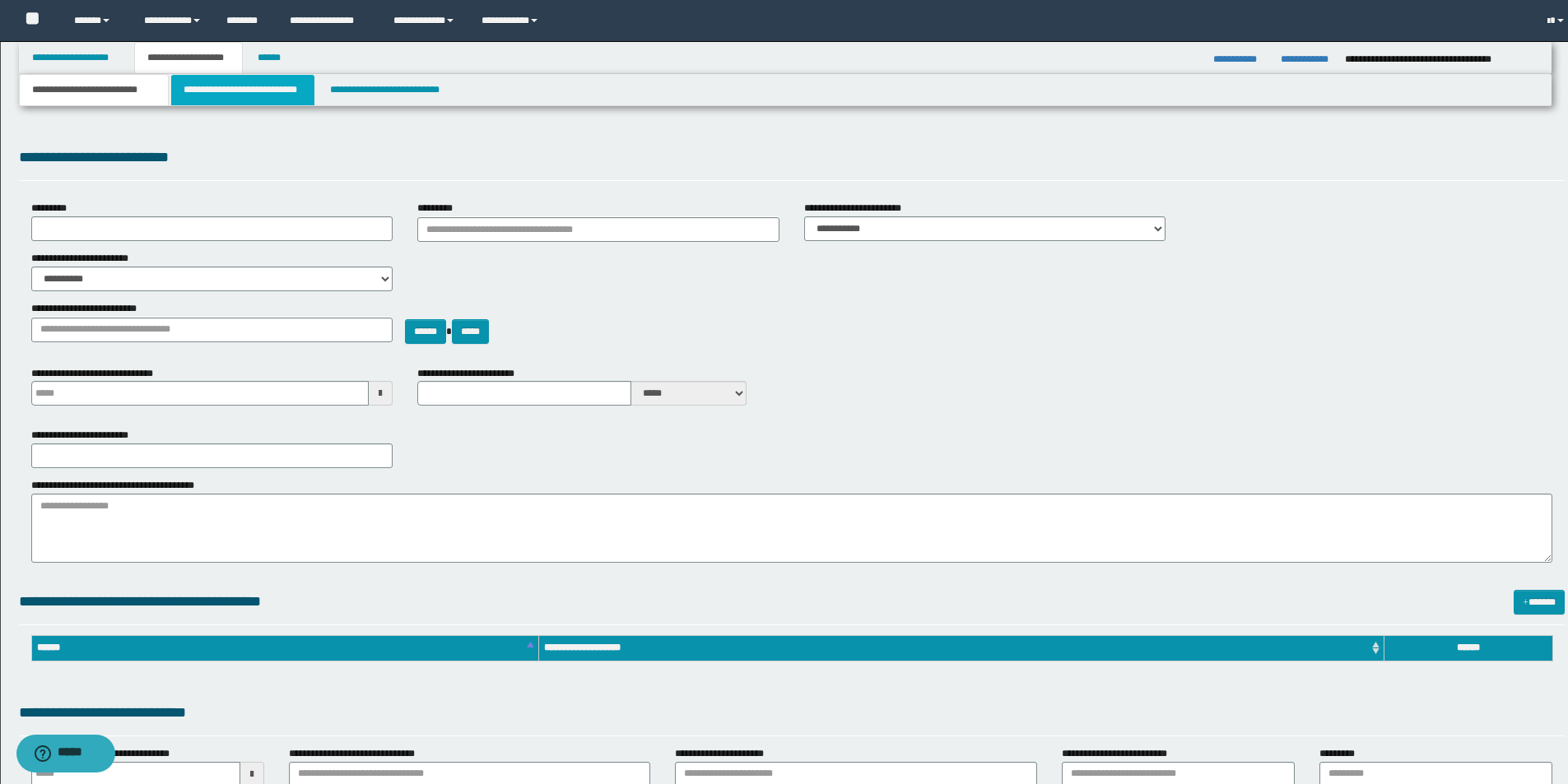 click on "**********" at bounding box center (243, 90) 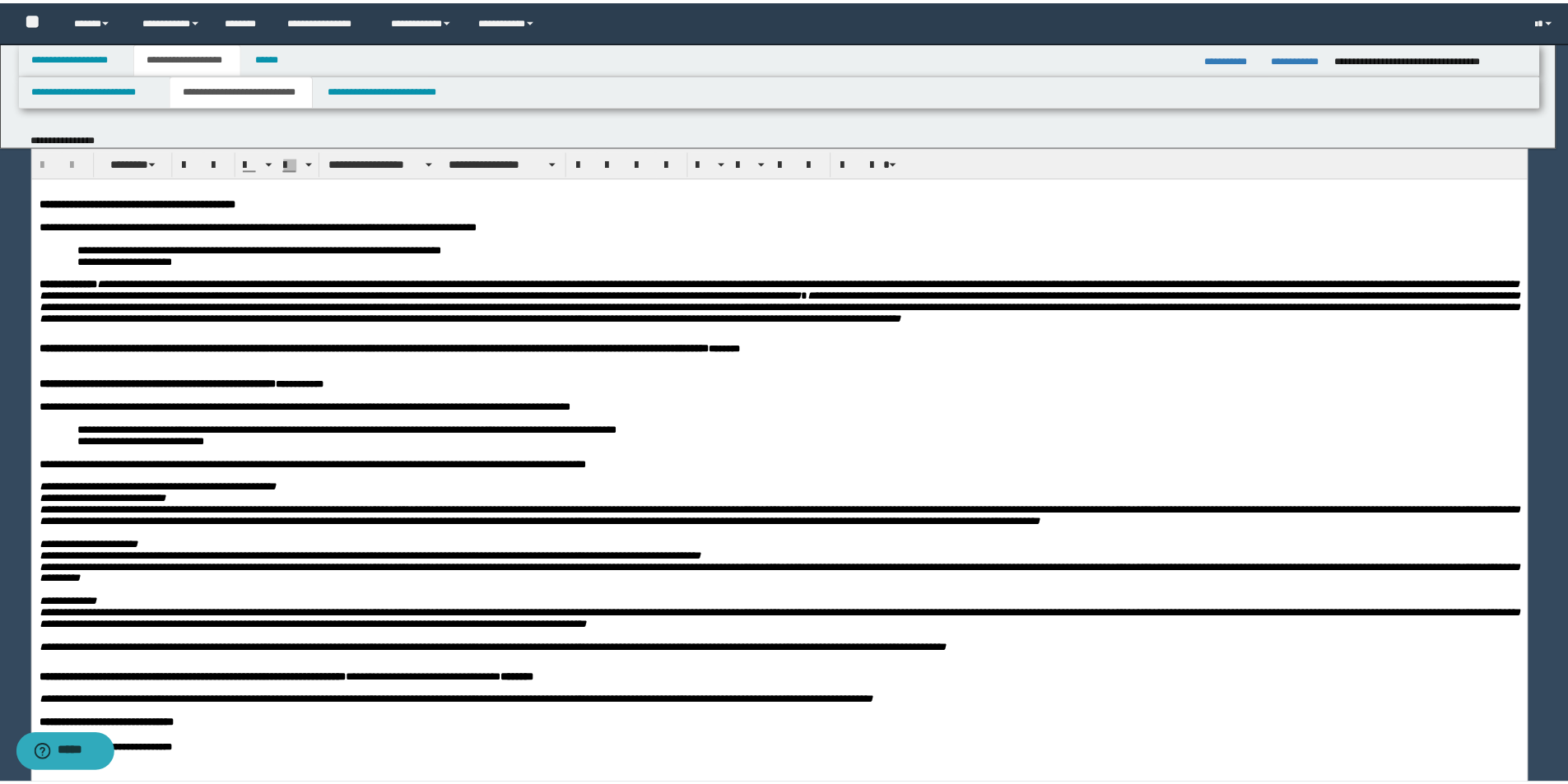 scroll, scrollTop: 0, scrollLeft: 0, axis: both 